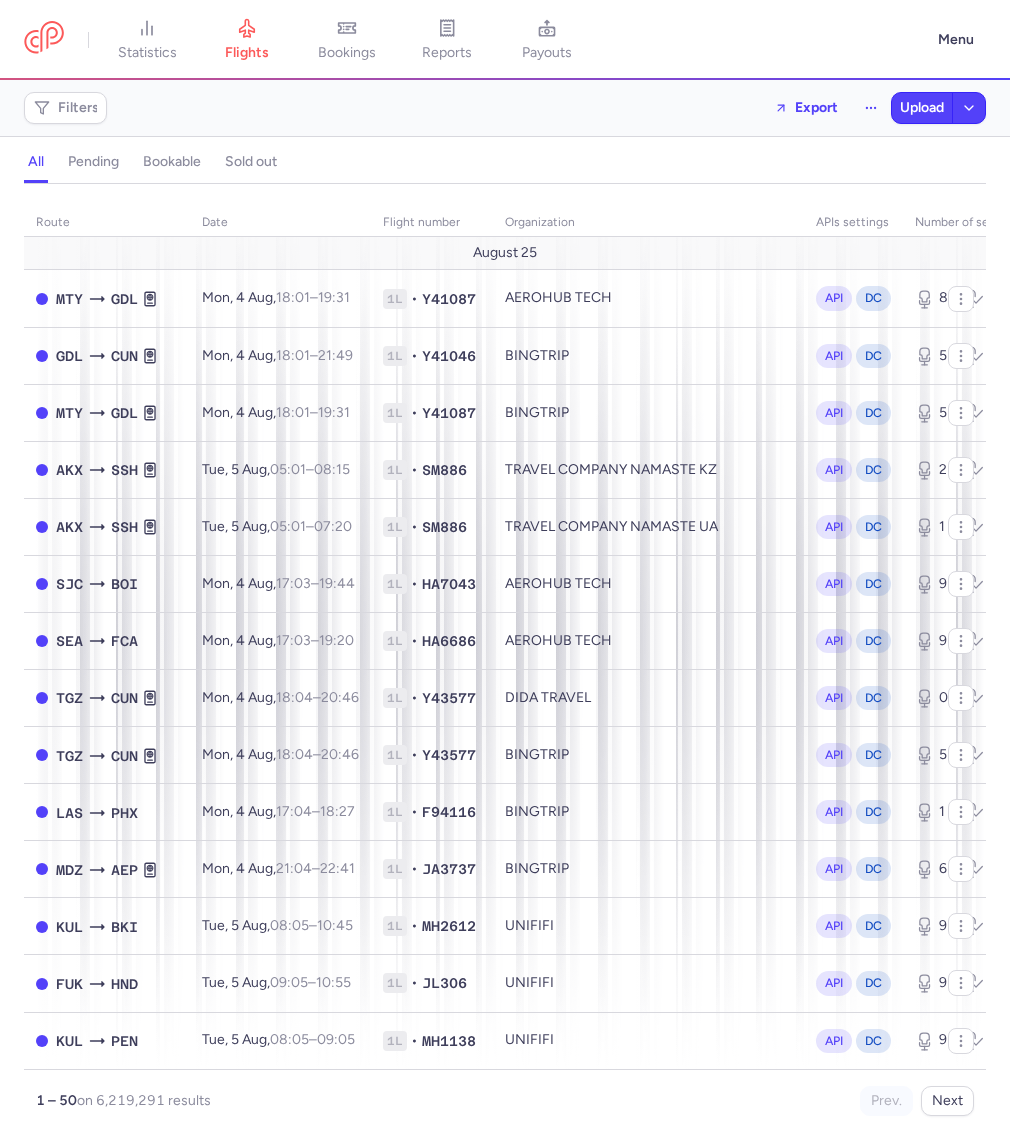 scroll, scrollTop: 0, scrollLeft: 0, axis: both 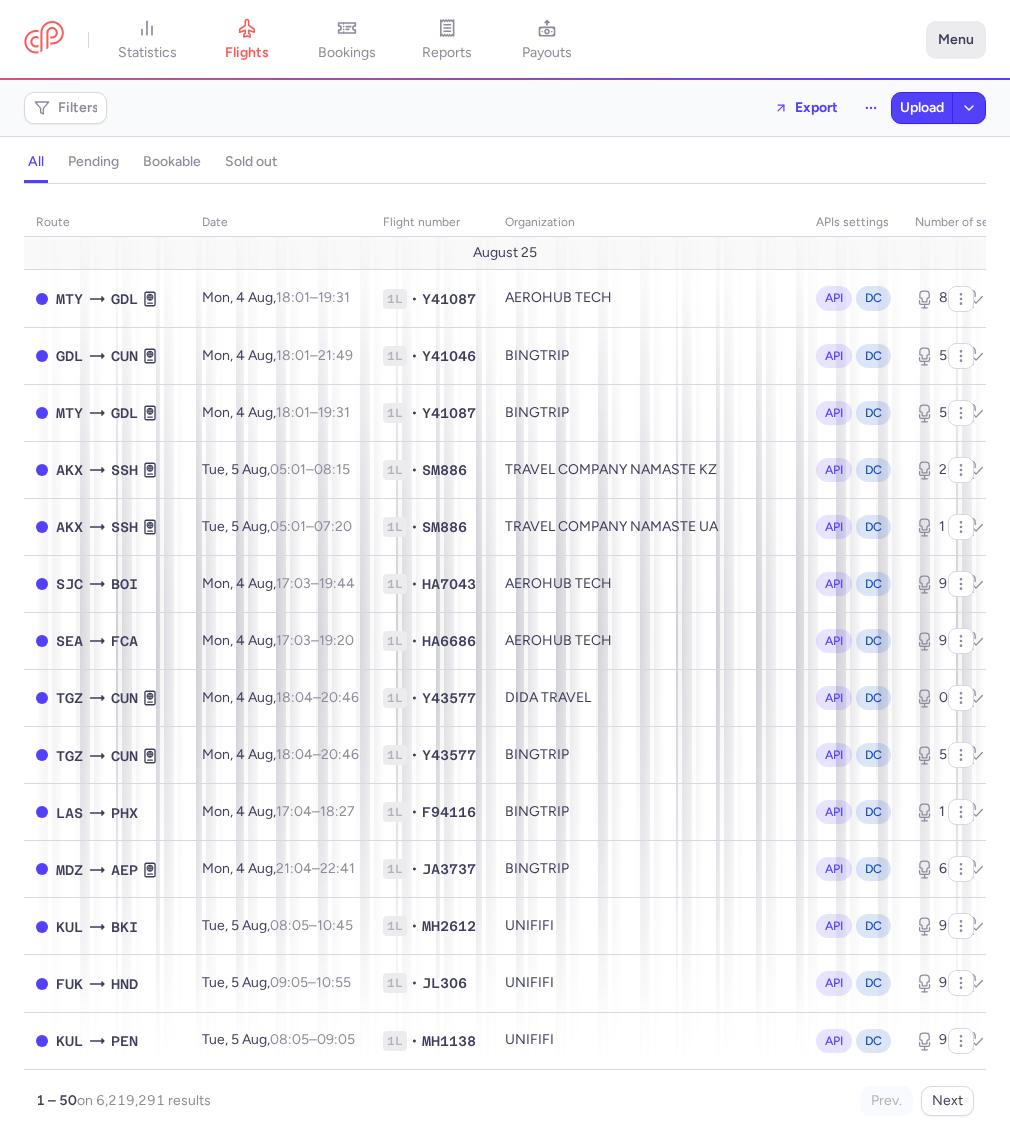 click on "Menu" at bounding box center [956, 40] 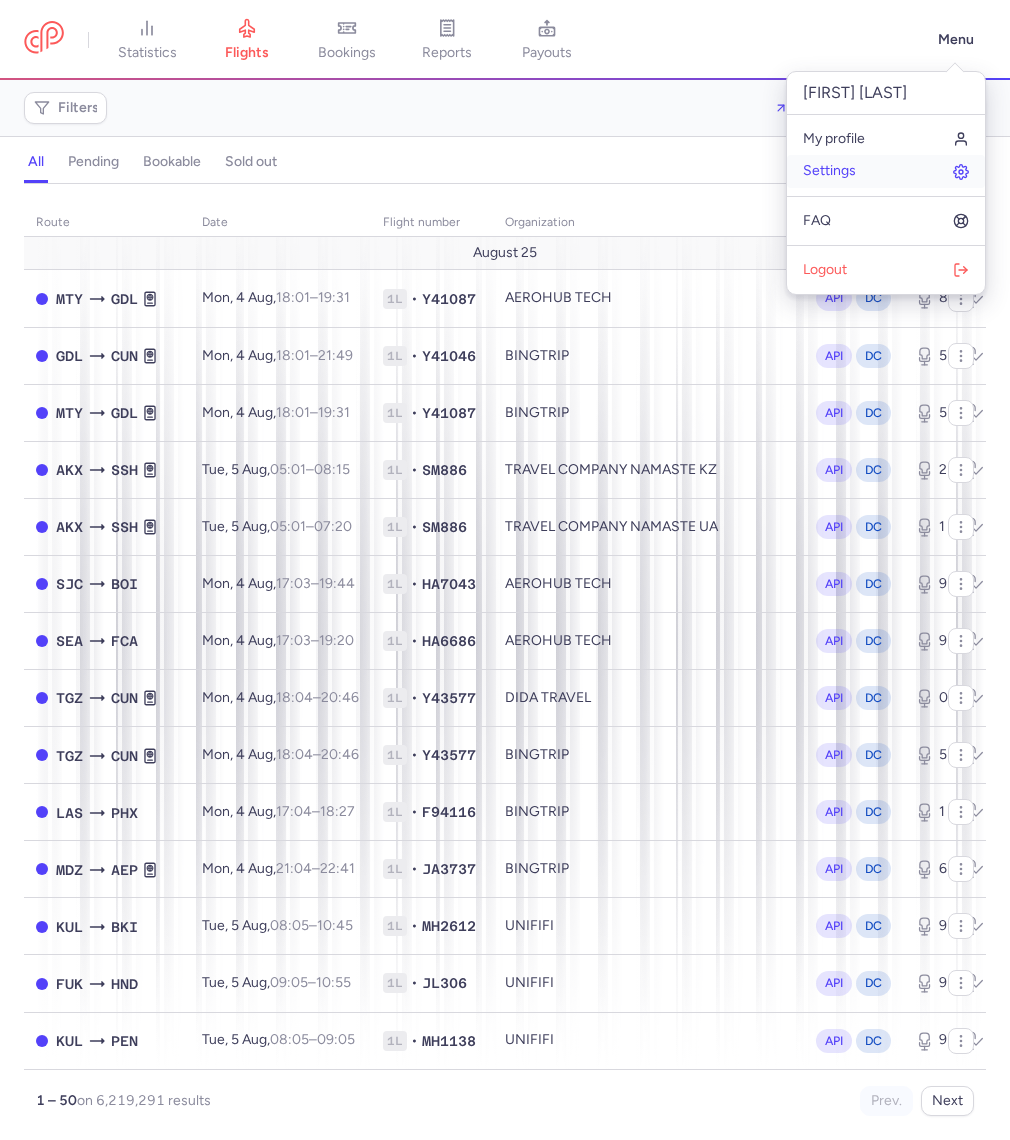click on "Settings" at bounding box center (886, 171) 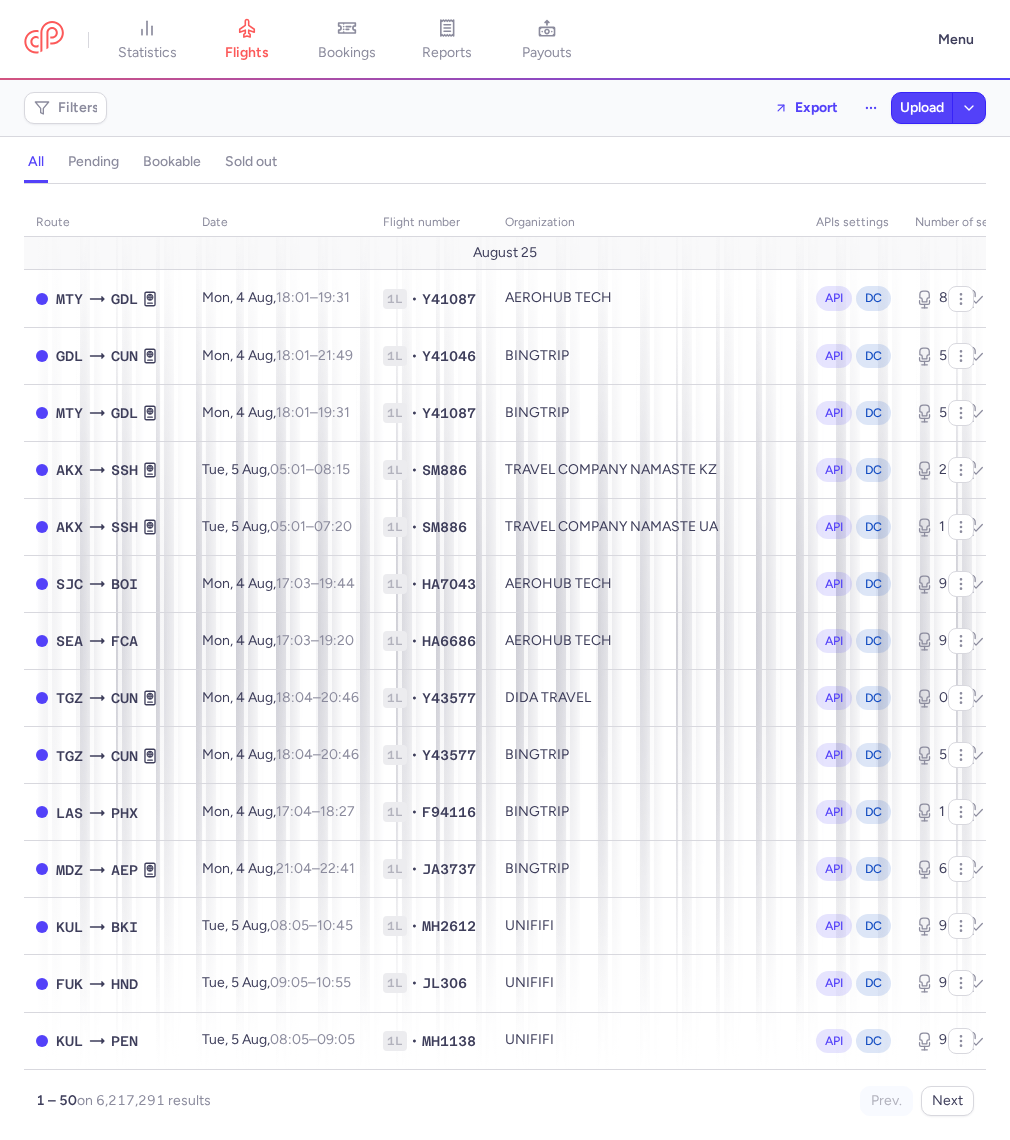 scroll, scrollTop: 0, scrollLeft: 0, axis: both 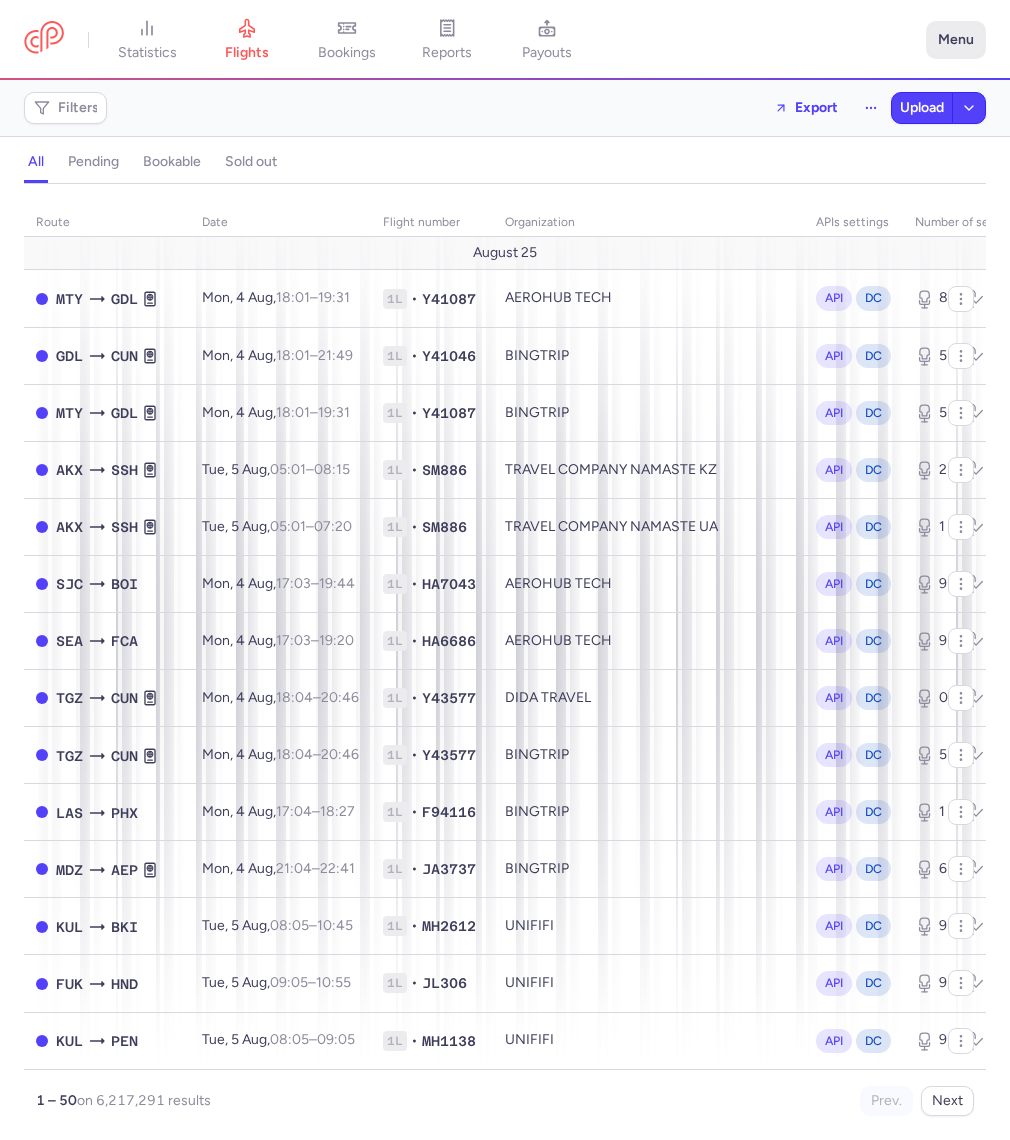 click on "Menu" at bounding box center (956, 40) 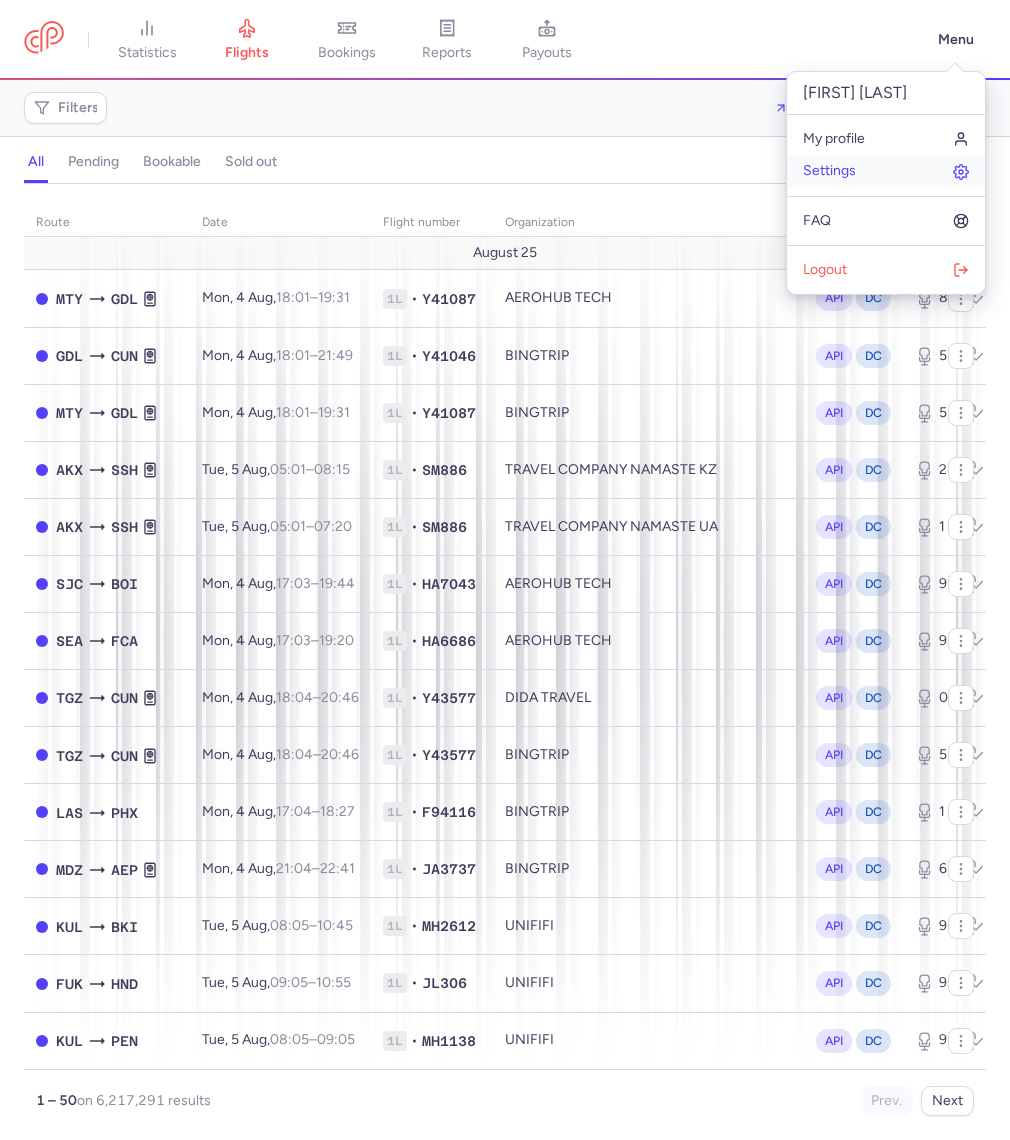 click on "Settings" at bounding box center (886, 171) 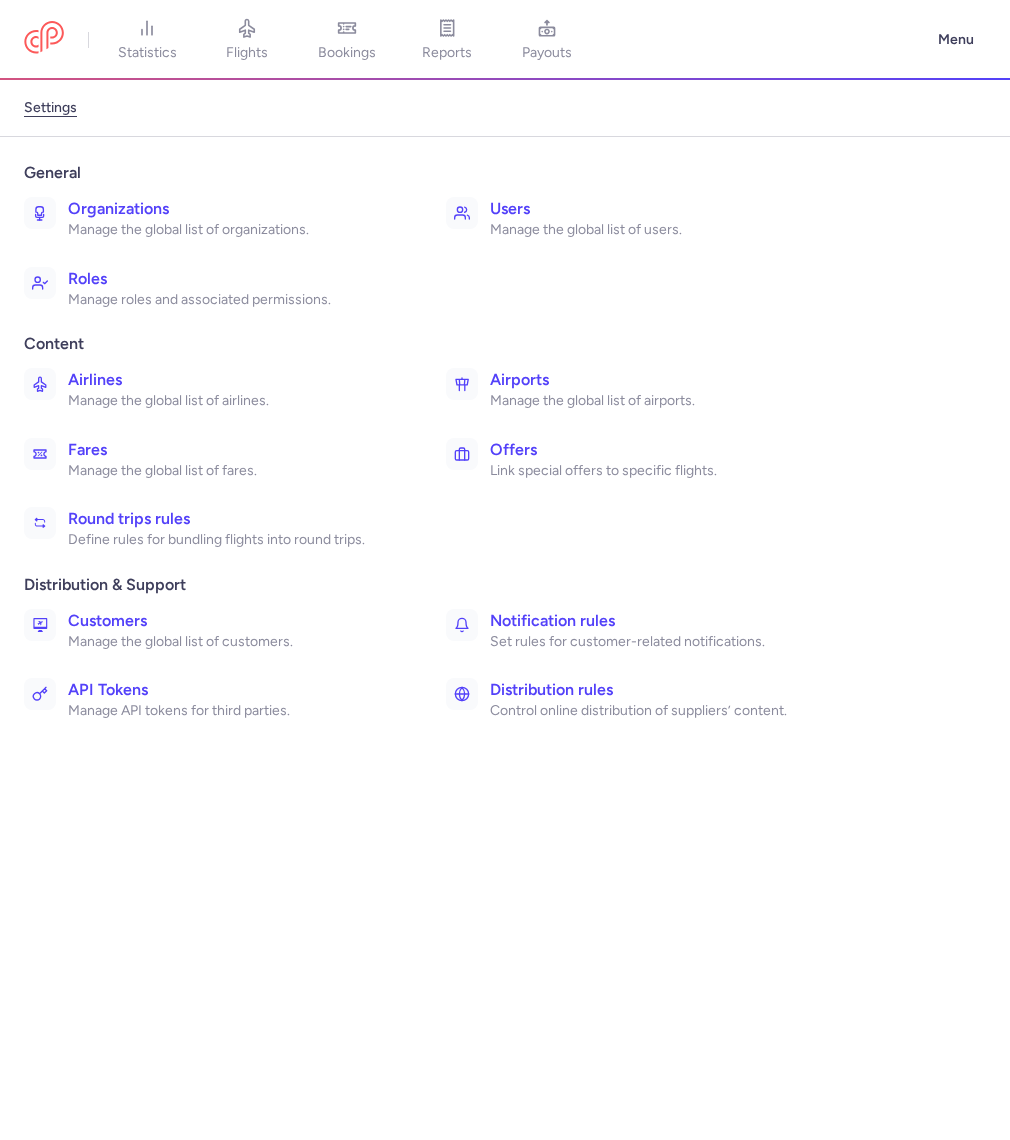click on "Control online distribution of suppliers’ content." at bounding box center [657, 711] 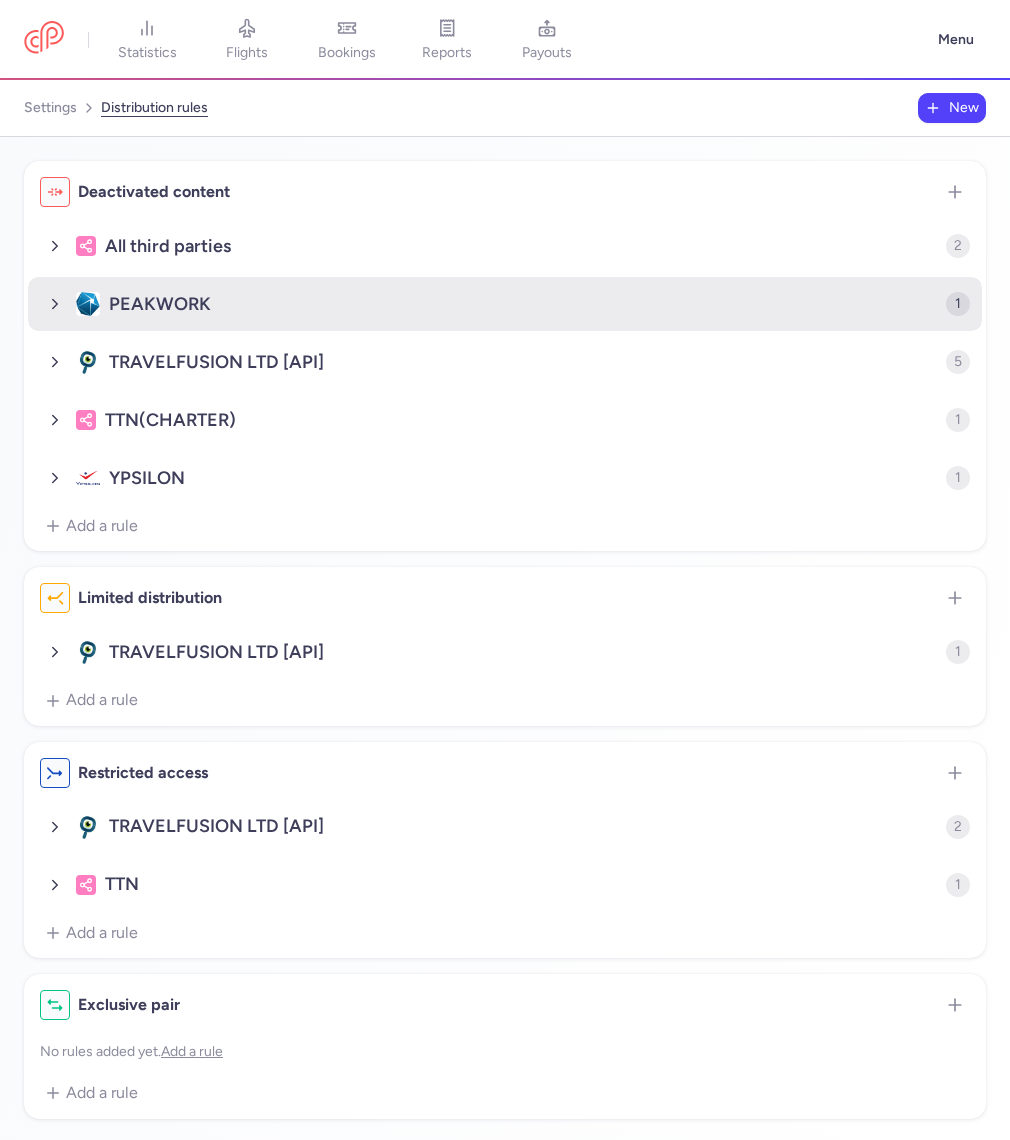 click on "PEAKWORK" 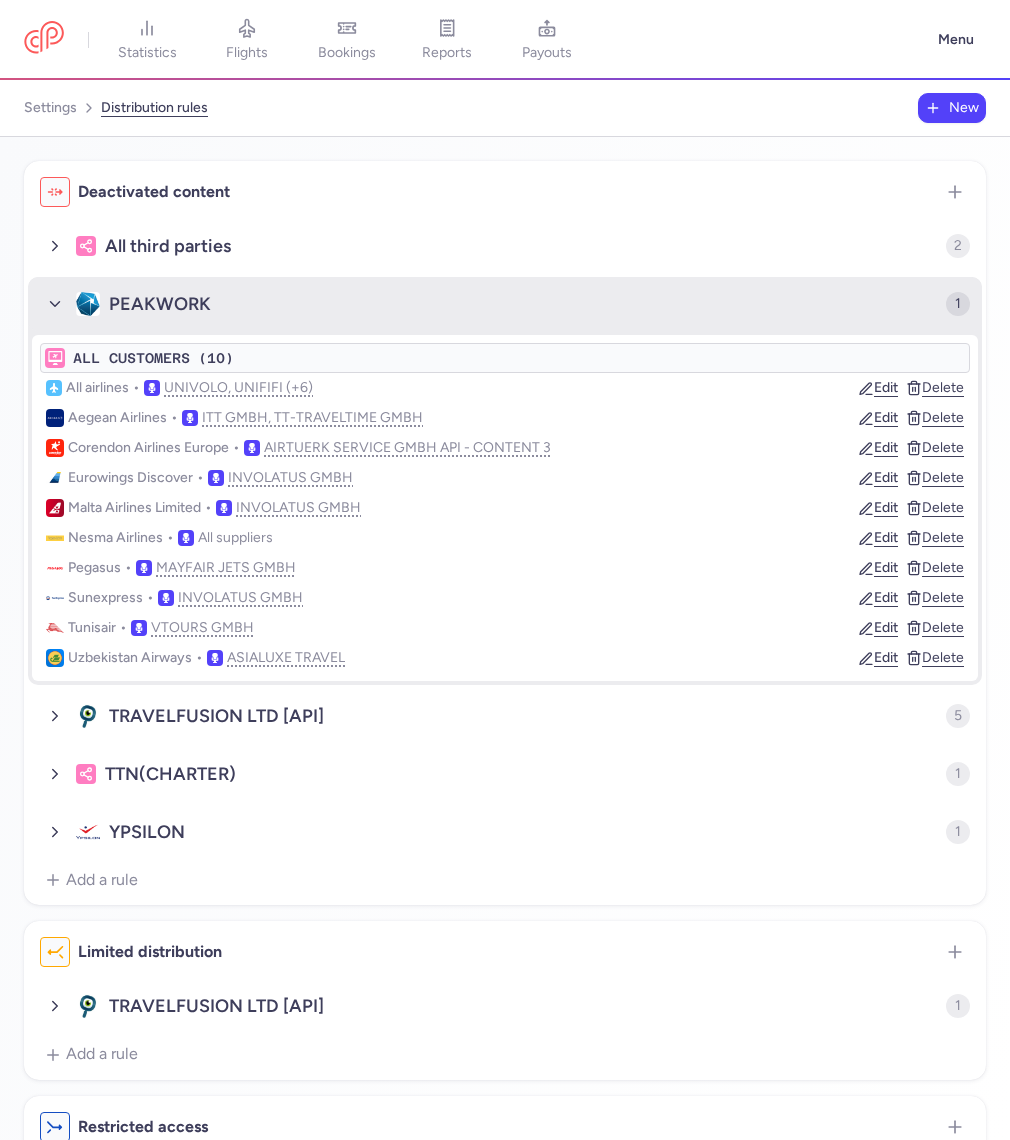 click on "PEAKWORK" 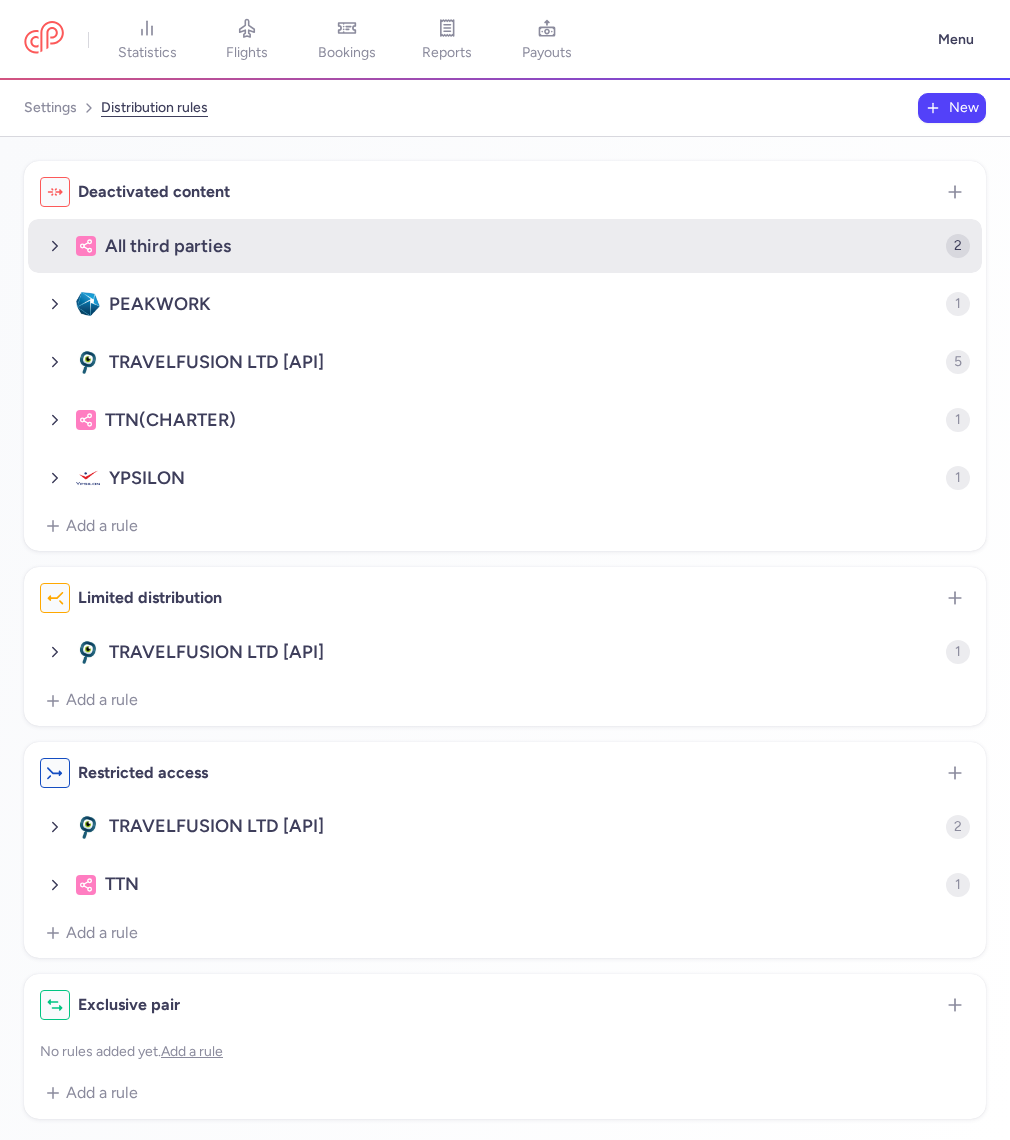 click on "All third parties 2" at bounding box center (505, 246) 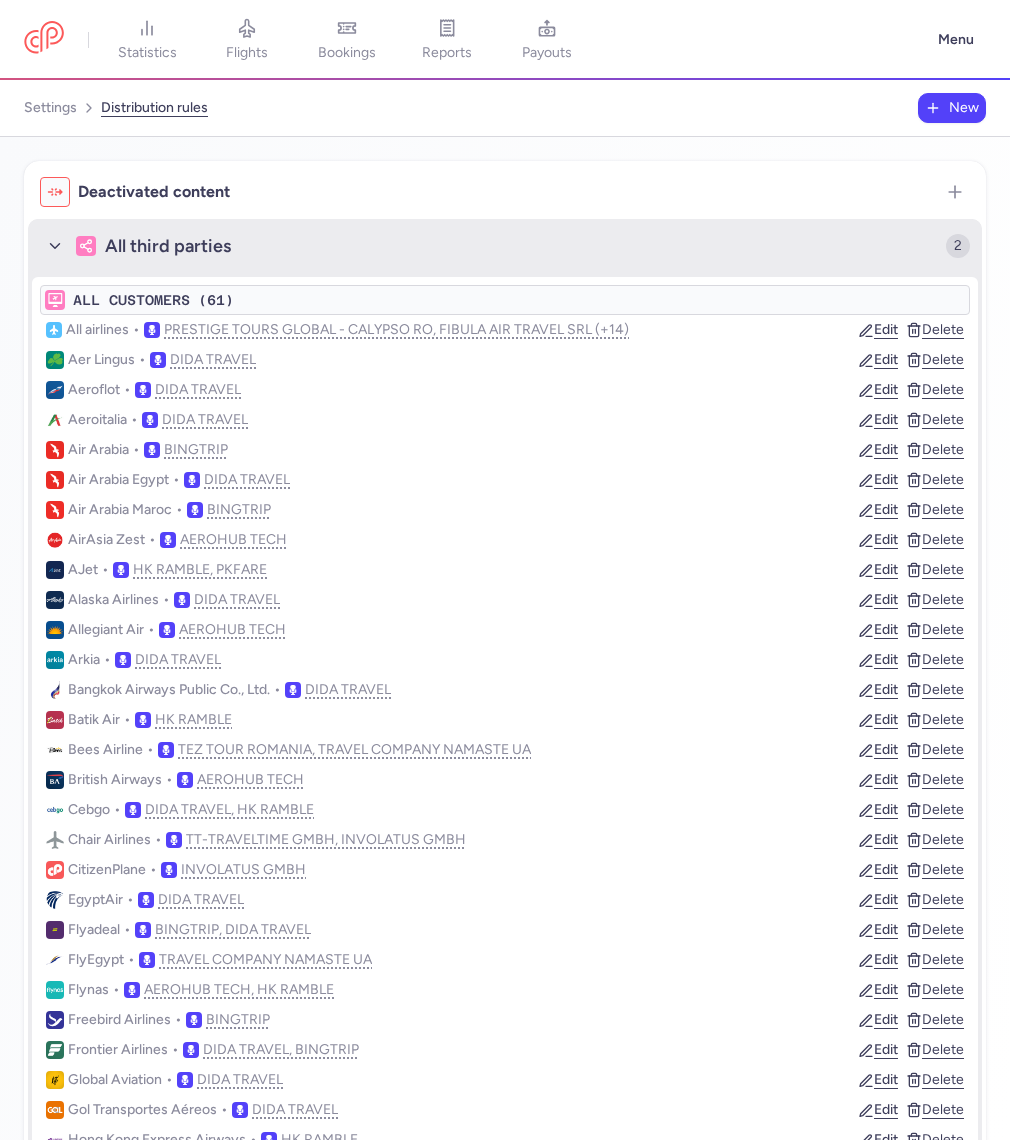 click on "All third parties" 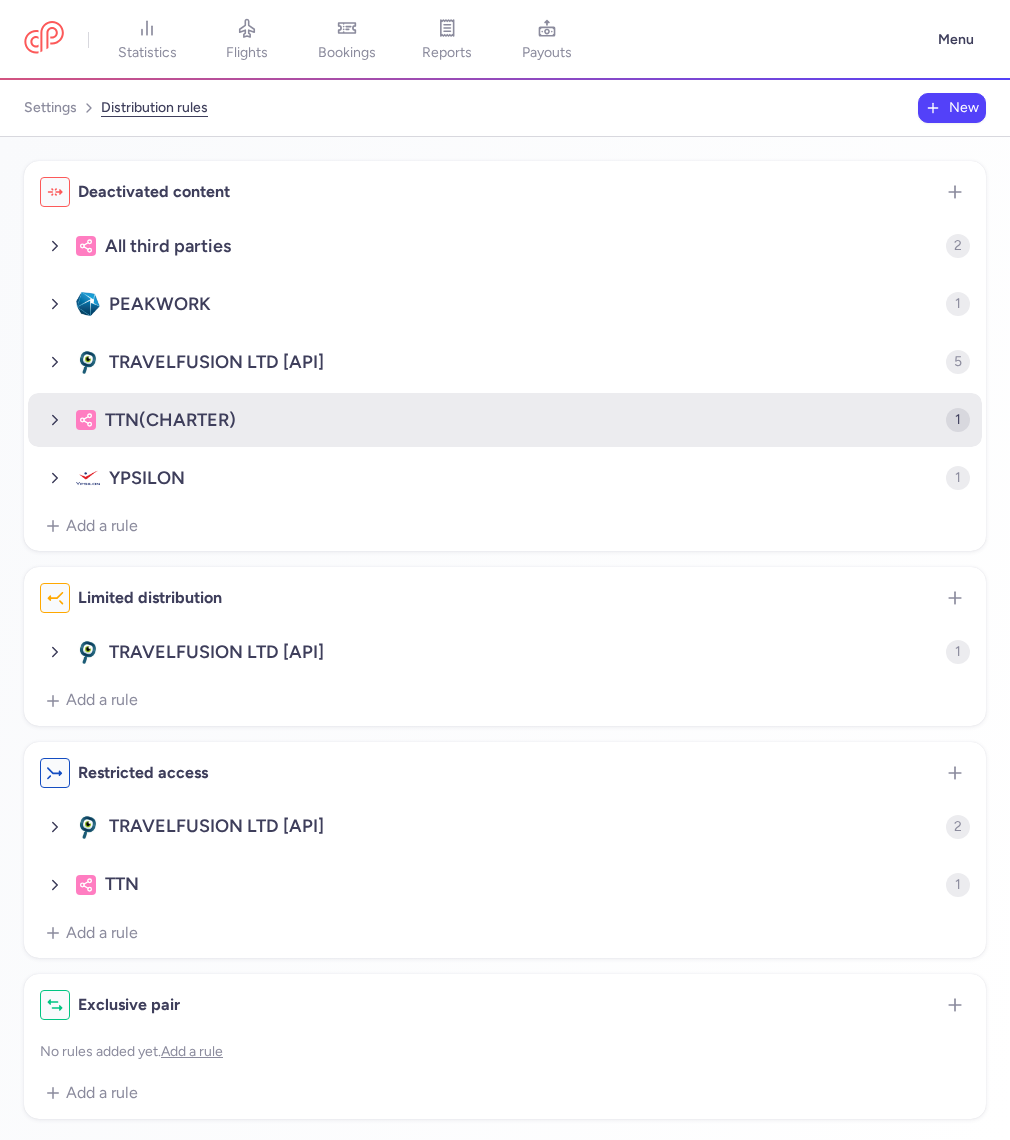 click on "TTN(CHARTER)" 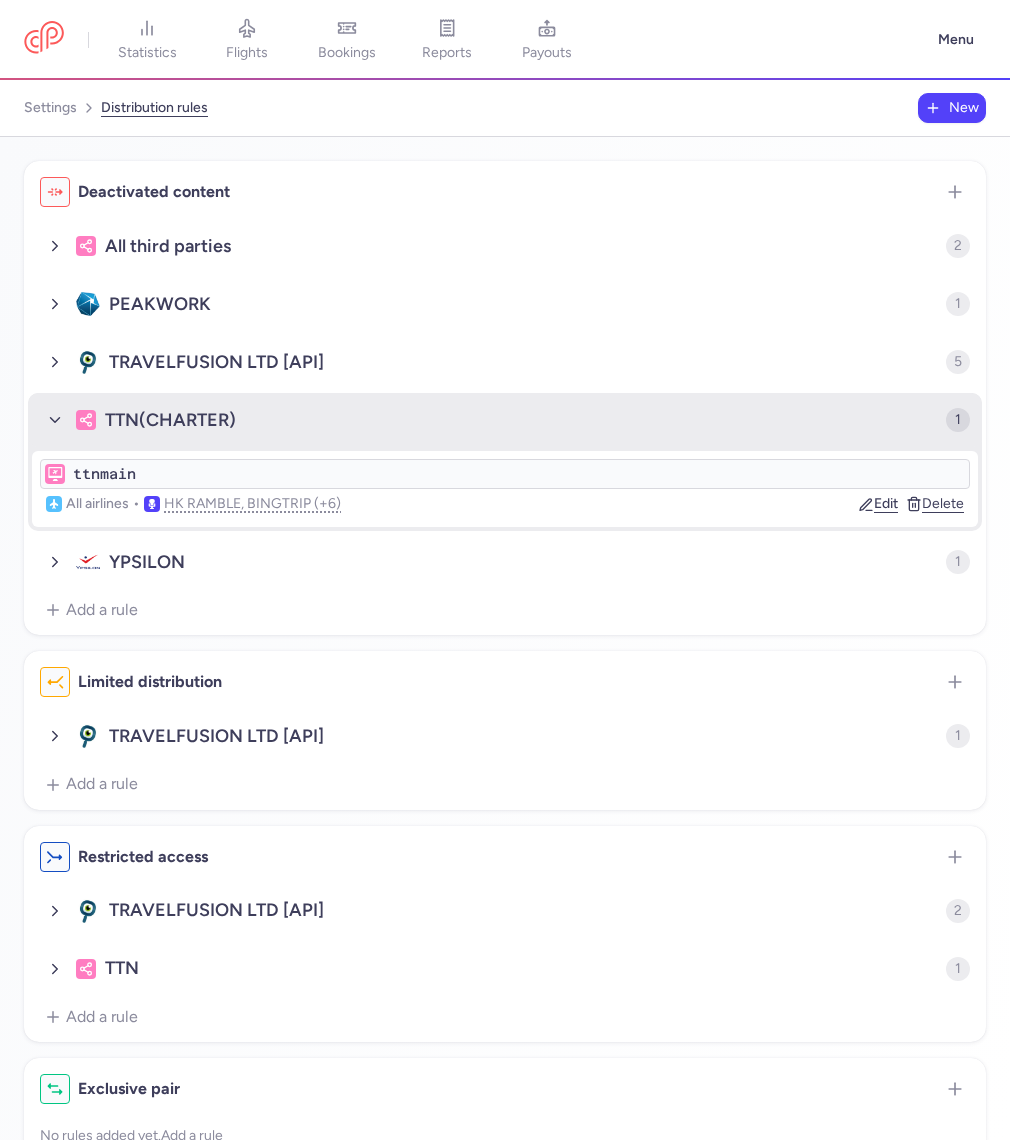 click on "TTN(CHARTER)" 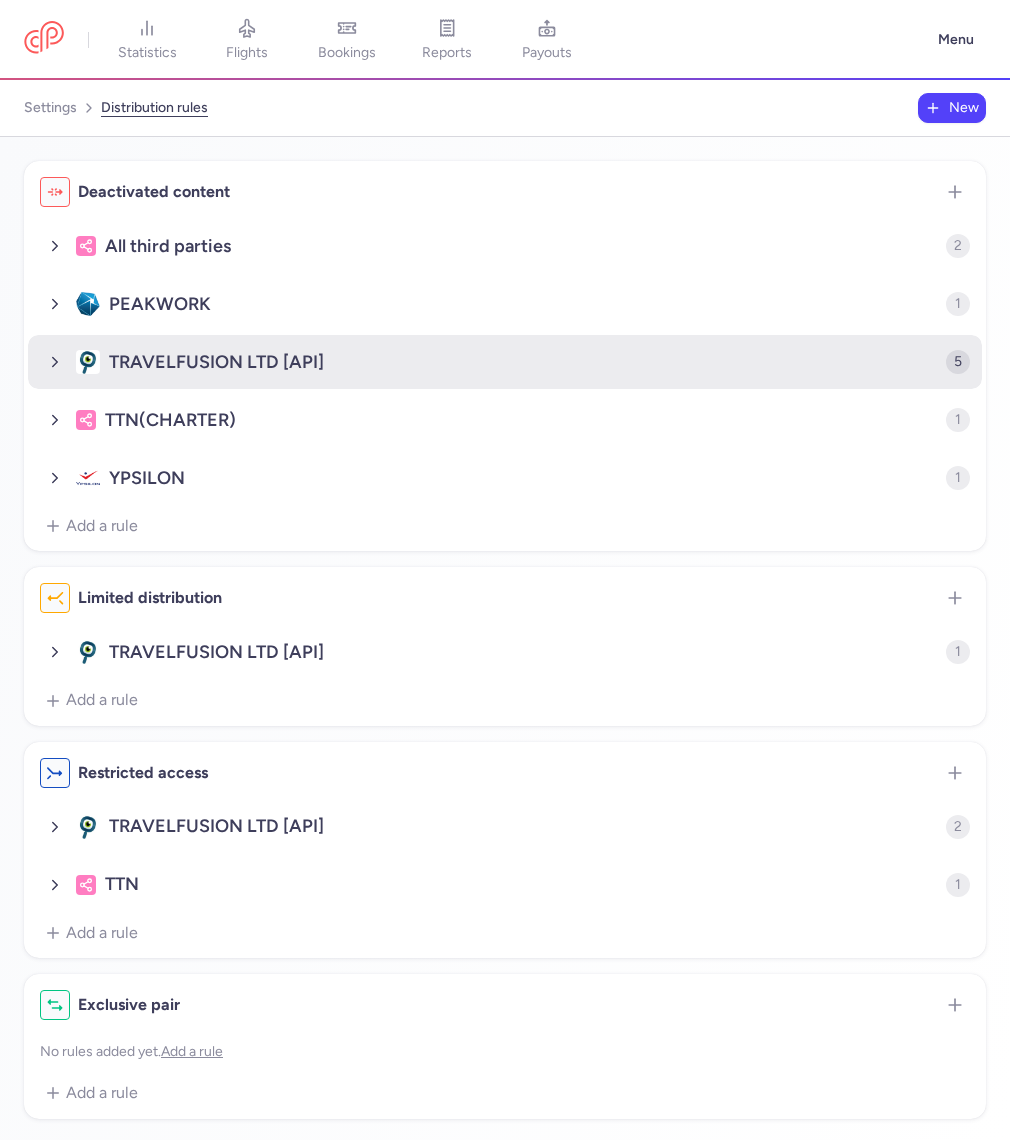 click on "TRAVELFUSION LTD [API]" 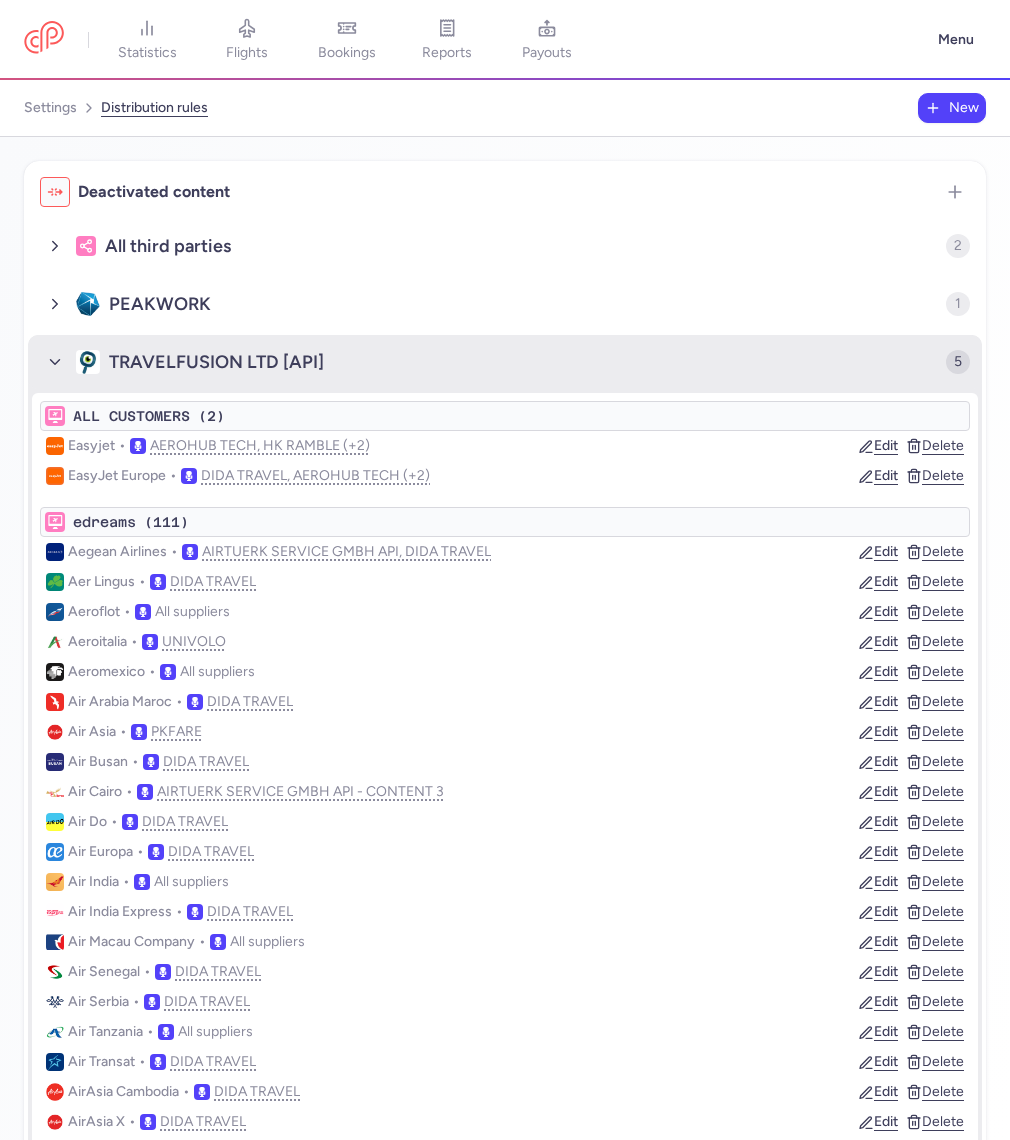 click on "TRAVELFUSION LTD [API]" 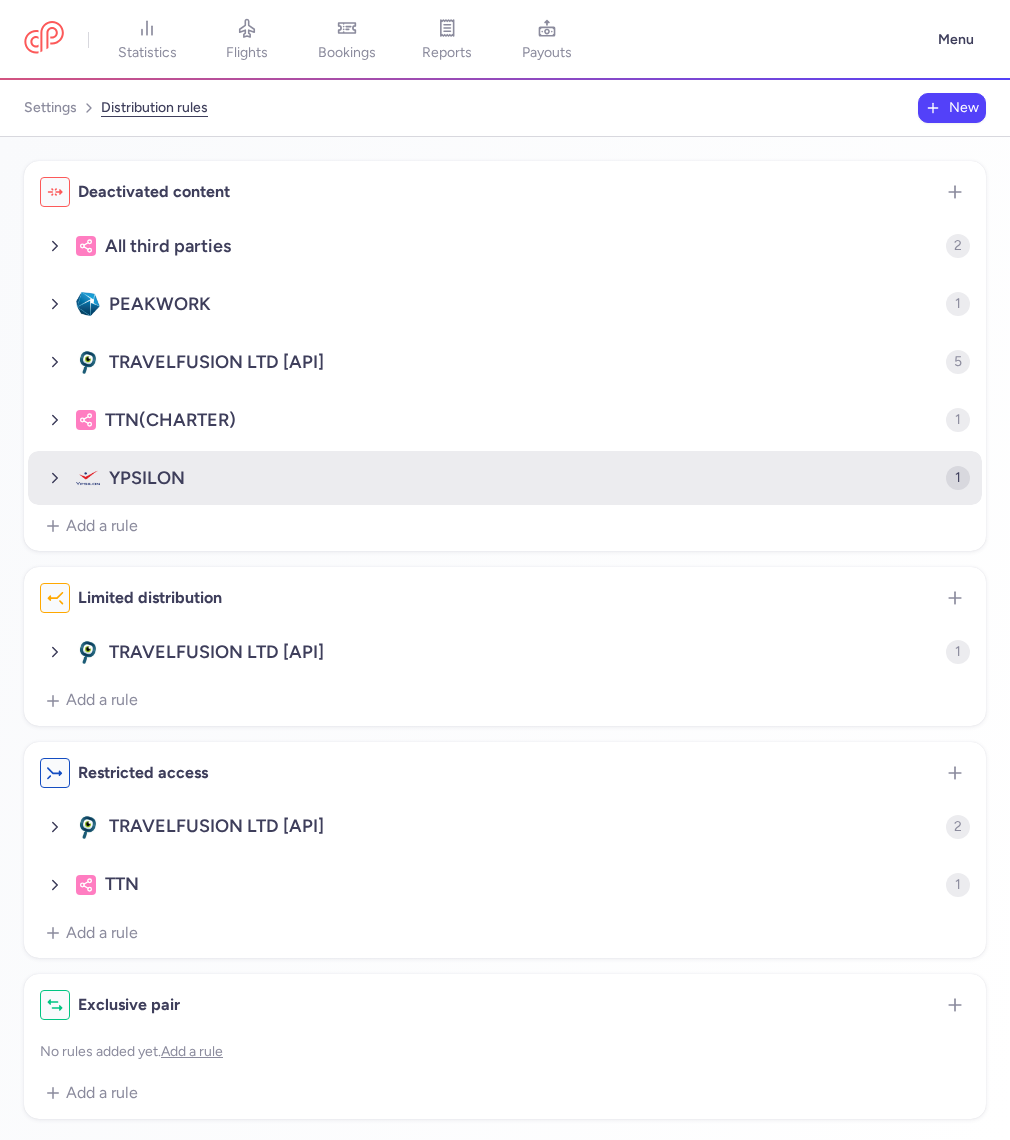 click on "YPSILON" 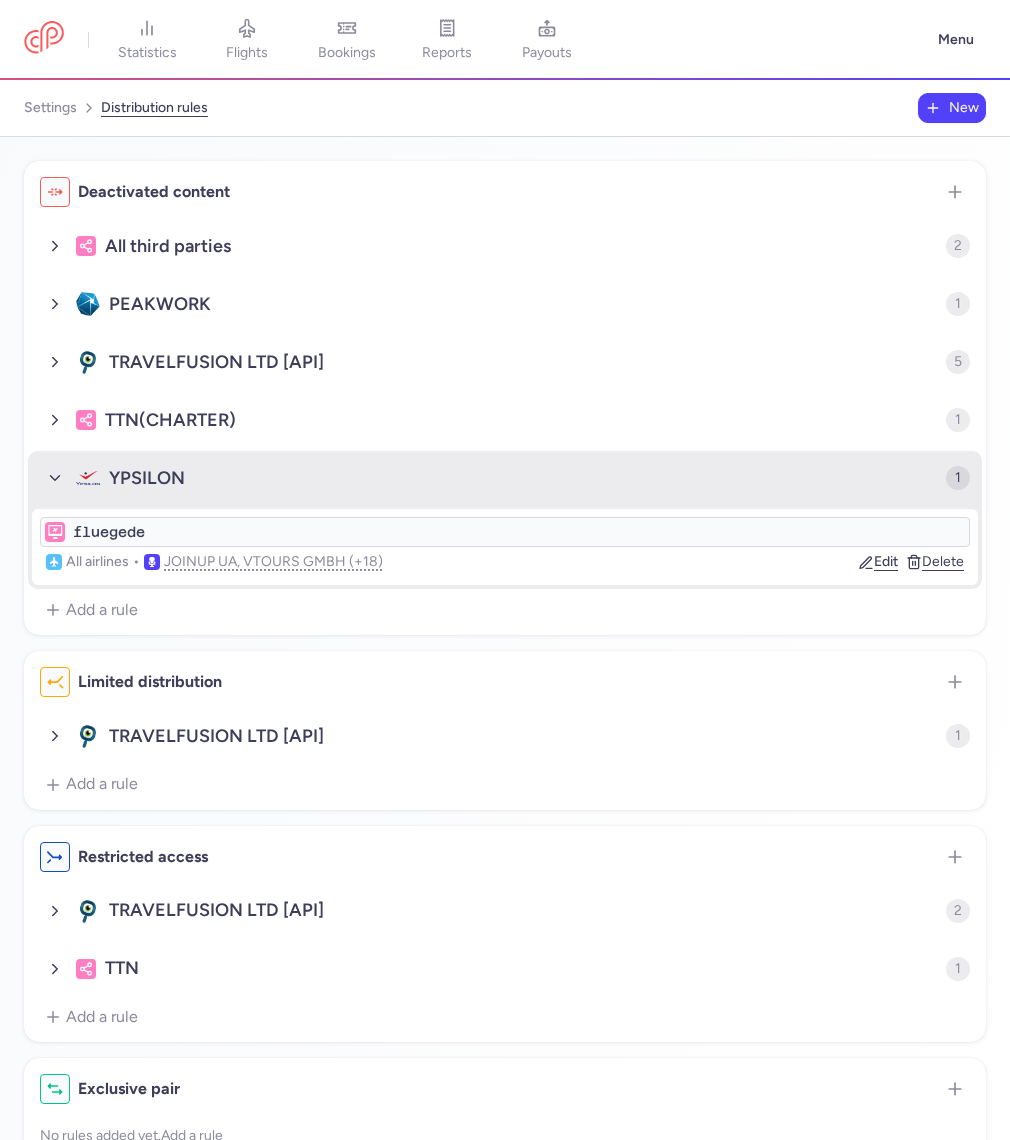 click on "YPSILON" 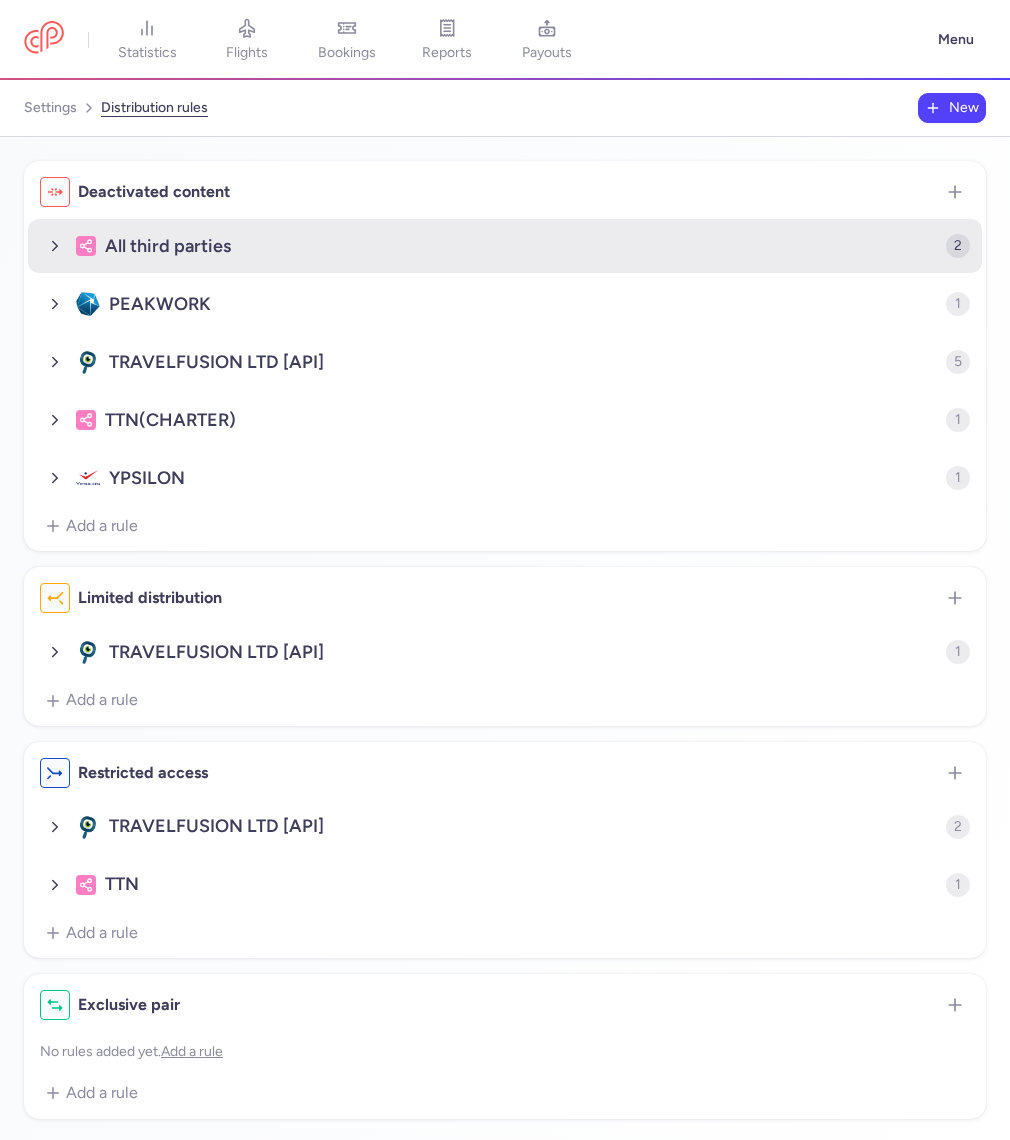 click on "All third parties 2" at bounding box center (505, 246) 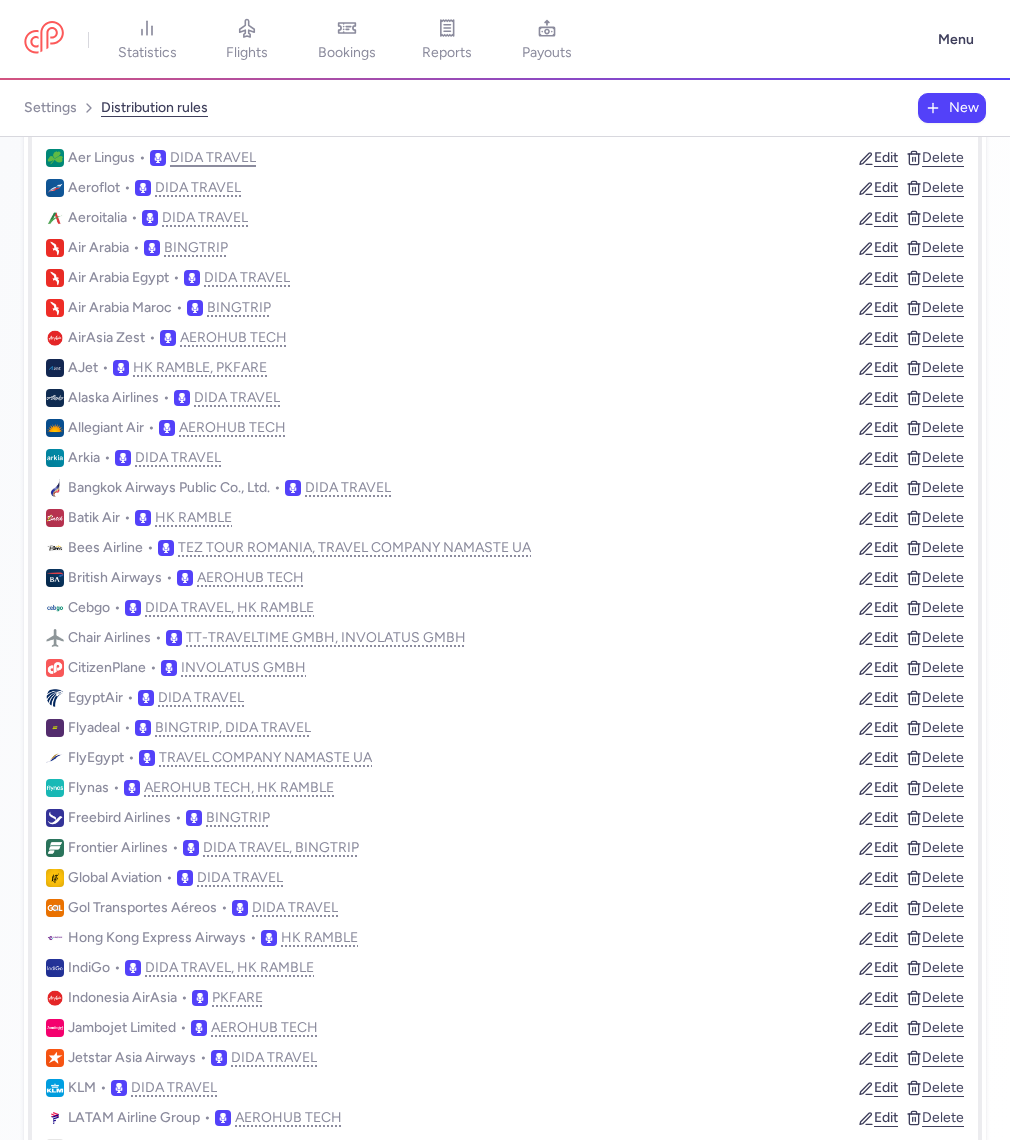 scroll, scrollTop: 0, scrollLeft: 0, axis: both 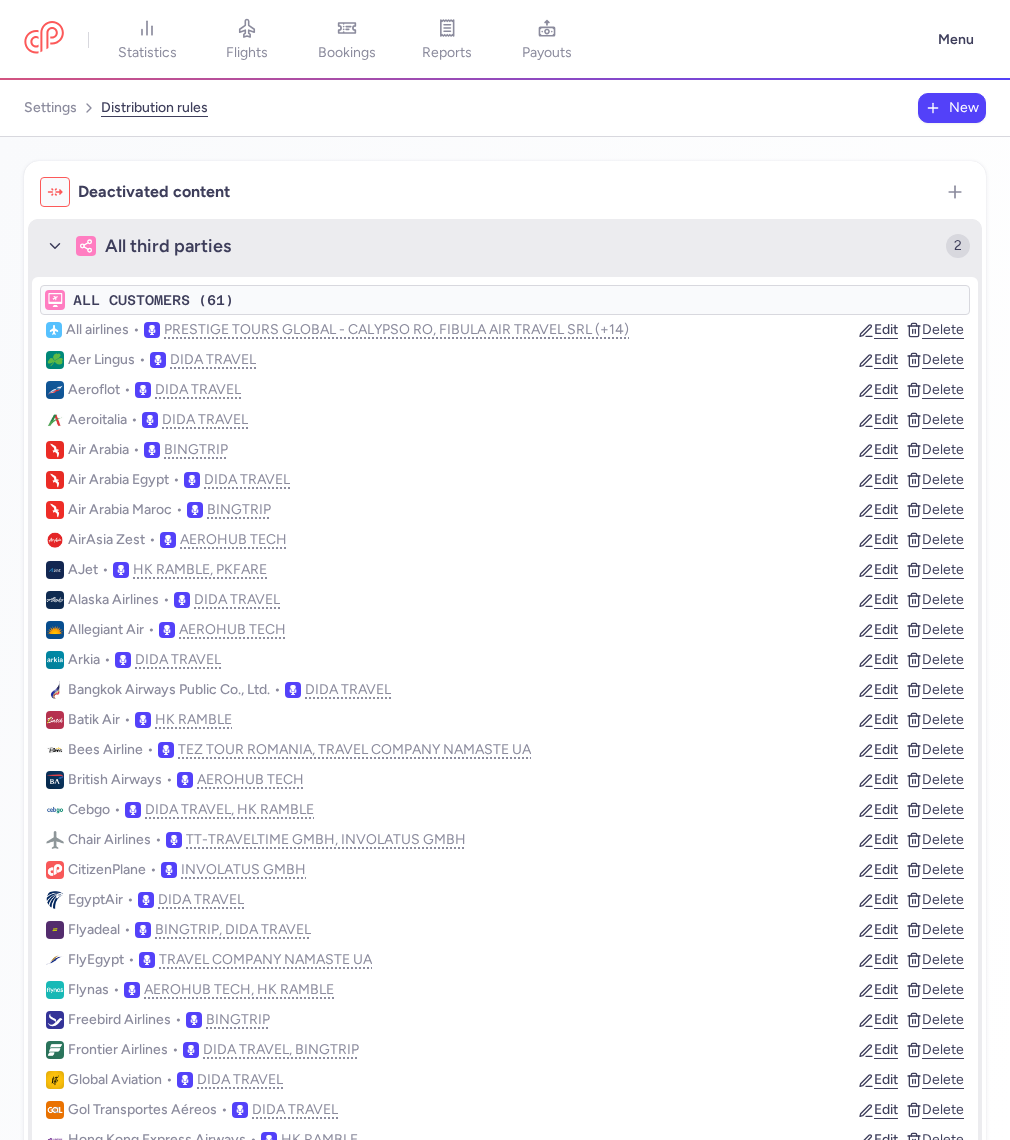 click on "All third parties" 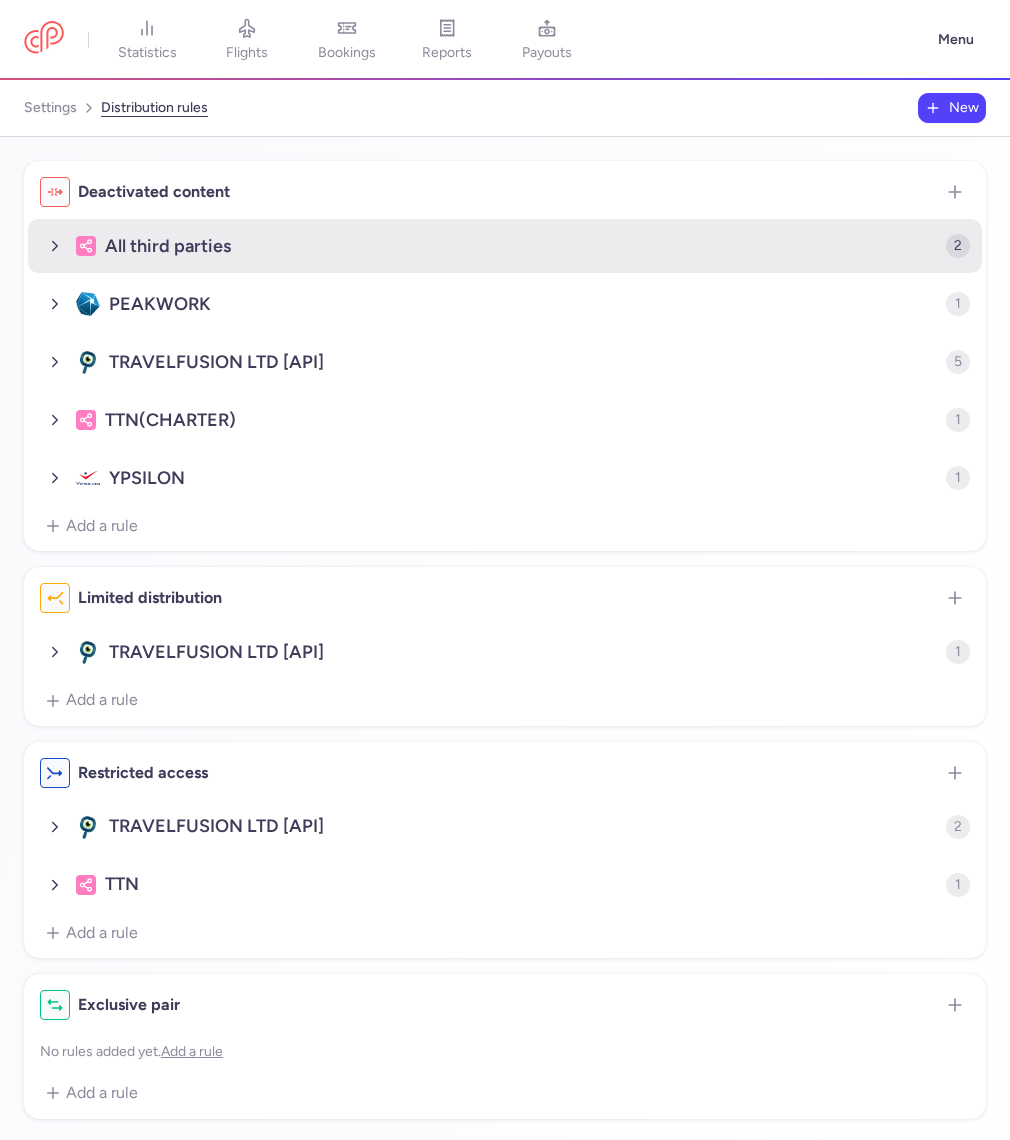 click on "All third parties 2" at bounding box center (505, 246) 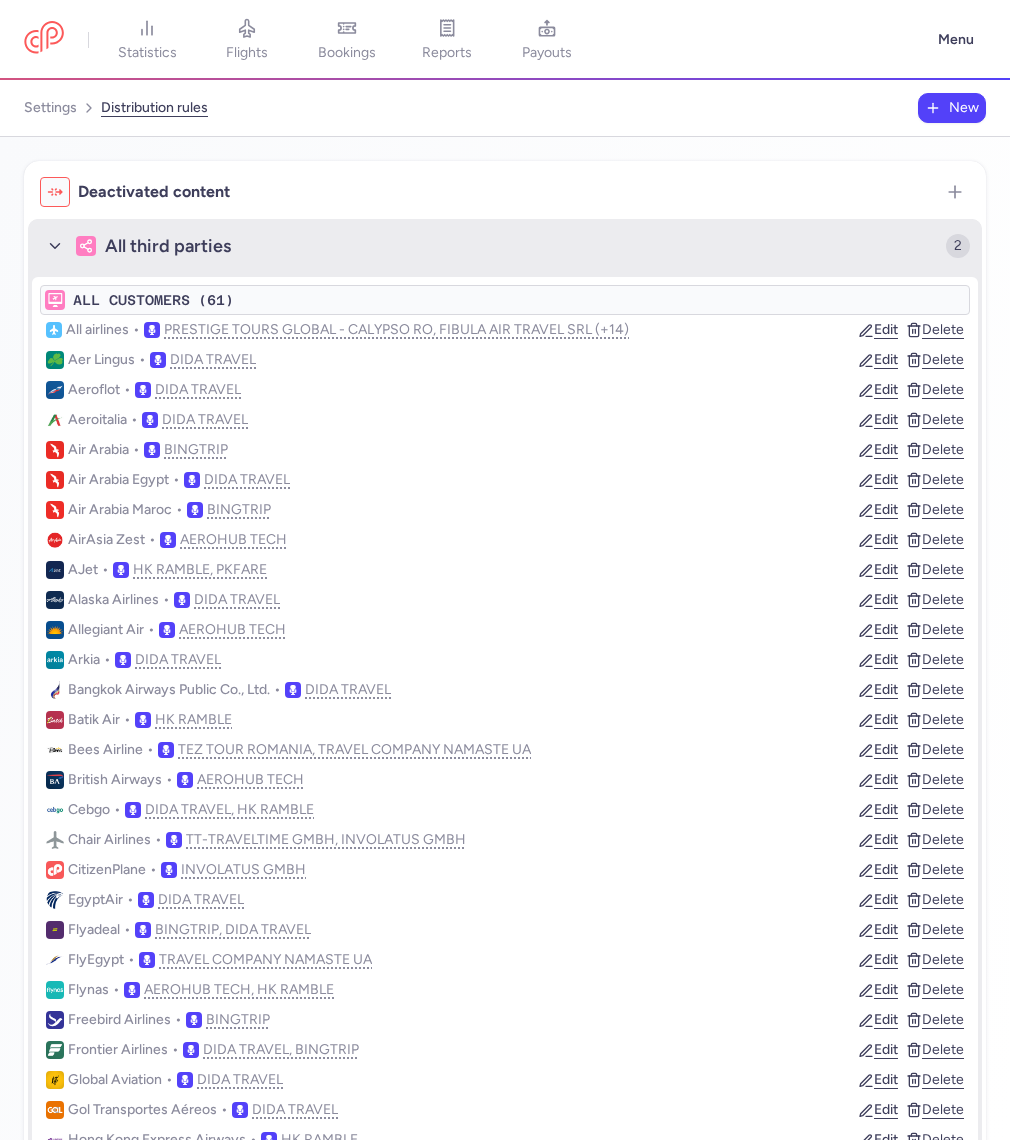 click on "All third parties" 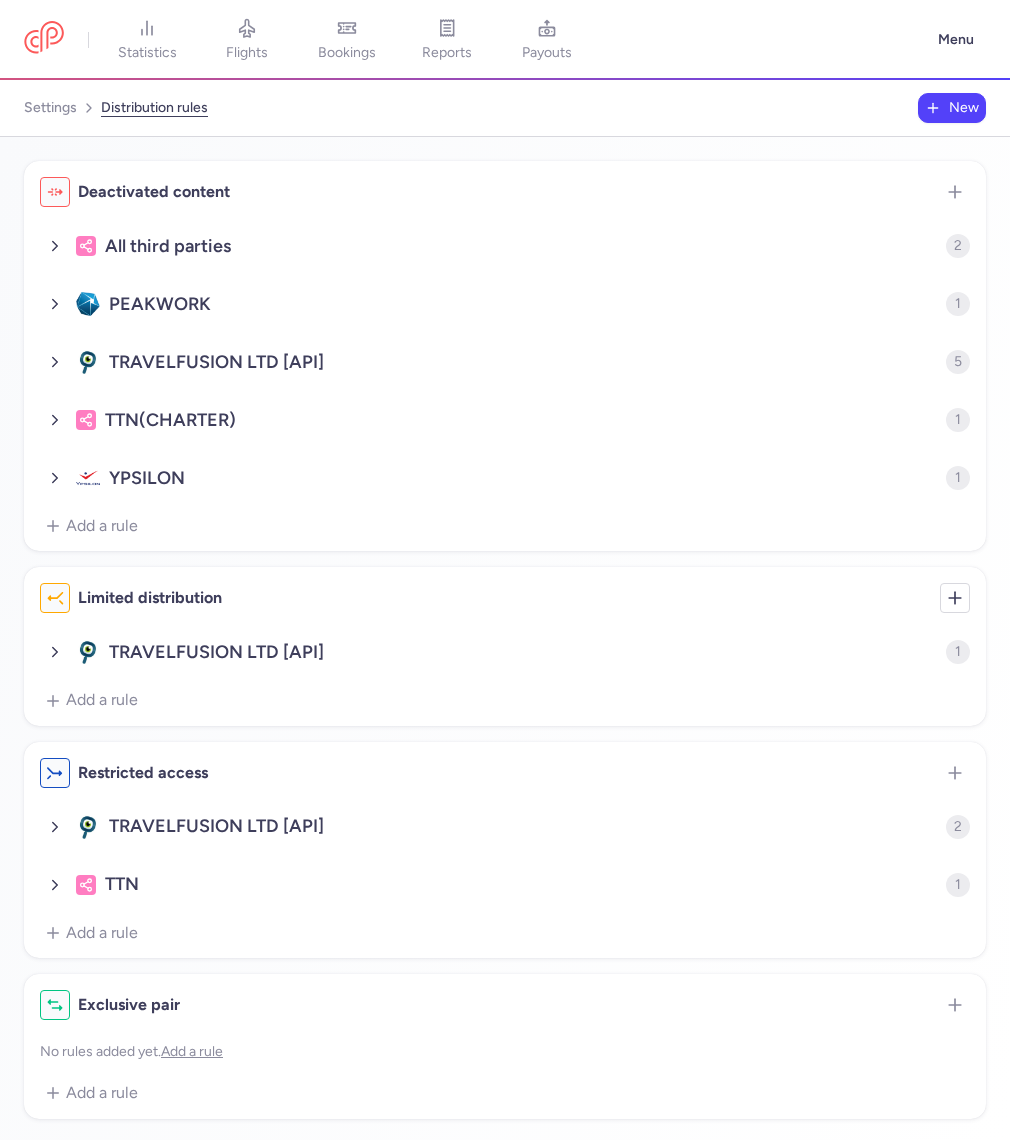 type 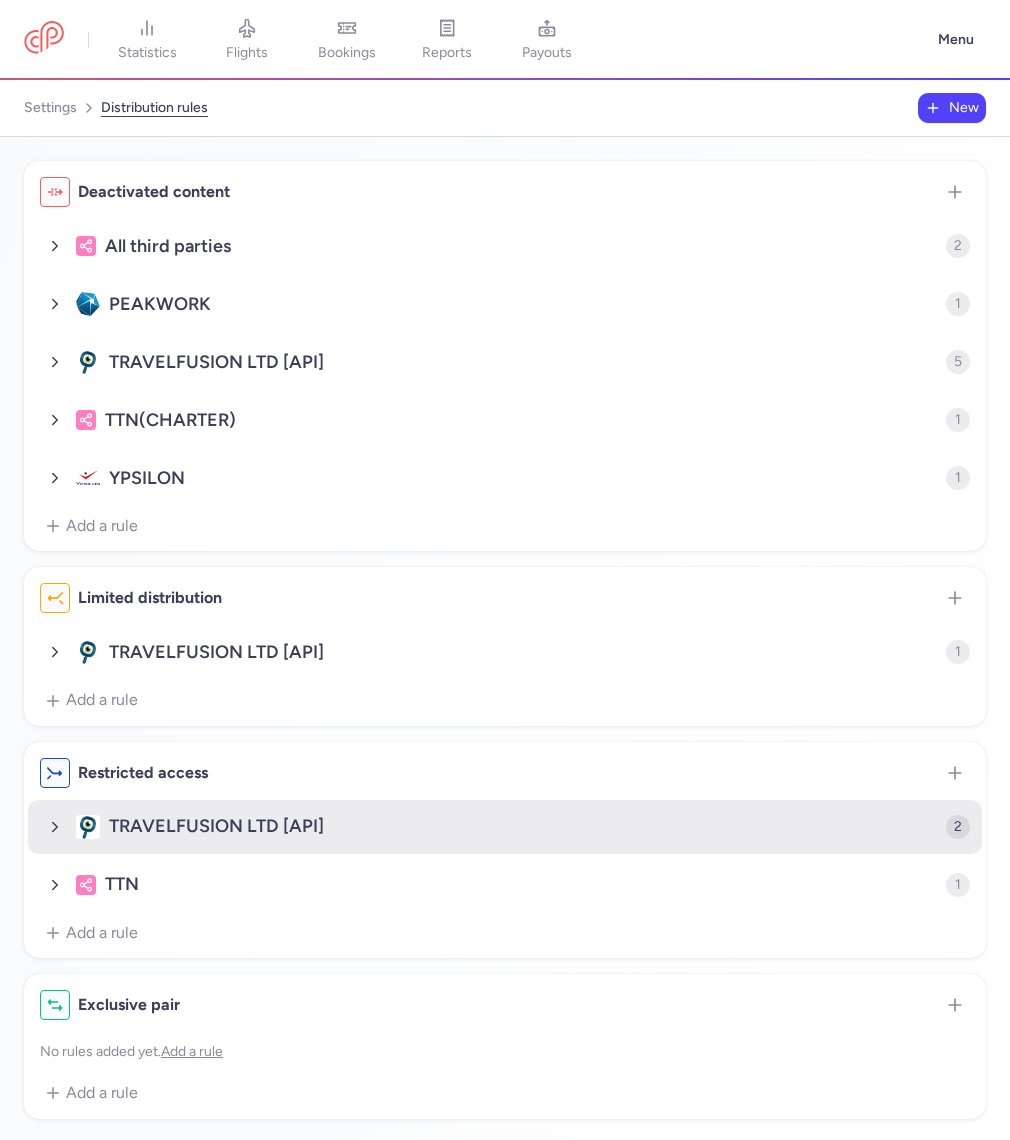 click 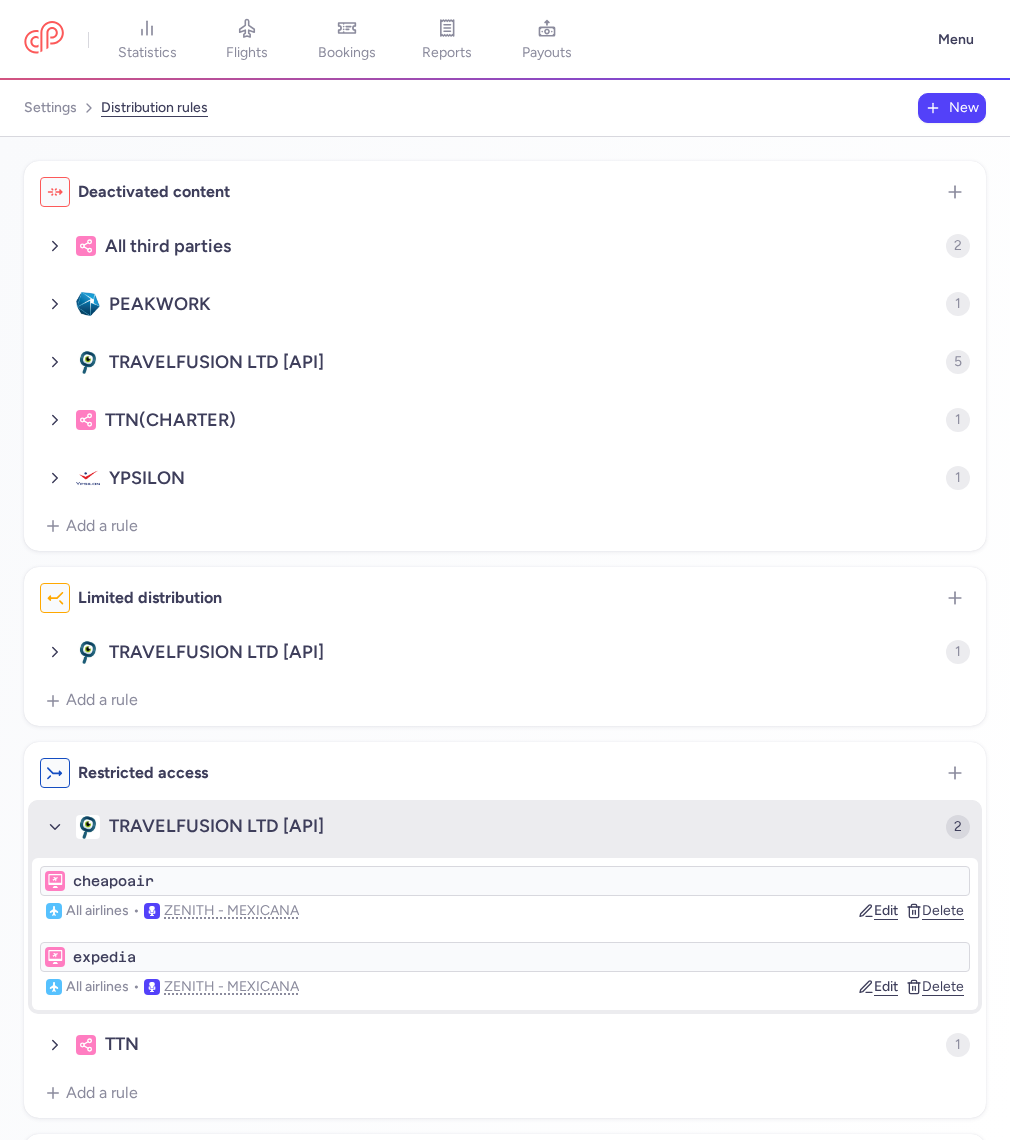 click 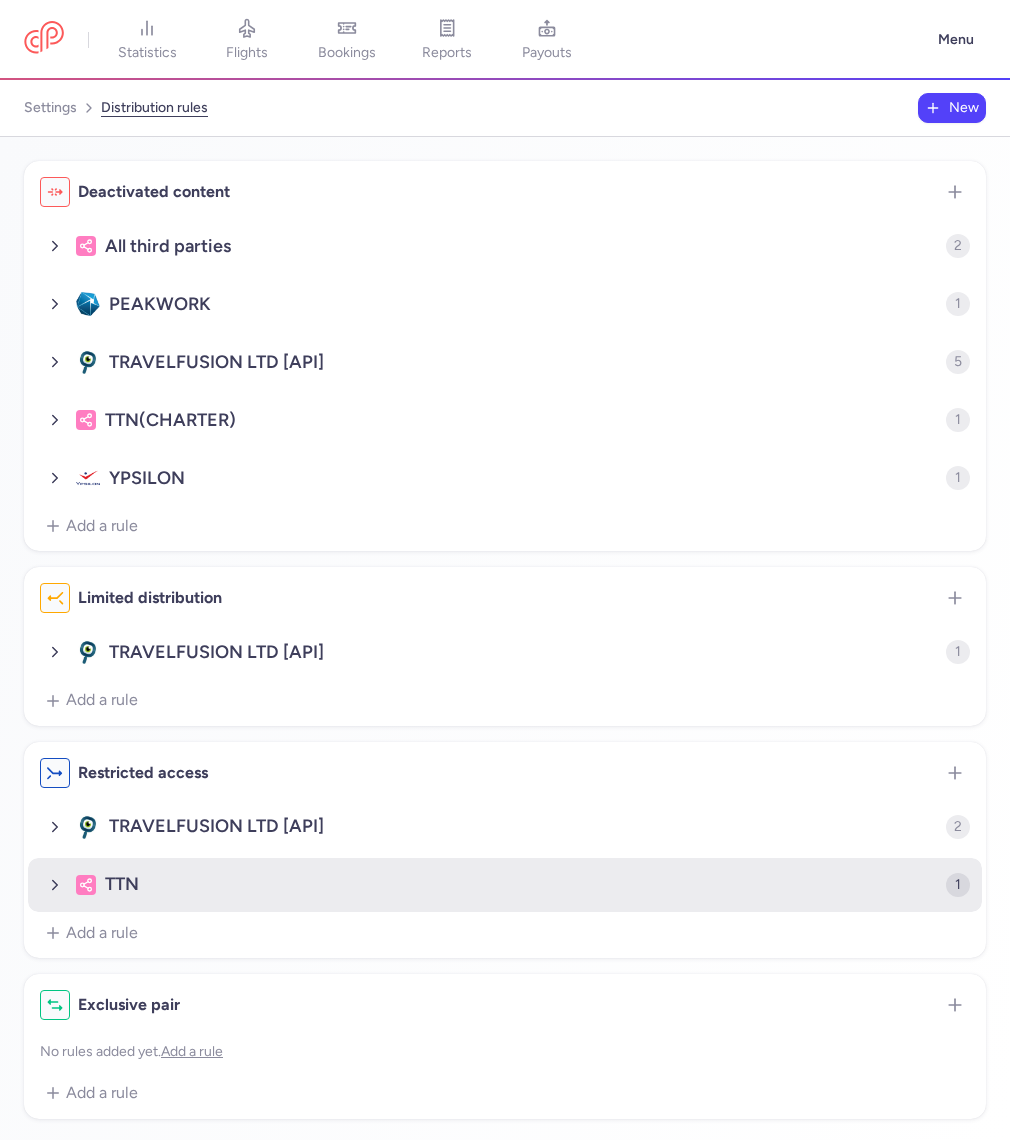 click at bounding box center (55, 885) 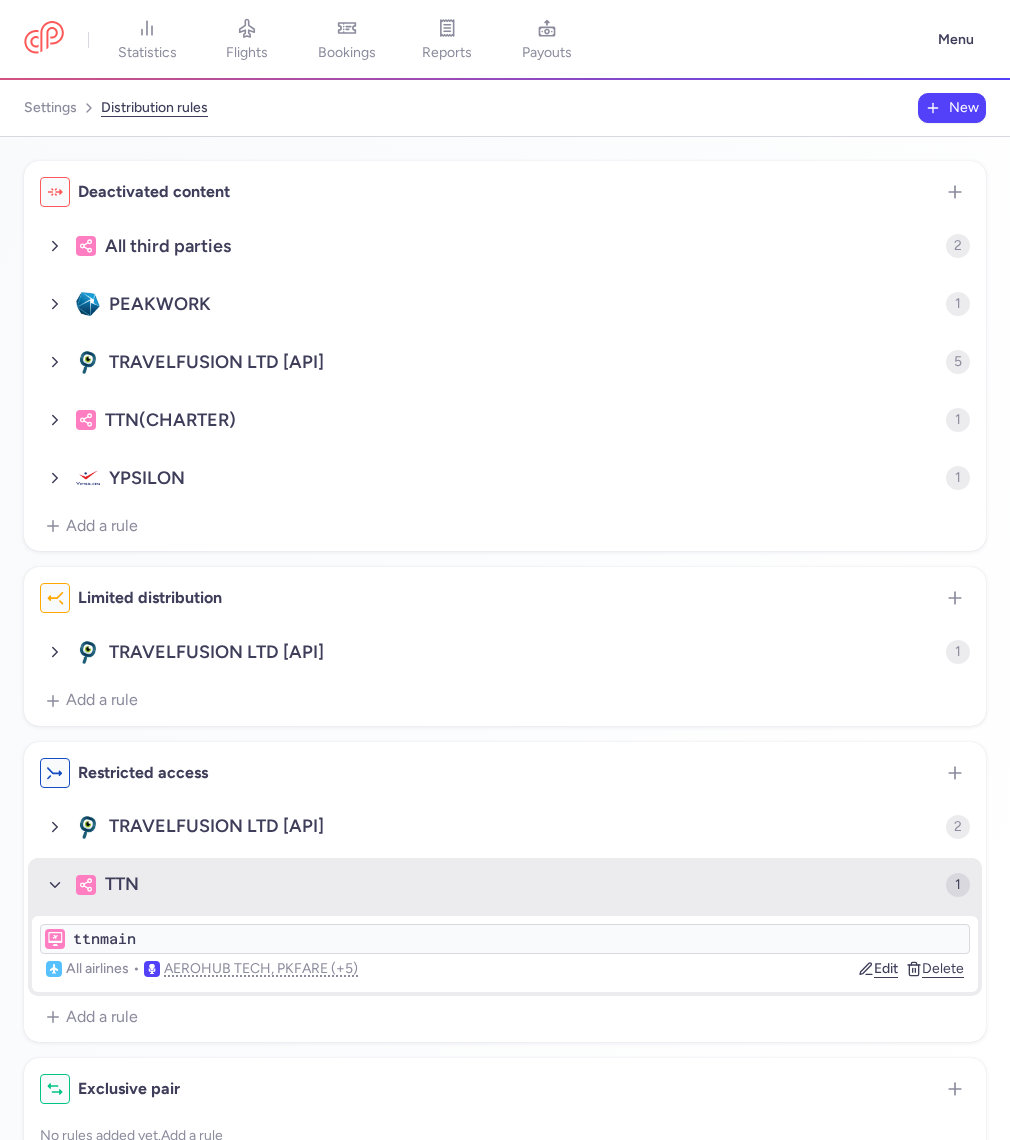 click at bounding box center (55, 885) 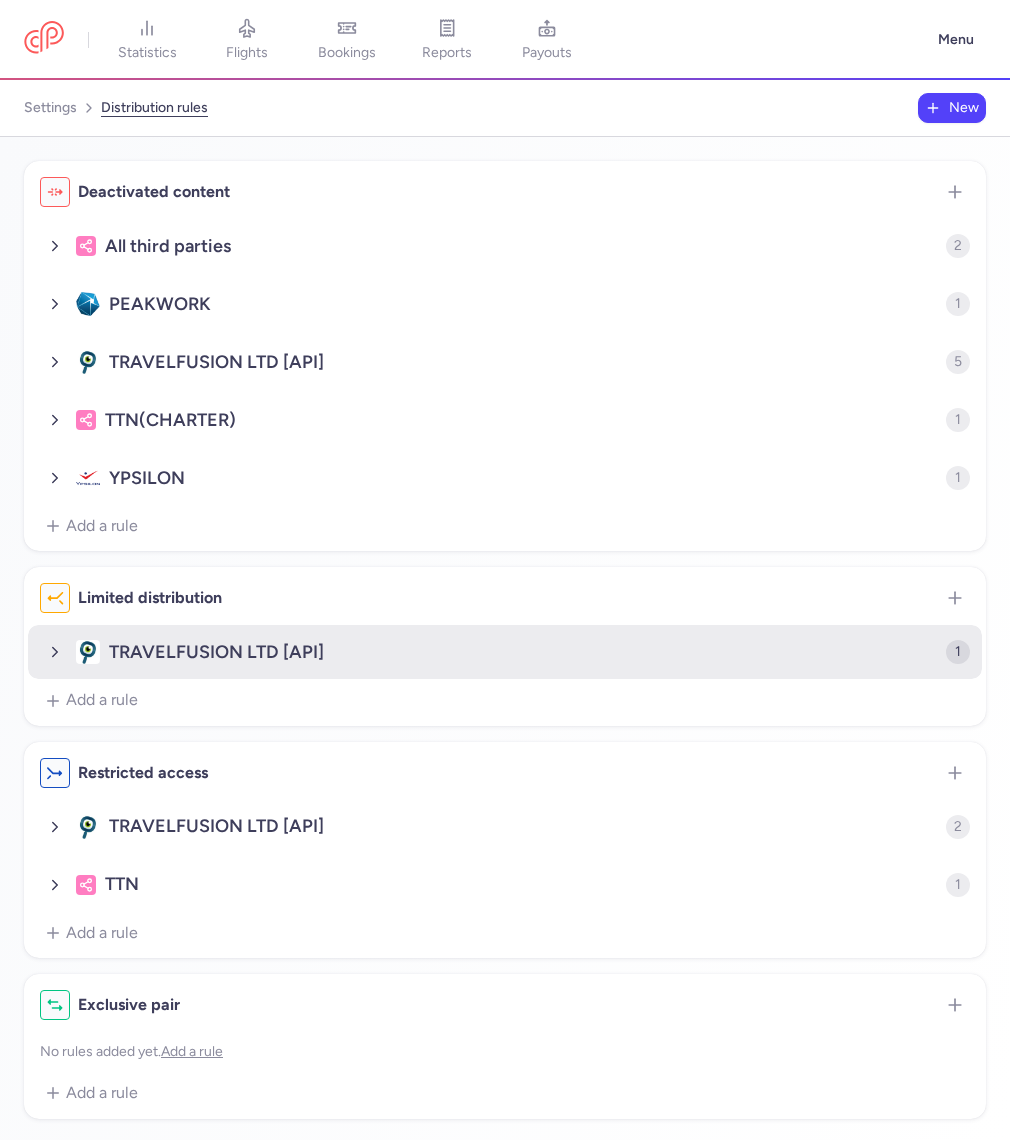 click at bounding box center [55, 652] 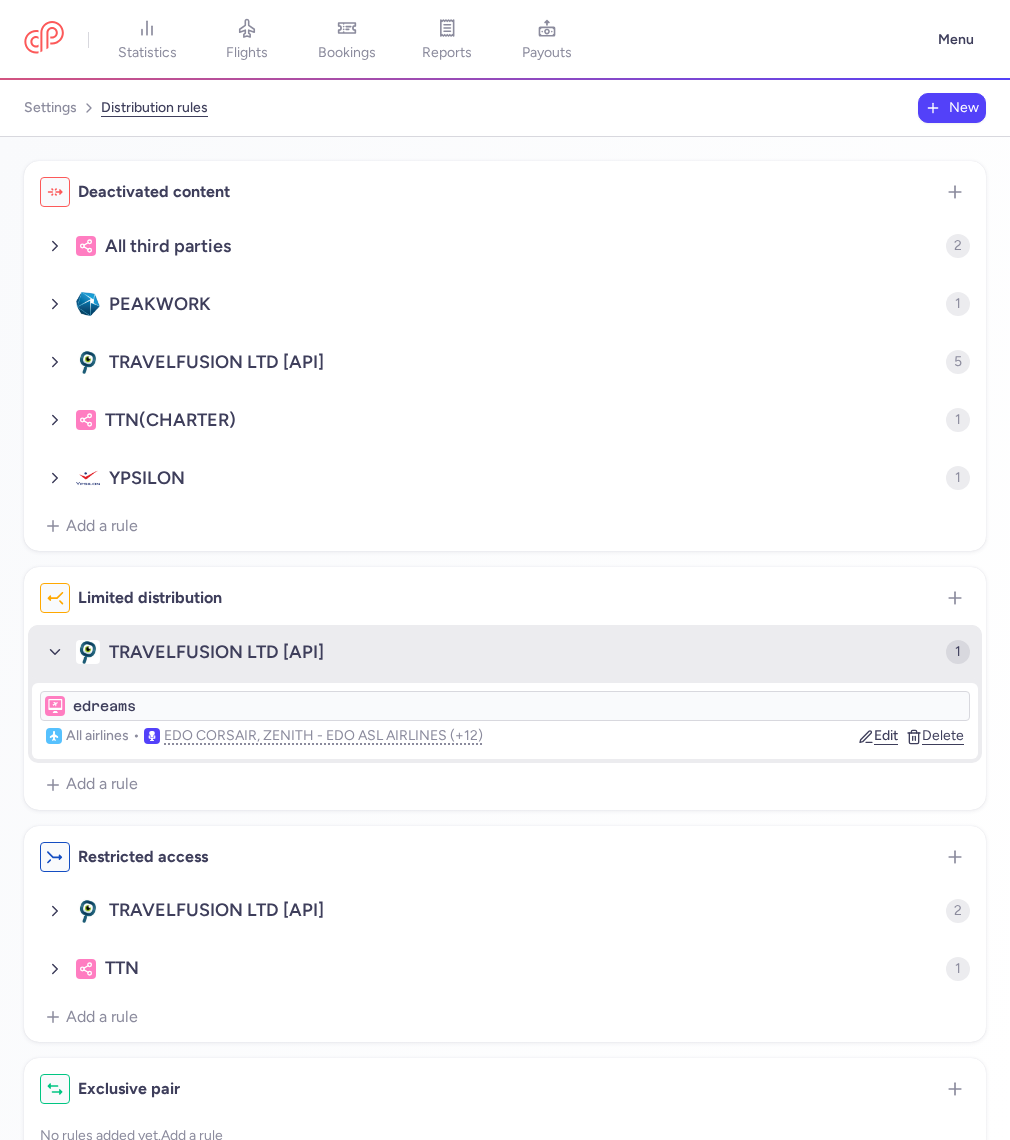click at bounding box center [55, 652] 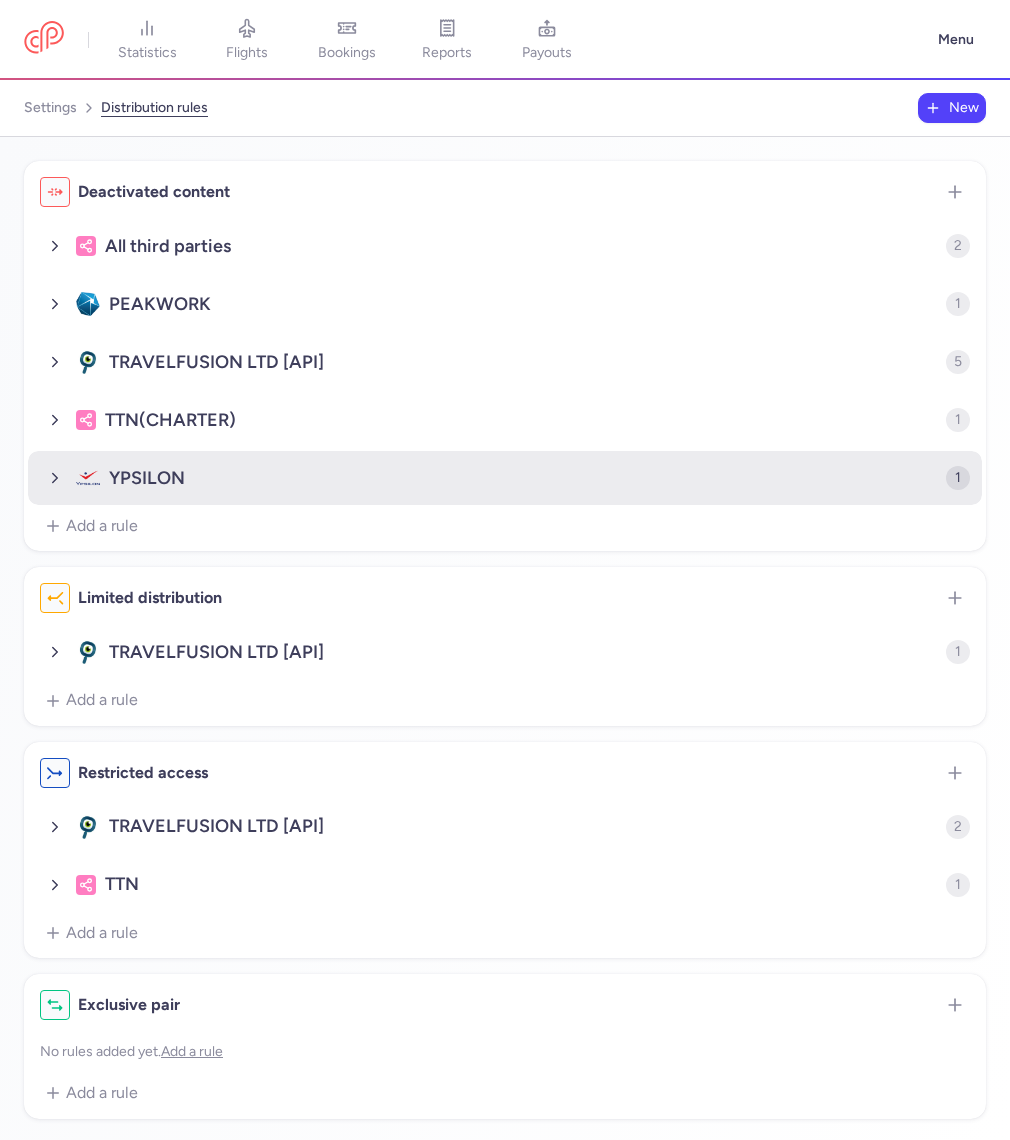click 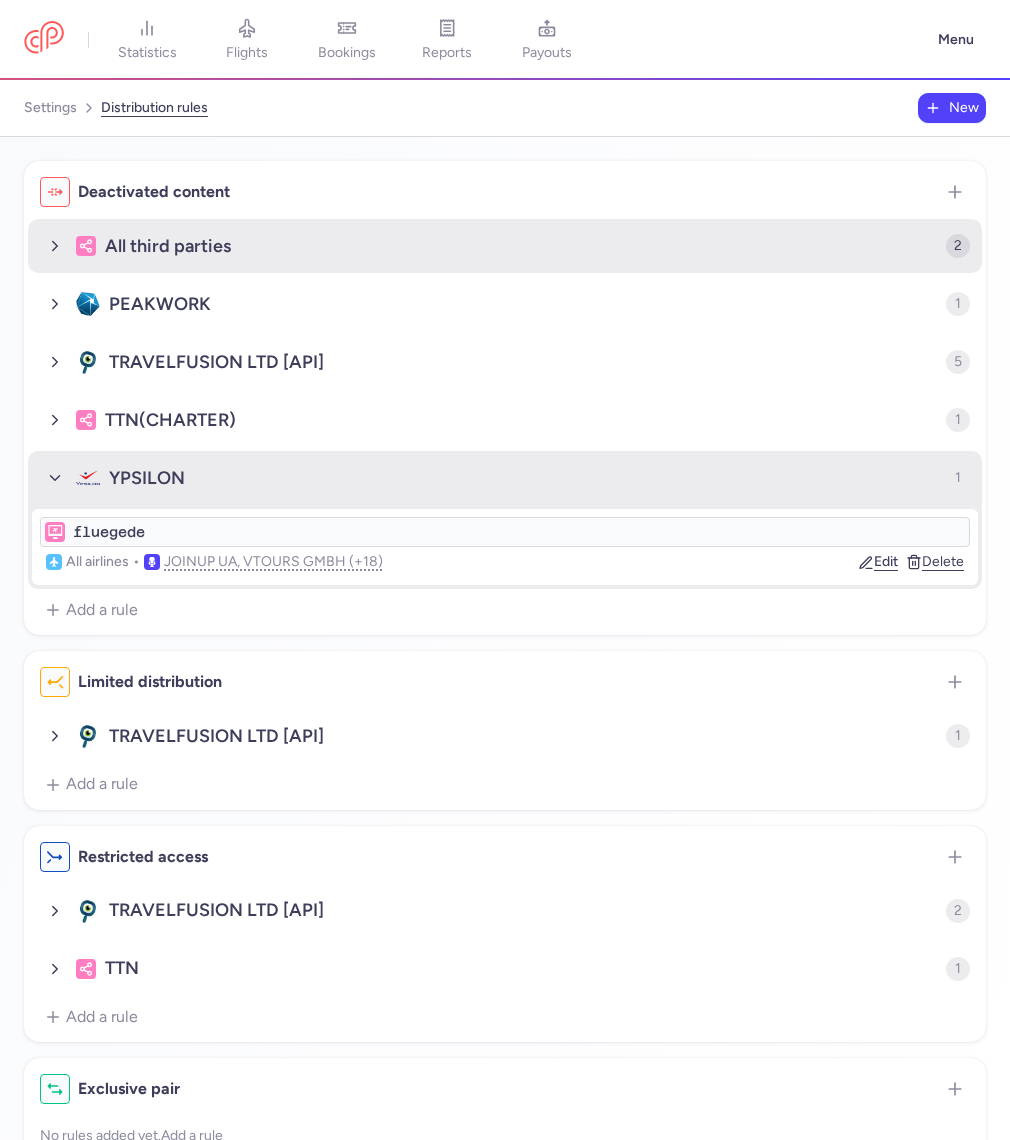 click 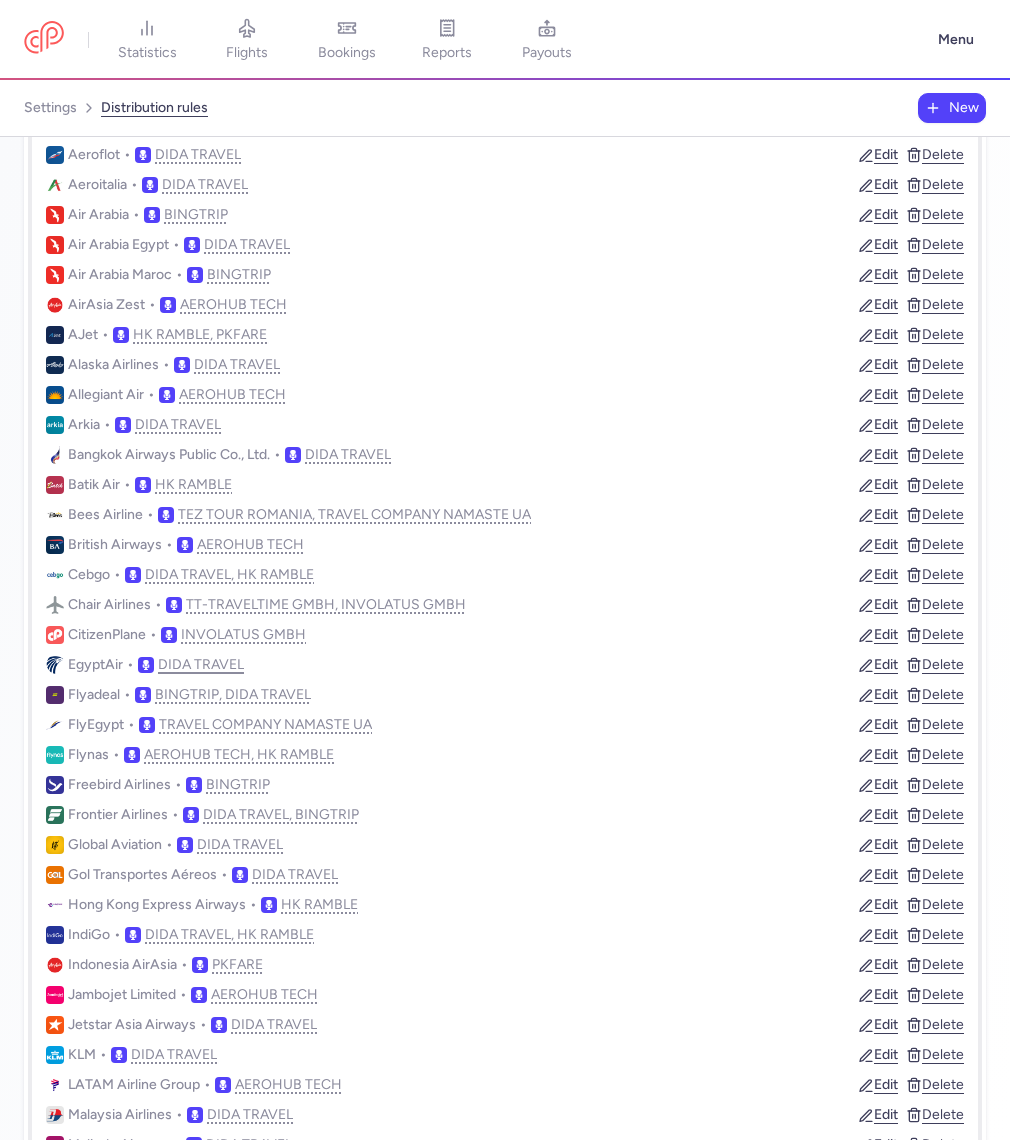 scroll, scrollTop: 0, scrollLeft: 0, axis: both 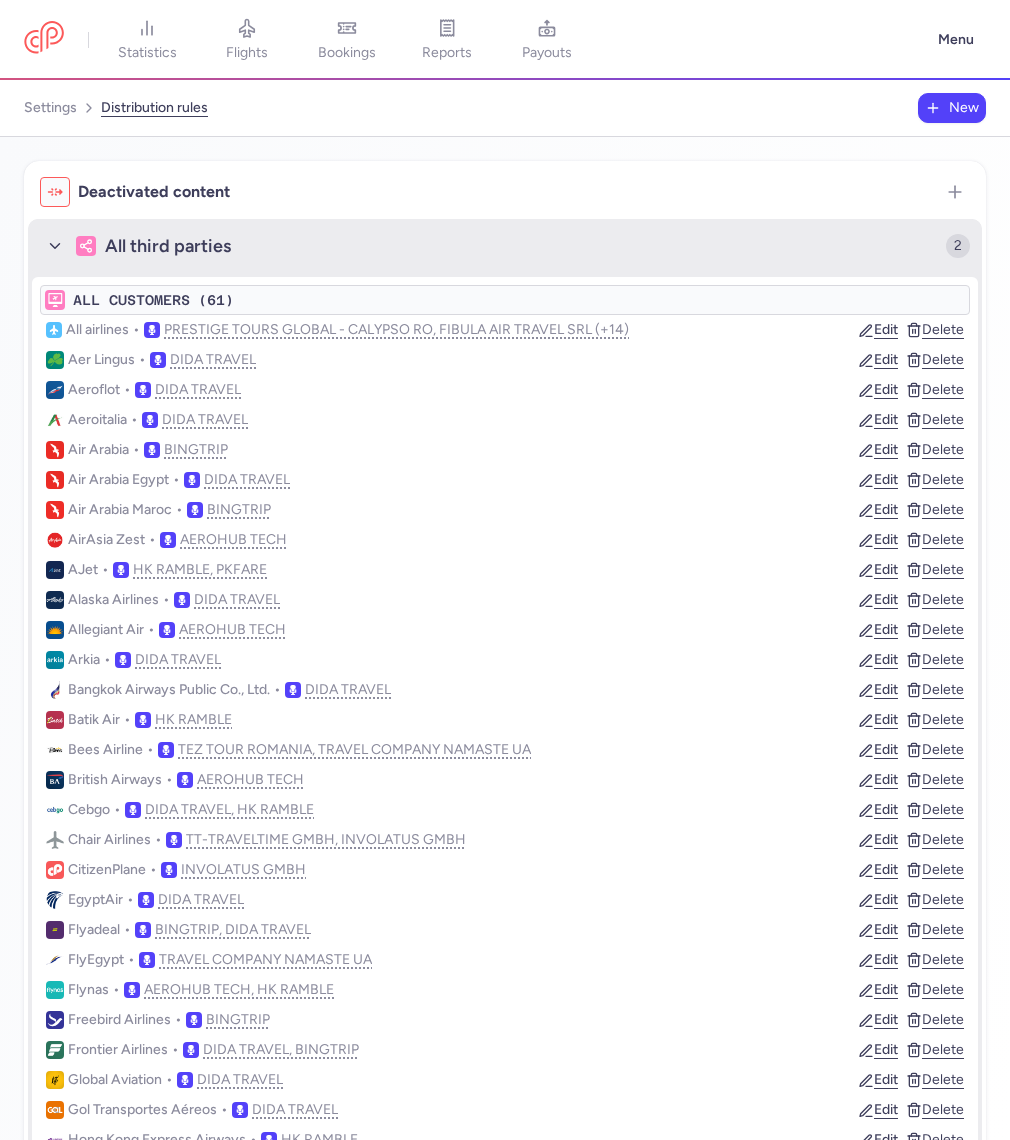 click at bounding box center (55, 246) 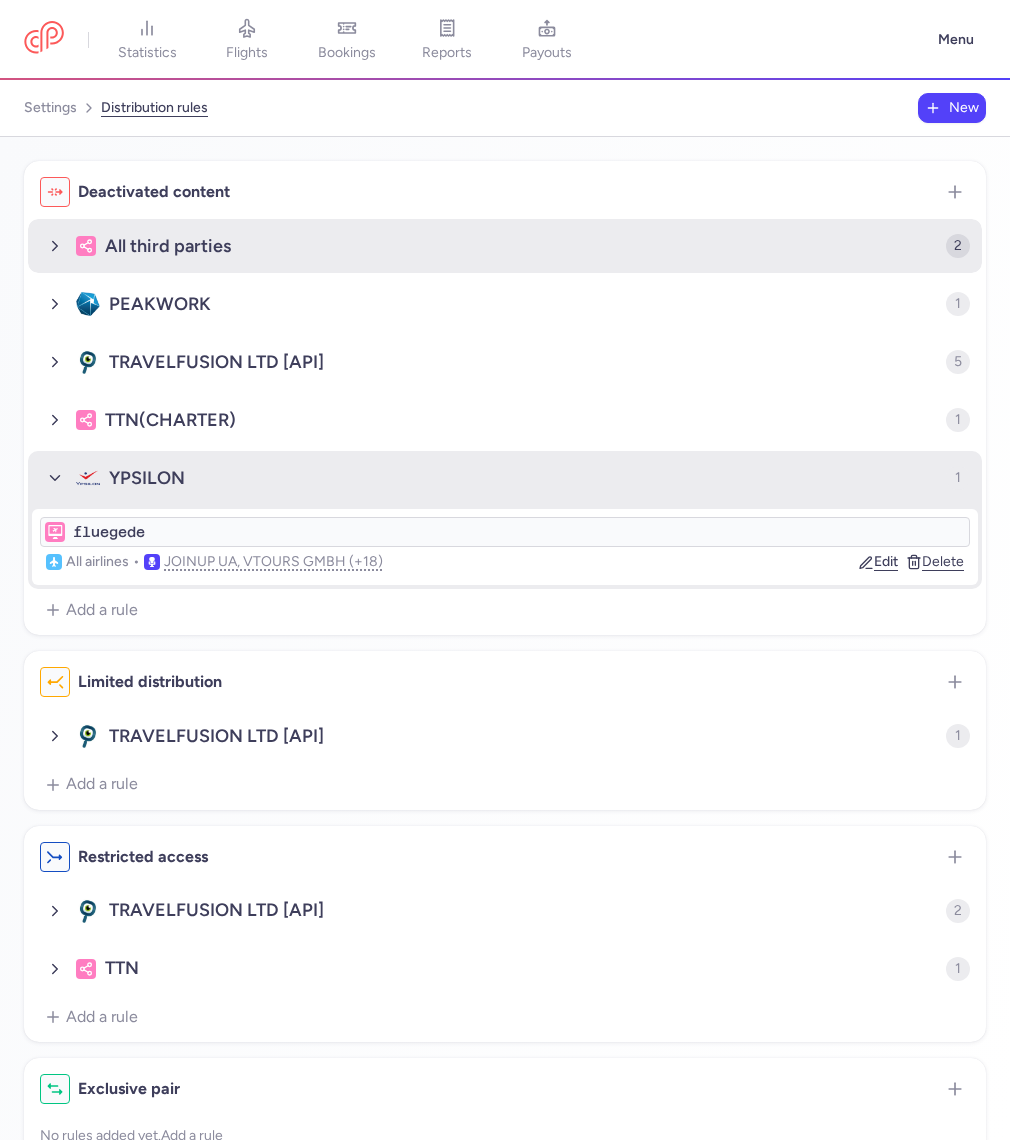 click on "All third parties" 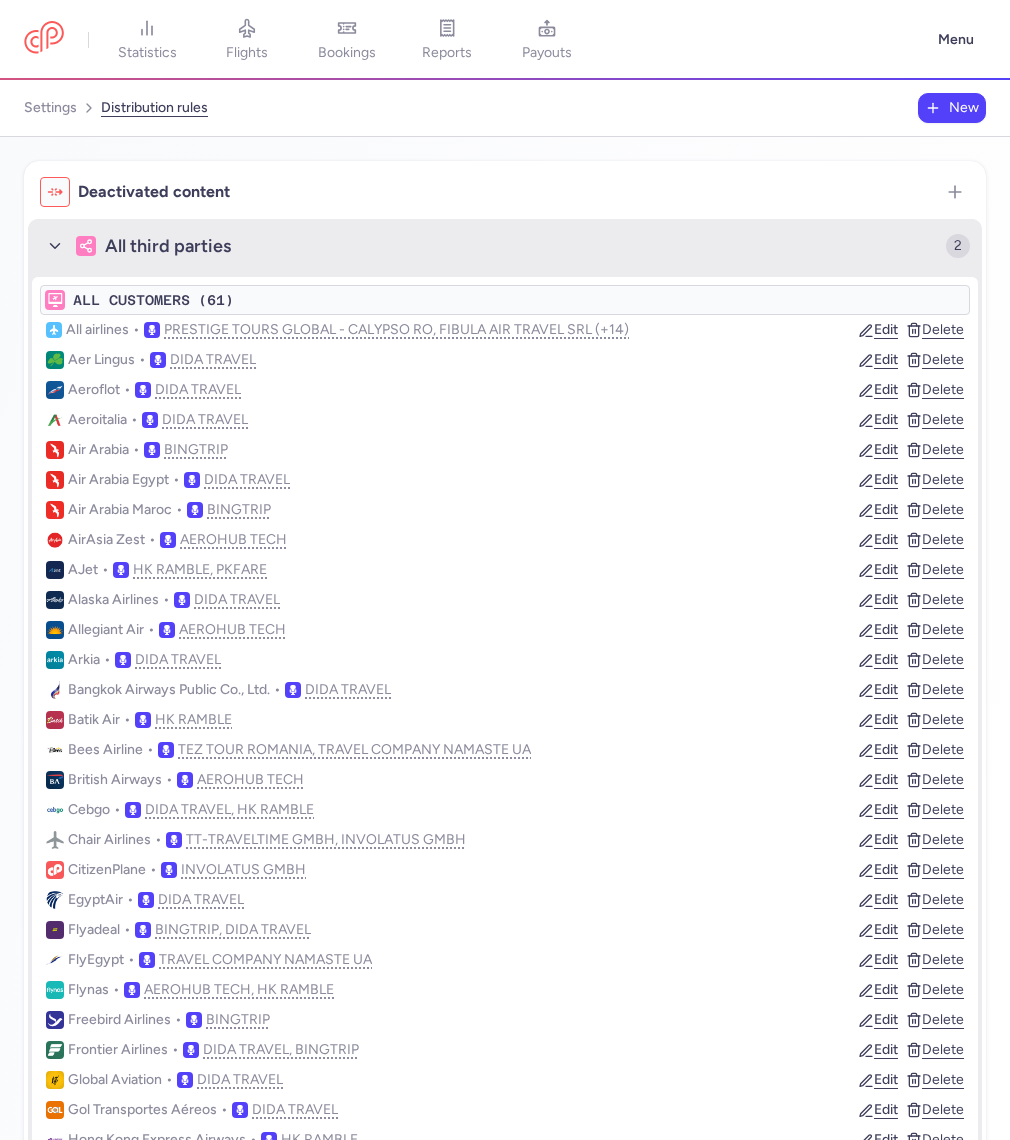 click on "All third parties" 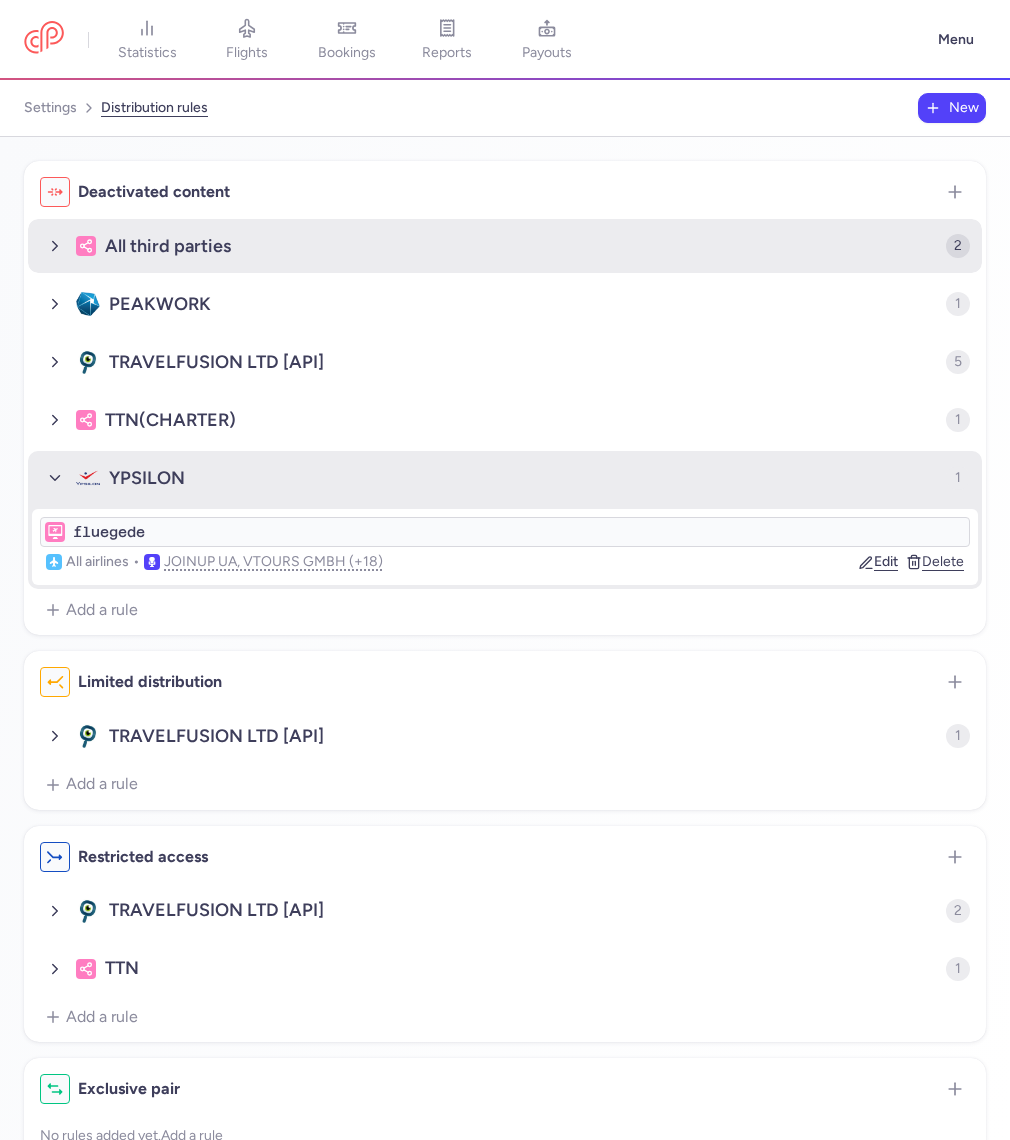 click on "All third parties 2" at bounding box center (505, 246) 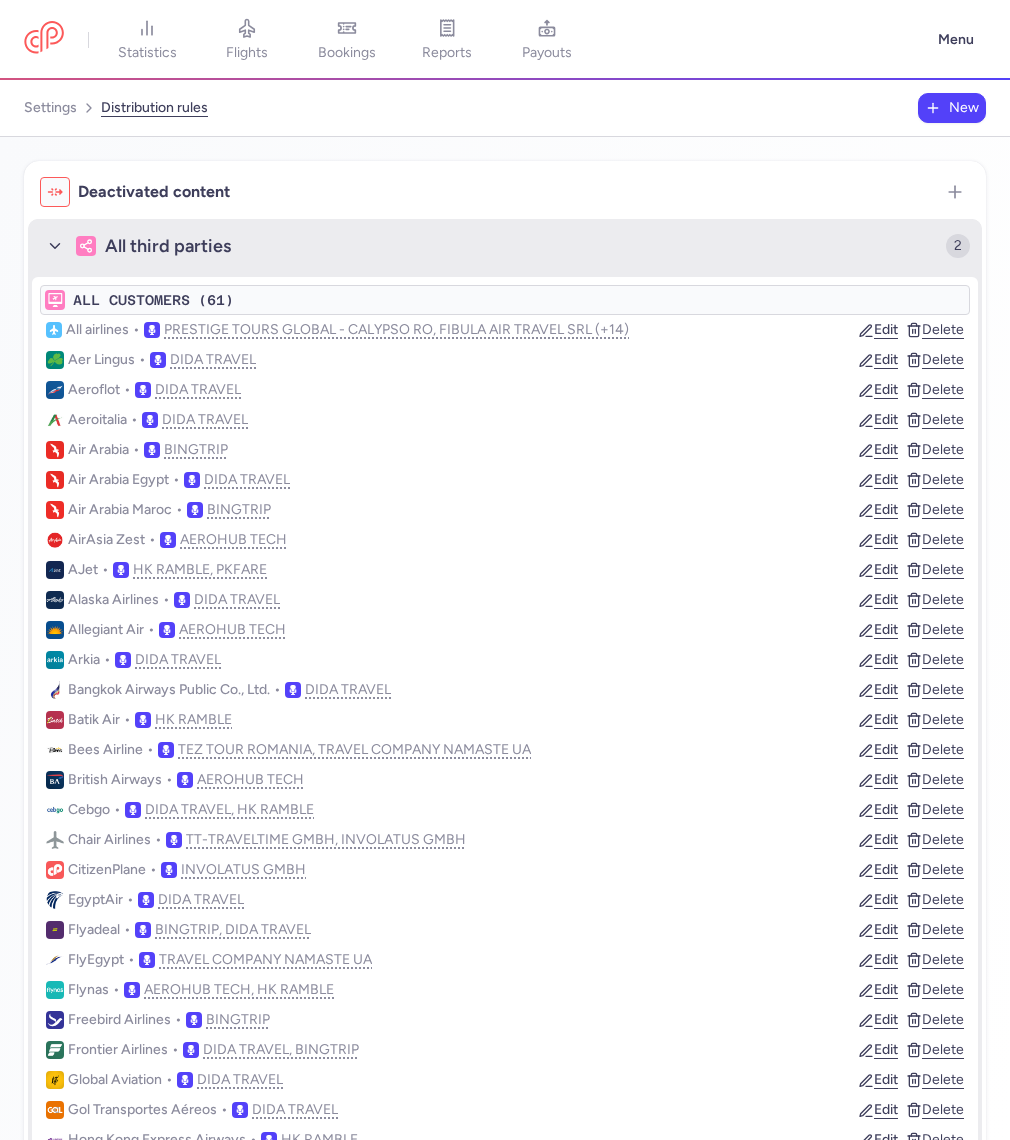 click on "All third parties 2" at bounding box center [505, 246] 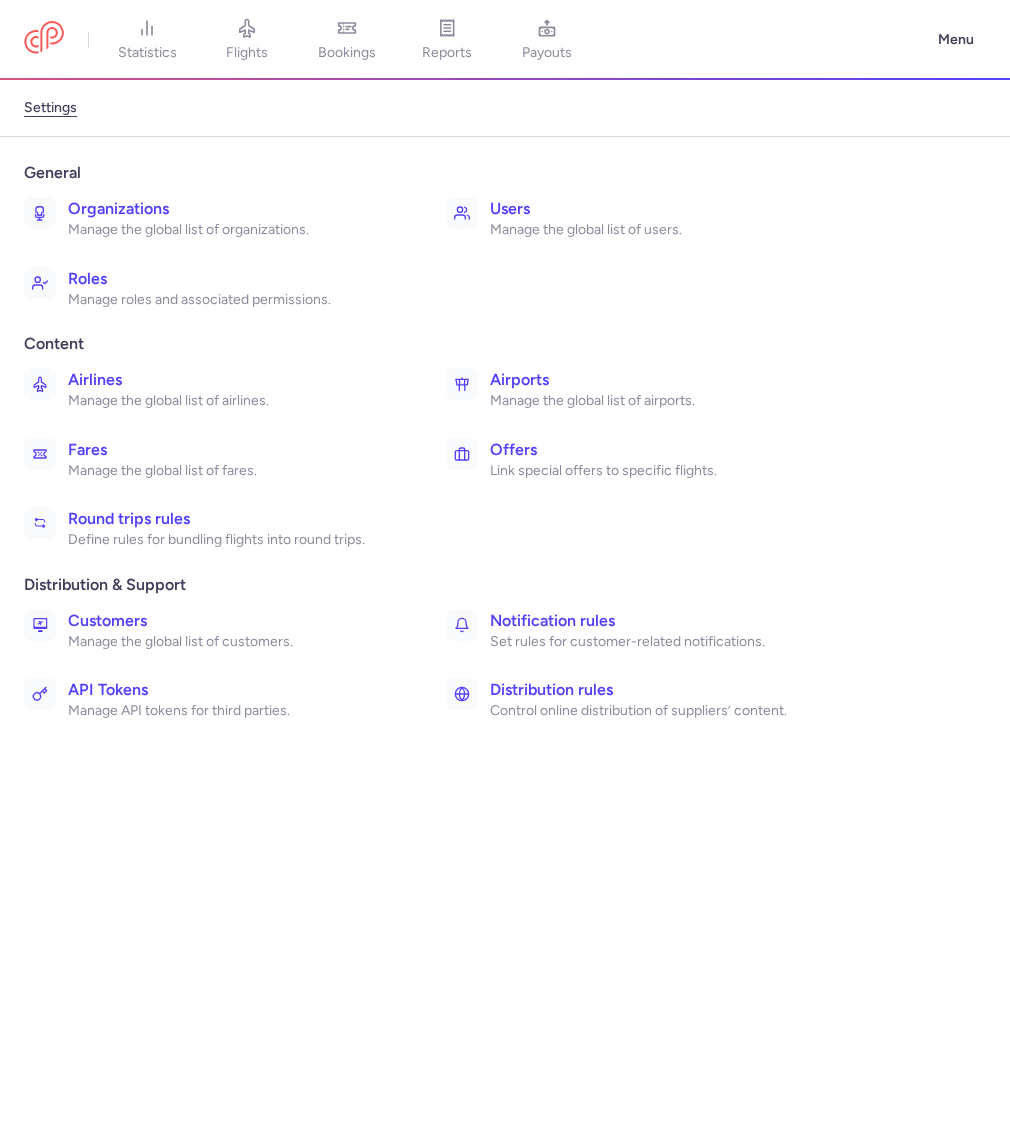 scroll, scrollTop: 0, scrollLeft: 0, axis: both 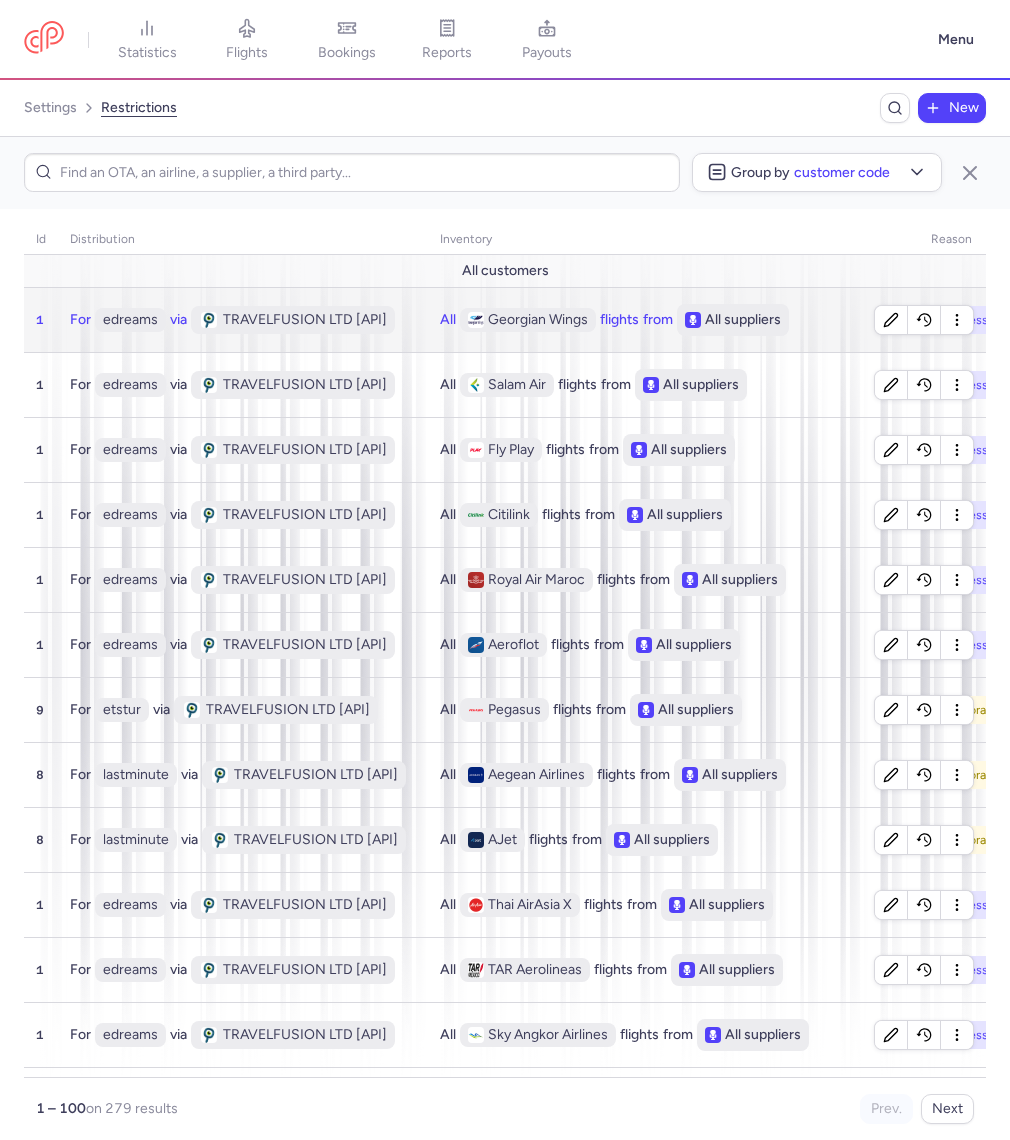 click on "For edreams via TRAVELFUSION LTD [API]" at bounding box center (243, 319) 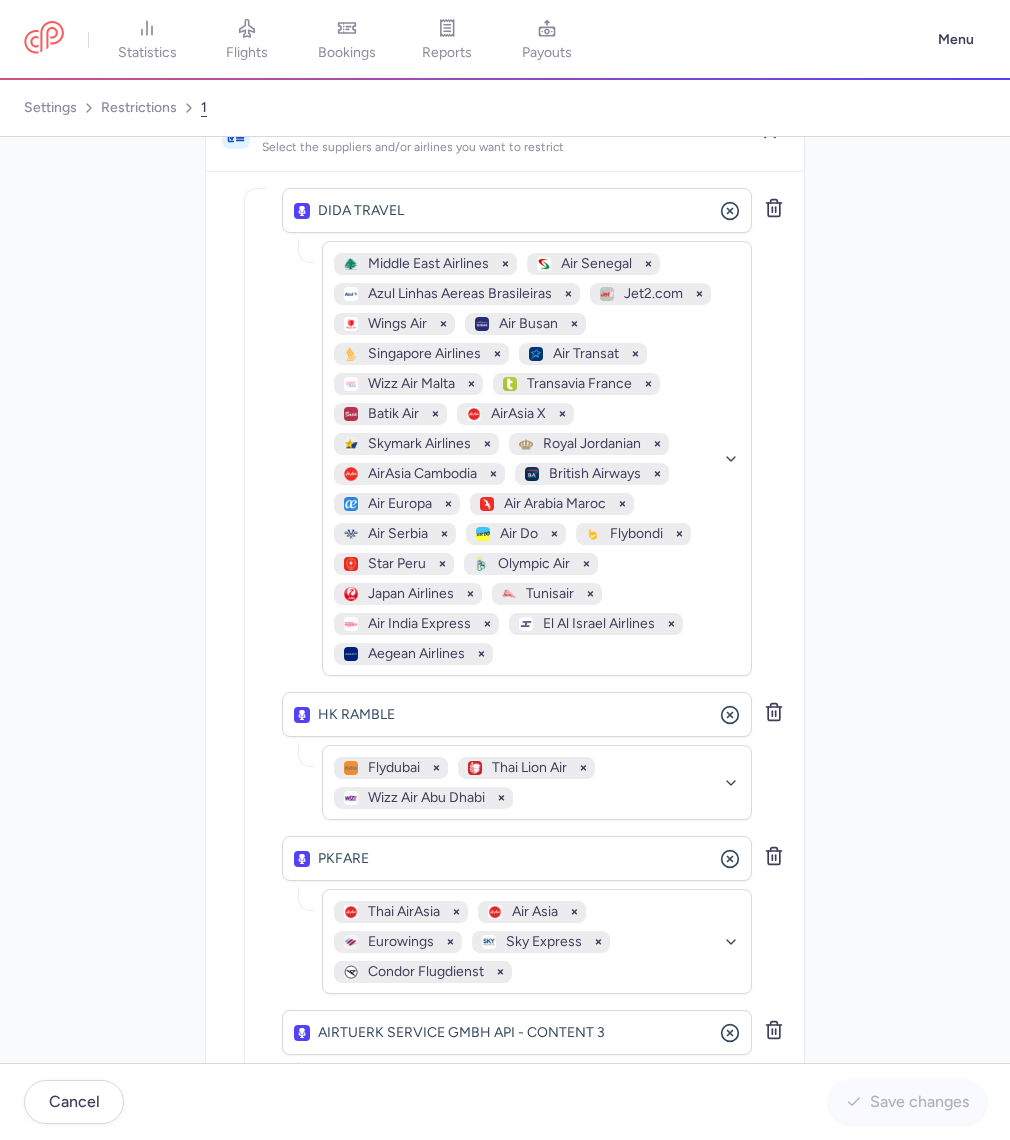 scroll, scrollTop: 301, scrollLeft: 0, axis: vertical 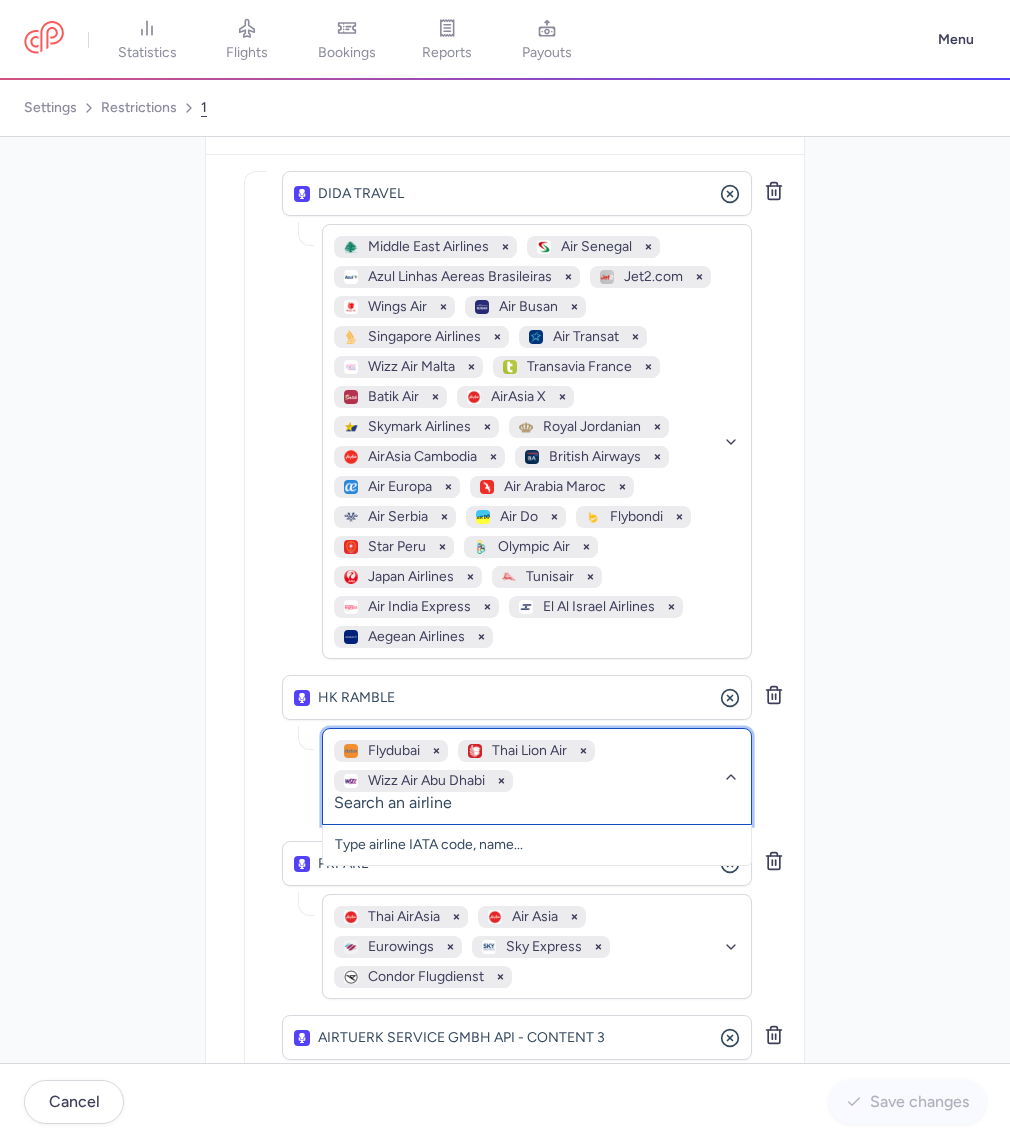 click on "Flydubai   Thai Lion Air   Wizz Air Abu Dhabi" 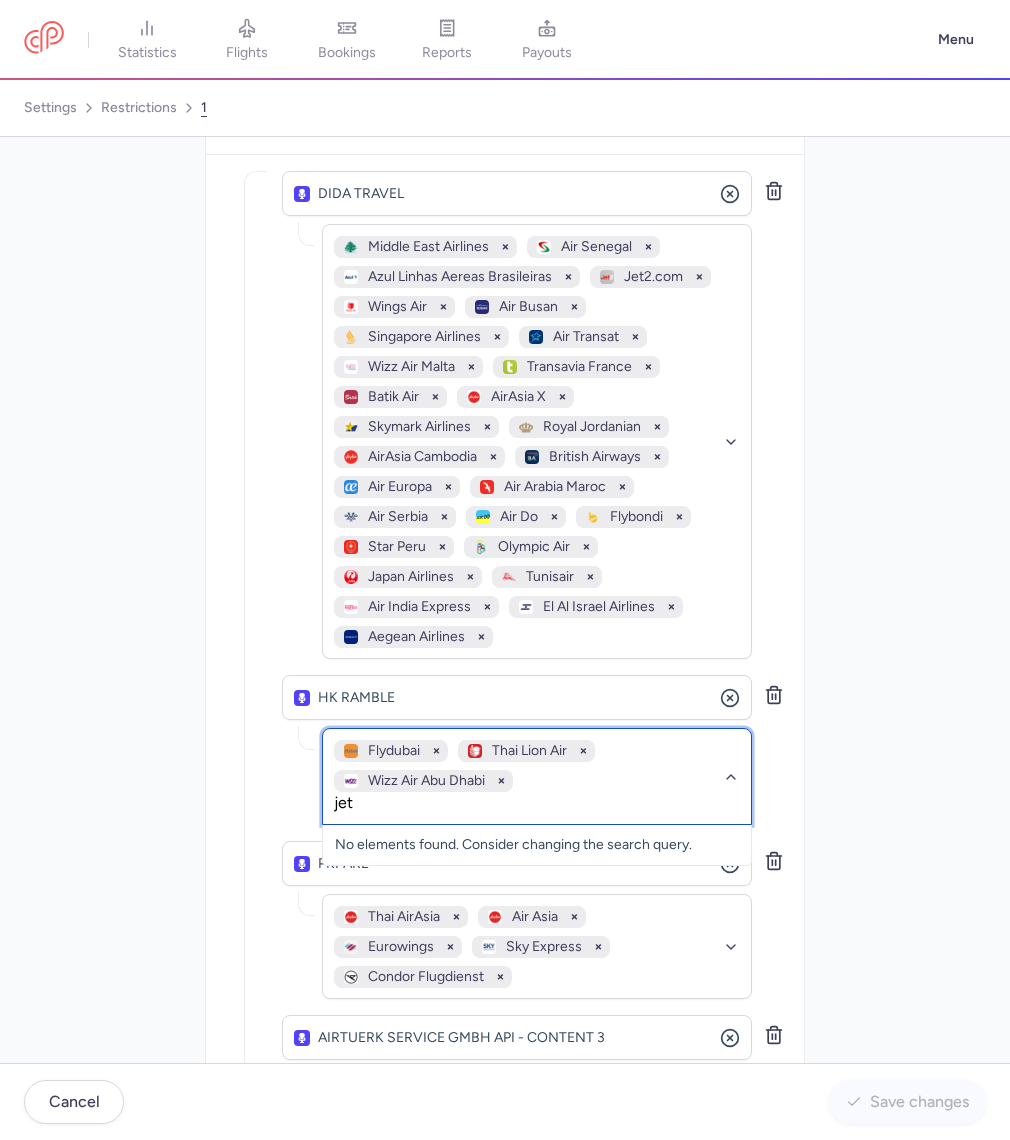 type on "jets" 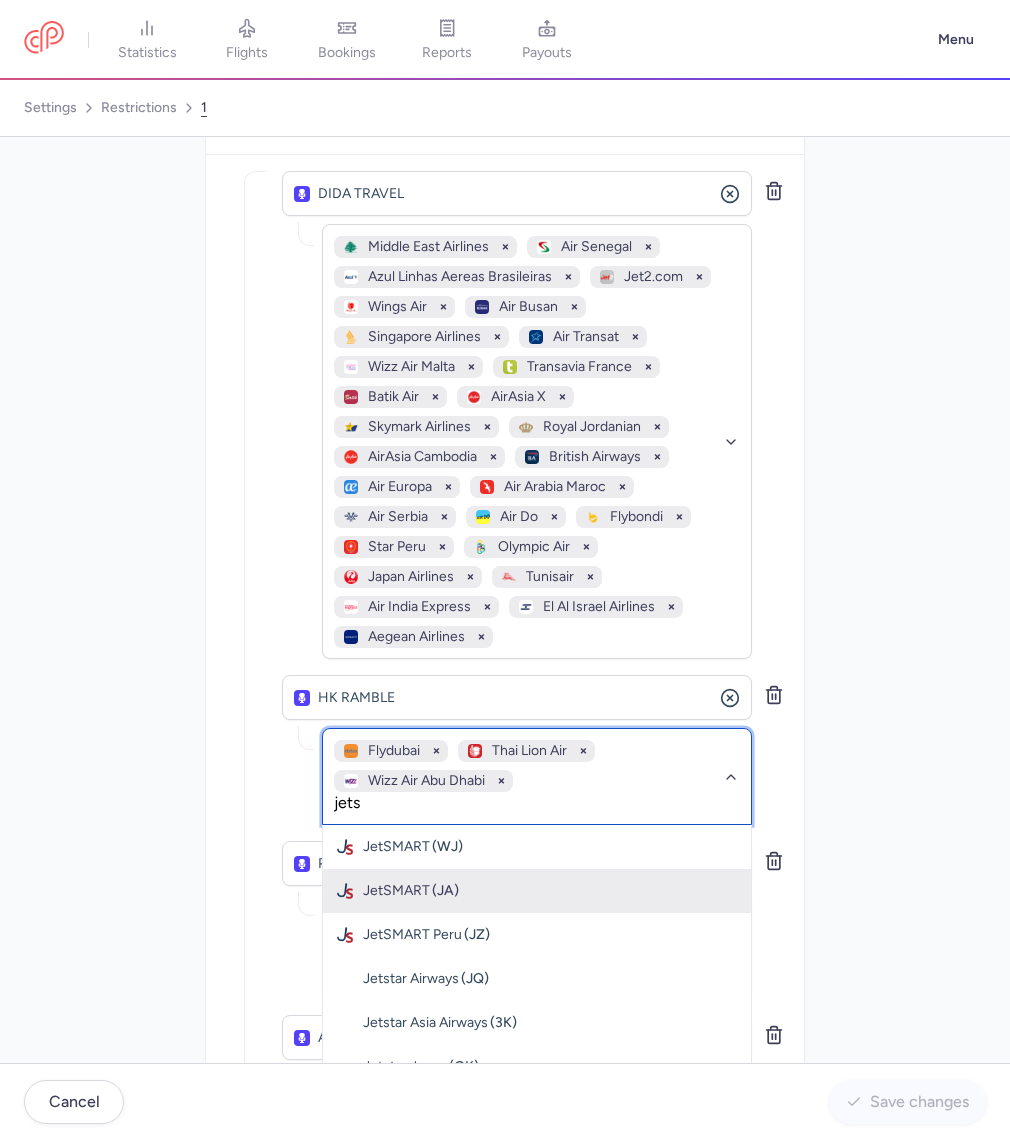 type 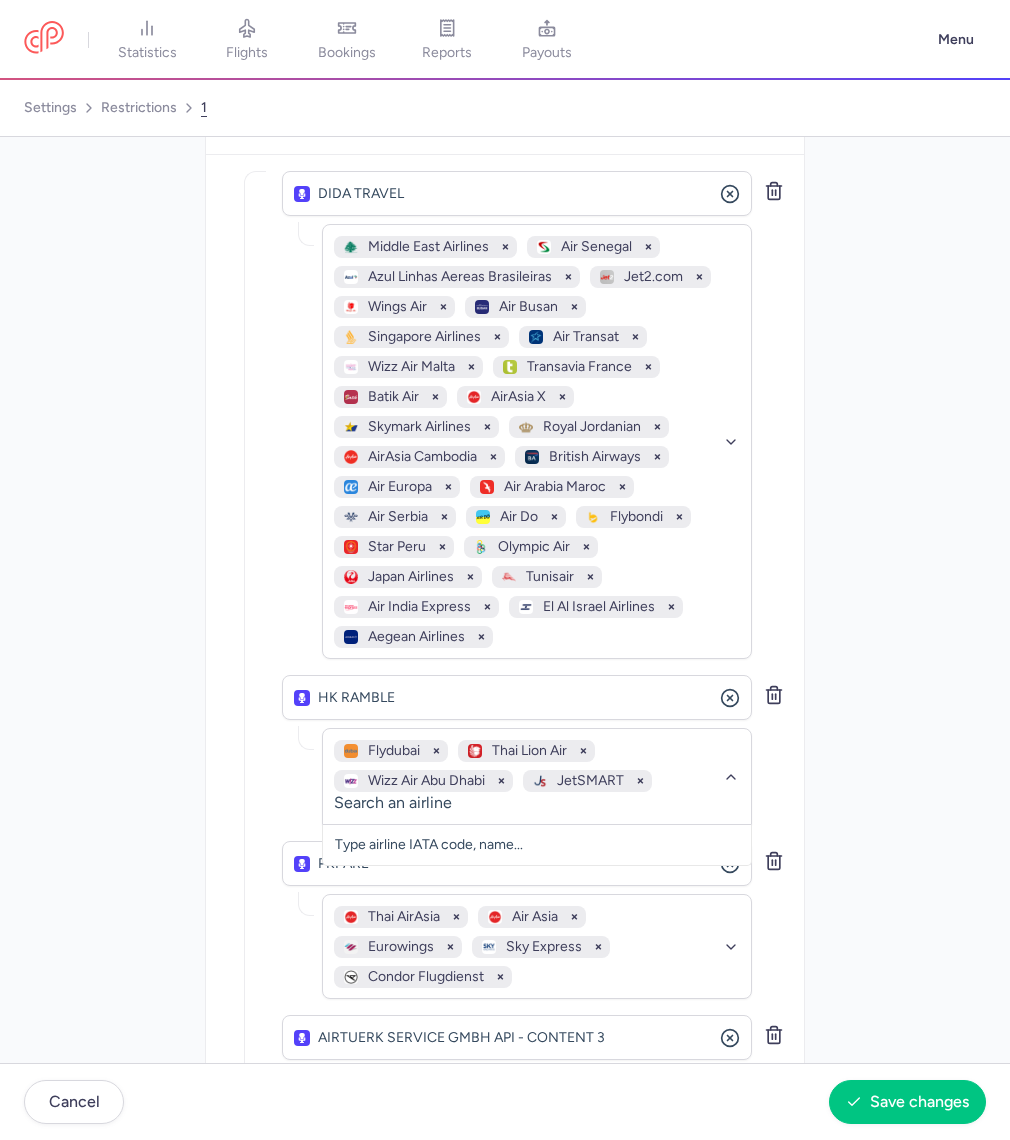 click on "Distribution Please create a new restriction for different distribution parameters  TRAVELFUSION LTD [API] No elements found. Consider changing the search query. Type an organization name edreams No elements found. Consider changing the search query. Type customer name... Inventory Select the suppliers and/or airlines you want to restrict And  DIDA TRAVEL No elements found. Consider changing the search query. Type an organization name  Middle East Airlines   Air Senegal   Azul Linhas Aereas Brasileiras   Jet2.com   Wings Air   Air Busan   Singapore Airlines   Air Transat   Wizz Air Malta   Transavia France   Batik Air   AirAsia X   Skymark Airlines   Royal Jordanian   AirAsia Cambodia   British Airways   Air Europa   Air Arabia Maroc   Air Serbia   Air Do   Flybondi   Star Peru   Olympic Air   Japan Airlines   Tunisair   Air India Express   El Al Israel Airlines   Aegean Airlines  No elements found. Consider changing the search query. Type airline IATA code, name...  HK RAMBLE Type an organization name  AJet" at bounding box center (505, 1422) 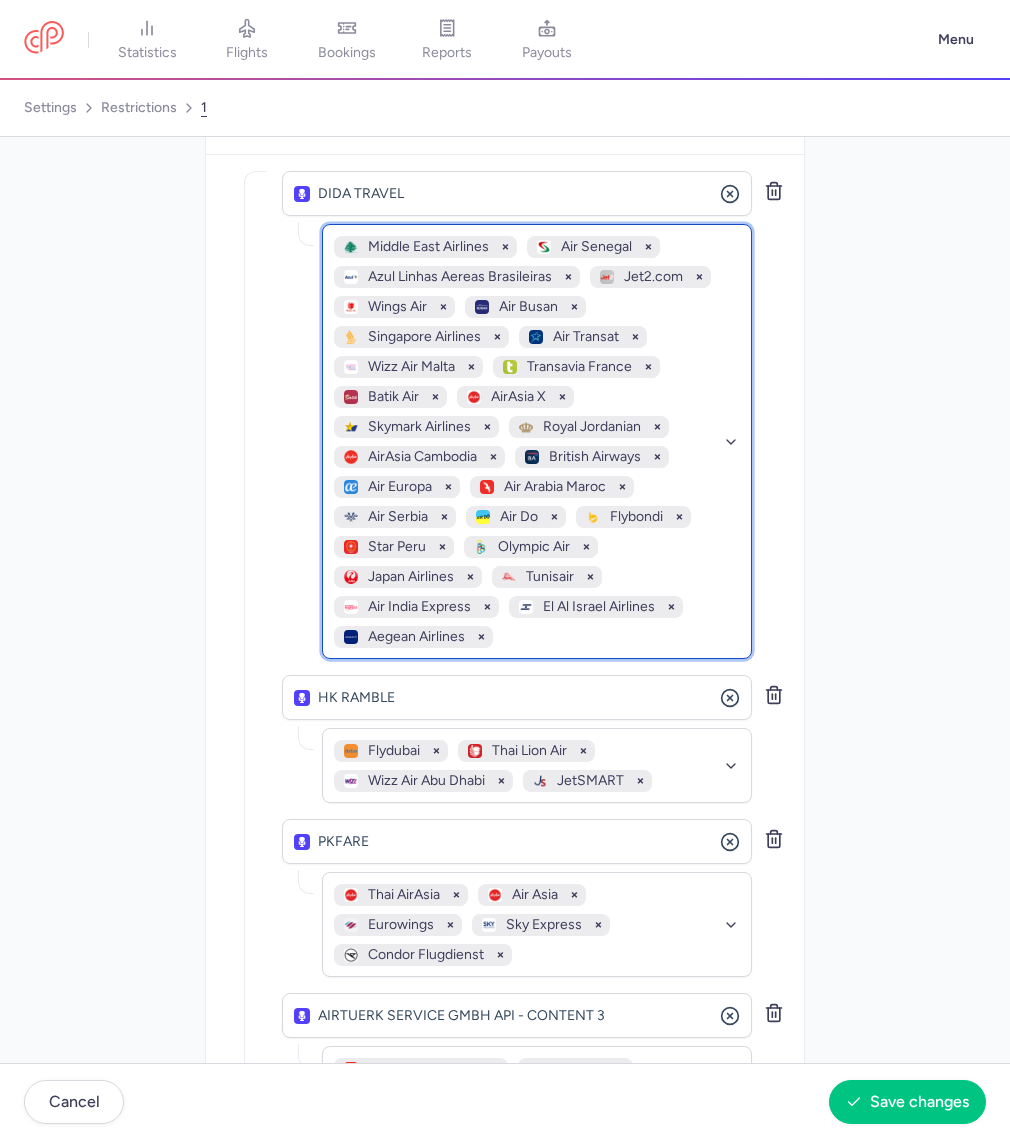 click on "Middle East Airlines   Air Senegal   Azul Linhas Aereas Brasileiras   Jet2.com   Wings Air   Air Busan   Singapore Airlines   Air Transat   Wizz Air Malta   Transavia France   Batik Air   AirAsia X   Skymark Airlines   Royal Jordanian   AirAsia Cambodia   British Airways   Air Europa   Air Arabia Maroc   Air Serbia   Air Do   Flybondi   Star Peru   Olympic Air   Japan Airlines   Tunisair   Air India Express   El Al Israel Airlines   Aegean Airlines" 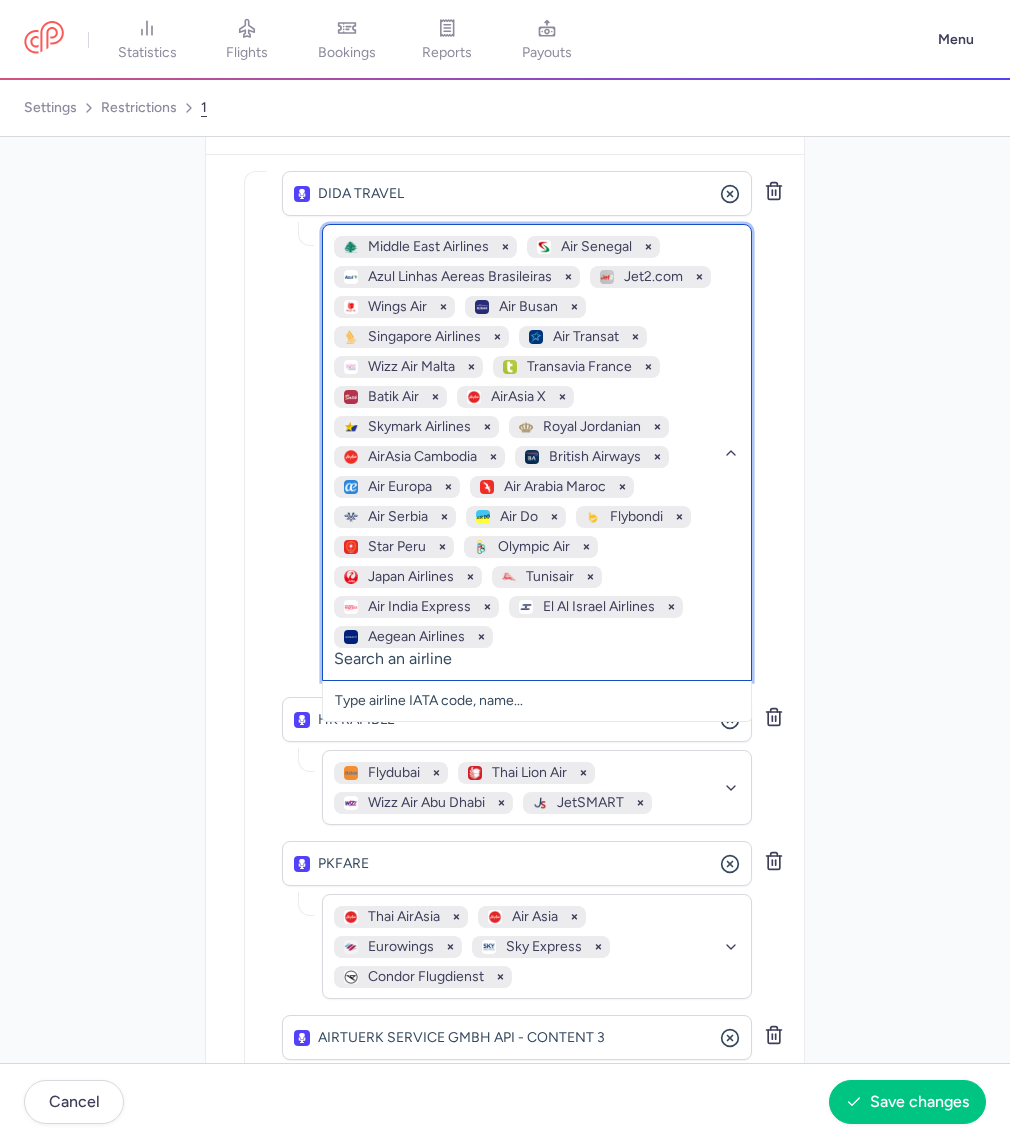 type on "k" 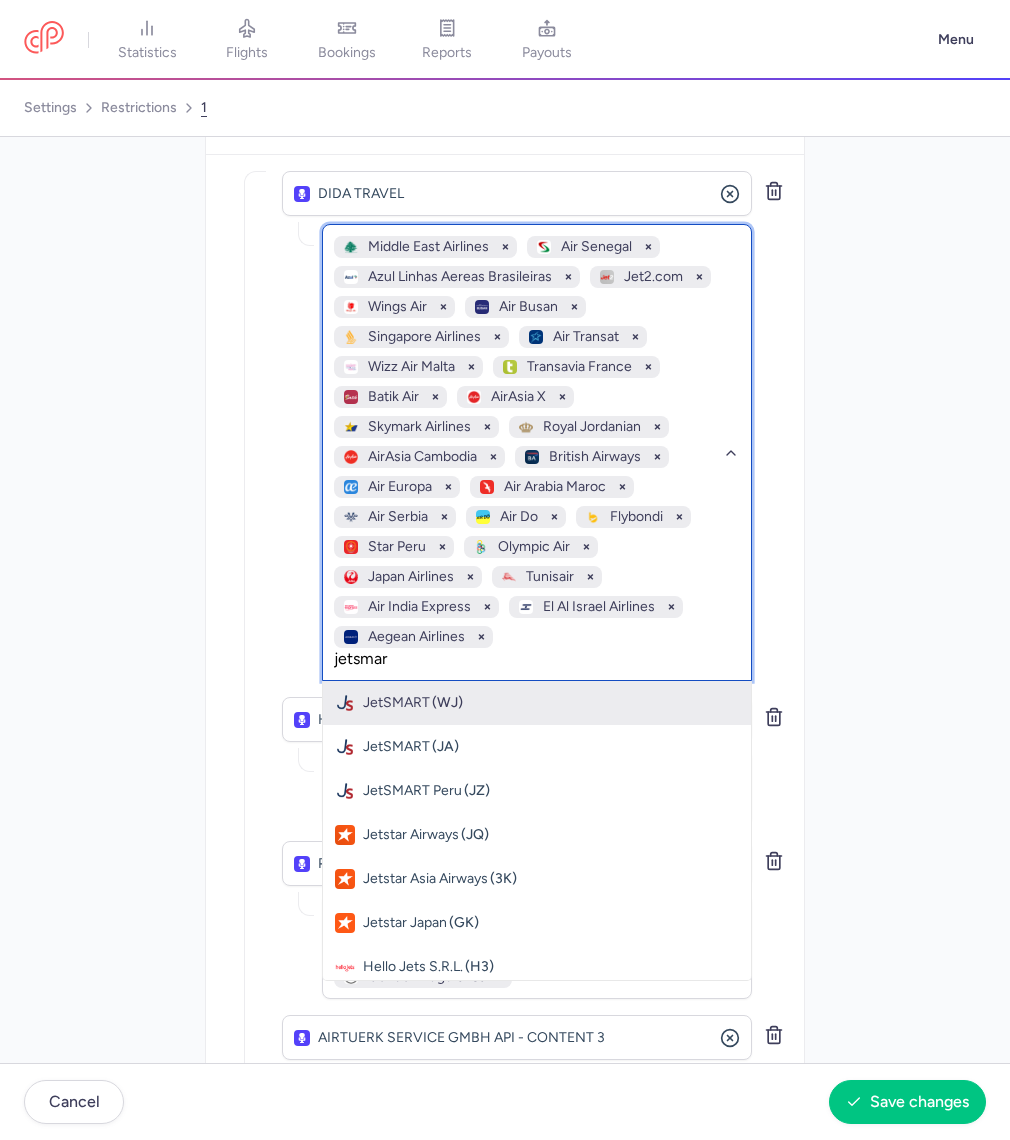 type on "jetsmart" 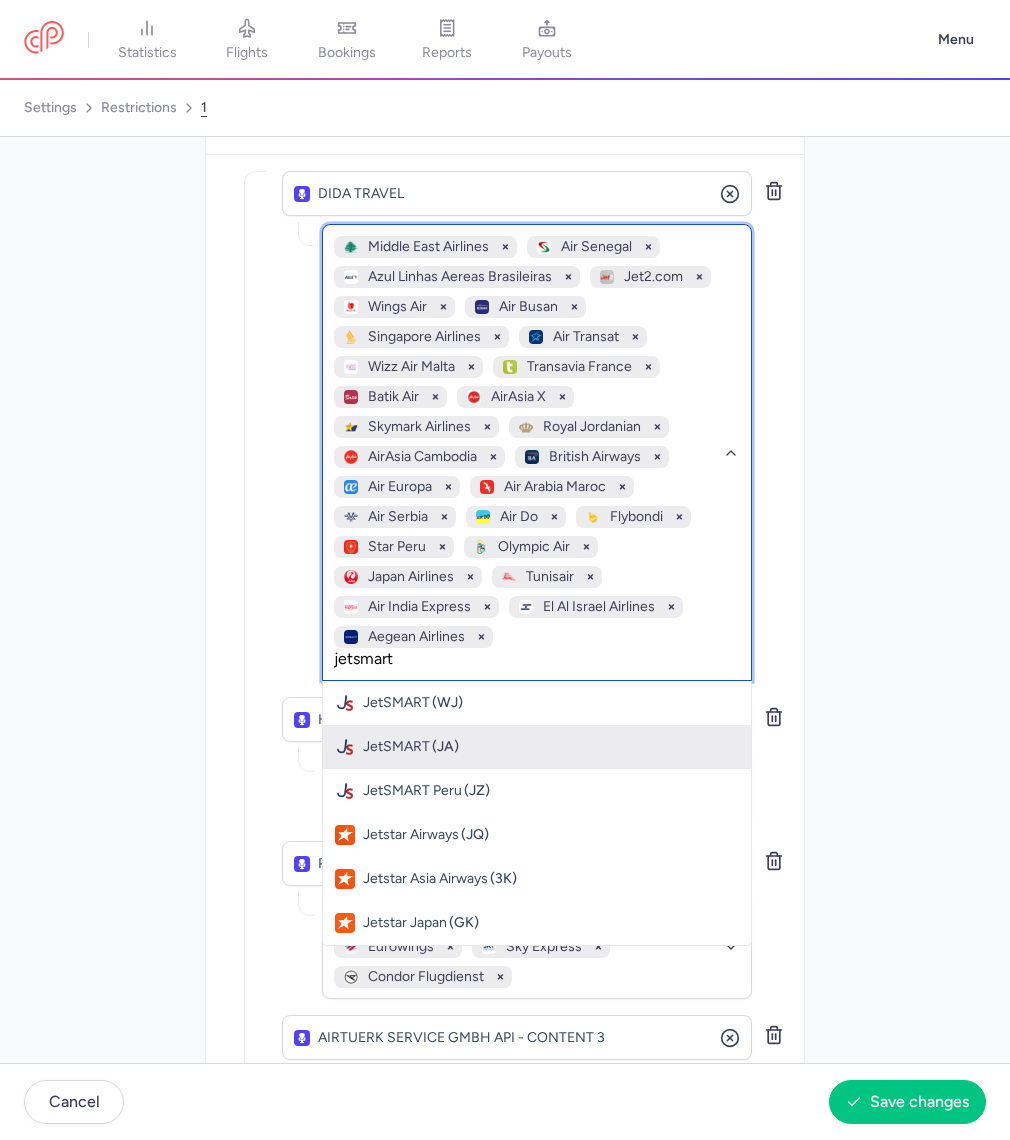 click on "JetSMART" at bounding box center [396, 747] 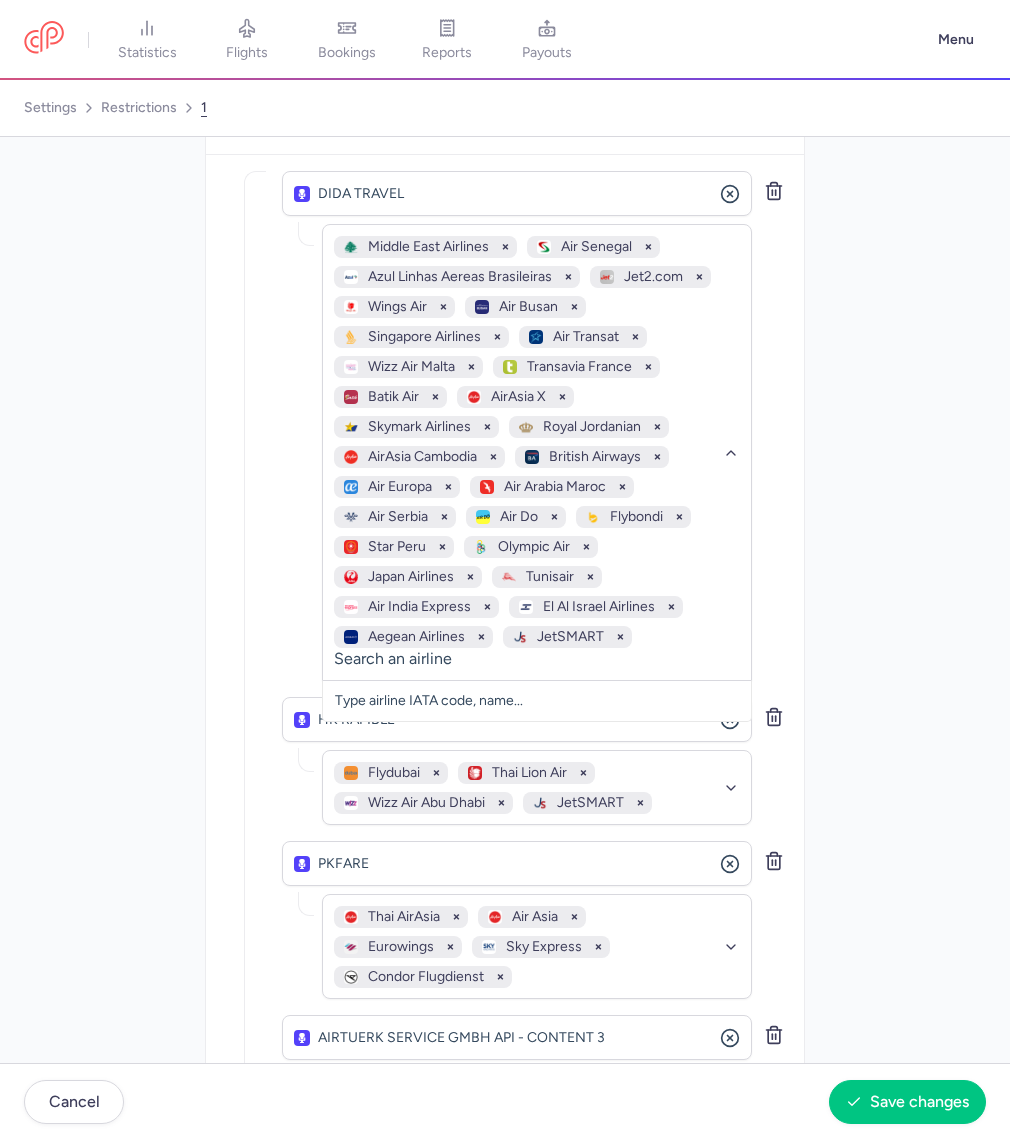 click on "Distribution Please create a new restriction for different distribution parameters  TRAVELFUSION LTD [API] No elements found. Consider changing the search query. Type an organization name edreams No elements found. Consider changing the search query. Type customer name... Inventory Select the suppliers and/or airlines you want to restrict And  DIDA TRAVEL No elements found. Consider changing the search query. Type an organization name  Middle East Airlines   Air Senegal   Azul Linhas Aereas Brasileiras   Jet2.com   Wings Air   Air Busan   Singapore Airlines   Air Transat   Wizz Air Malta   Transavia France   Batik Air   AirAsia X   Skymark Airlines   Royal Jordanian   AirAsia Cambodia   British Airways   Air Europa   Air Arabia Maroc   Air Serbia   Air Do   Flybondi   Star Peru   Olympic Air   Japan Airlines   Tunisair   Air India Express   El Al Israel Airlines   Aegean Airlines   JetSMART  No elements found. Consider changing the search query. Type airline IATA code, name...  HK RAMBLE  Flydubai   JetSMART" at bounding box center (505, 1422) 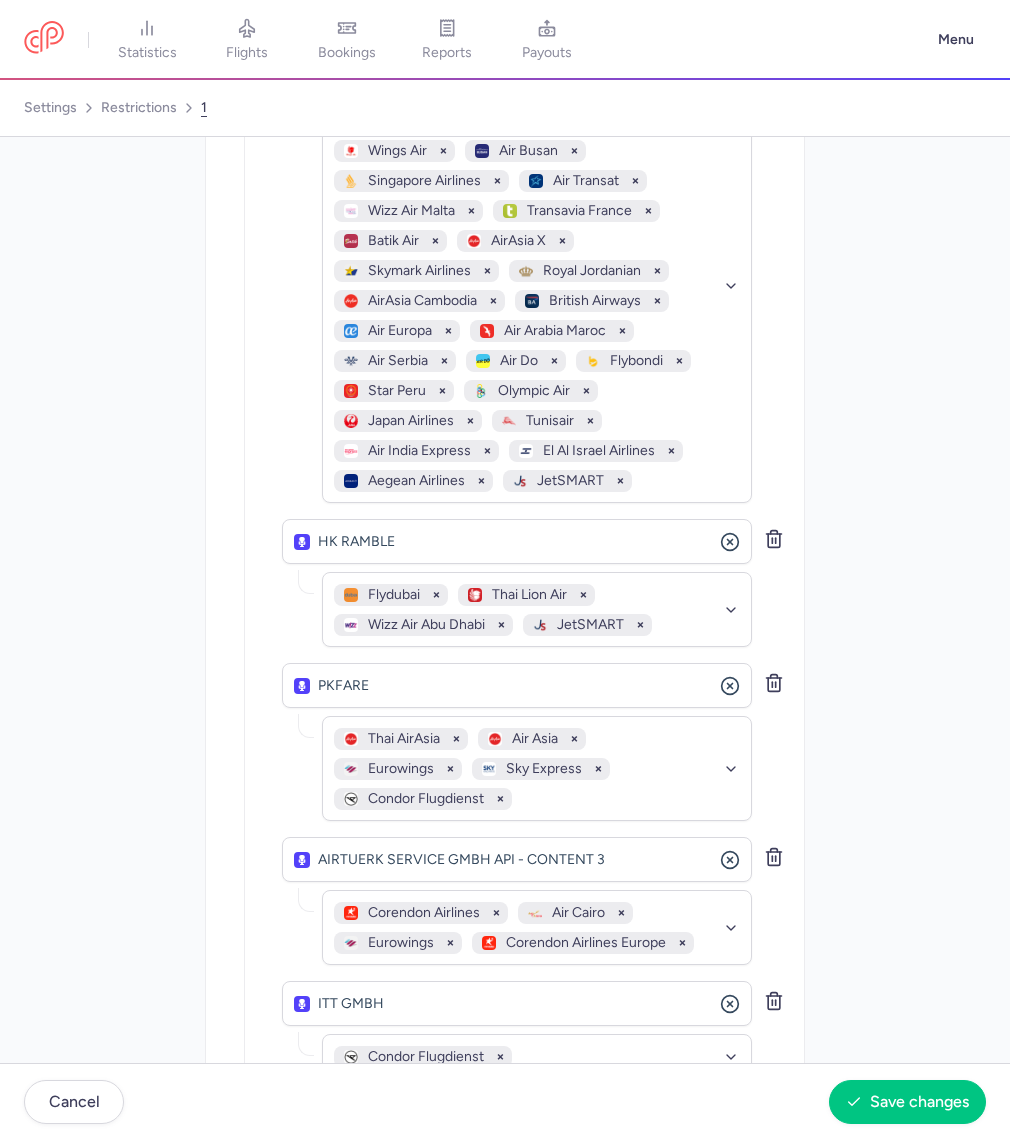 scroll, scrollTop: 596, scrollLeft: 0, axis: vertical 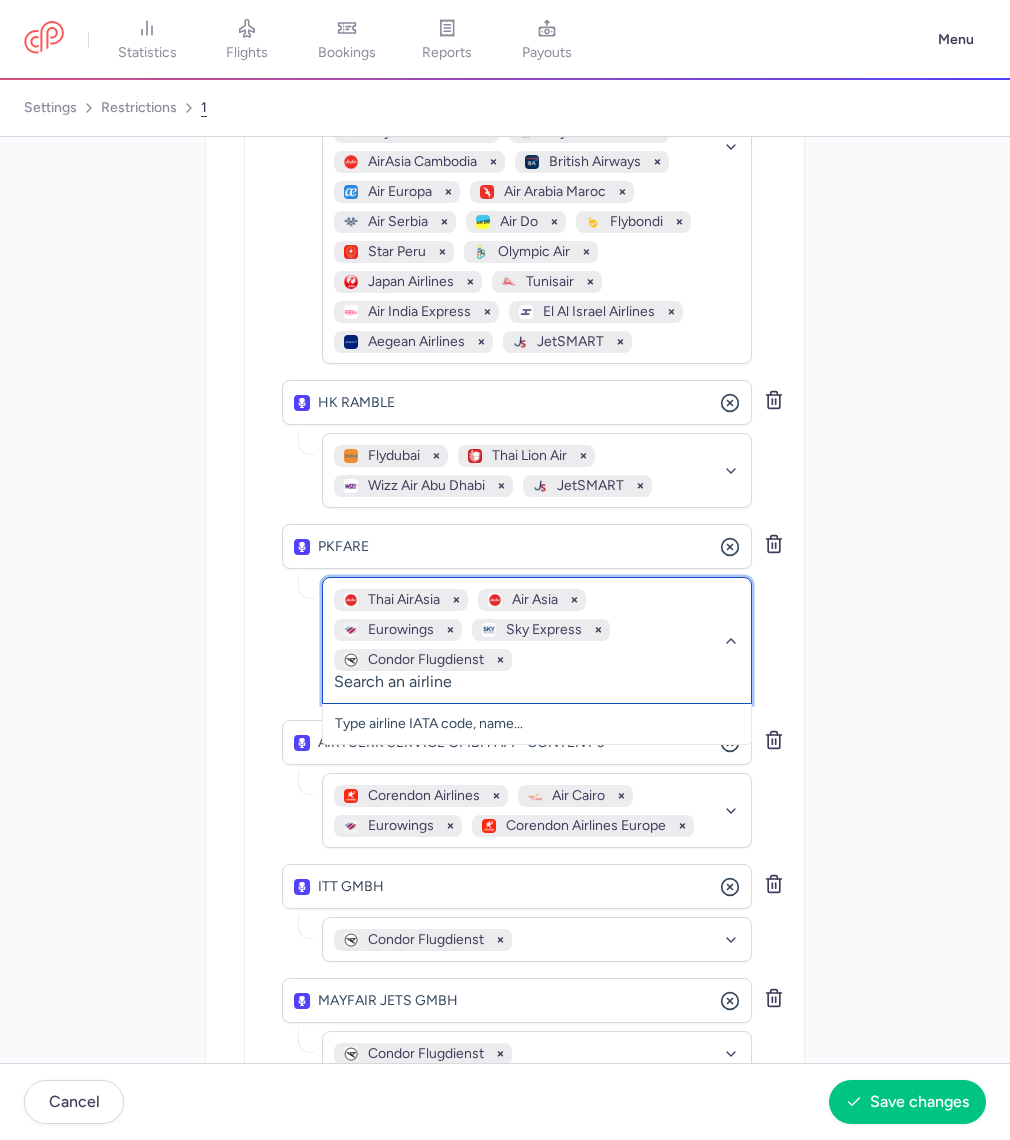 click on "Thai AirAsia   Air Asia   Eurowings   Sky Express   Condor Flugdienst" 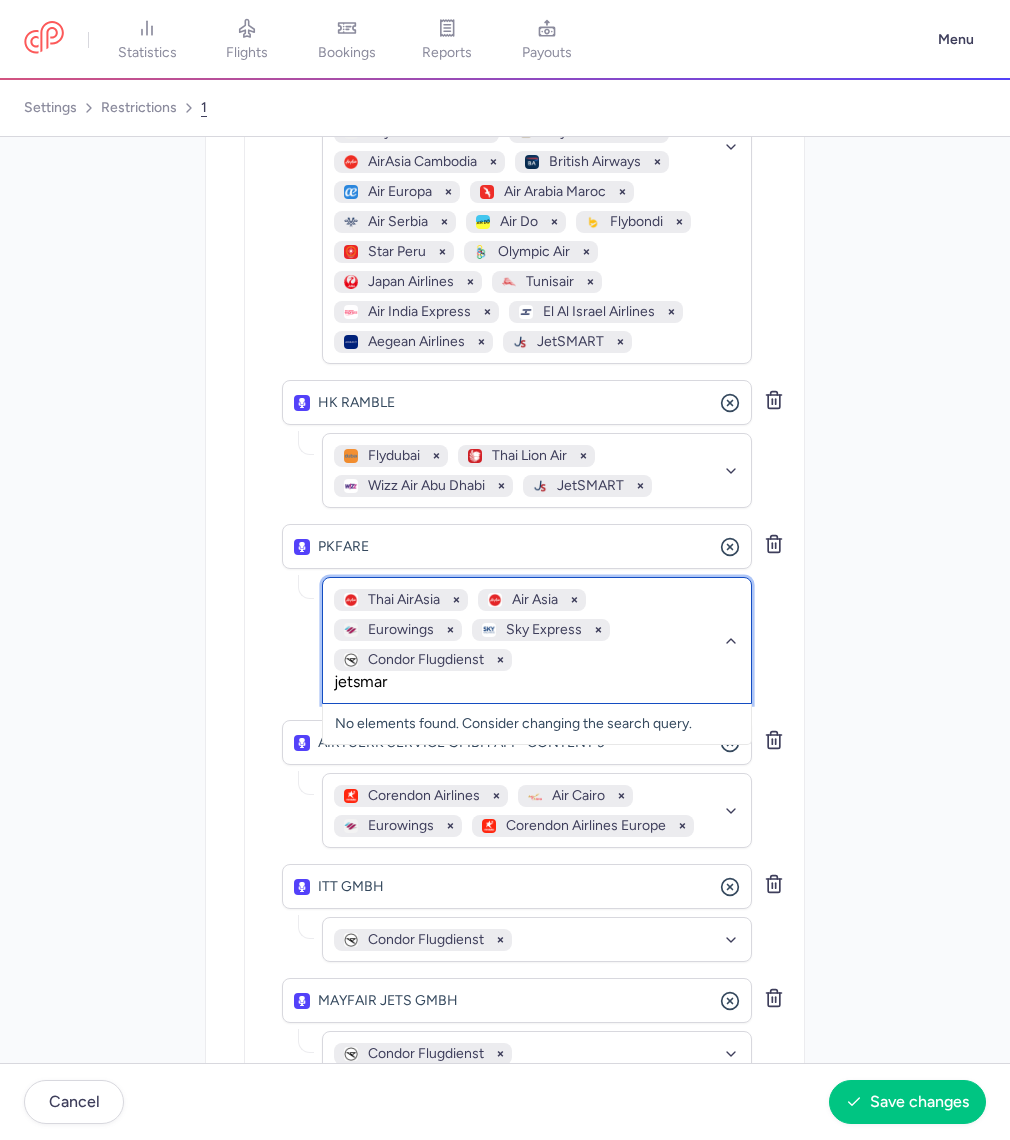 type on "jetsmart" 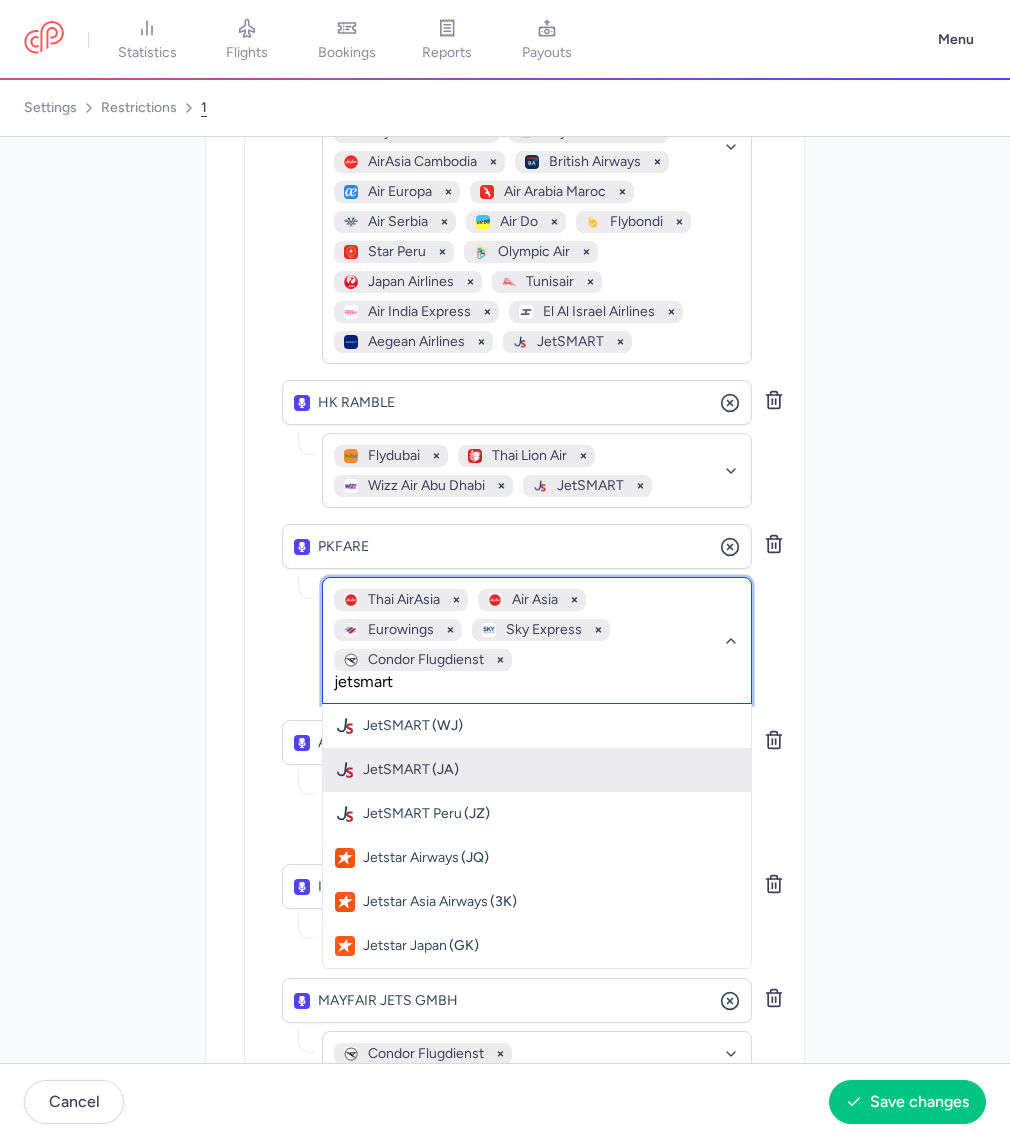 click on "JetSMART (JA)" 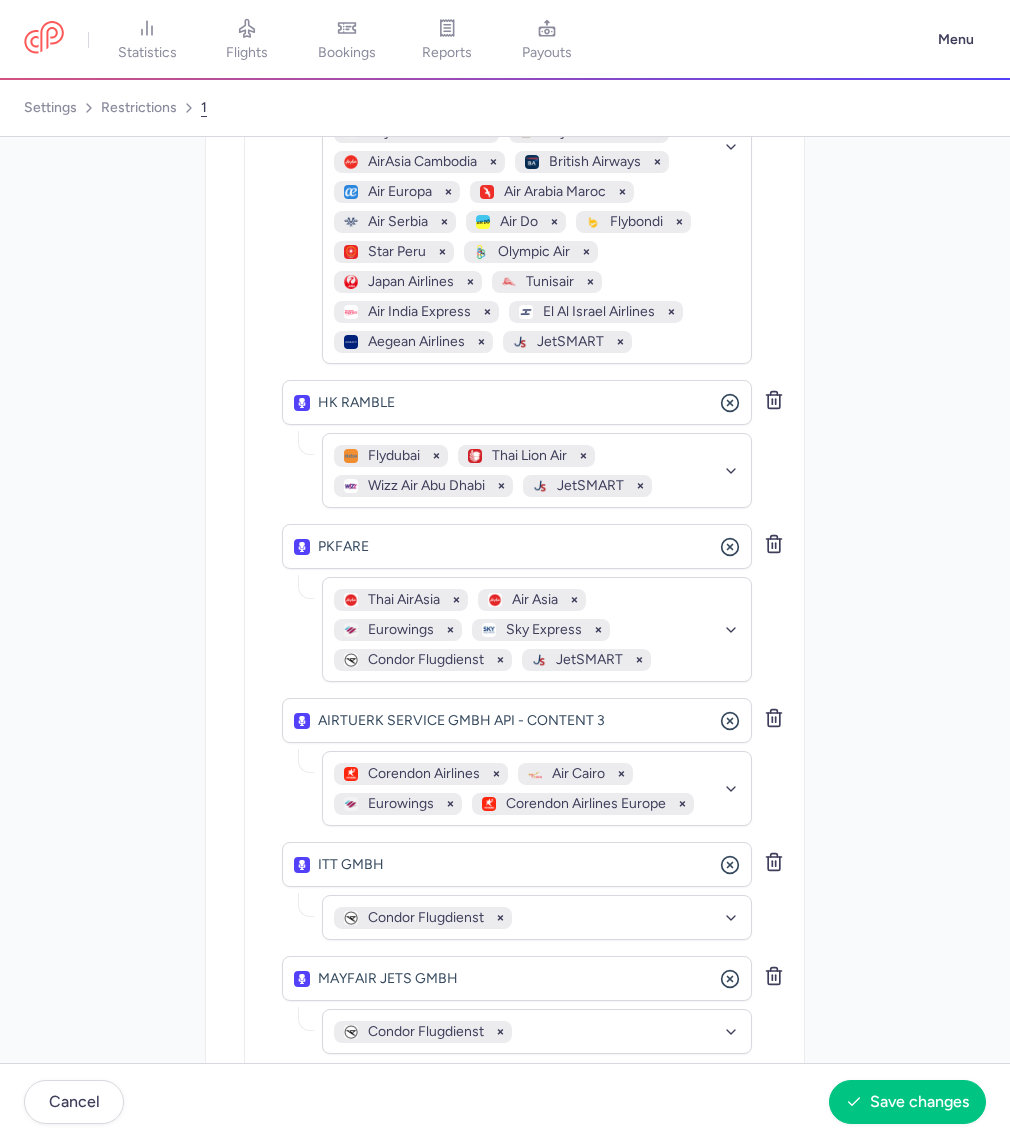 click on "Distribution Please create a new restriction for different distribution parameters  TRAVELFUSION LTD [API] No elements found. Consider changing the search query. Type an organization name edreams No elements found. Consider changing the search query. Type customer name... Inventory Select the suppliers and/or airlines you want to restrict And  DIDA TRAVEL No elements found. Consider changing the search query. Type an organization name  Middle East Airlines   Air Senegal   Azul Linhas Aereas Brasileiras   Jet2.com   Wings Air   Air Busan   Singapore Airlines   Air Transat   Wizz Air Malta   Transavia France   Batik Air   AirAsia X   Skymark Airlines   Royal Jordanian   AirAsia Cambodia   British Airways   Air Europa   Air Arabia Maroc   Air Serbia   Air Do   Flybondi   Star Peru   Olympic Air   Japan Airlines   Tunisair   Air India Express   El Al Israel Airlines   Aegean Airlines   JetSMART  No elements found. Consider changing the search query. Type airline IATA code, name...  HK RAMBLE  Flydubai   JetSMART" at bounding box center (505, 1116) 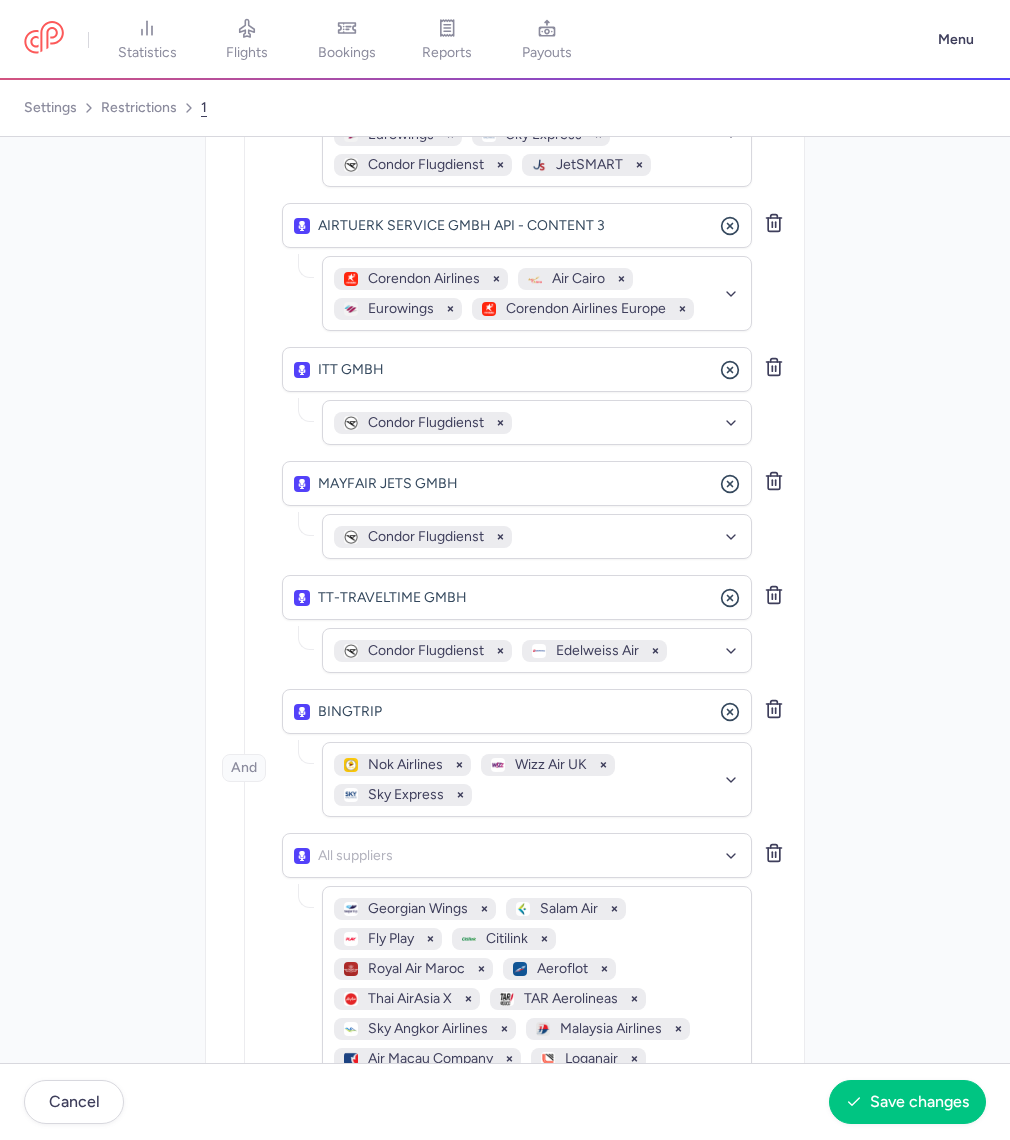 scroll, scrollTop: 1251, scrollLeft: 0, axis: vertical 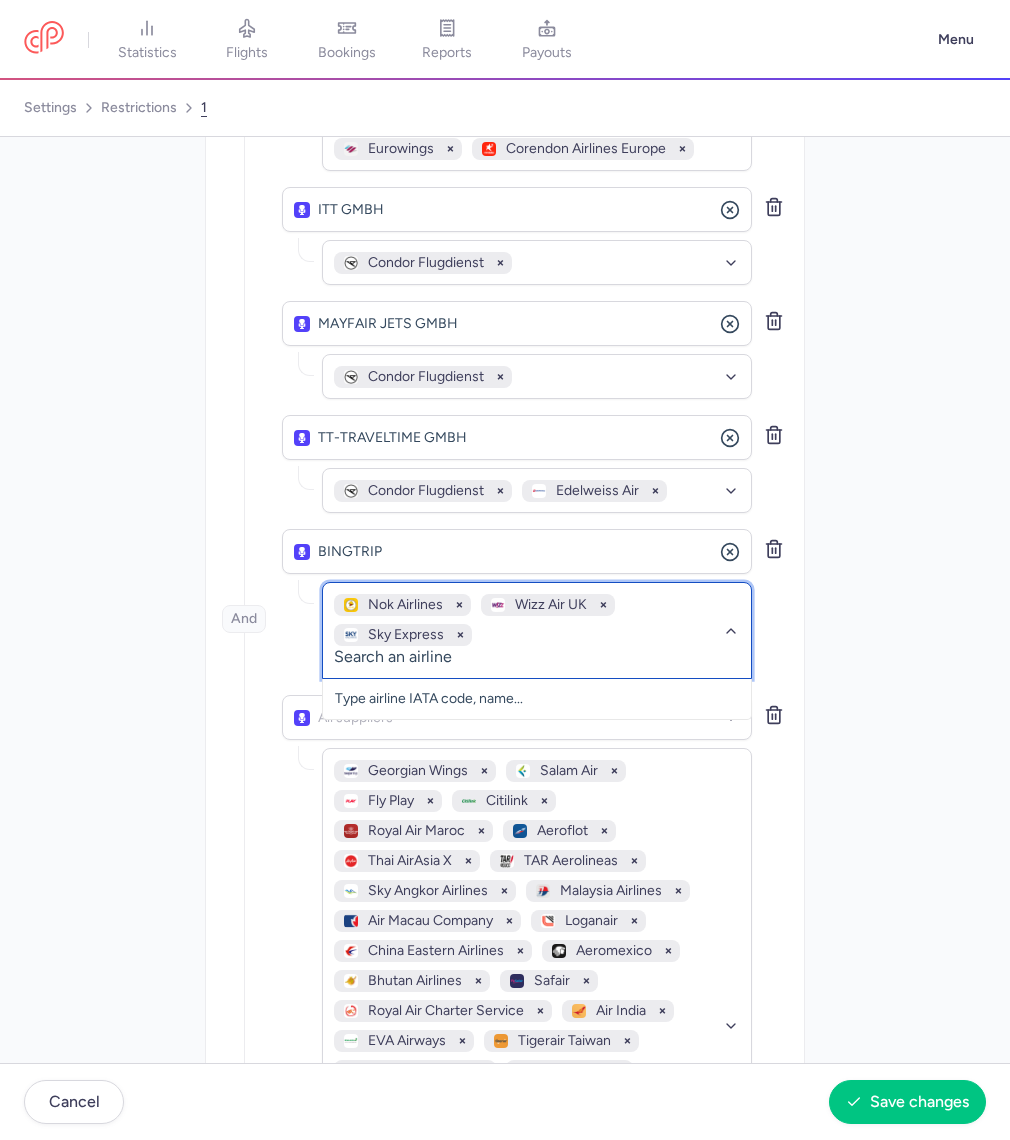 click on "Nok Airlines   Wizz Air UK   Sky Express" 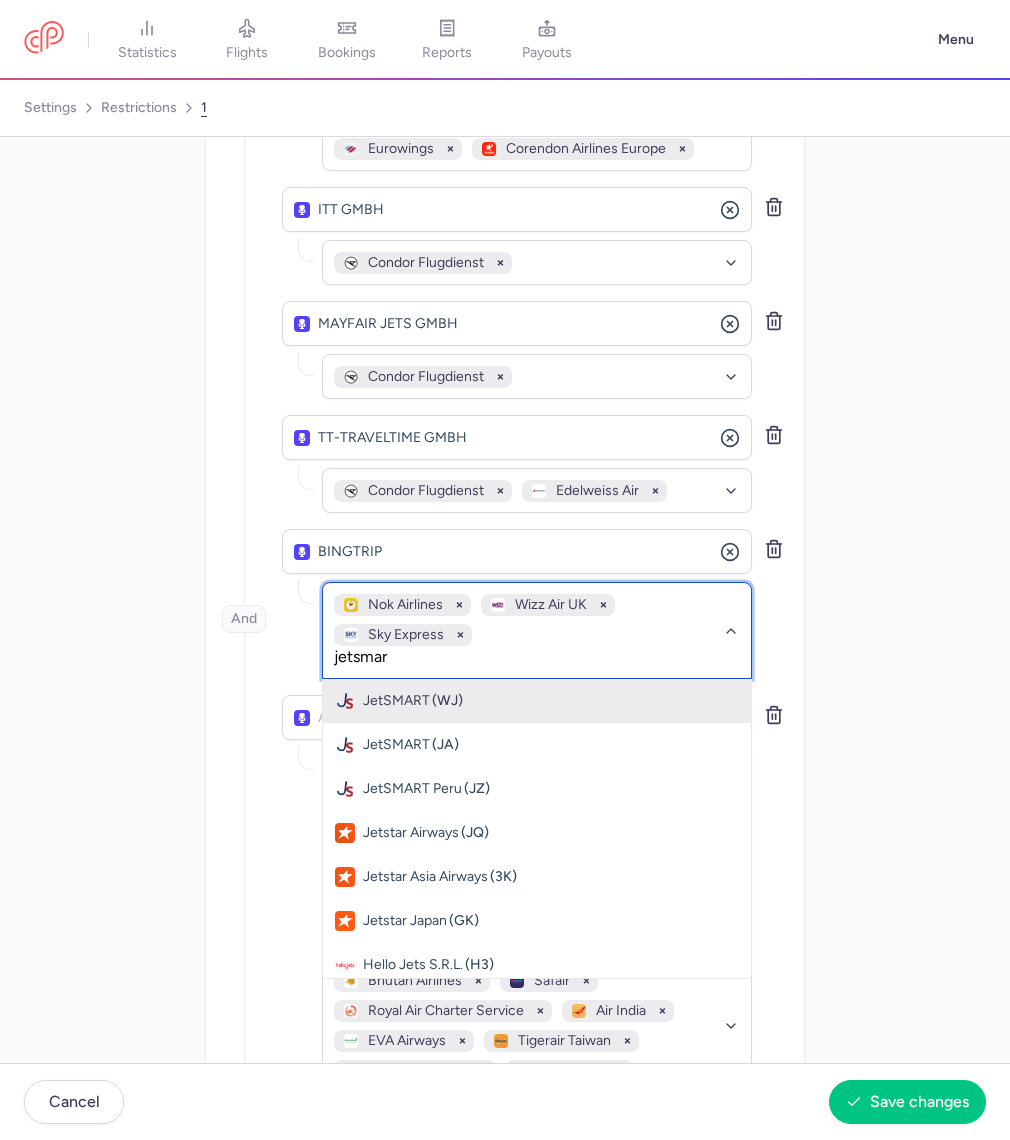 type on "jetsmart" 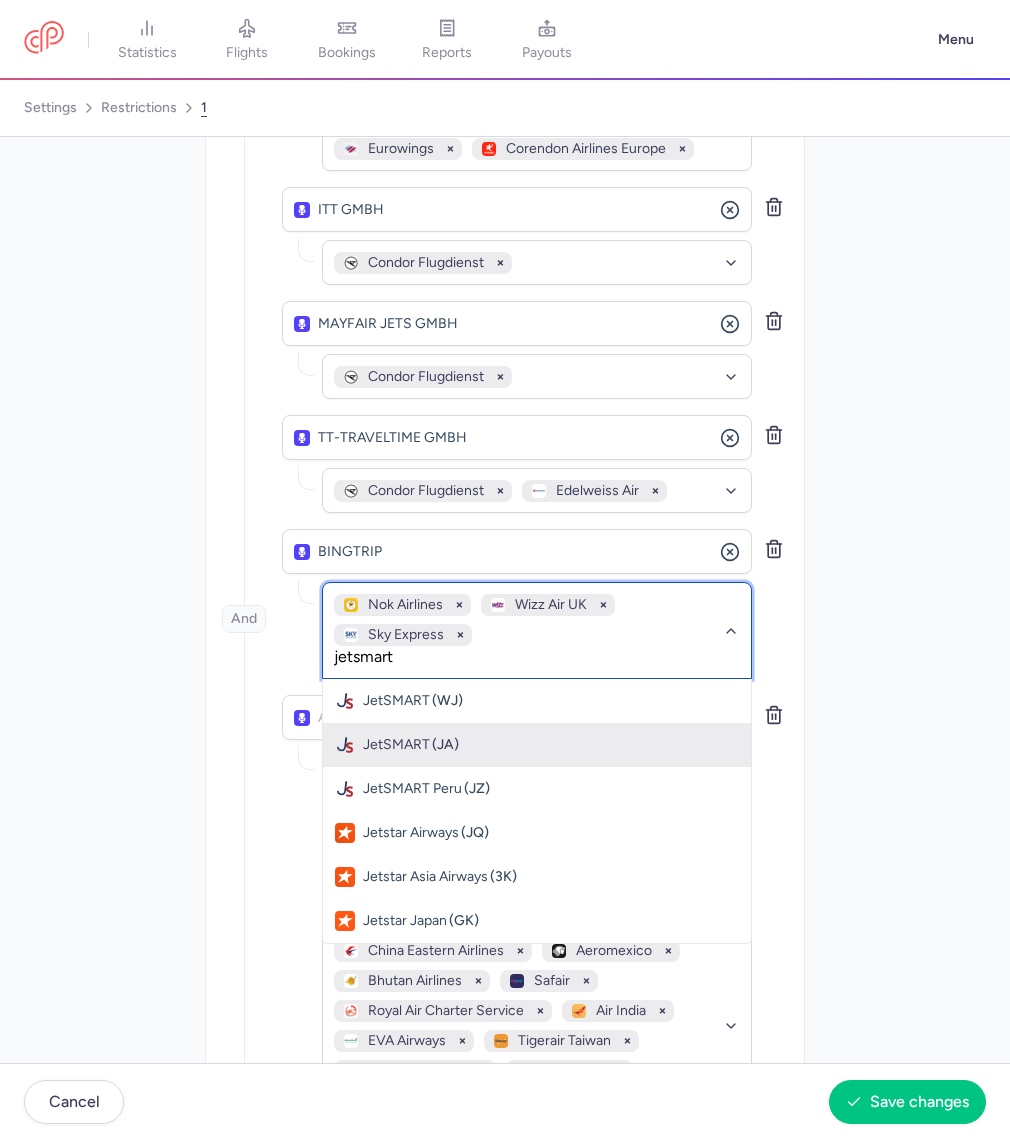 click on "JetSMART (JA)" at bounding box center [537, 745] 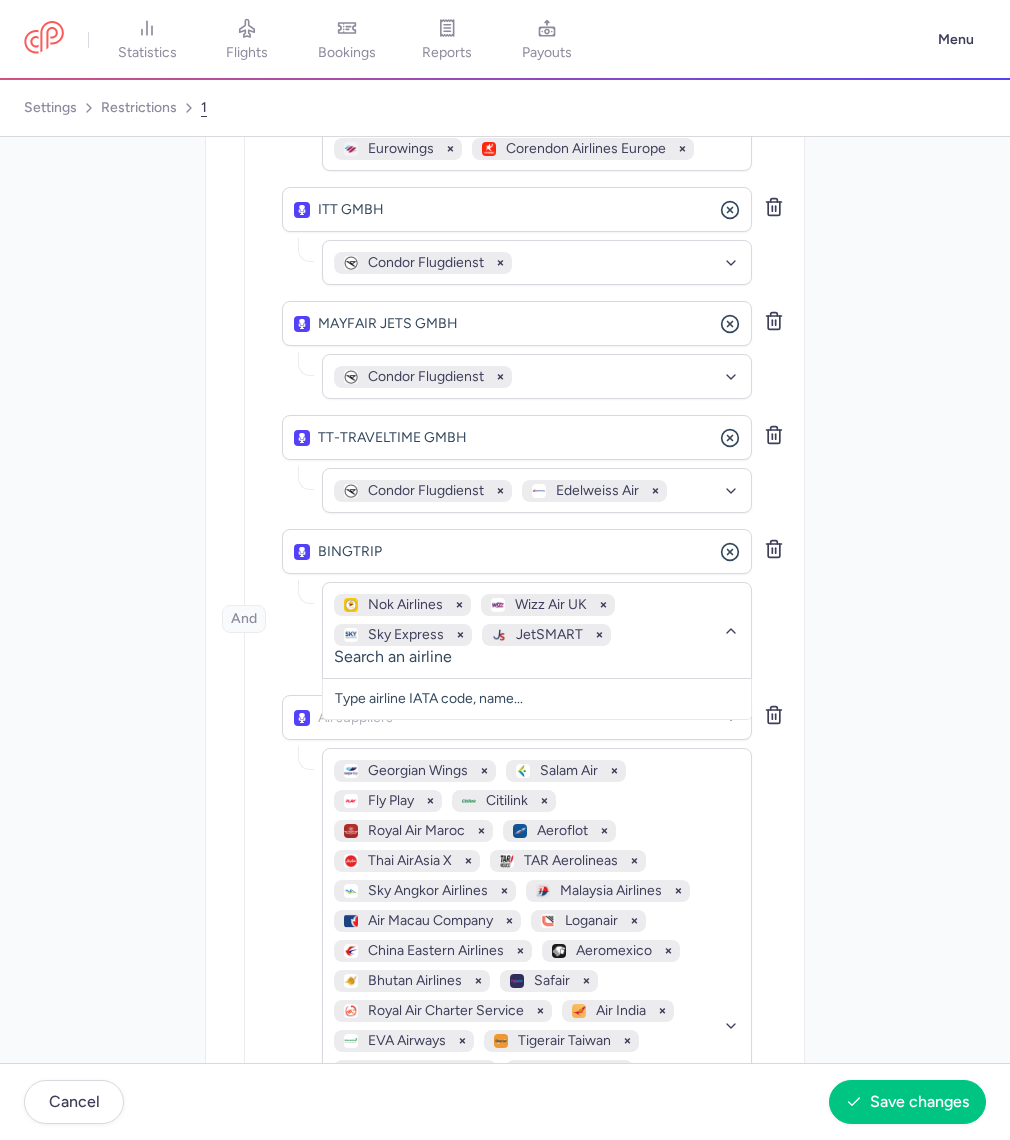 click on "Distribution Please create a new restriction for different distribution parameters  TRAVELFUSION LTD [API] No elements found. Consider changing the search query. Type an organization name edreams No elements found. Consider changing the search query. Type customer name... Inventory Select the suppliers and/or airlines you want to restrict And  DIDA TRAVEL No elements found. Consider changing the search query. Type an organization name  Middle East Airlines   Air Senegal   Azul Linhas Aereas Brasileiras   Jet2.com   Wings Air   Air Busan   Singapore Airlines   Air Transat   Wizz Air Malta   Transavia France   Batik Air   AirAsia X   Skymark Airlines   Royal Jordanian   AirAsia Cambodia   British Airways   Air Europa   Air Arabia Maroc   Air Serbia   Air Do   Flybondi   Star Peru   Olympic Air   Japan Airlines   Tunisair   Air India Express   El Al Israel Airlines   Aegean Airlines   JetSMART  No elements found. Consider changing the search query. Type airline IATA code, name...  HK RAMBLE  Flydubai   JetSMART" at bounding box center (505, 472) 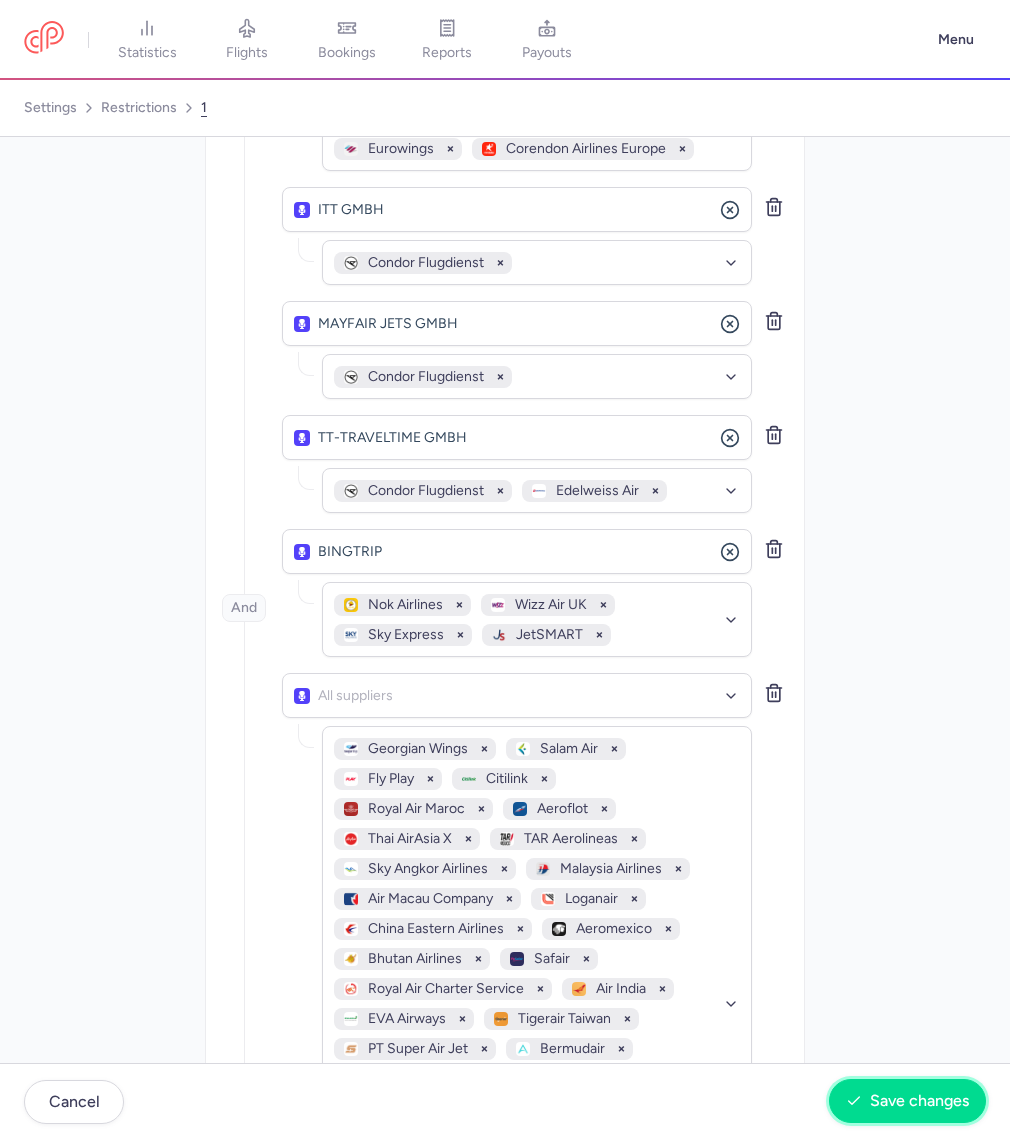 click on "Save changes" 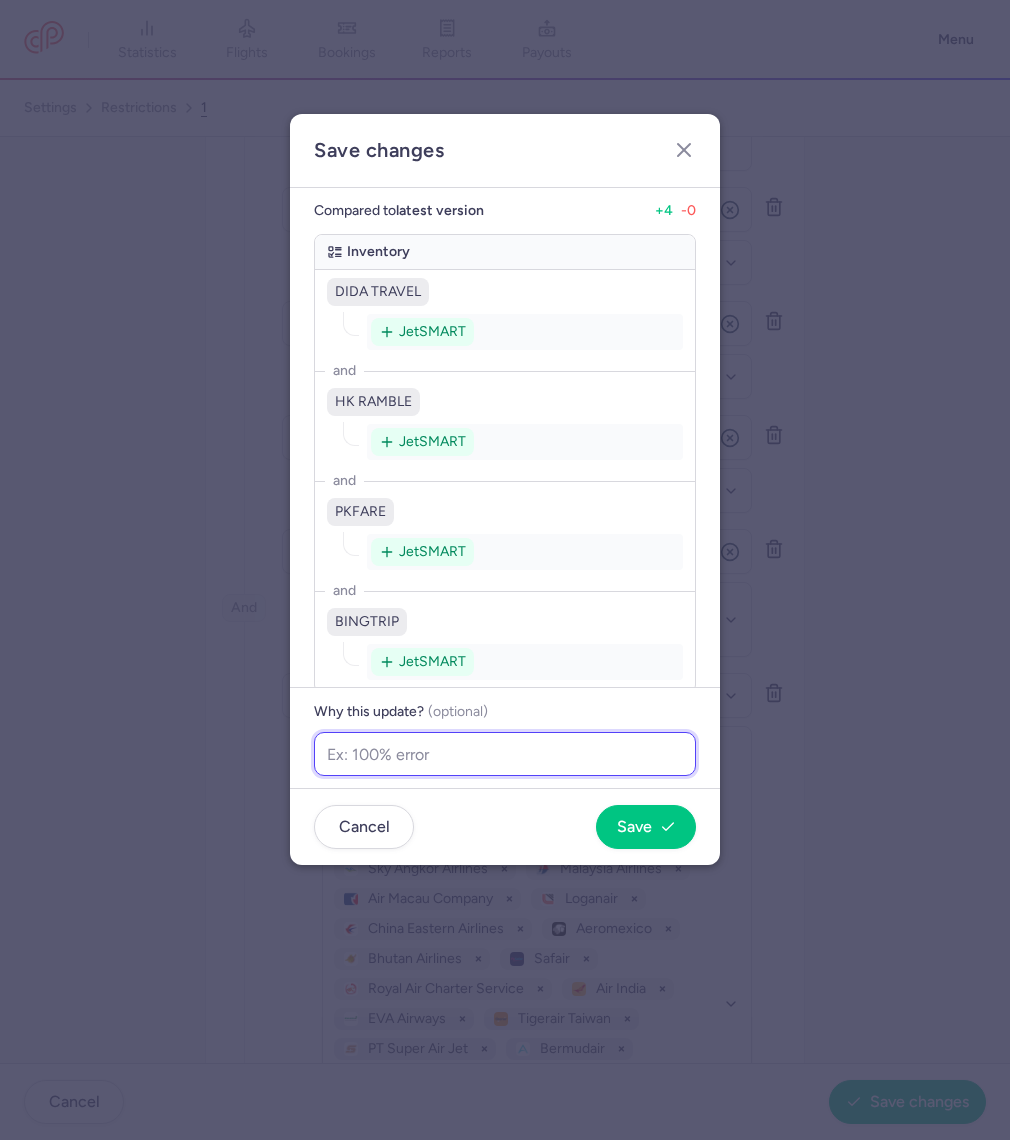 click at bounding box center (505, 754) 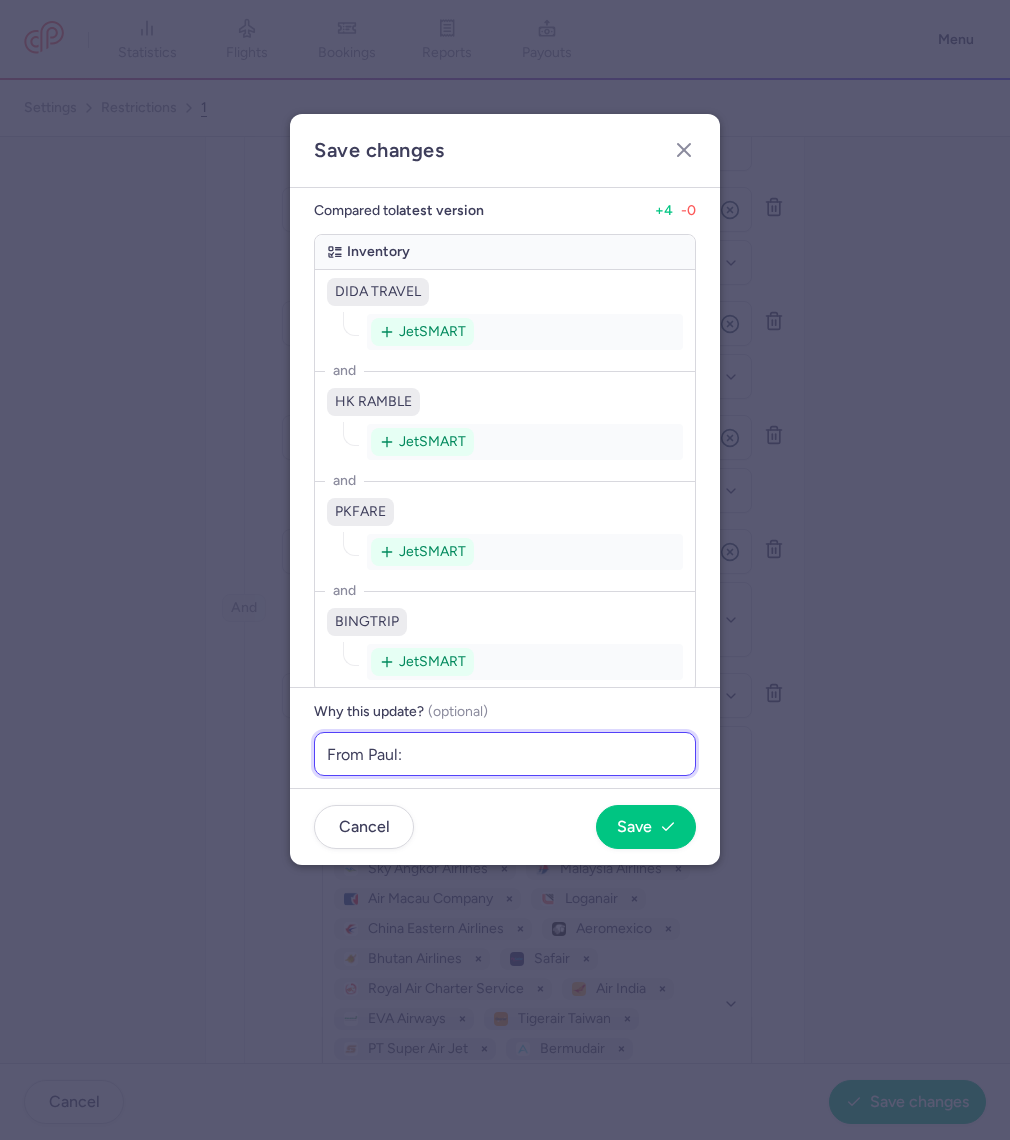 paste on "https://citizenplane-group.slack.com/archives/C04SMACMMGS/p1754296945848689?thread_ts=1754296737.127859&cid=C04SMACMMGS" 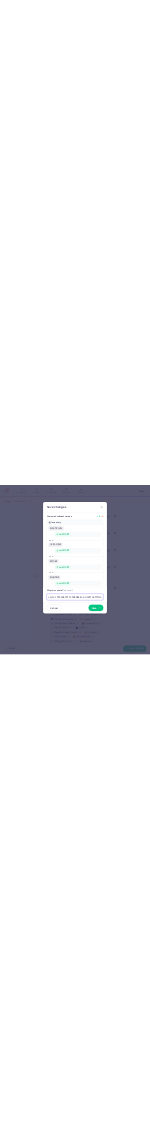 scroll, scrollTop: 0, scrollLeft: 0, axis: both 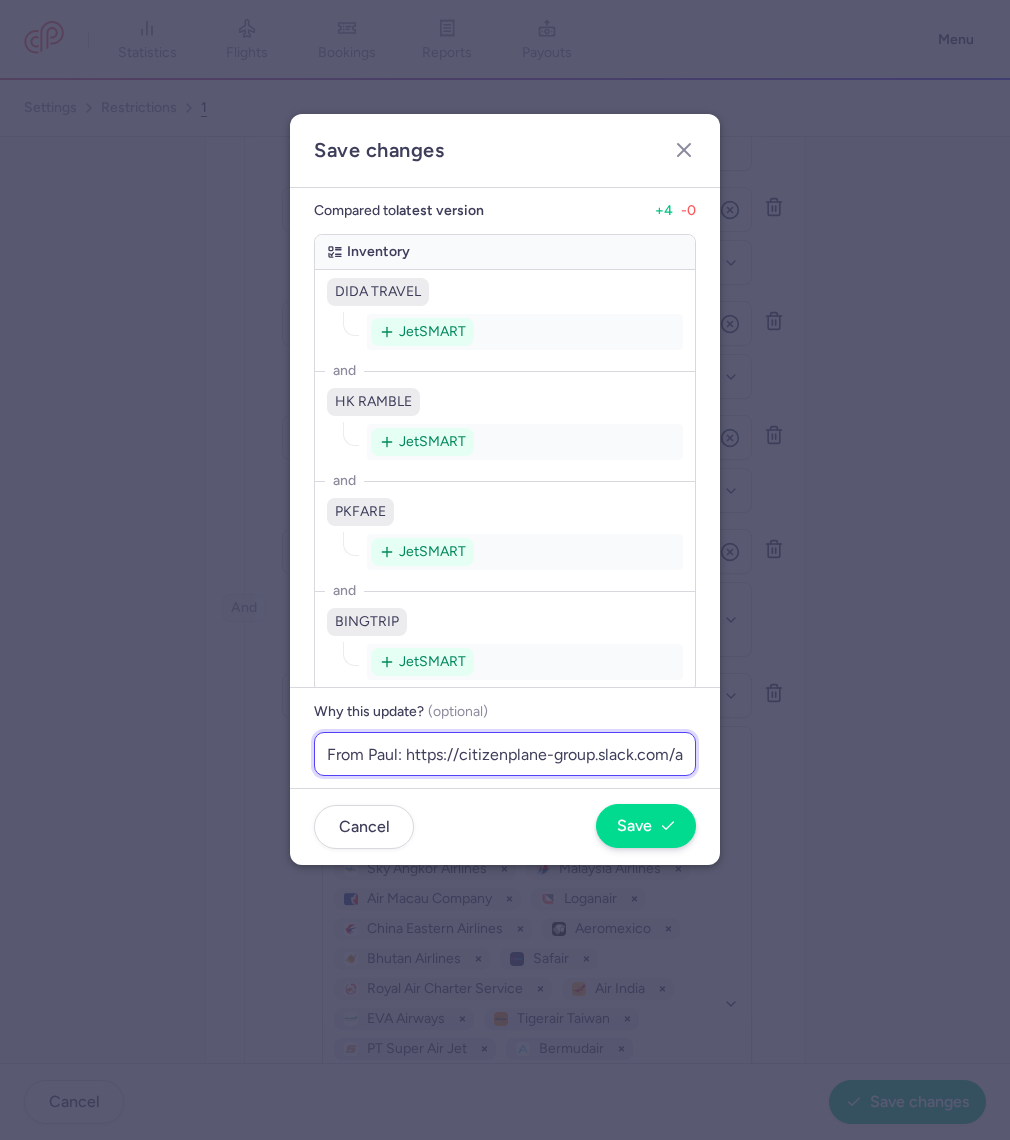type on "From Paul: https://citizenplane-group.slack.com/archives/C04SMACMMGS/p1754296945848689?thread_ts=1754296737.127859&cid=C04SMACMMGS" 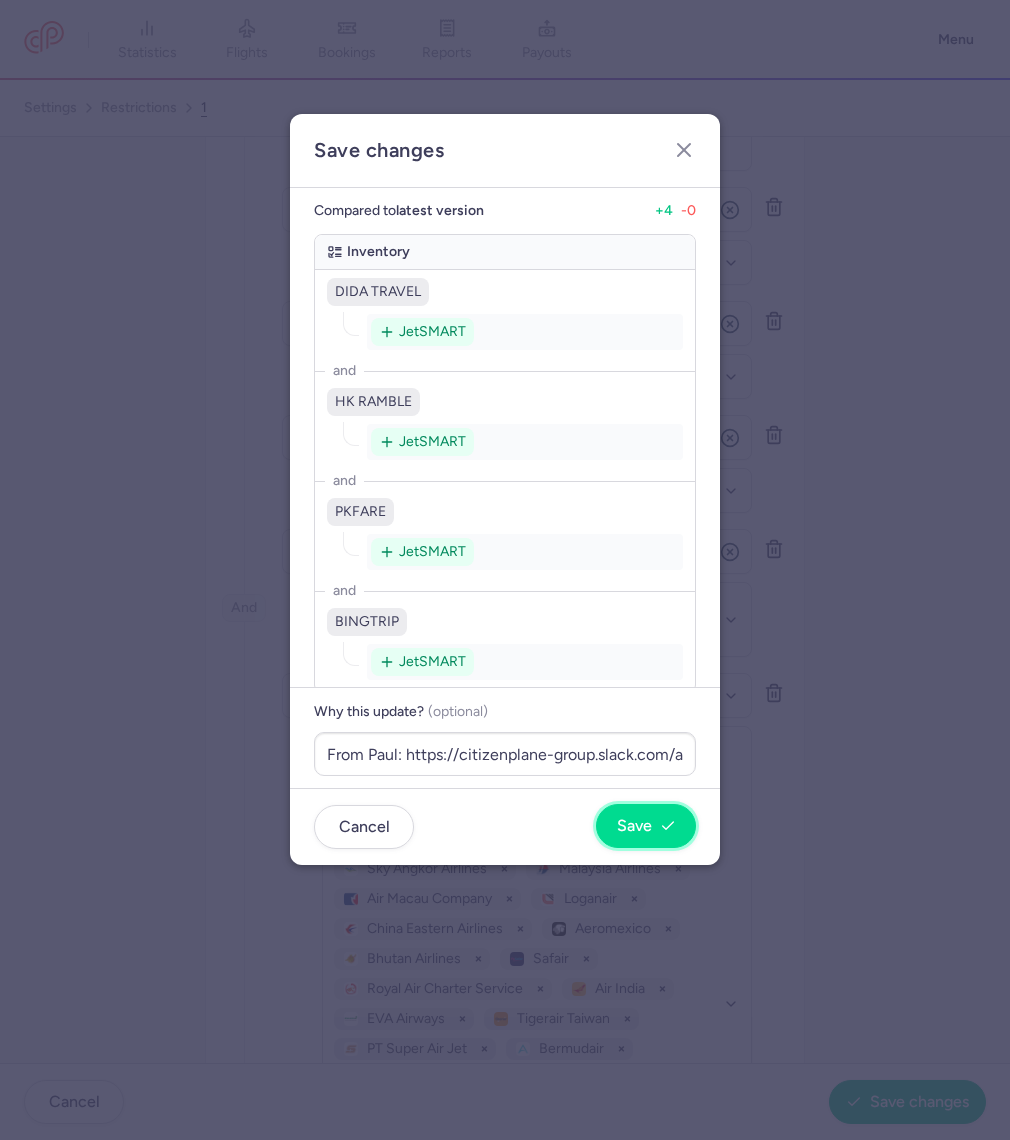 click on "Save" at bounding box center [646, 826] 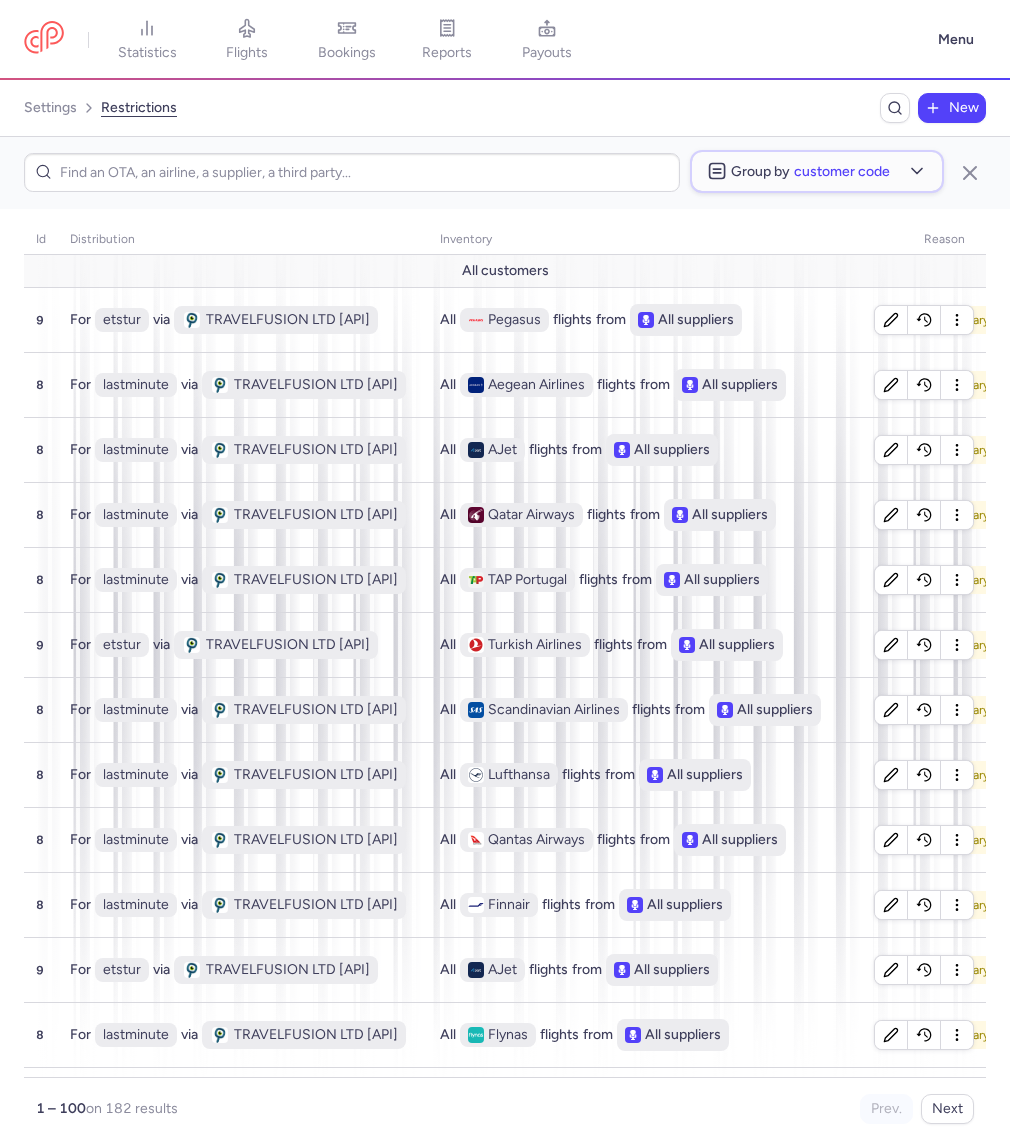 click on "Group by  Customer code" 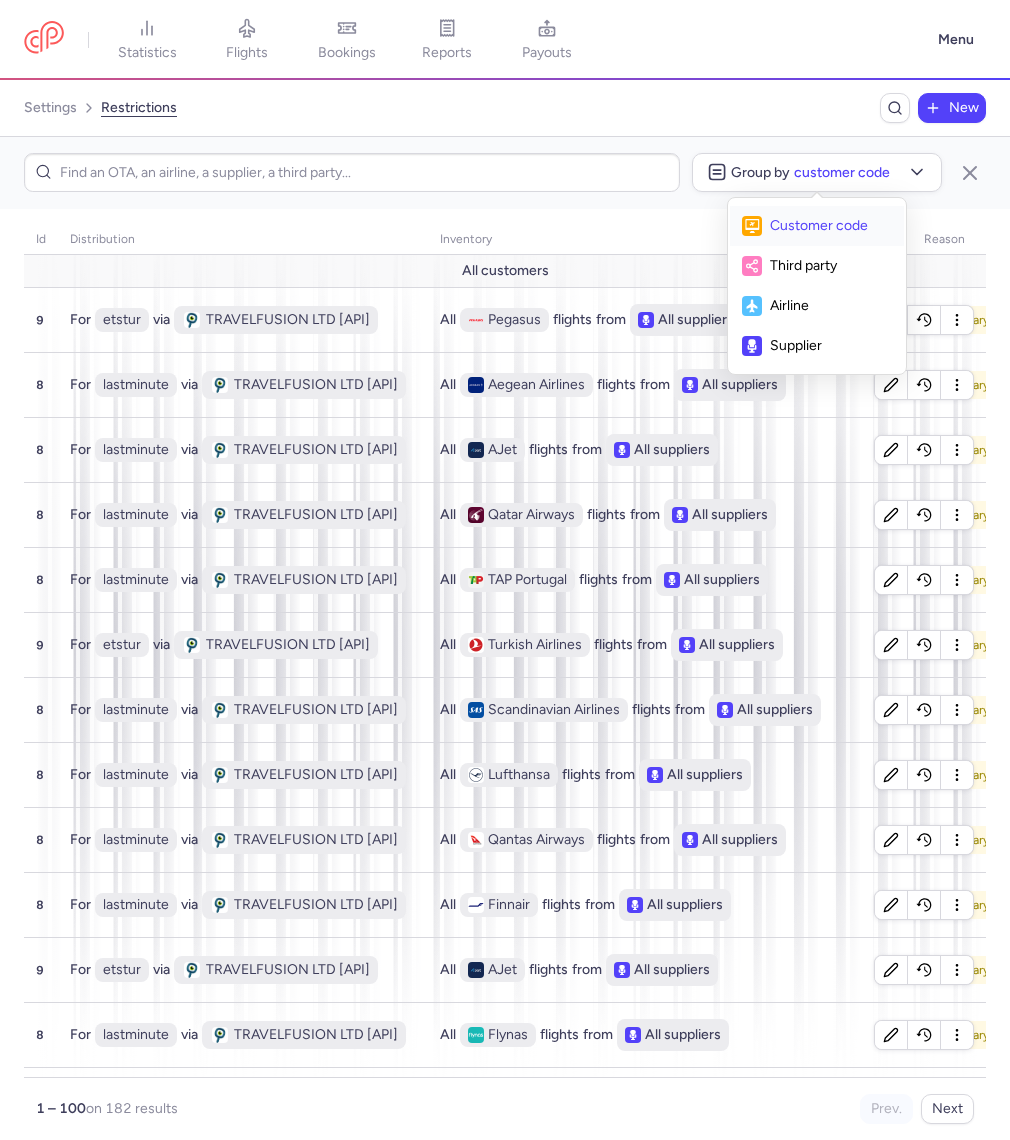 click on "Customer code" at bounding box center [831, 226] 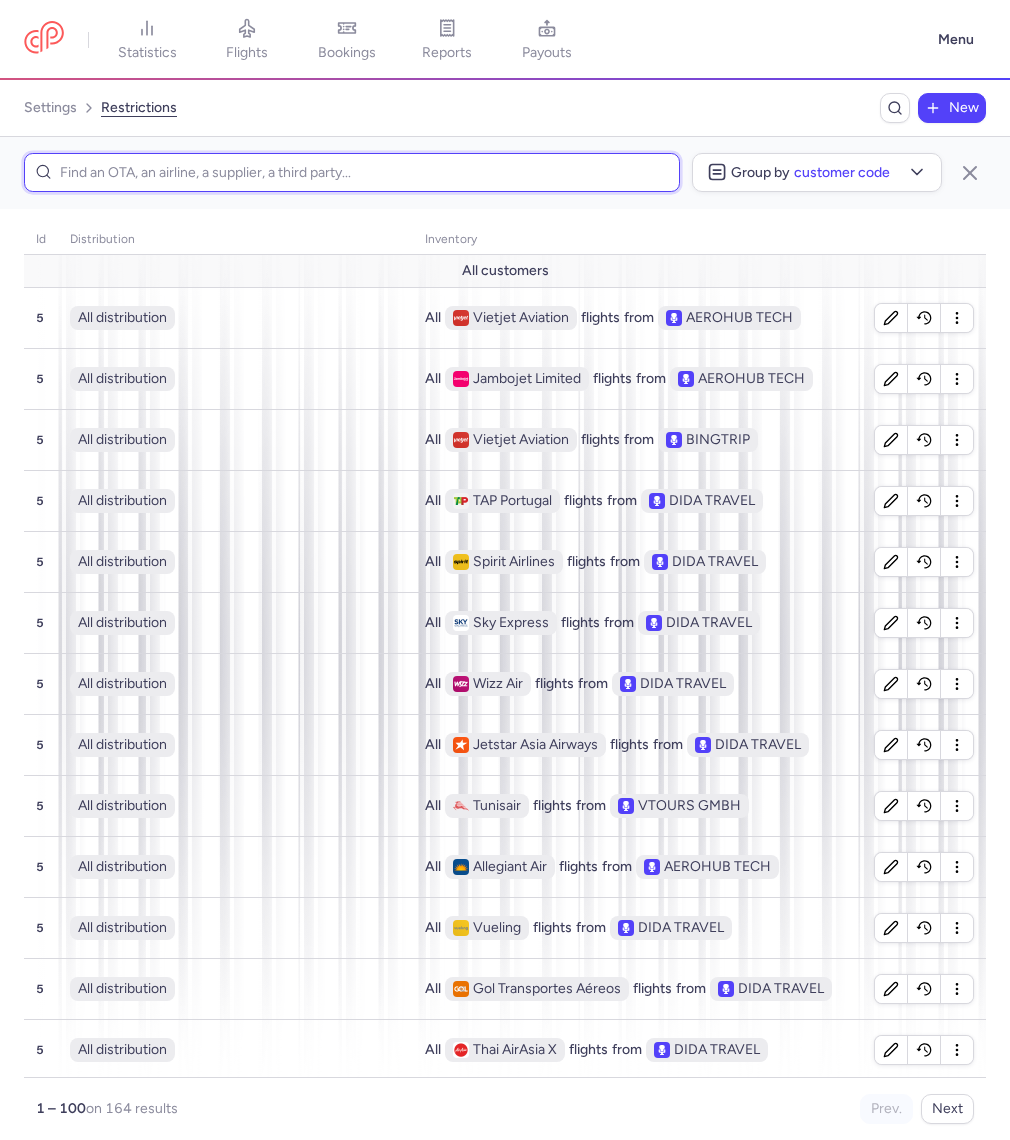 click at bounding box center [352, 172] 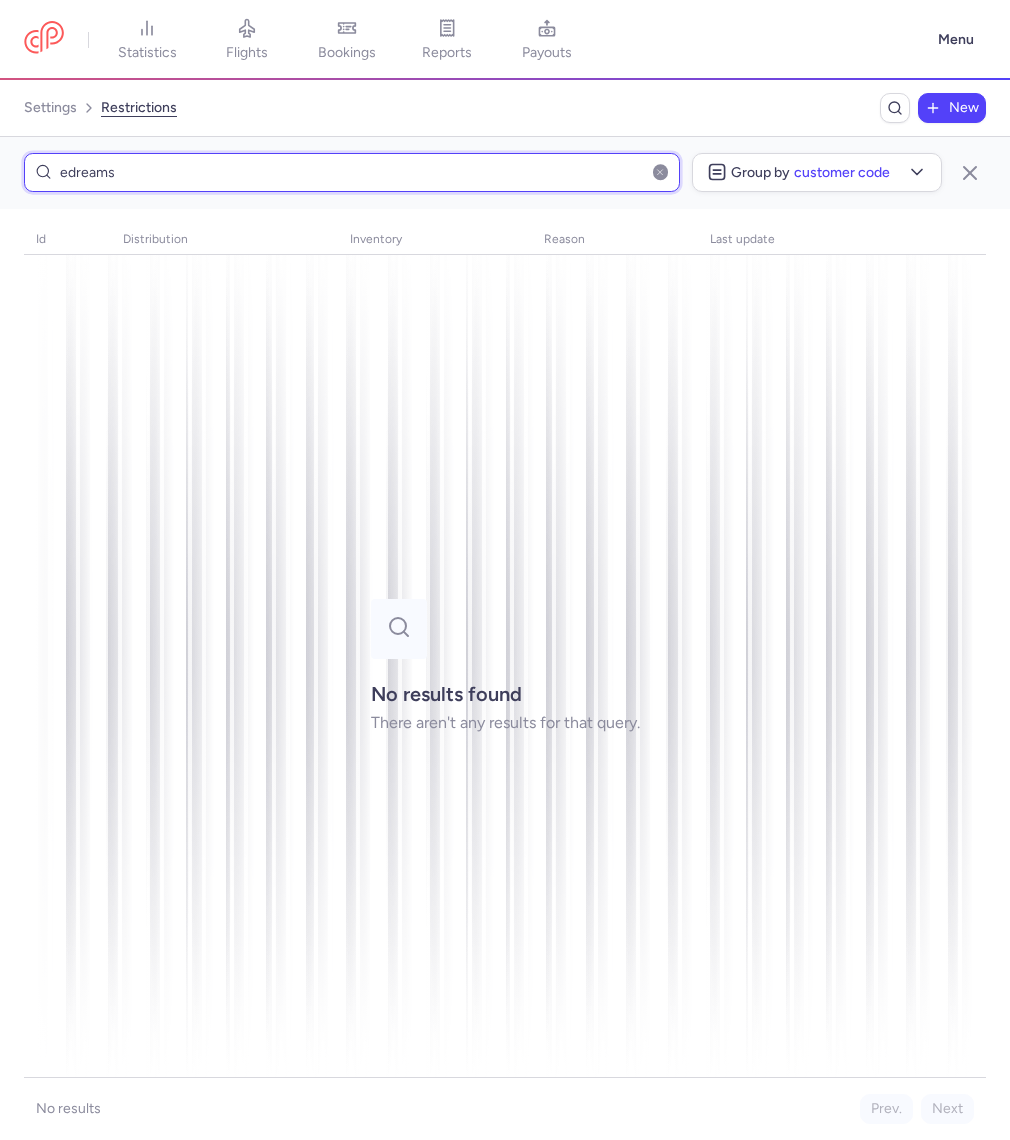 type on "edreams" 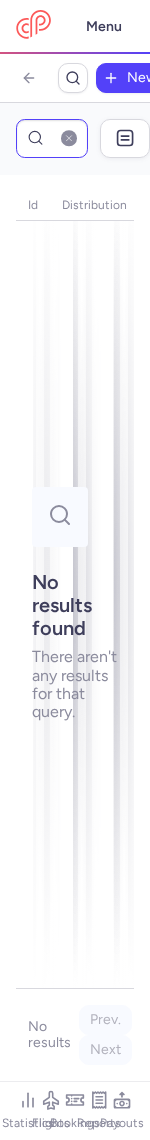 click 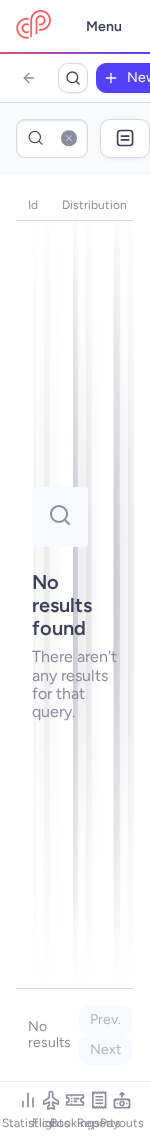 scroll, scrollTop: 0, scrollLeft: 53, axis: horizontal 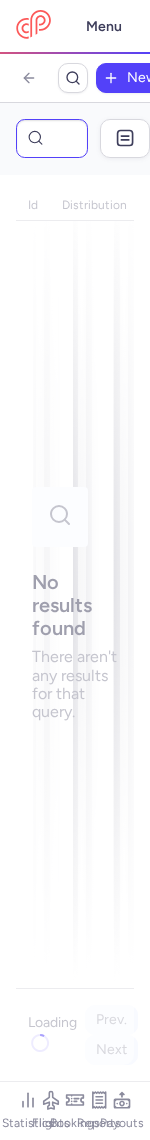 click 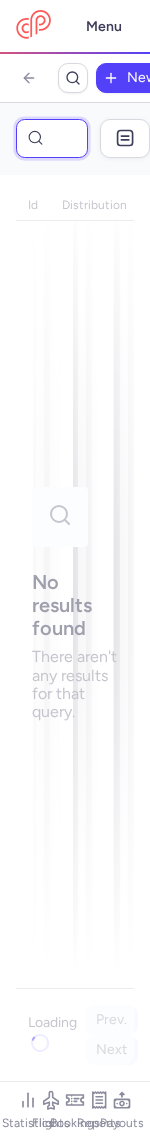 scroll, scrollTop: 0, scrollLeft: 6, axis: horizontal 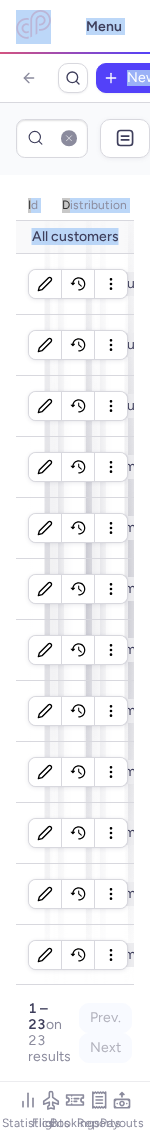 drag, startPoint x: 149, startPoint y: 245, endPoint x: 231, endPoint y: 244, distance: 82.006096 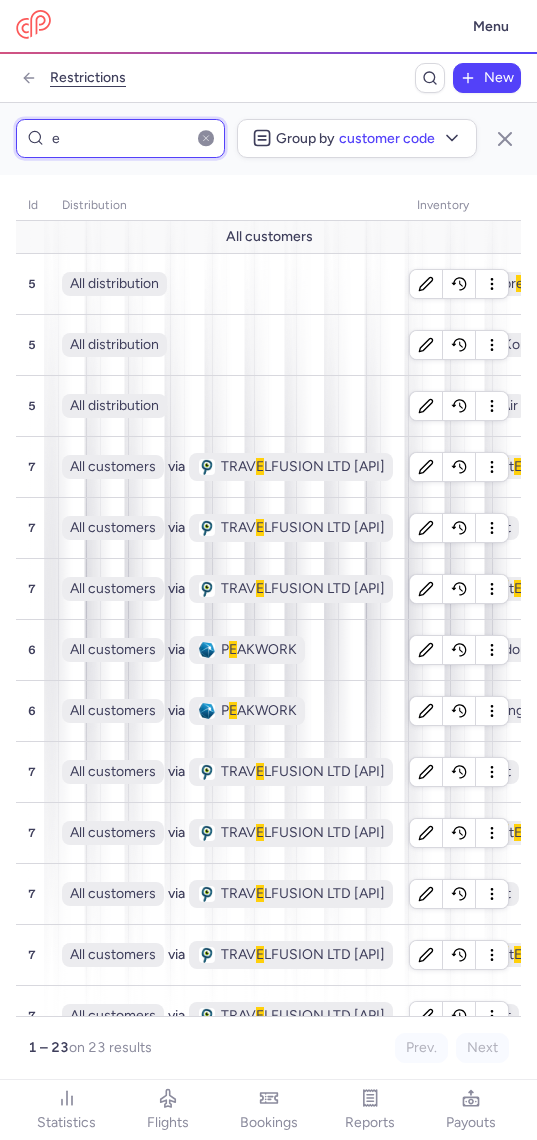 click on "e" at bounding box center [120, 138] 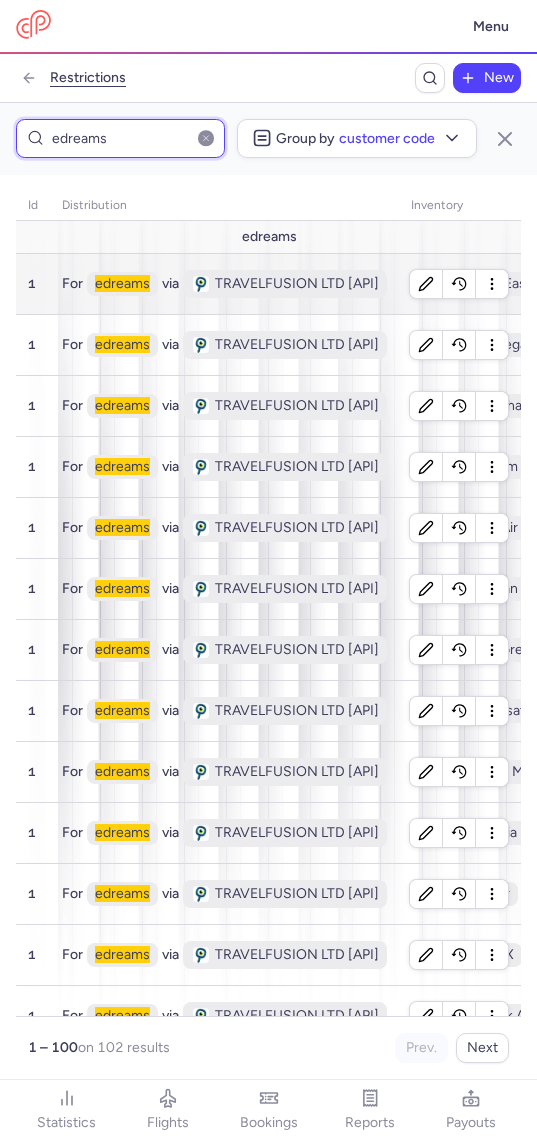 type on "edreams" 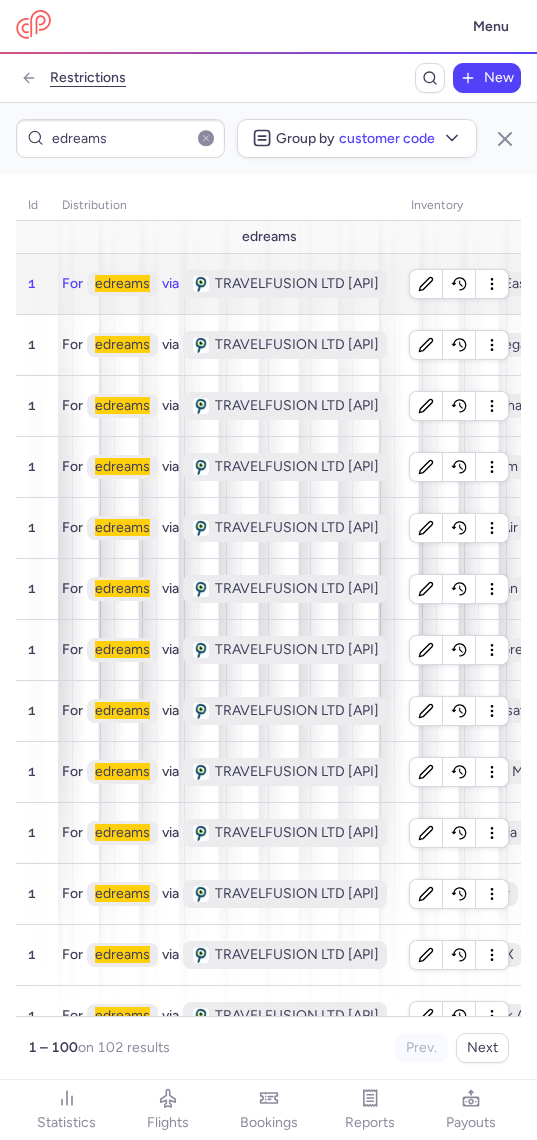 click on "For edreams via TRAVELFUSION LTD [API]" 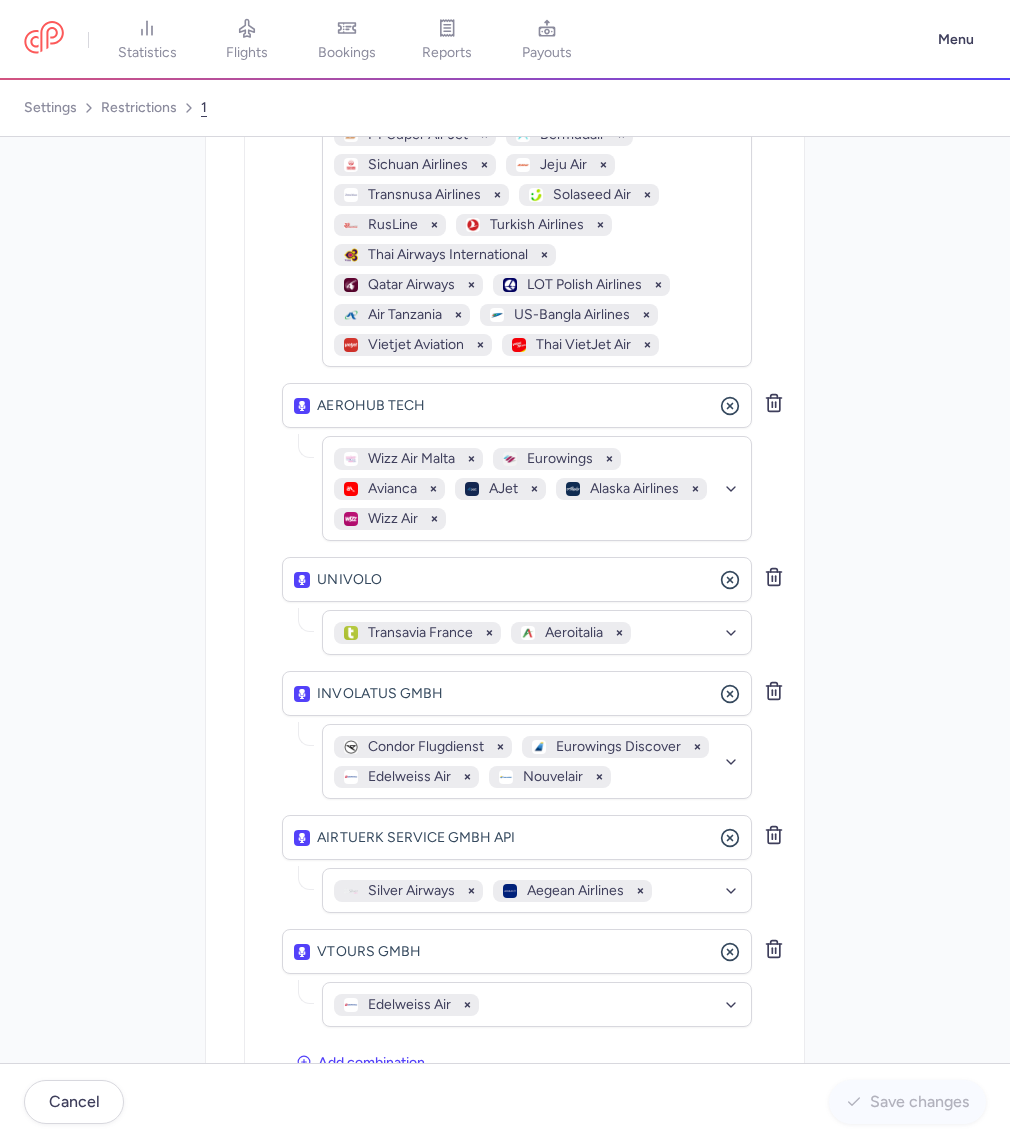 scroll, scrollTop: 2224, scrollLeft: 0, axis: vertical 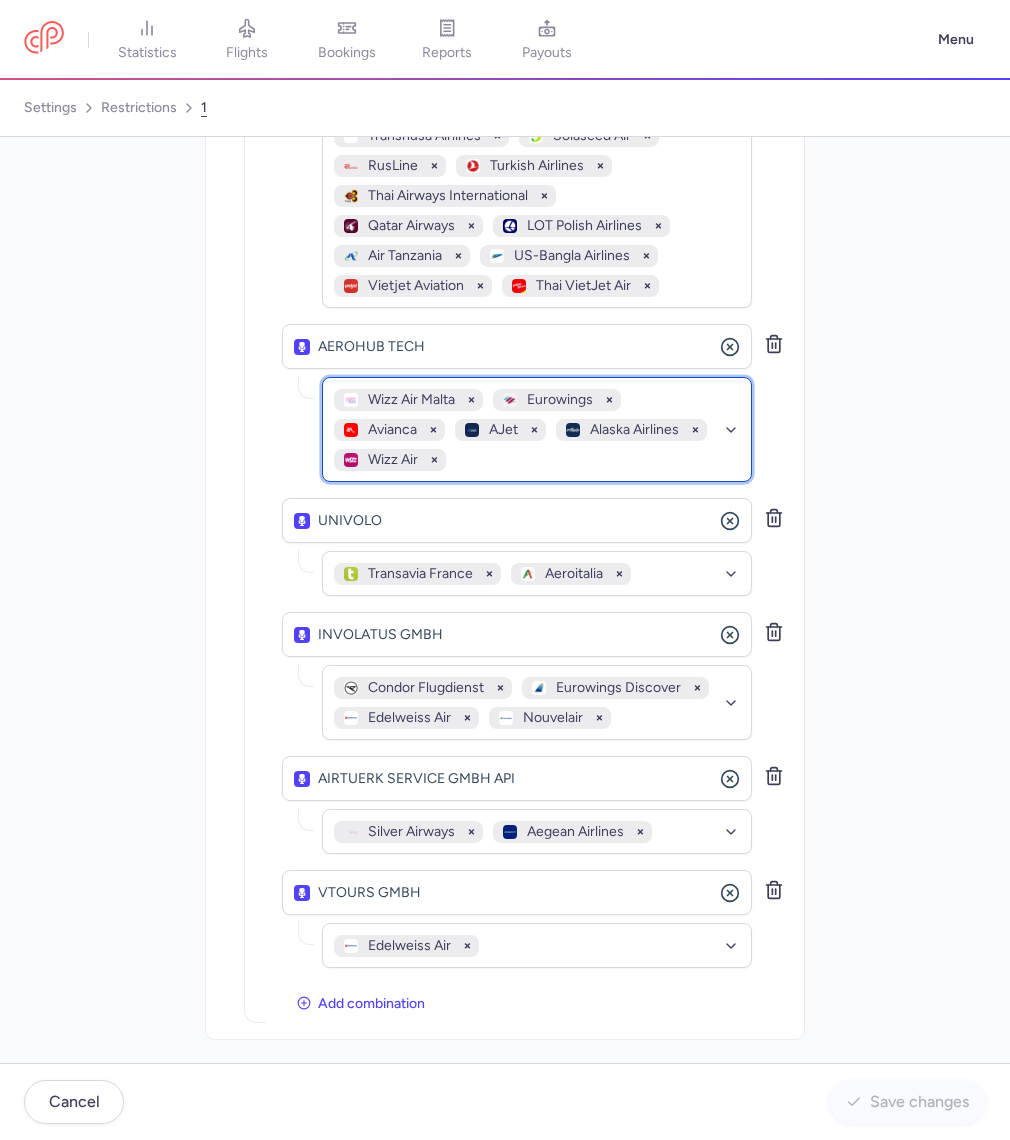 click on "Wizz Air Malta   Eurowings   Avianca   AJet   Alaska Airlines    Wizz Air" 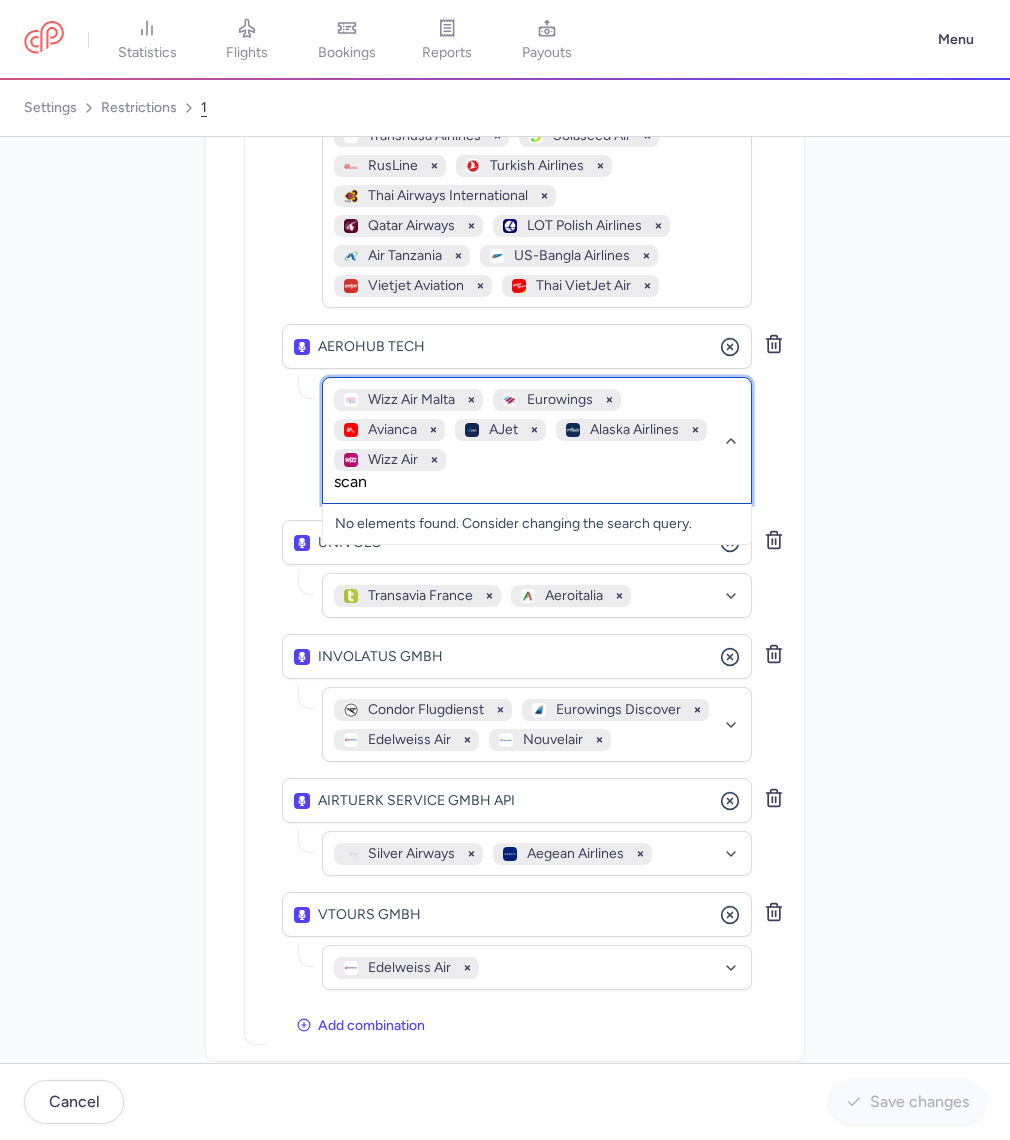 type on "scand" 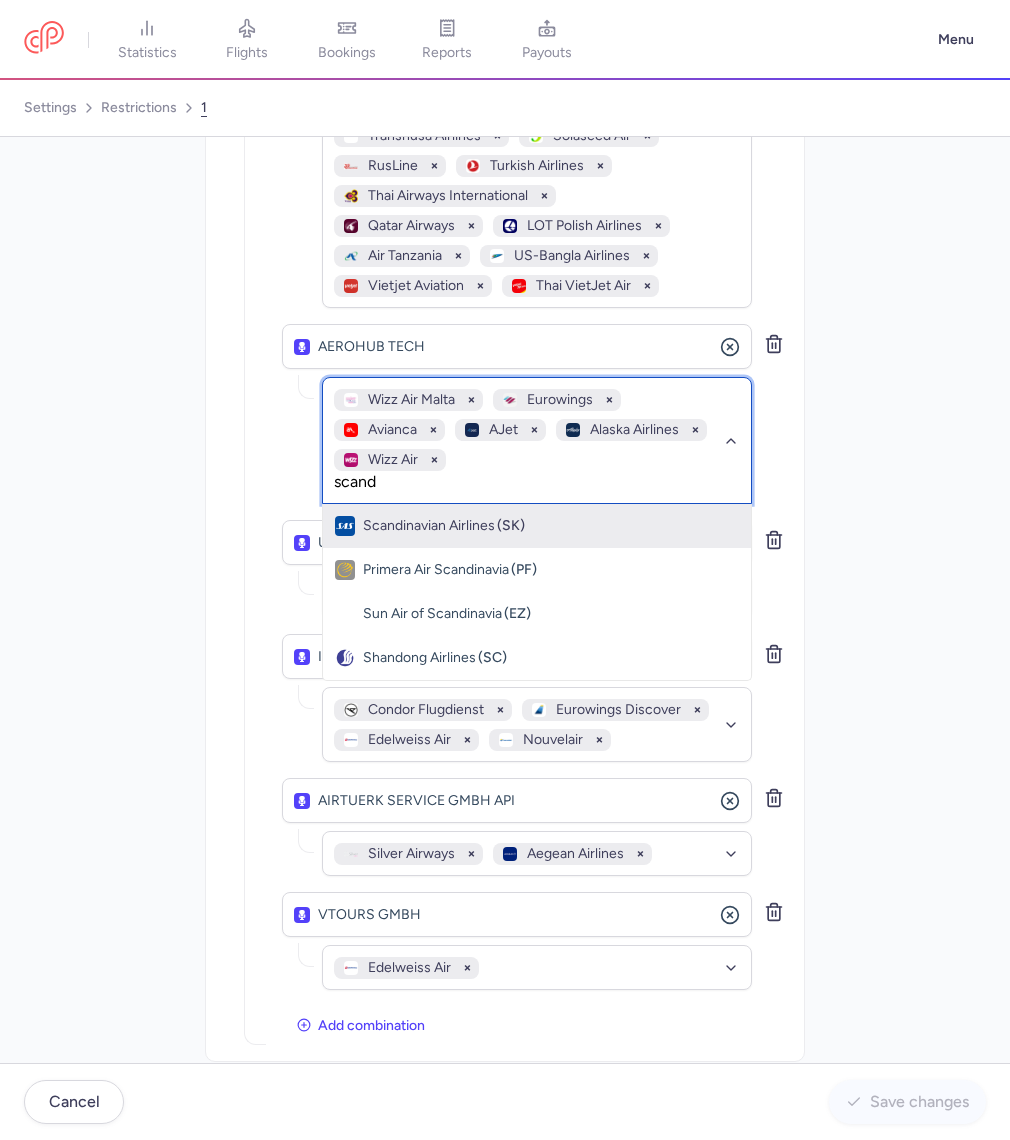 type 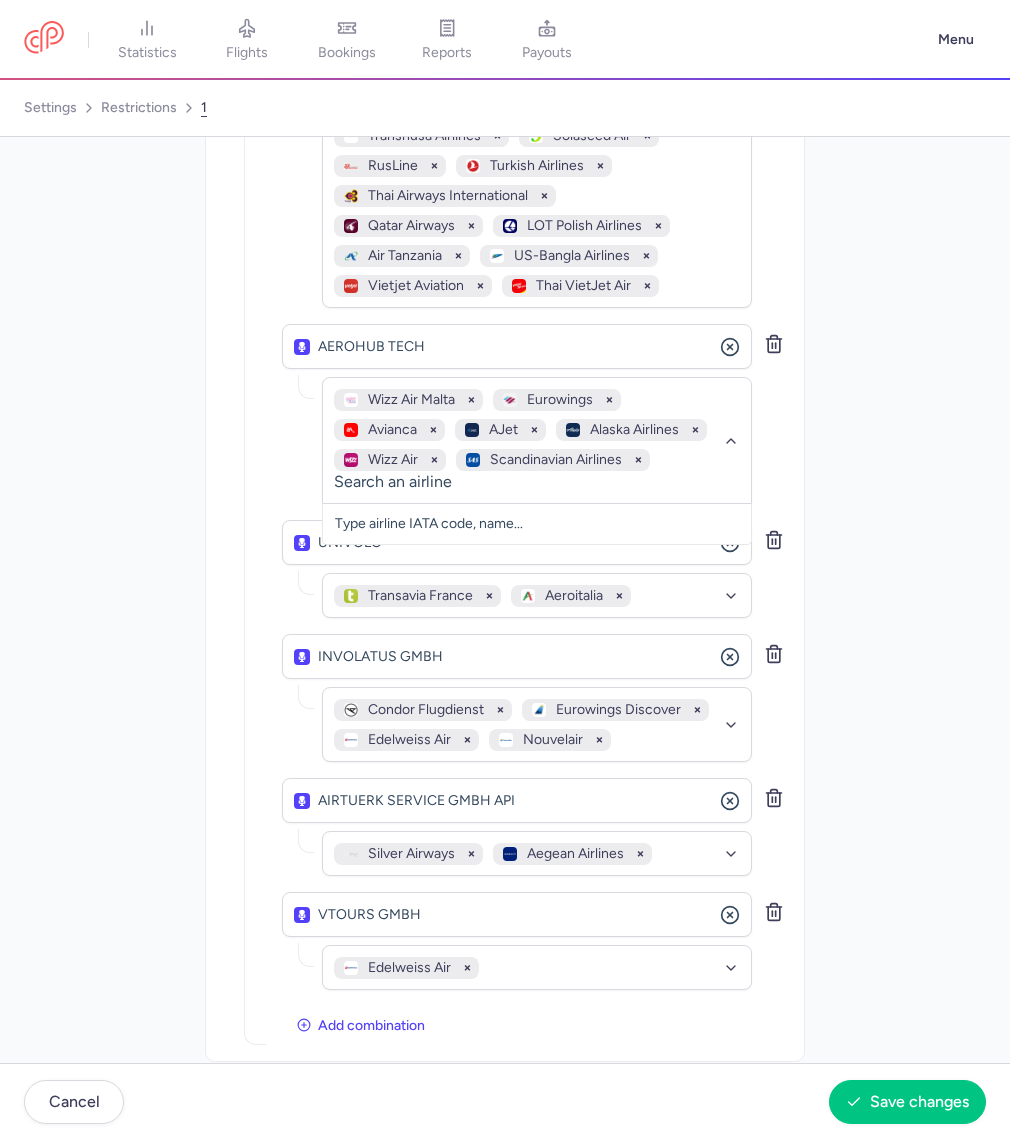 click on "Distribution Please create a new restriction for different distribution parameters  TRAVELFUSION LTD [API] No elements found. Consider changing the search query. Type an organization name edreams No elements found. Consider changing the search query. Type customer name... Inventory Select the suppliers and/or airlines you want to restrict And  DIDA TRAVEL No elements found. Consider changing the search query. Type an organization name  Middle East Airlines   Air Senegal   Azul Linhas Aereas Brasileiras   Jet2.com   Wings Air   Air Busan   Singapore Airlines   Air Transat   Wizz Air Malta   Transavia France   Batik Air   AirAsia X   Skymark Airlines   Royal Jordanian   AirAsia Cambodia   British Airways   Air Europa   Air Arabia Maroc   Air Serbia   Air Do   Flybondi   Star Peru   Olympic Air   Japan Airlines   Tunisair   Air India Express   El Al Israel Airlines   Aegean Airlines   JetSMART  No elements found. Consider changing the search query. Type airline IATA code, name...  HK RAMBLE  Flydubai   JetSMART" at bounding box center (505, -501) 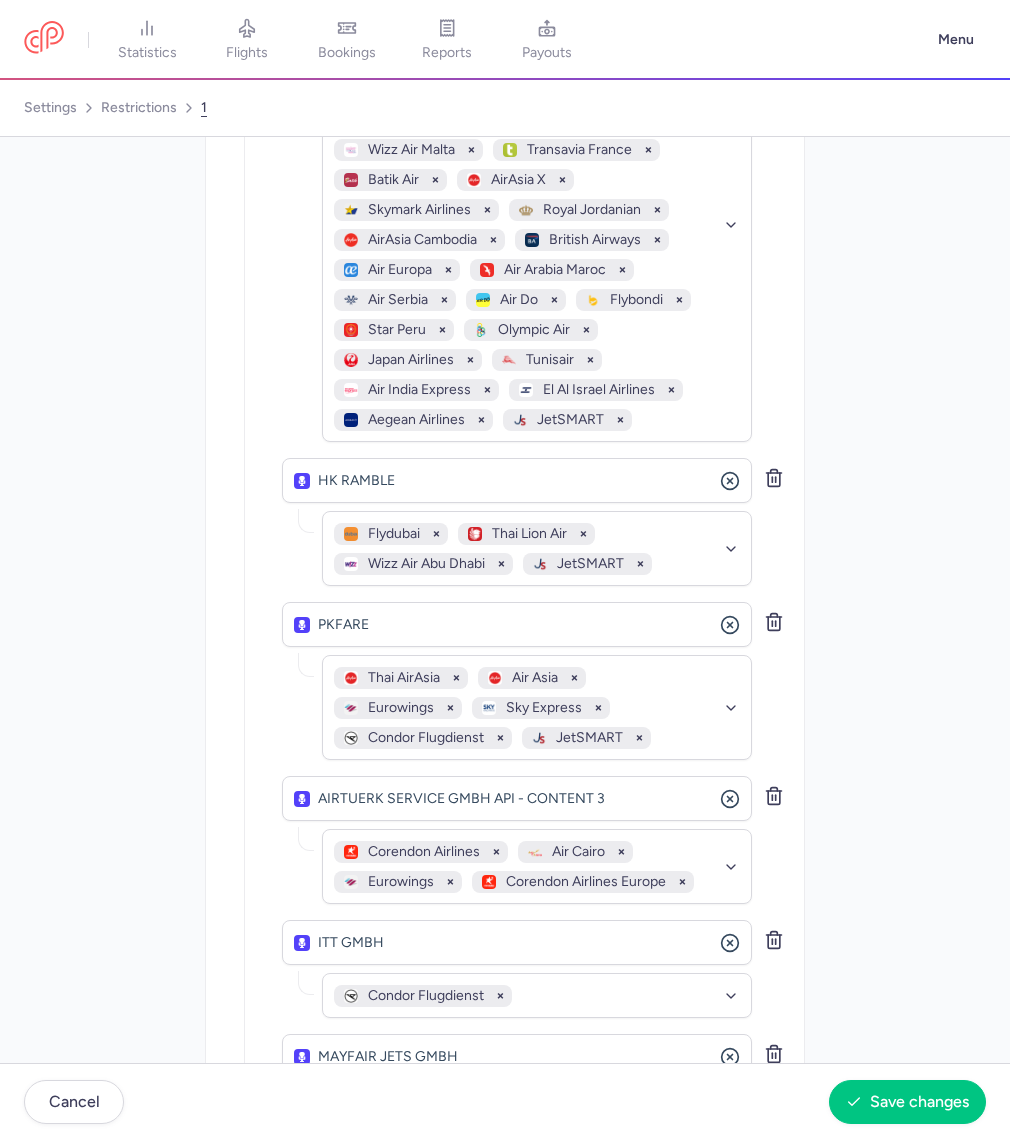 scroll, scrollTop: 0, scrollLeft: 0, axis: both 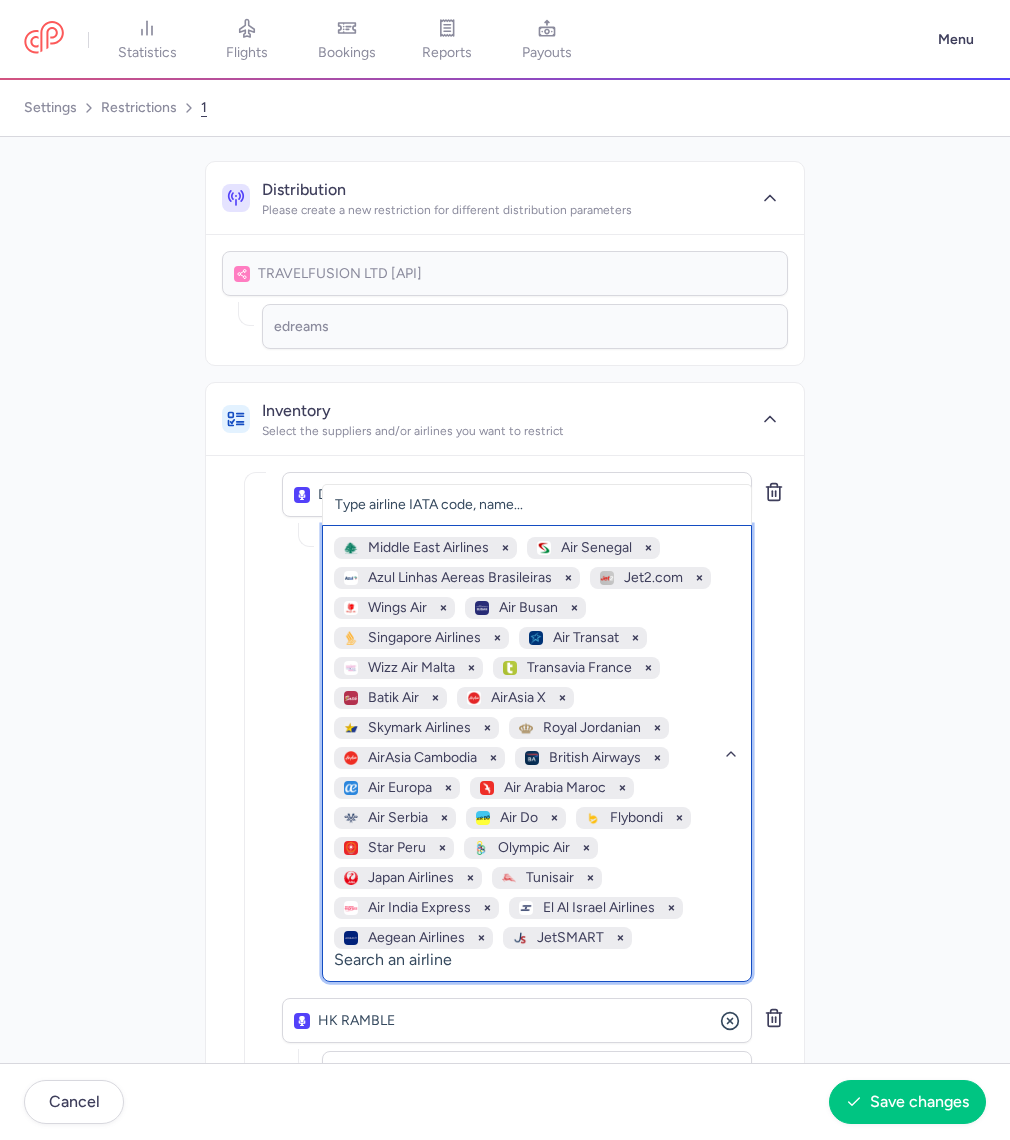 click on "Middle East Airlines   Air Senegal   Azul Linhas Aereas Brasileiras   Jet2.com   Wings Air   Air Busan   Singapore Airlines   Air Transat   Wizz Air Malta   Transavia France   Batik Air   AirAsia X   Skymark Airlines   Royal Jordanian   AirAsia Cambodia   British Airways   Air Europa   Air Arabia Maroc   Air Serbia   Air Do   Flybondi   Star Peru   Olympic Air   Japan Airlines   Tunisair   Air India Express   El Al Israel Airlines   Aegean Airlines   JetSMART" 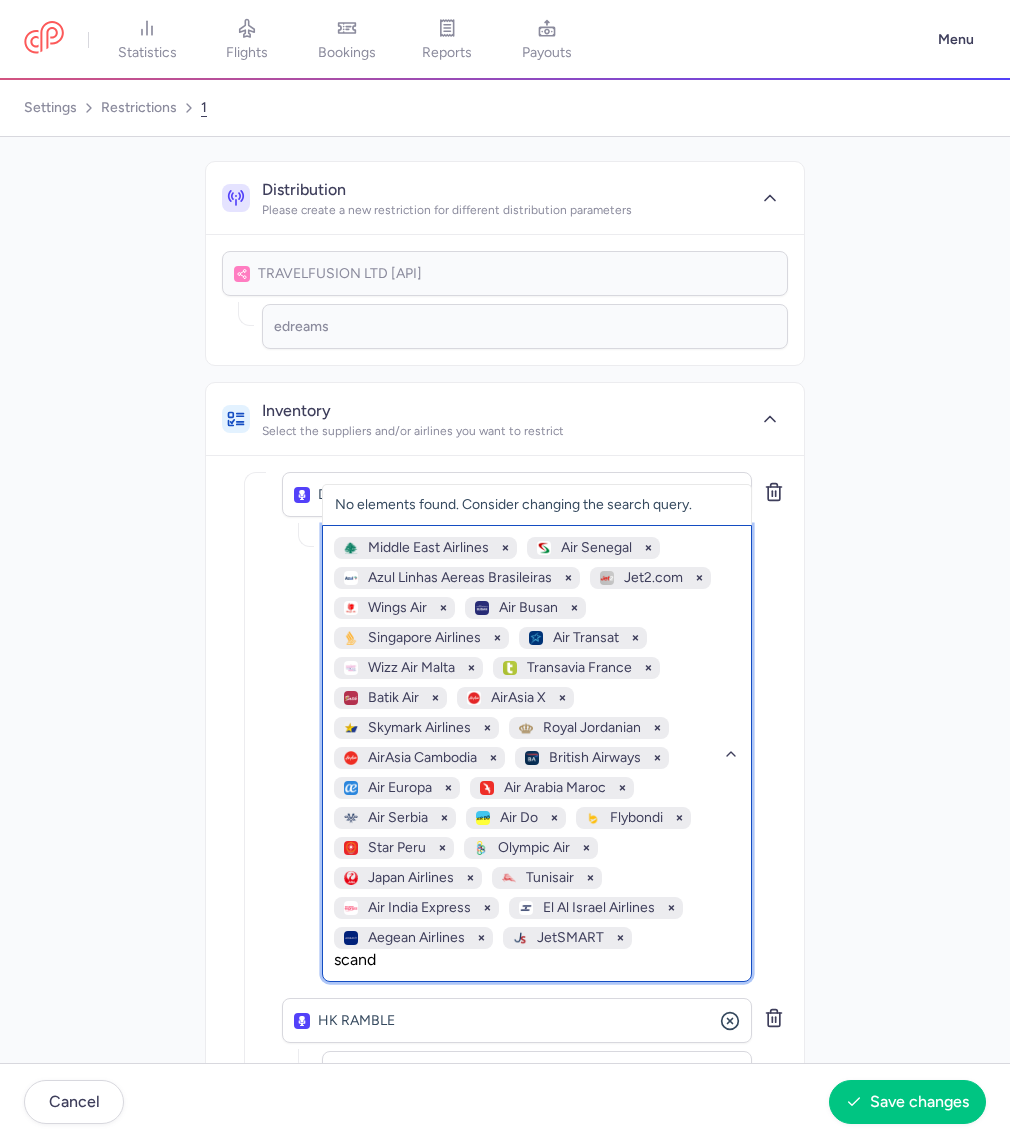 type on "scandi" 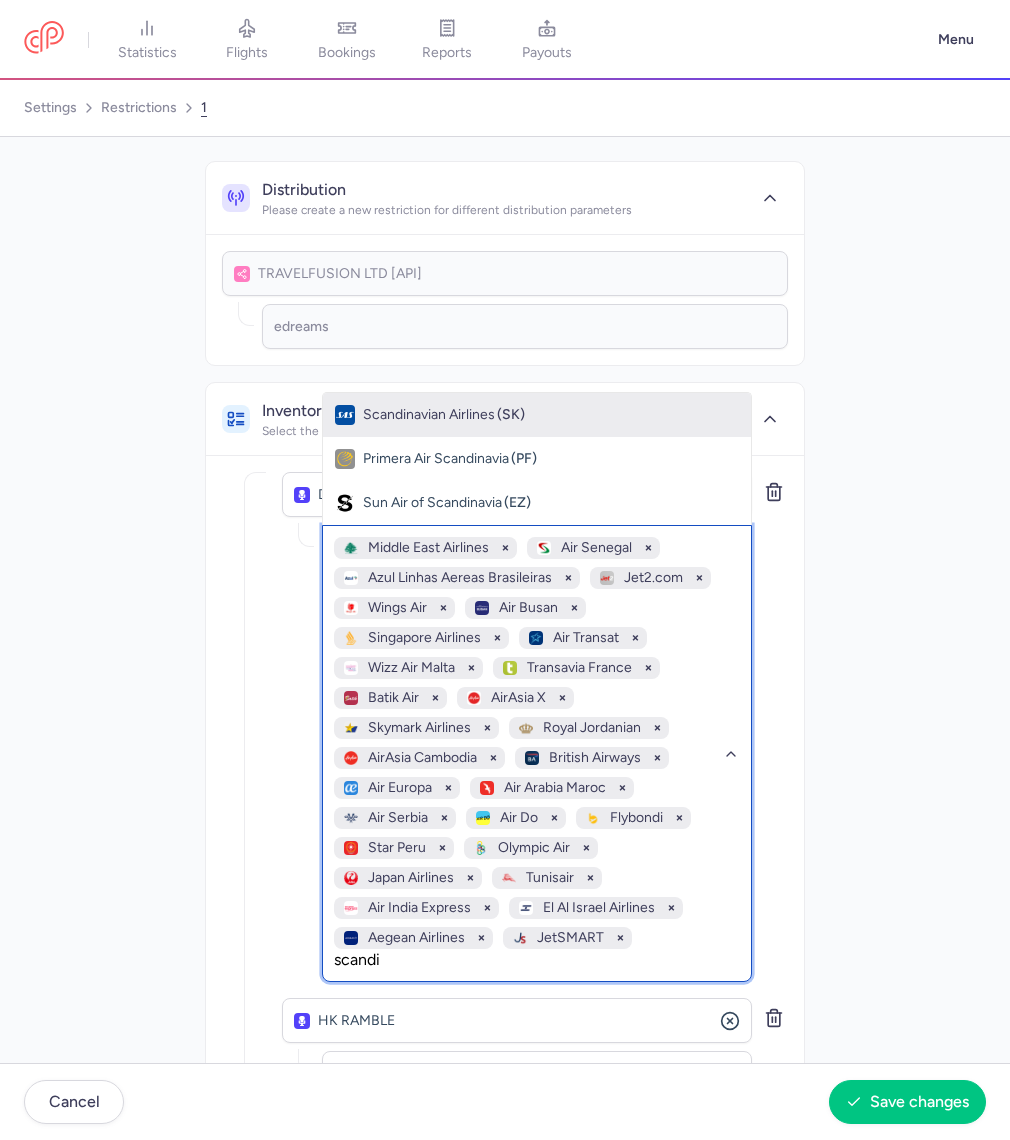 click on "Scandinavian Airlines" at bounding box center [429, 415] 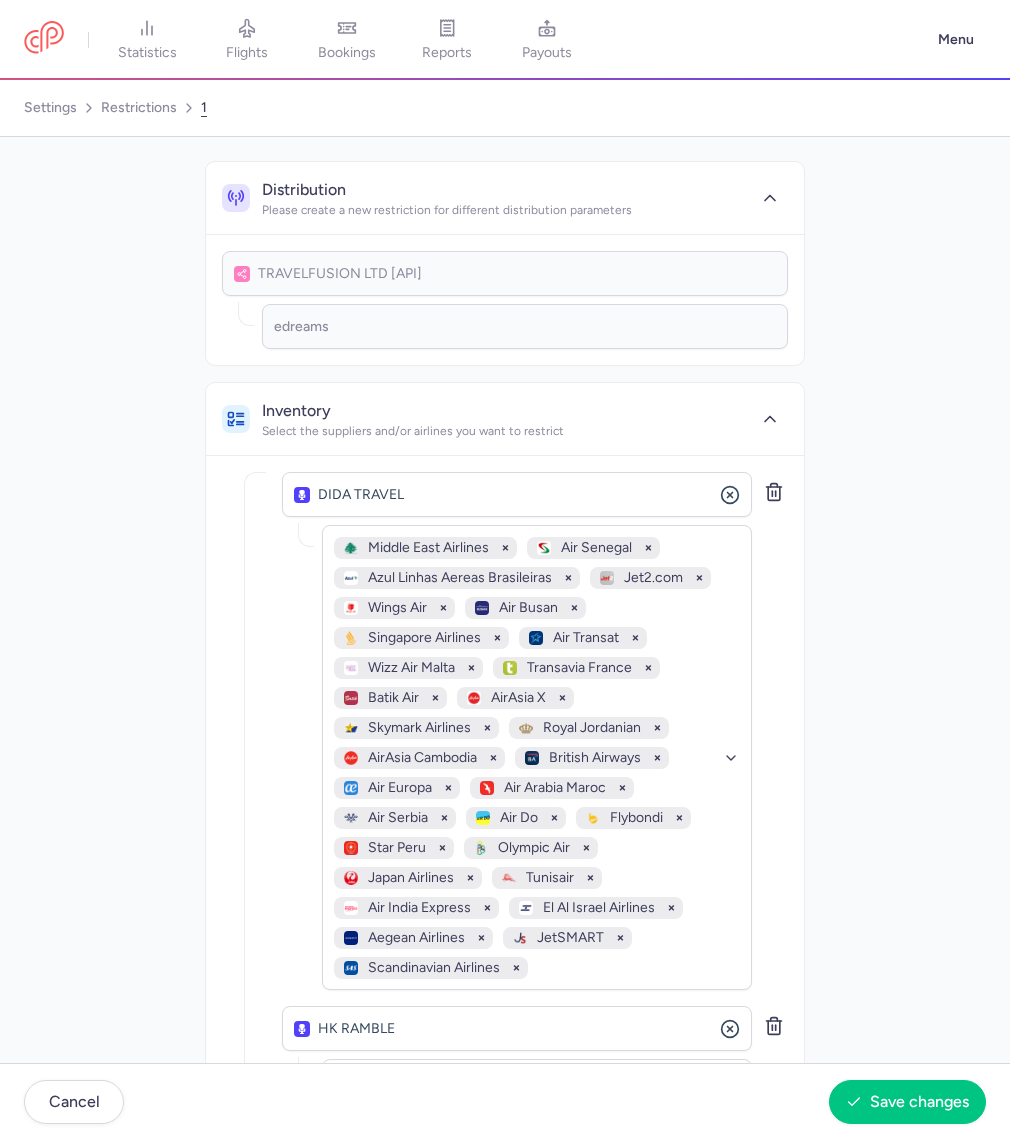 click on "Distribution Please create a new restriction for different distribution parameters  TRAVELFUSION LTD [API] No elements found. Consider changing the search query. Type an organization name edreams No elements found. Consider changing the search query. Type customer name... Inventory Select the suppliers and/or airlines you want to restrict And  DIDA TRAVEL No elements found. Consider changing the search query. Type an organization name  Middle East Airlines   Air Senegal   Azul Linhas Aereas Brasileiras   Jet2.com   Wings Air   Air Busan   Singapore Airlines   Air Transat   Wizz Air Malta   Transavia France   Batik Air   AirAsia X   Skymark Airlines   Royal Jordanian   AirAsia Cambodia   British Airways   Air Europa   Air Arabia Maroc   Air Serbia   Air Do   Flybondi   Star Peru   Olympic Air   Japan Airlines   Tunisair   Air India Express   El Al Israel Airlines   Aegean Airlines   JetSMART   Scandinavian Airlines  No elements found. Consider changing the search query. Type airline IATA code, name...  PKFARE" at bounding box center [505, 1727] 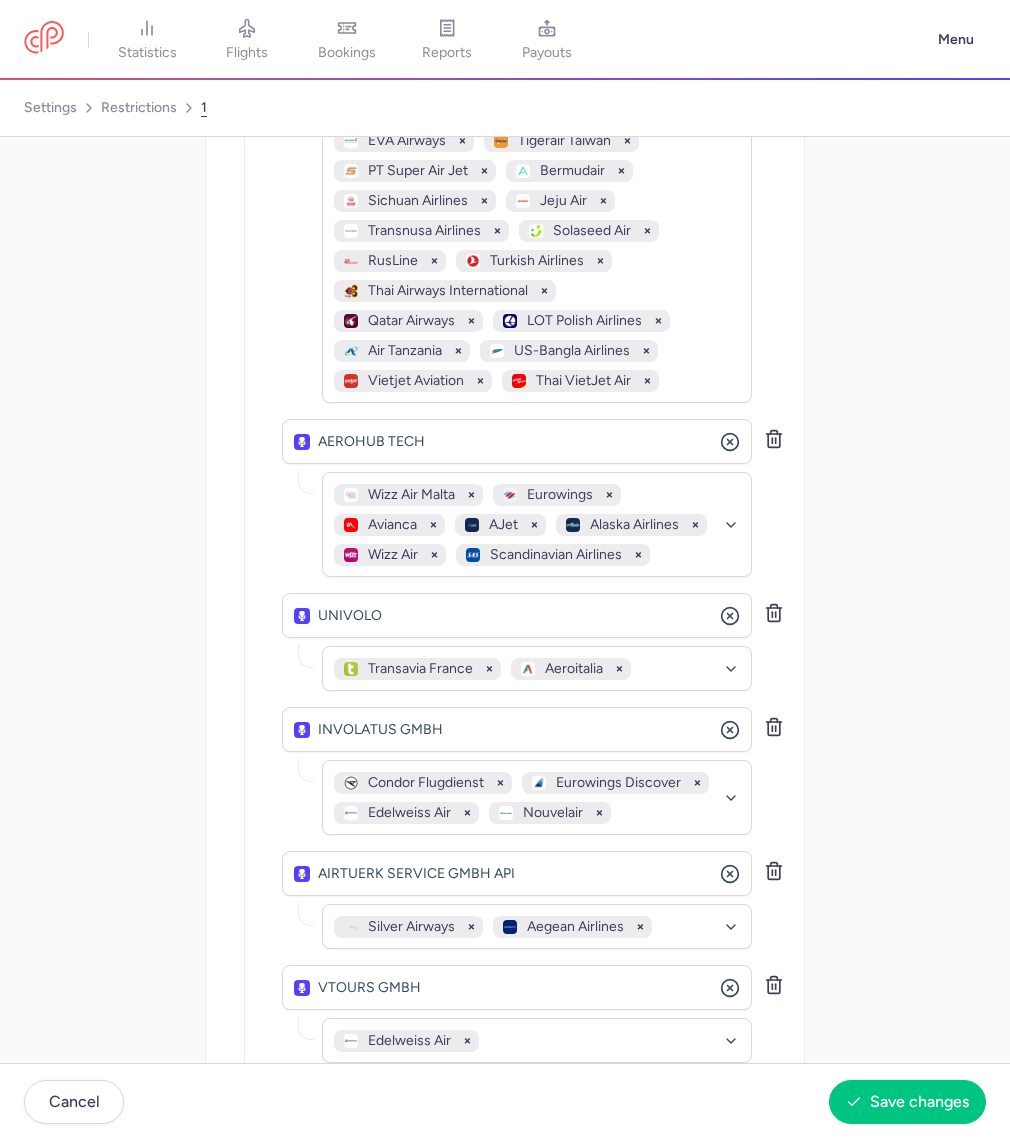 scroll, scrollTop: 2254, scrollLeft: 0, axis: vertical 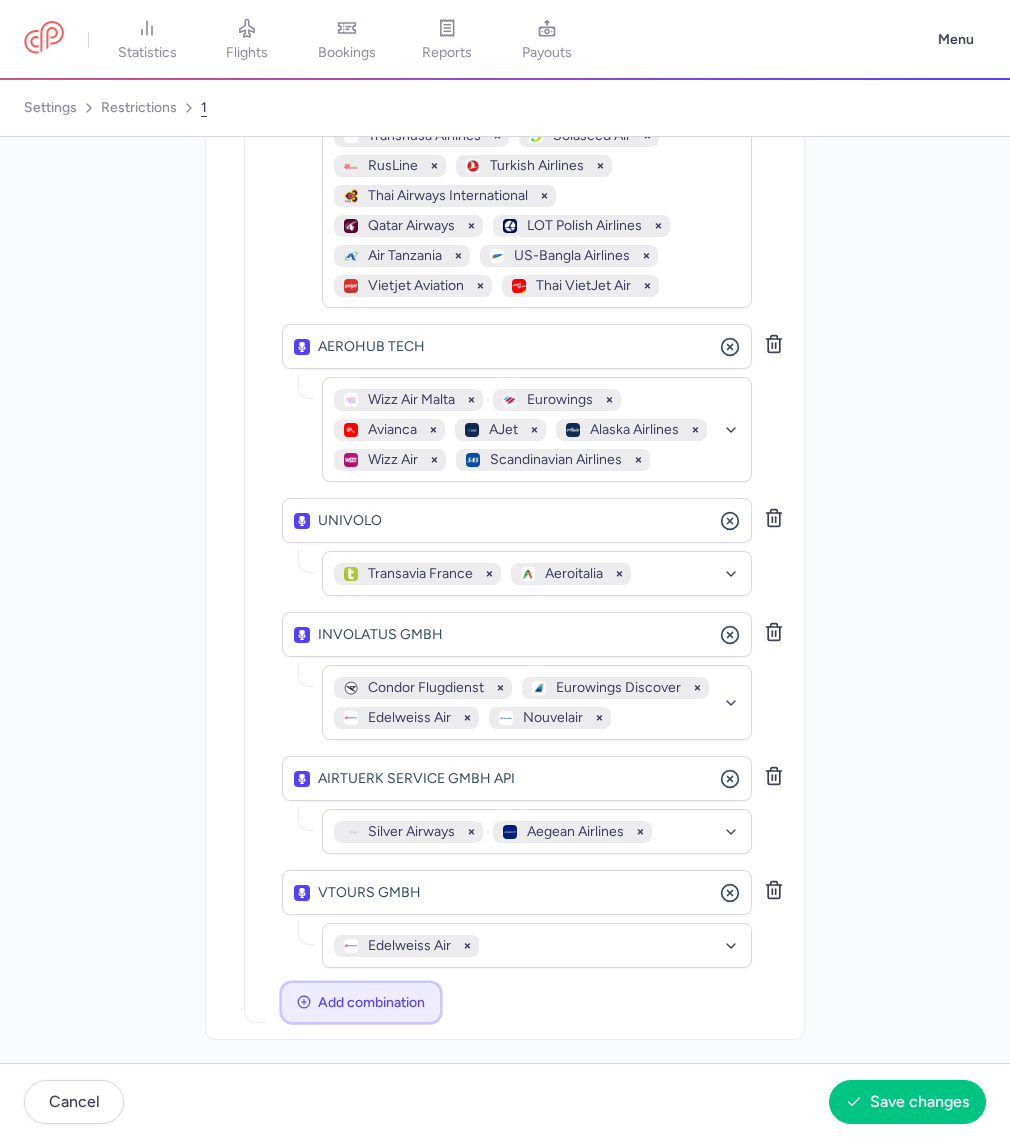 click on "Add combination" at bounding box center (361, 1002) 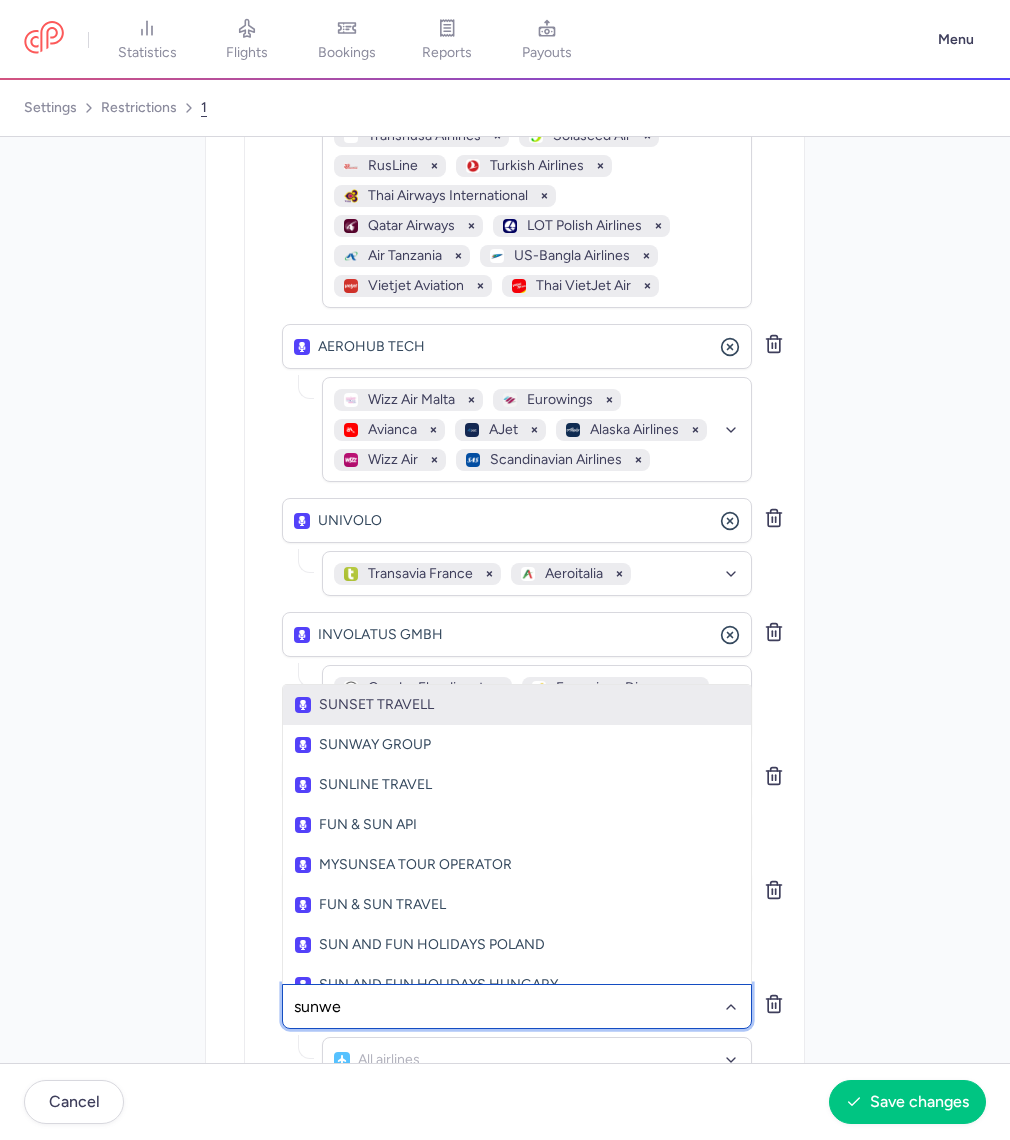 type on "sunweb" 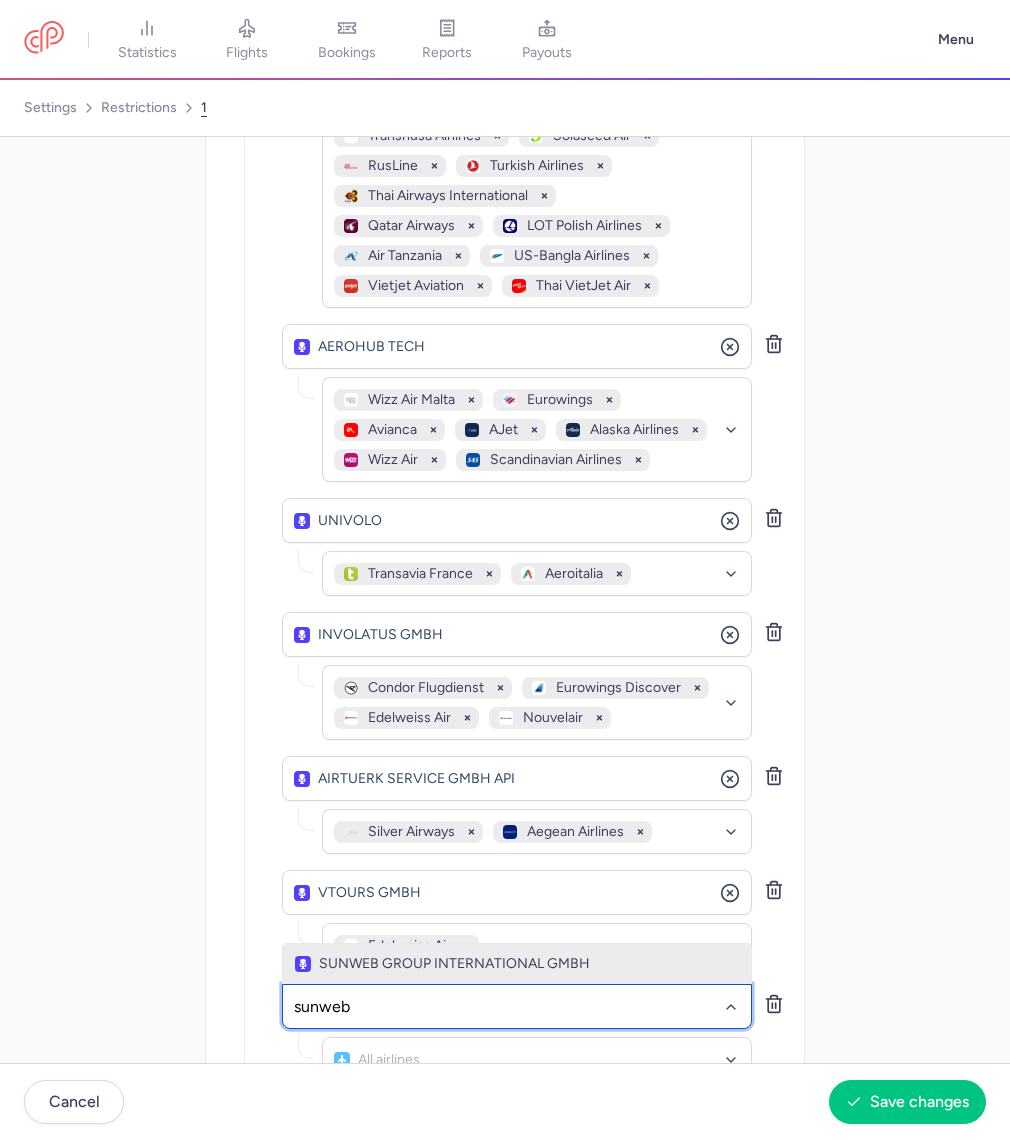 click on "SUNWEB GROUP INTERNATIONAL GMBH" 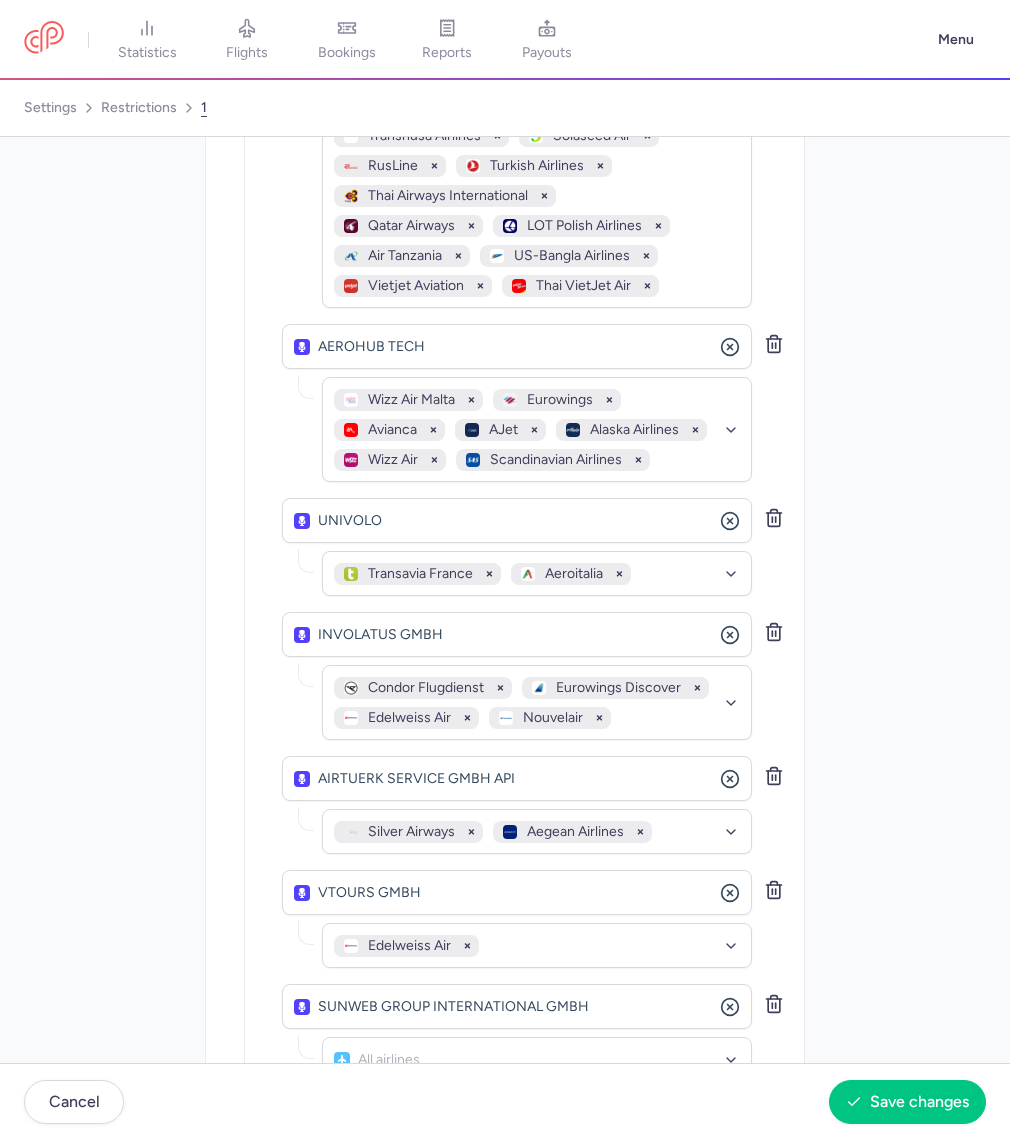 scroll, scrollTop: 2368, scrollLeft: 0, axis: vertical 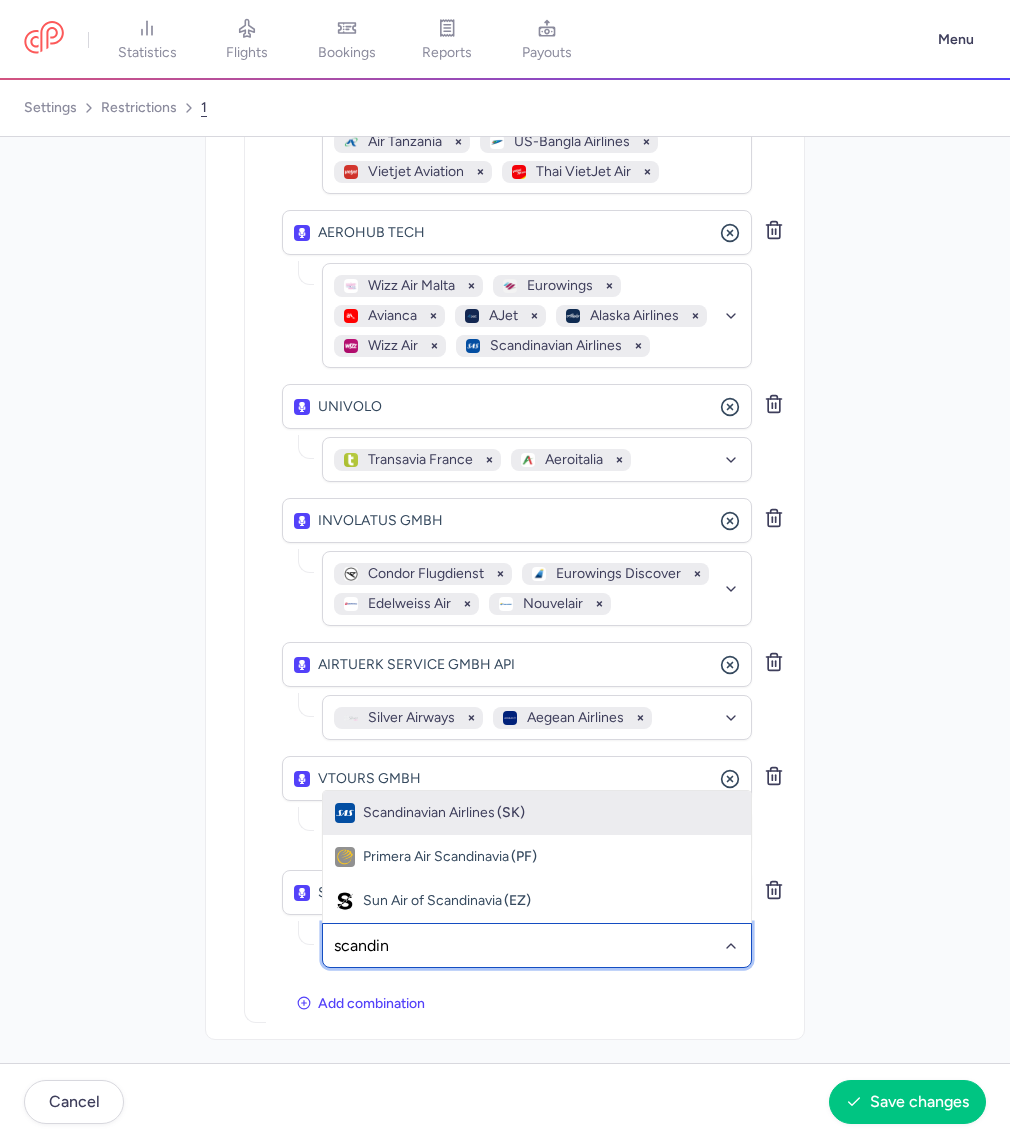 type on "scandina" 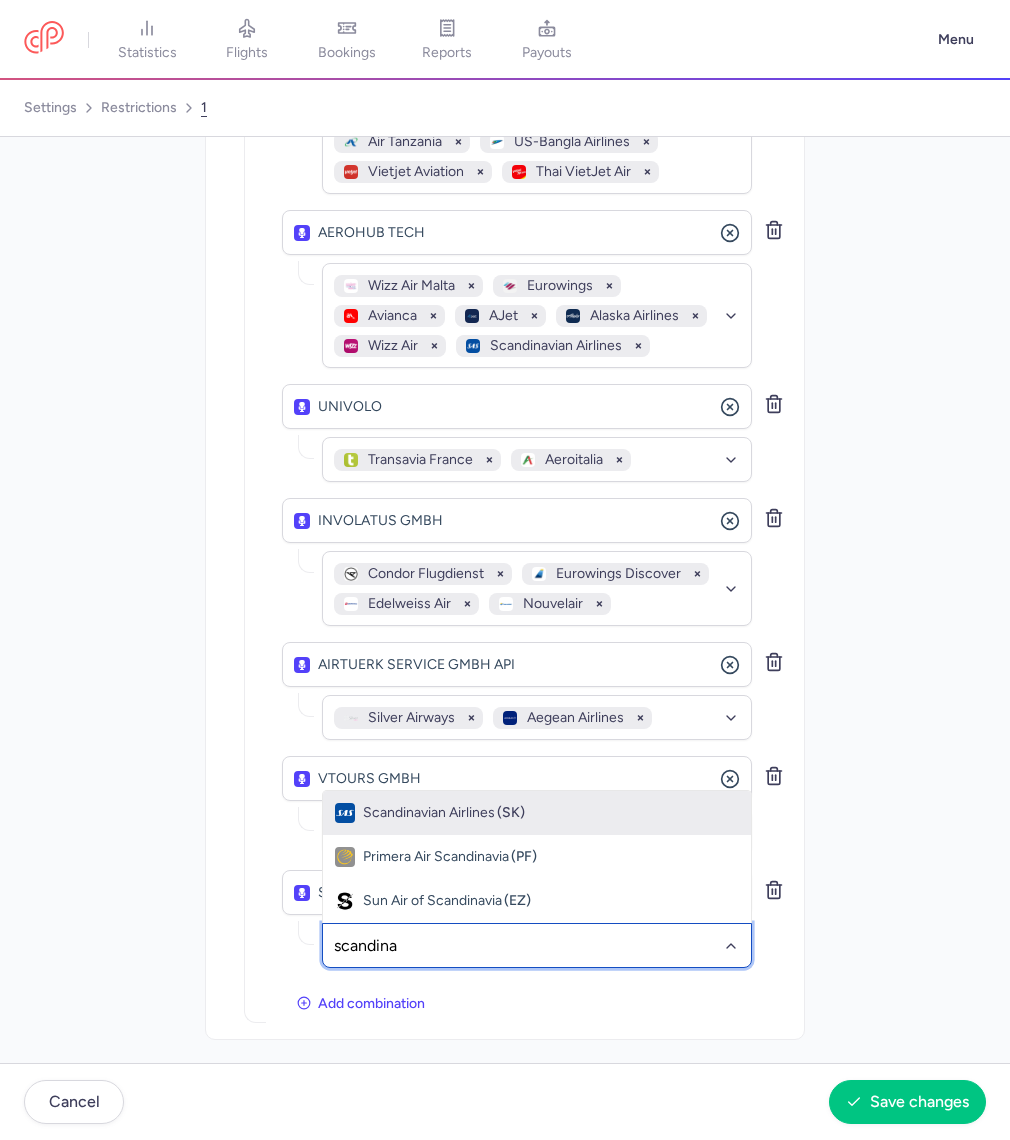 click on "Scandinavian Airlines" at bounding box center [429, 813] 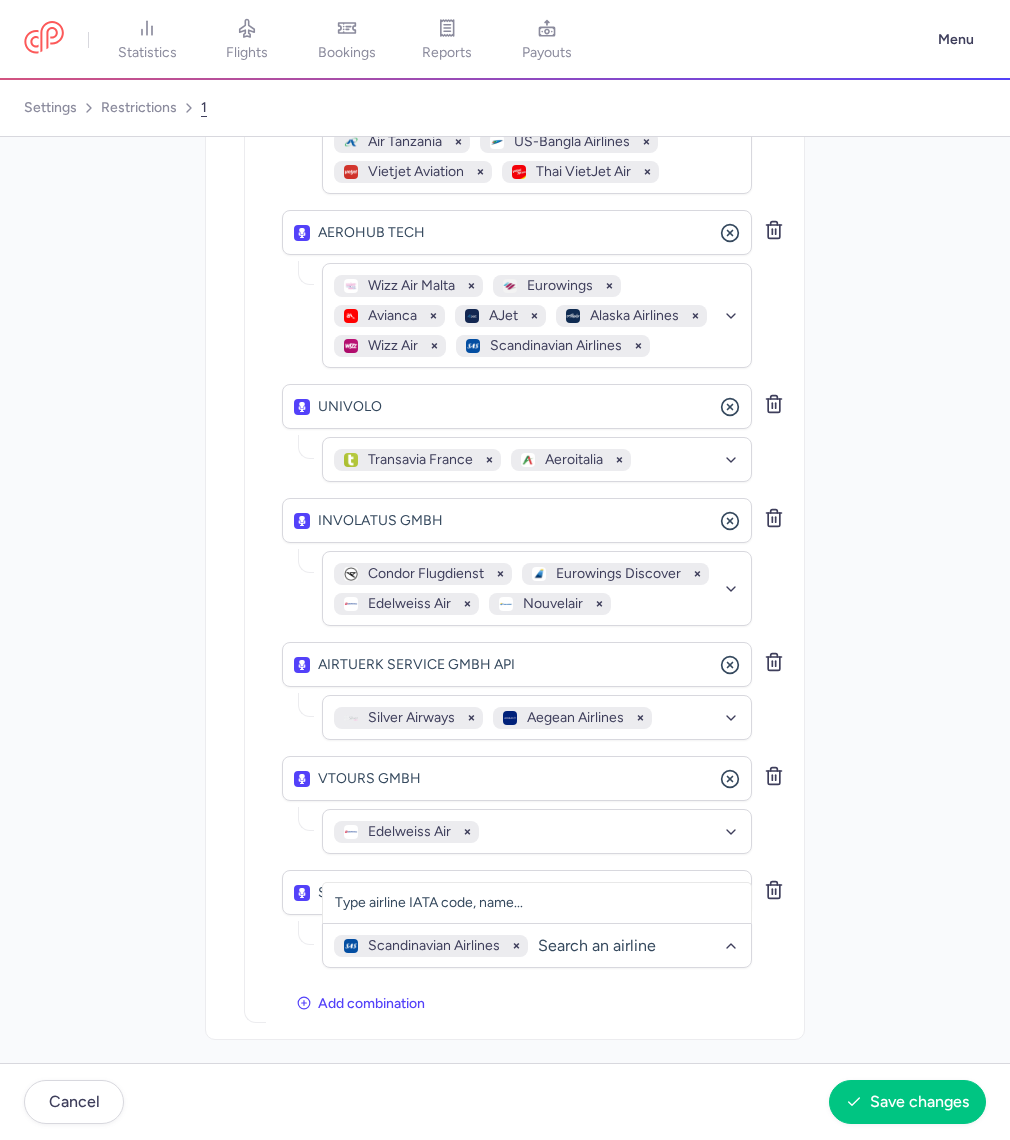click on "Distribution Please create a new restriction for different distribution parameters  TRAVELFUSION LTD [API] No elements found. Consider changing the search query. Type an organization name edreams No elements found. Consider changing the search query. Type customer name... Inventory Select the suppliers and/or airlines you want to restrict And  DIDA TRAVEL No elements found. Consider changing the search query. Type an organization name  Middle East Airlines   Air Senegal   Azul Linhas Aereas Brasileiras   Jet2.com   Wings Air   Air Busan   Singapore Airlines   Air Transat   Wizz Air Malta   Transavia France   Batik Air   AirAsia X   Skymark Airlines   Royal Jordanian   AirAsia Cambodia   British Airways   Air Europa   Air Arabia Maroc   Air Serbia   Air Do   Flybondi   Star Peru   Olympic Air   Japan Airlines   Tunisair   Air India Express   El Al Israel Airlines   Aegean Airlines   JetSMART   Scandinavian Airlines  No elements found. Consider changing the search query. Type airline IATA code, name...  PKFARE" at bounding box center (505, -584) 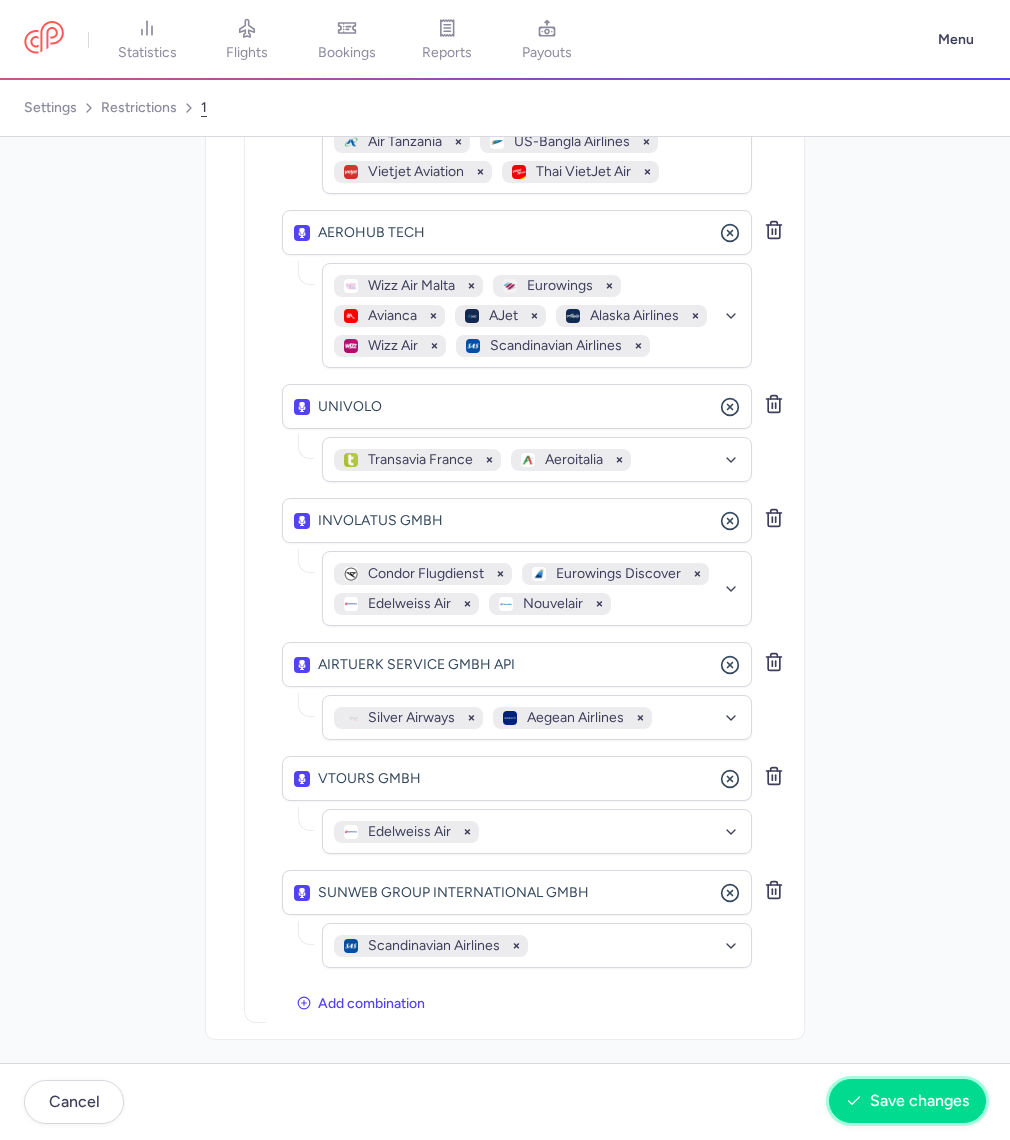 click on "Save changes" at bounding box center (907, 1101) 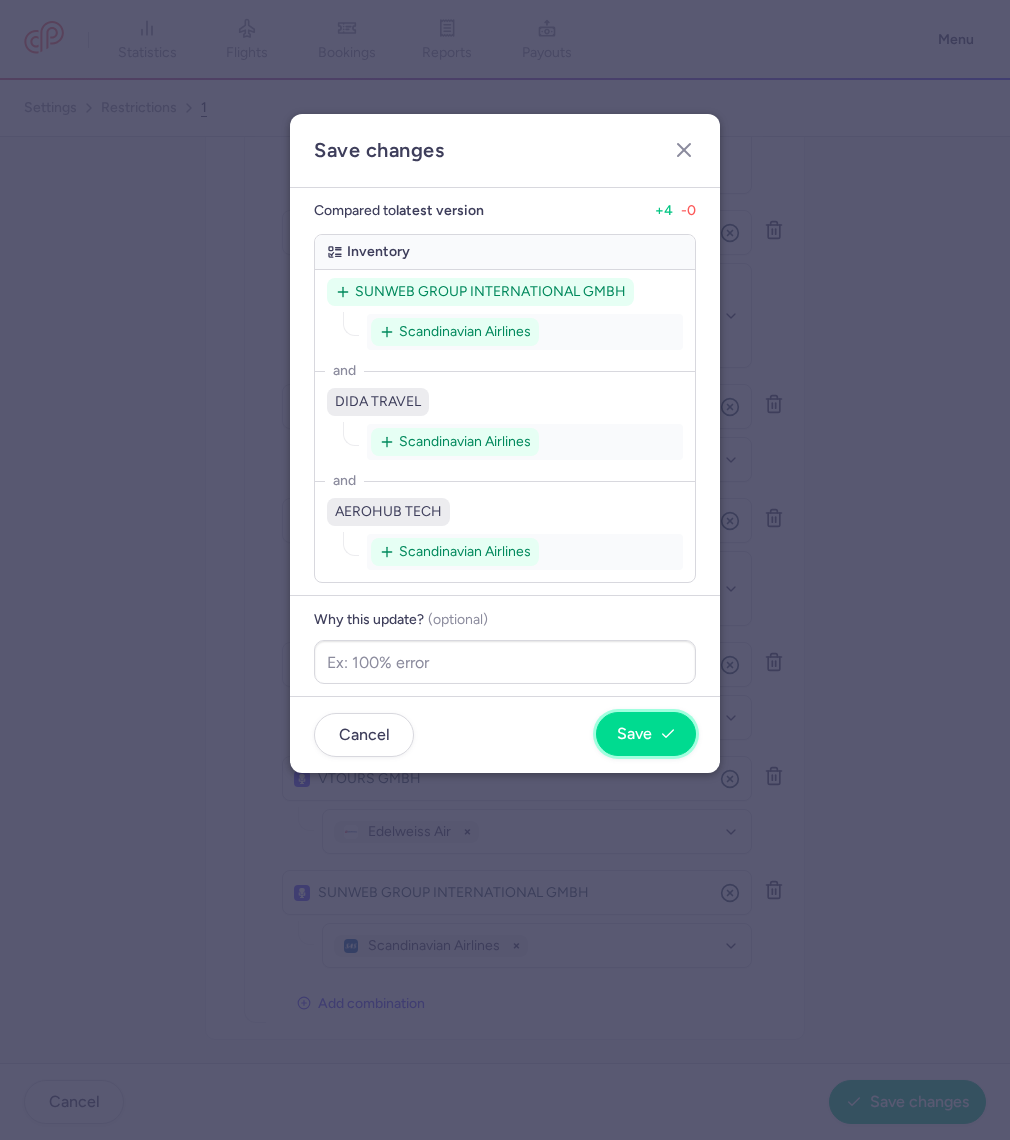 click on "Save" at bounding box center (646, 734) 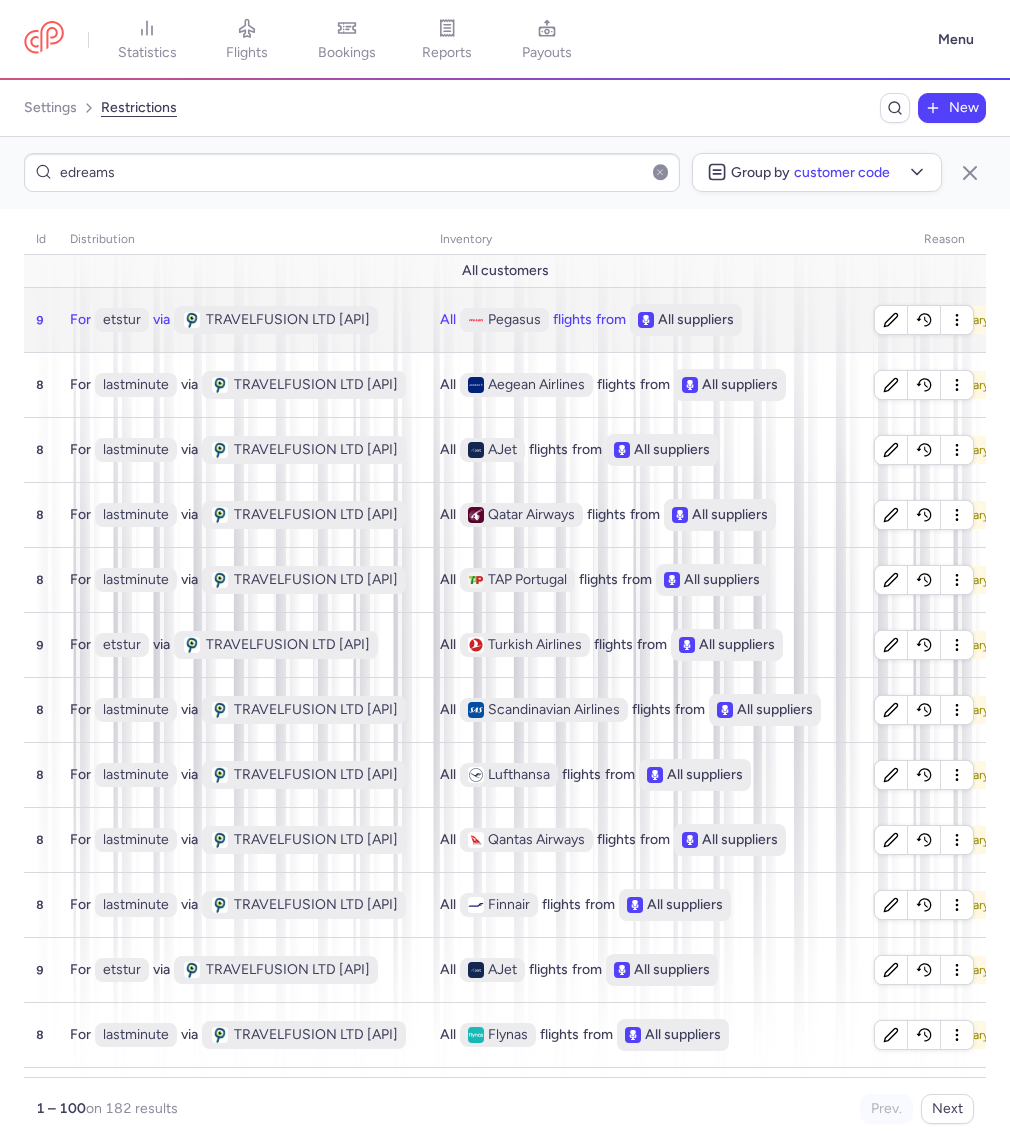 click on "TRAVELFUSION LTD [API]" at bounding box center (276, 320) 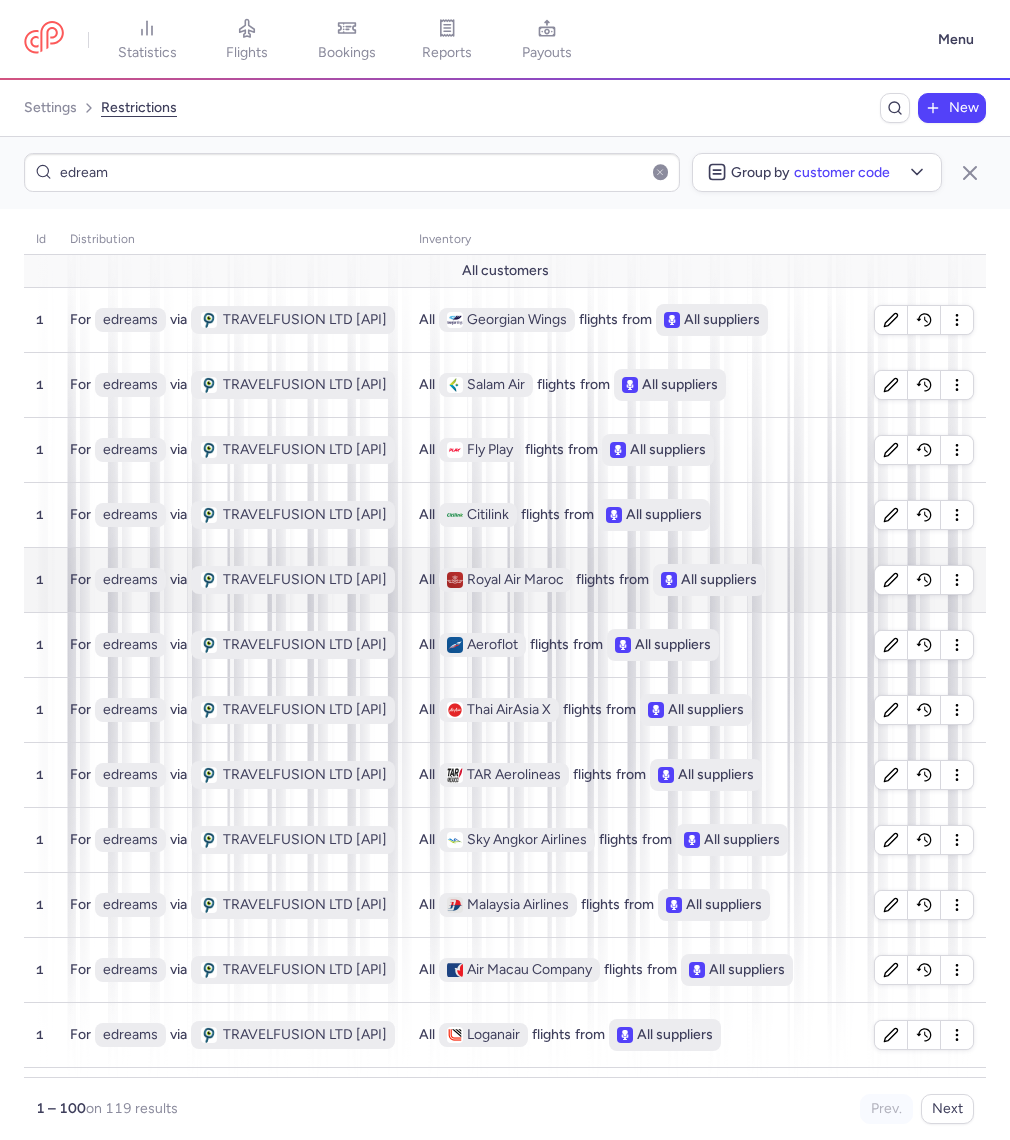type on "edreams" 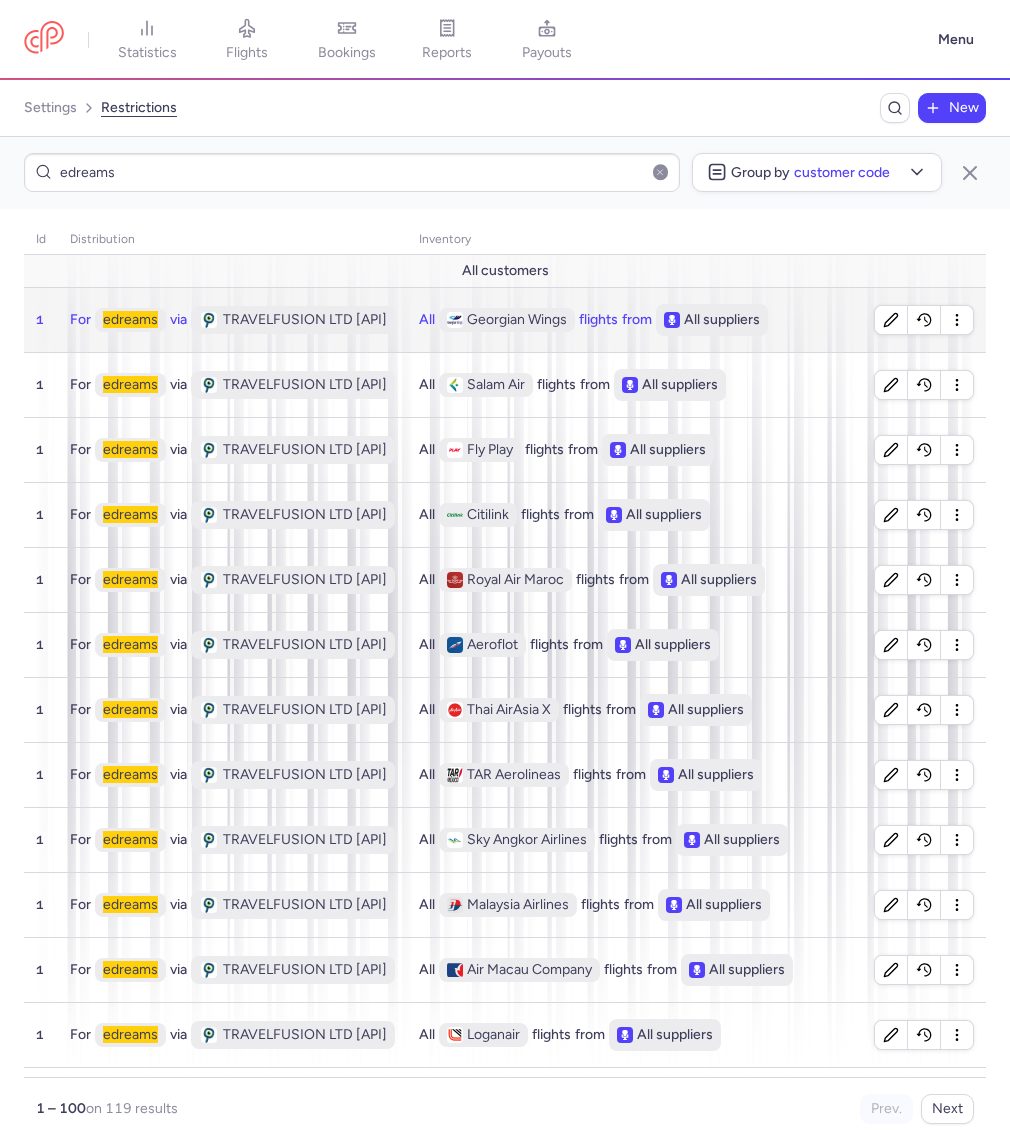 click on "TRAVELFUSION LTD [API]" 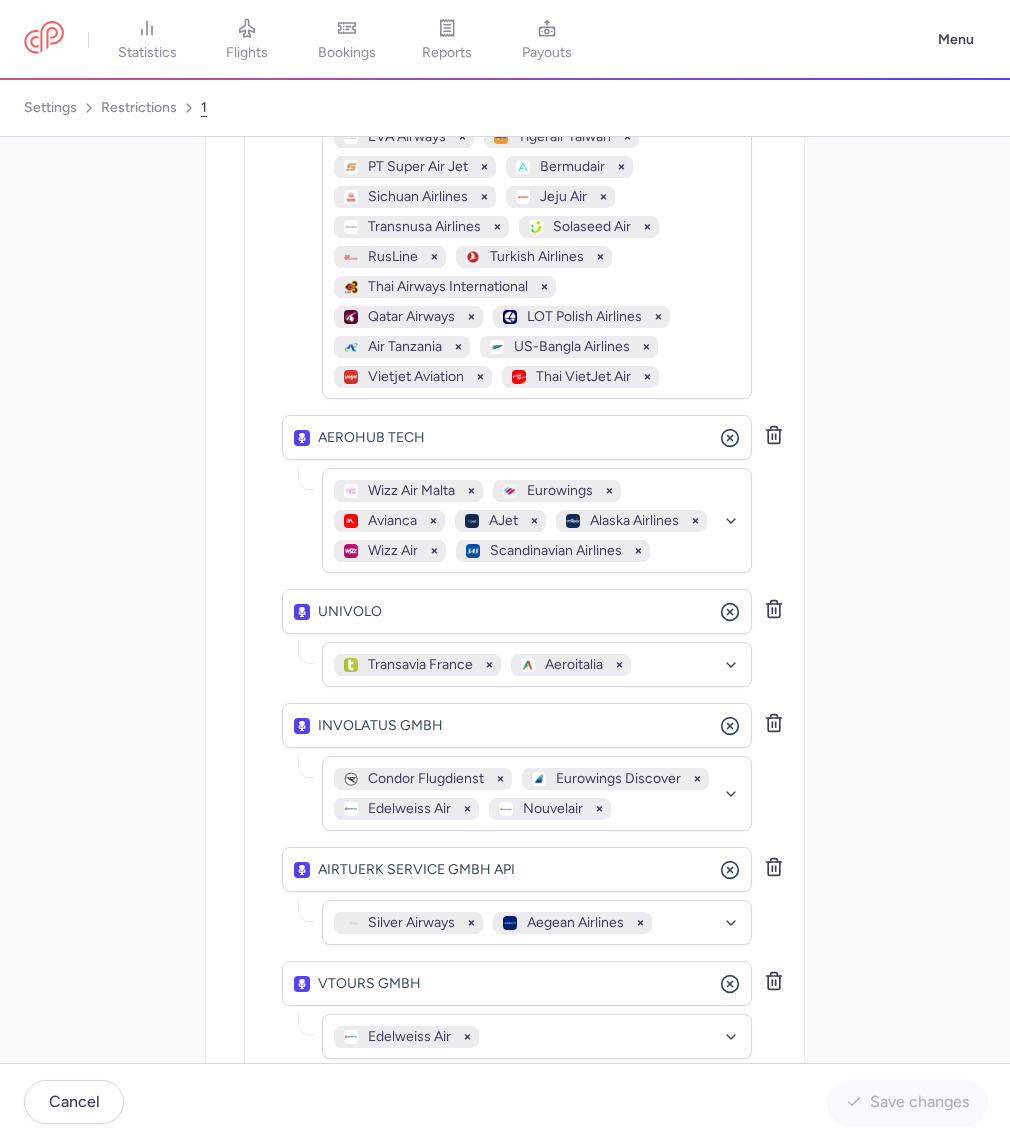 scroll, scrollTop: 2368, scrollLeft: 0, axis: vertical 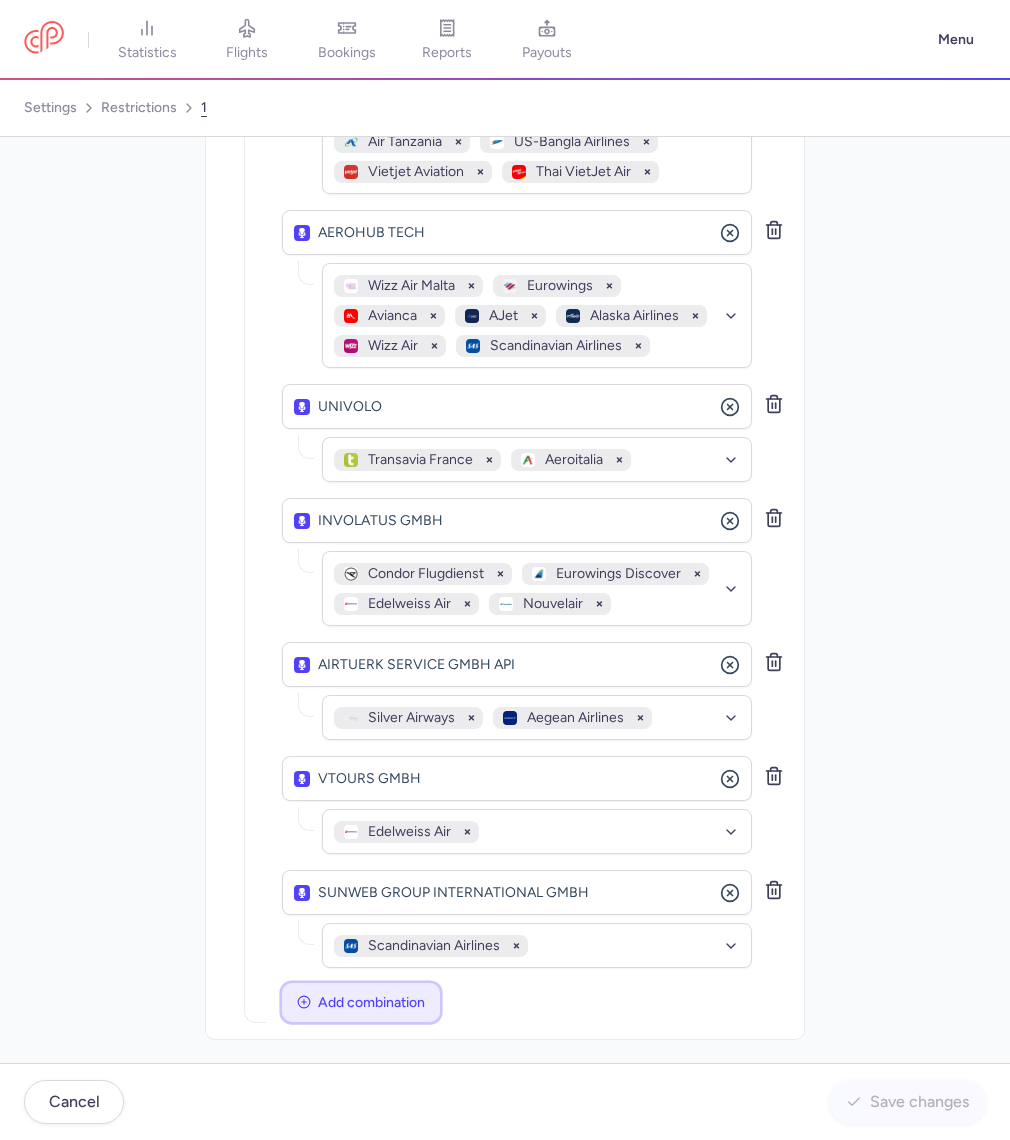 click on "Add combination" at bounding box center [361, 1002] 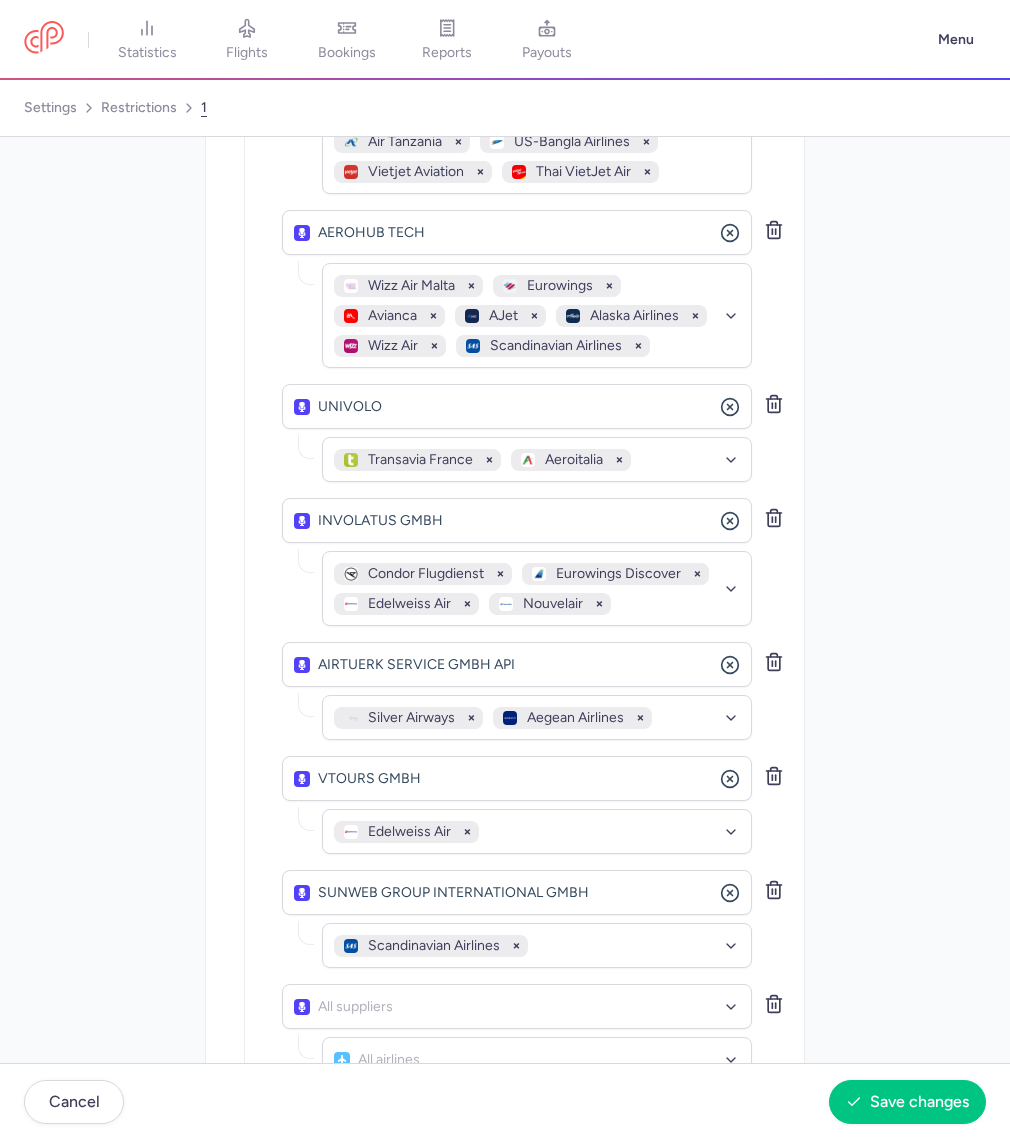 scroll, scrollTop: 2482, scrollLeft: 0, axis: vertical 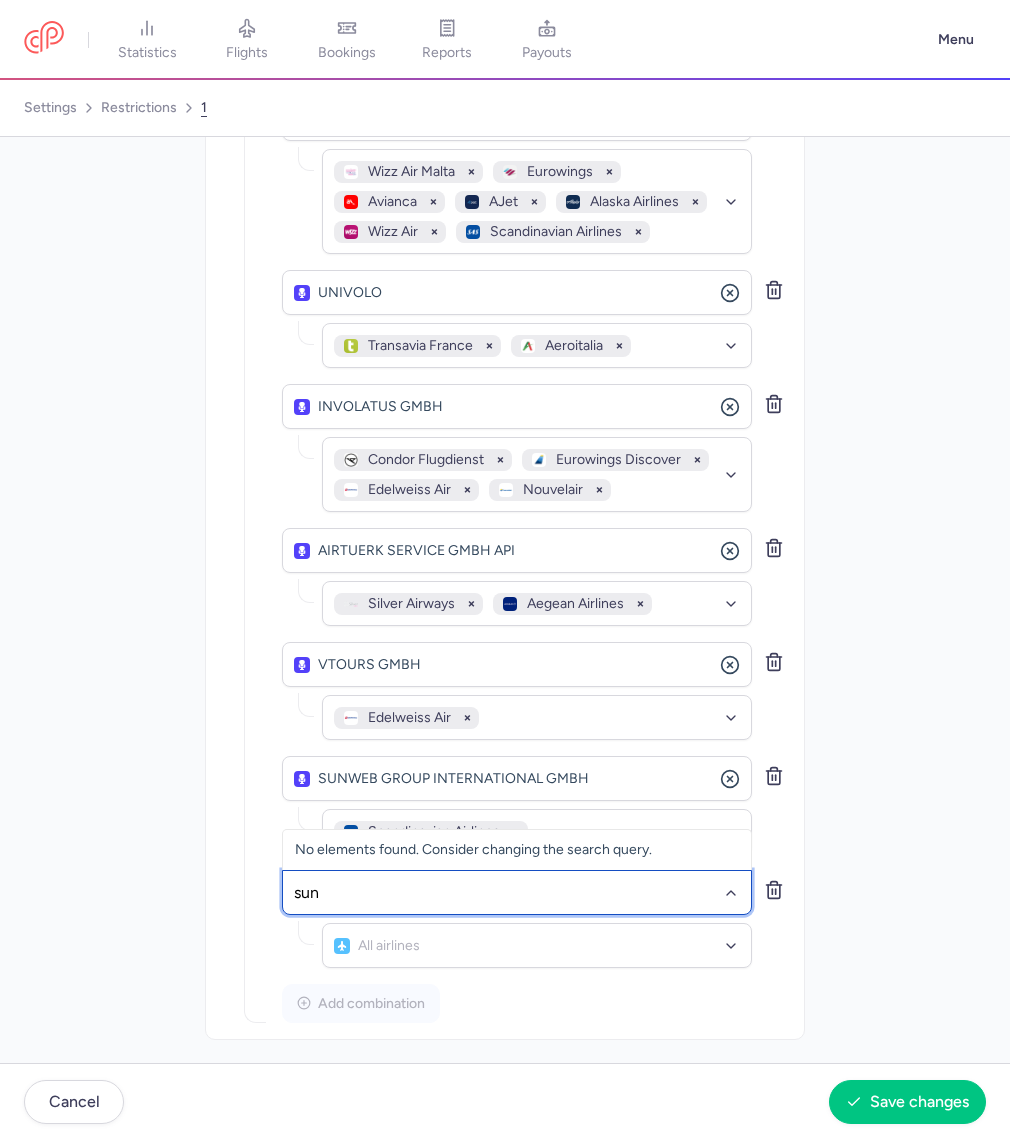 type on "sun" 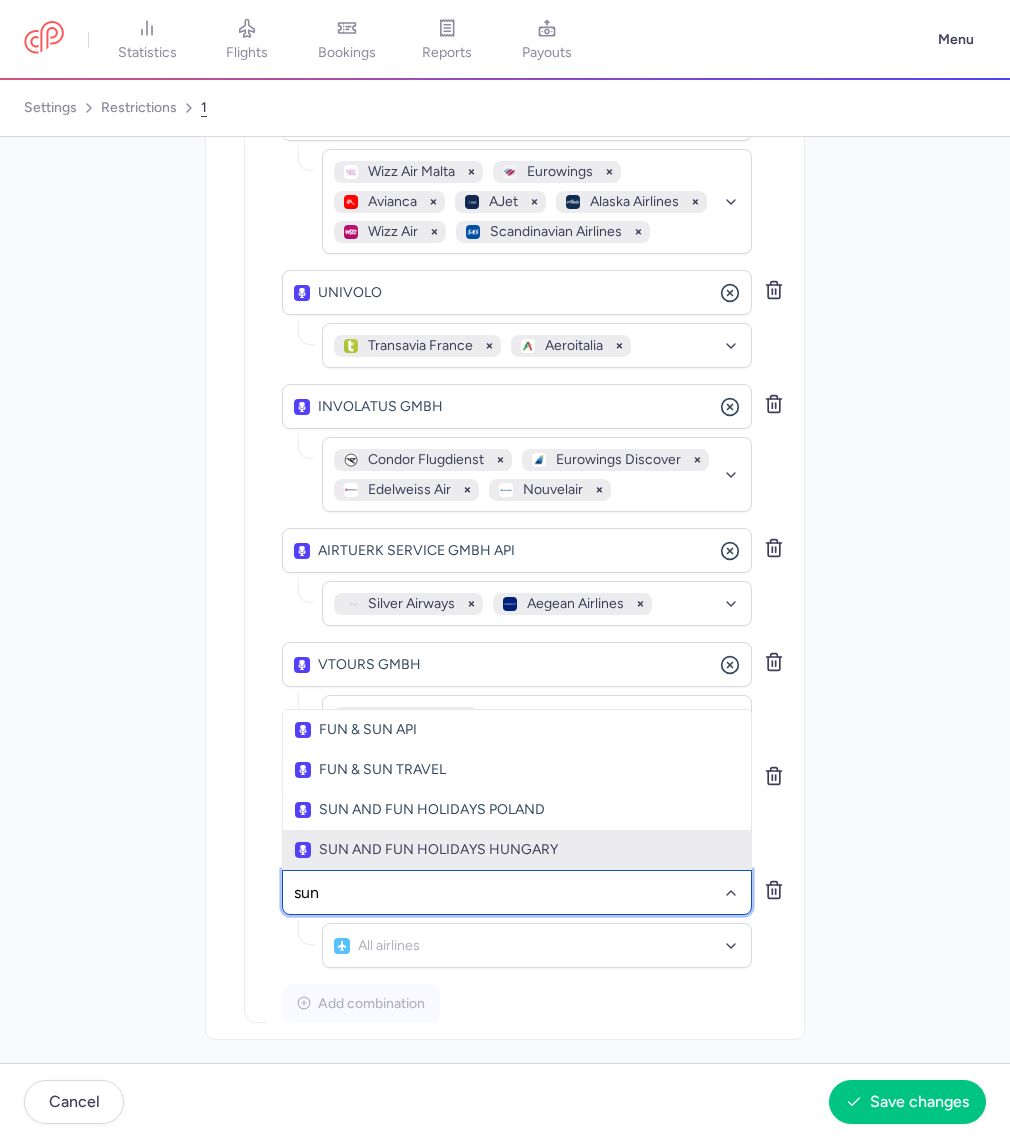 click on "SUN AND FUN HOLIDAYS HUNGARY" at bounding box center (517, 850) 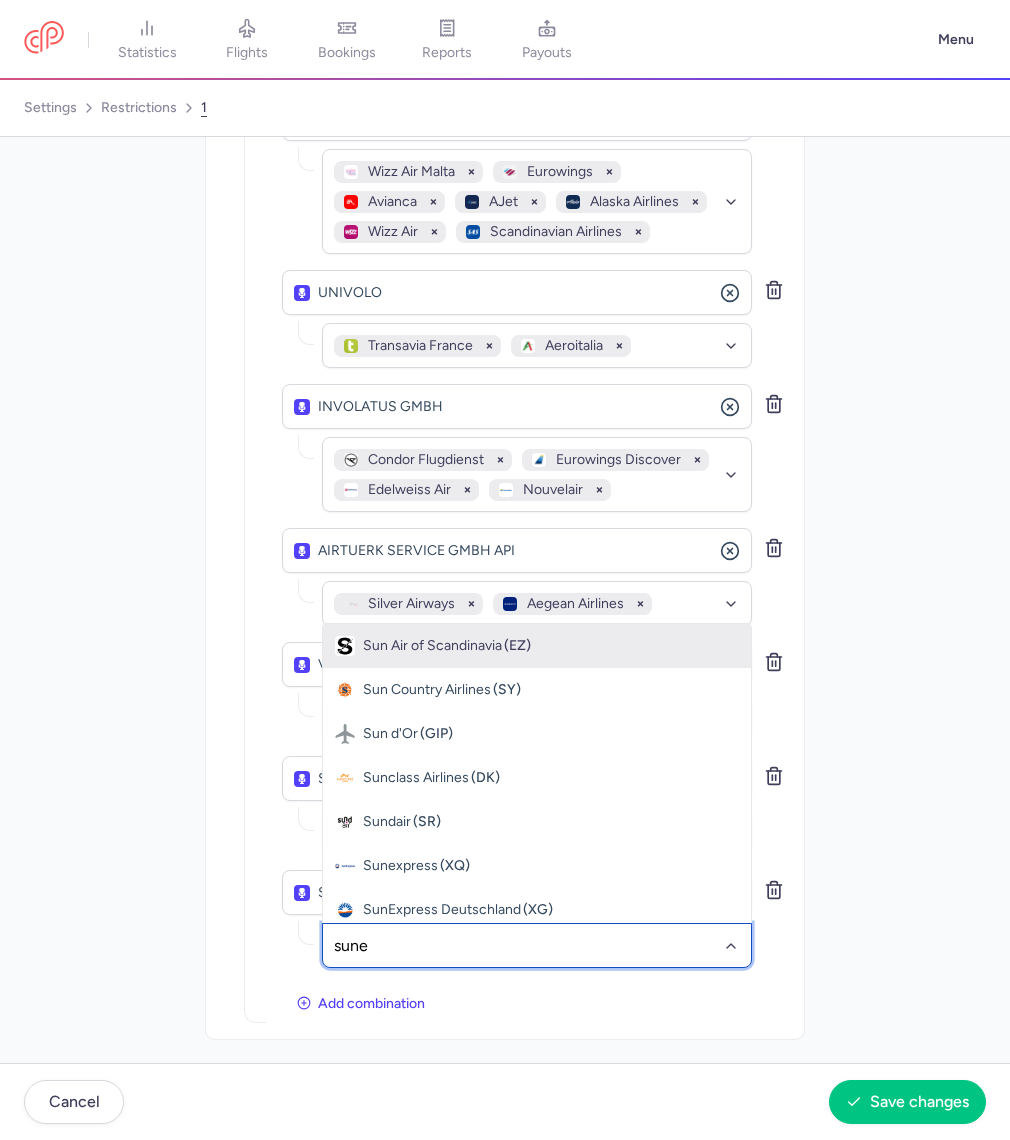 type on "sunex" 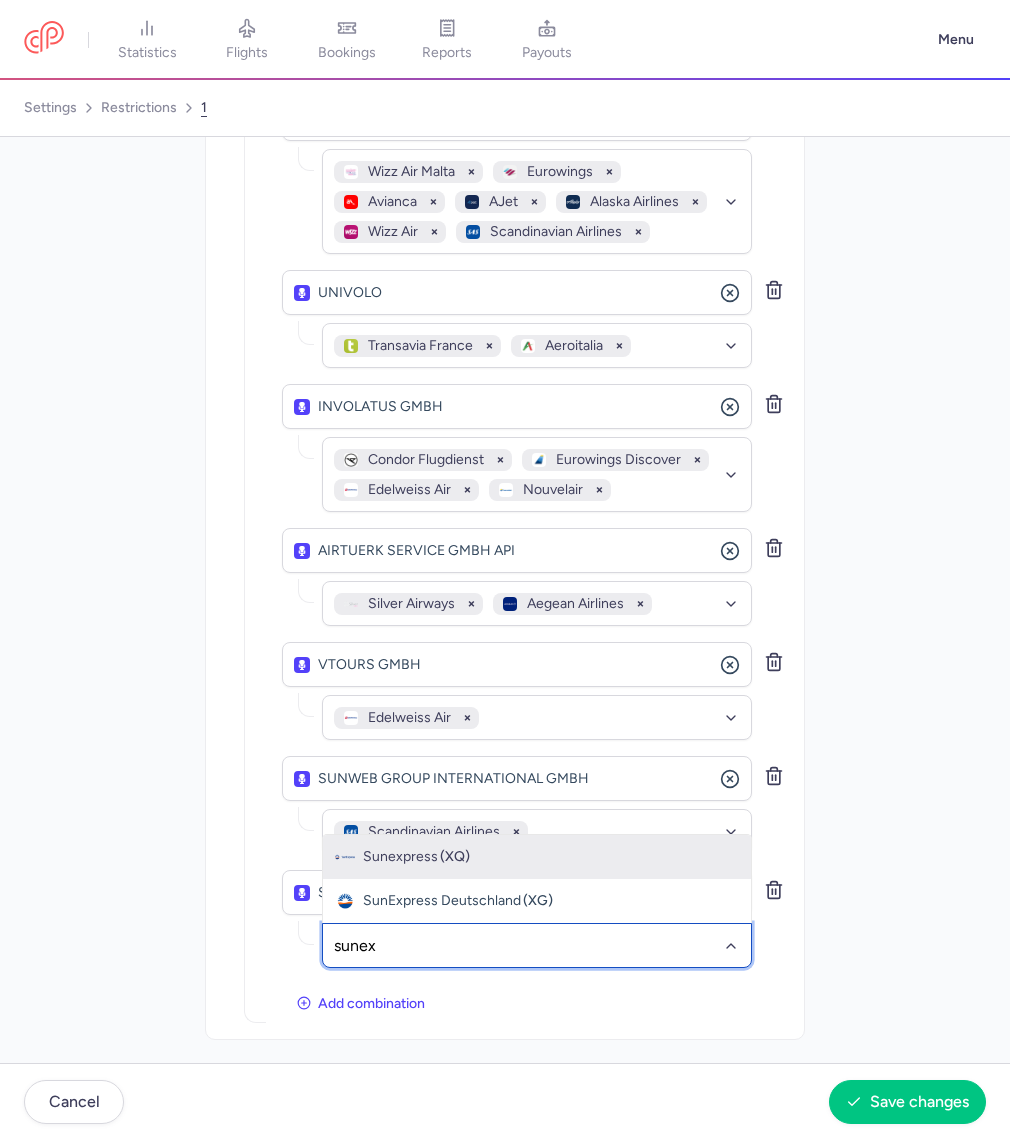 click on "Sunexpress" at bounding box center [400, 857] 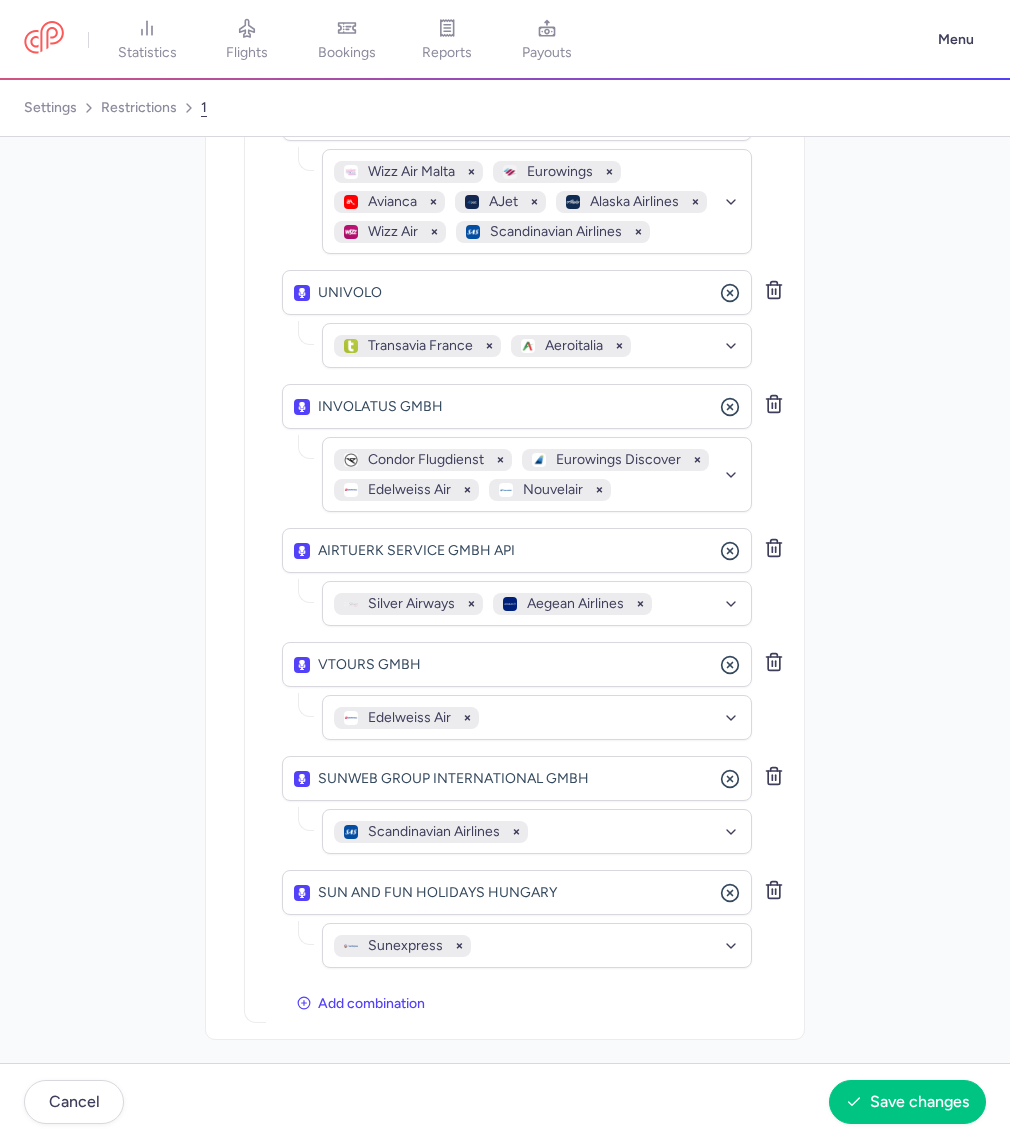 click on "Distribution Please create a new restriction for different distribution parameters  TRAVELFUSION LTD [API] No elements found. Consider changing the search query. Type an organization name edreams No elements found. Consider changing the search query. Type customer name... Inventory Select the suppliers and/or airlines you want to restrict And  DIDA TRAVEL No elements found. Consider changing the search query. Type an organization name  Middle East Airlines   Air Senegal   Azul Linhas Aereas Brasileiras   Jet2.com   Wings Air   Air Busan   Singapore Airlines   Air Transat   Wizz Air Malta   Transavia France   Batik Air   AirAsia X   Skymark Airlines   Royal Jordanian   AirAsia Cambodia   British Airways   Air Europa   Air Arabia Maroc   Air Serbia   Air Do   Flybondi   Star Peru   Olympic Air   Japan Airlines   Tunisair   Air India Express   El Al Israel Airlines   Aegean Airlines   JetSMART   Scandinavian Airlines  No elements found. Consider changing the search query. Type airline IATA code, name...  PKFARE" at bounding box center (505, -641) 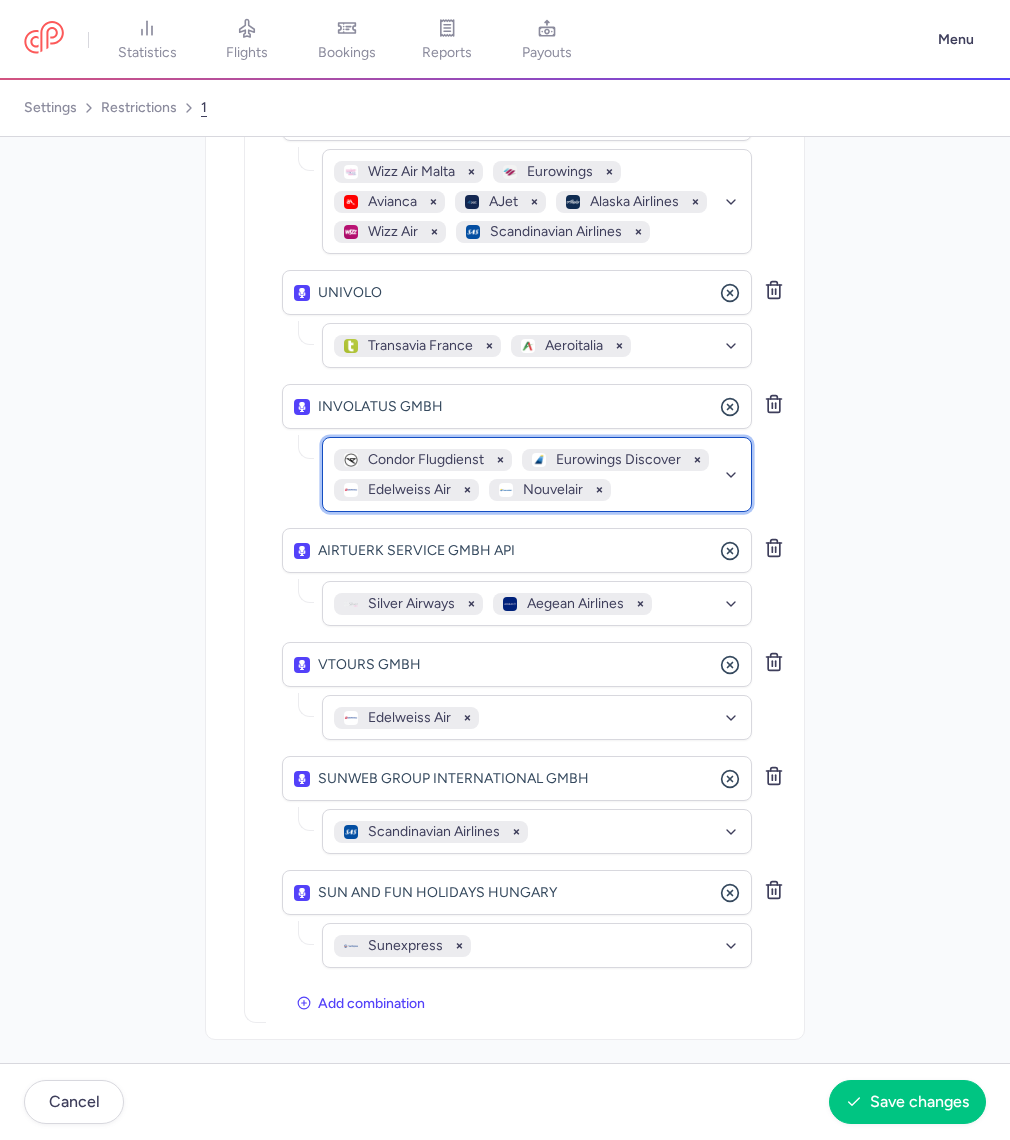 click on "Condor Flugdienst   Eurowings Discover   Edelweiss Air   Nouvelair" 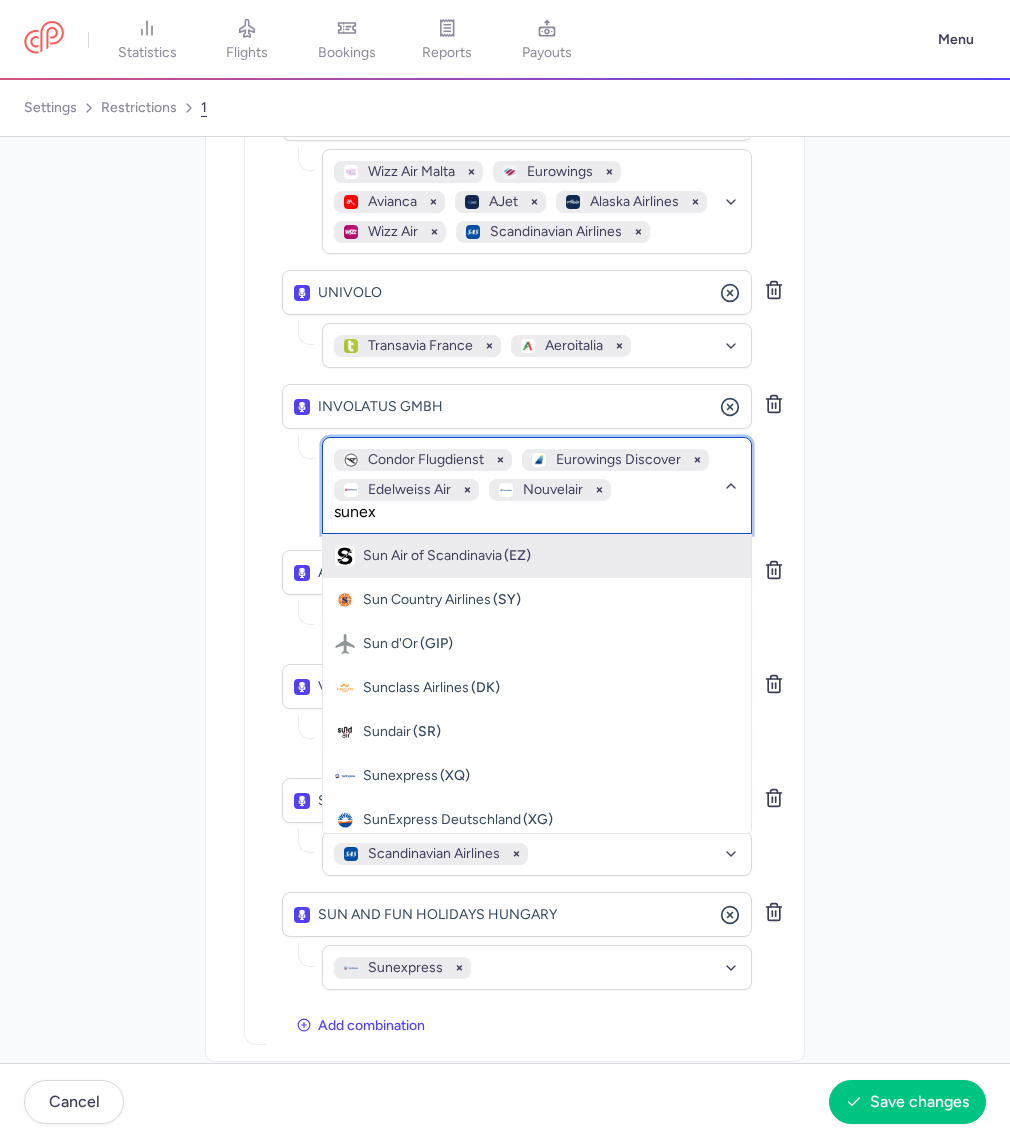 type on "sunexp" 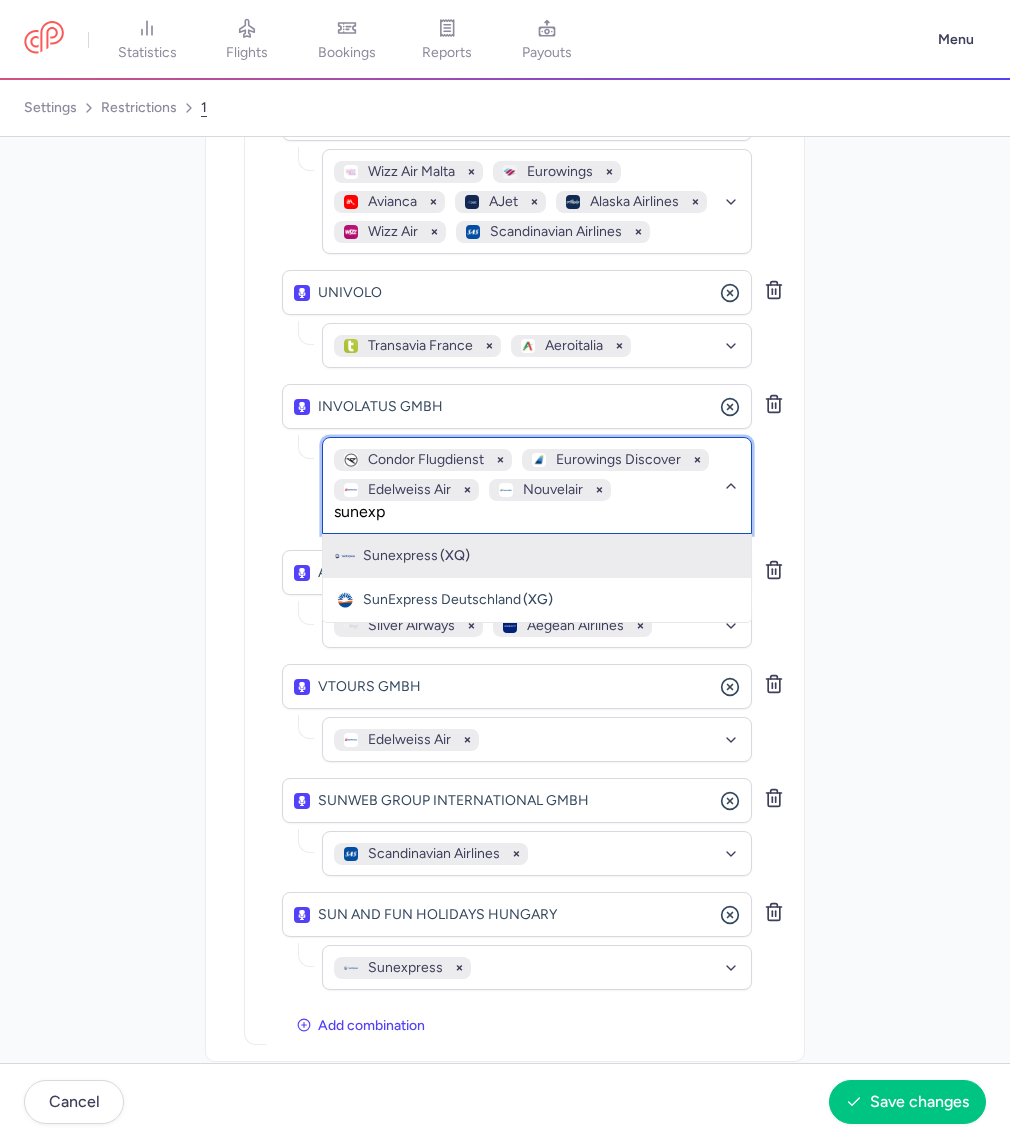click on "Sunexpress (XQ)" at bounding box center [537, 556] 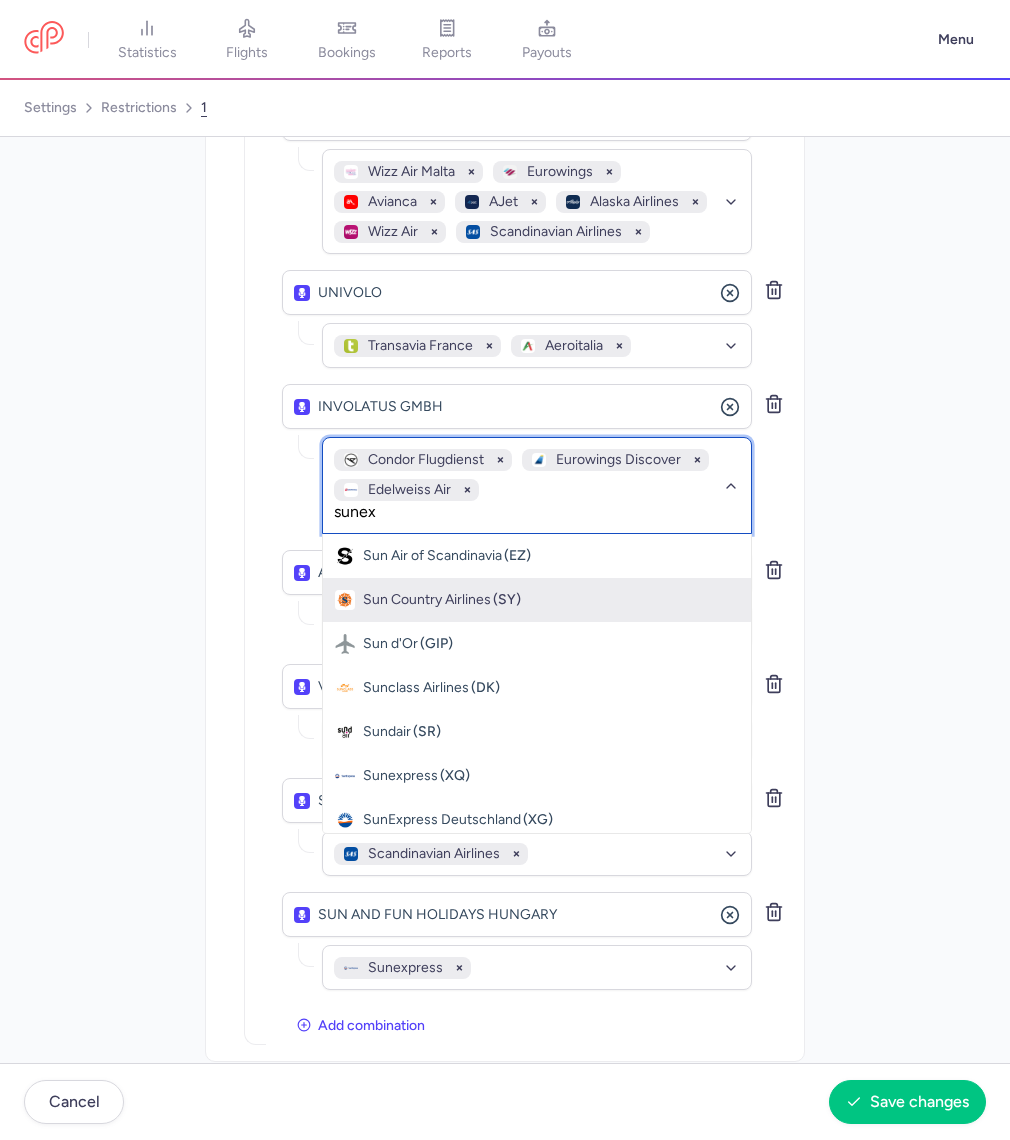 type on "sunexp" 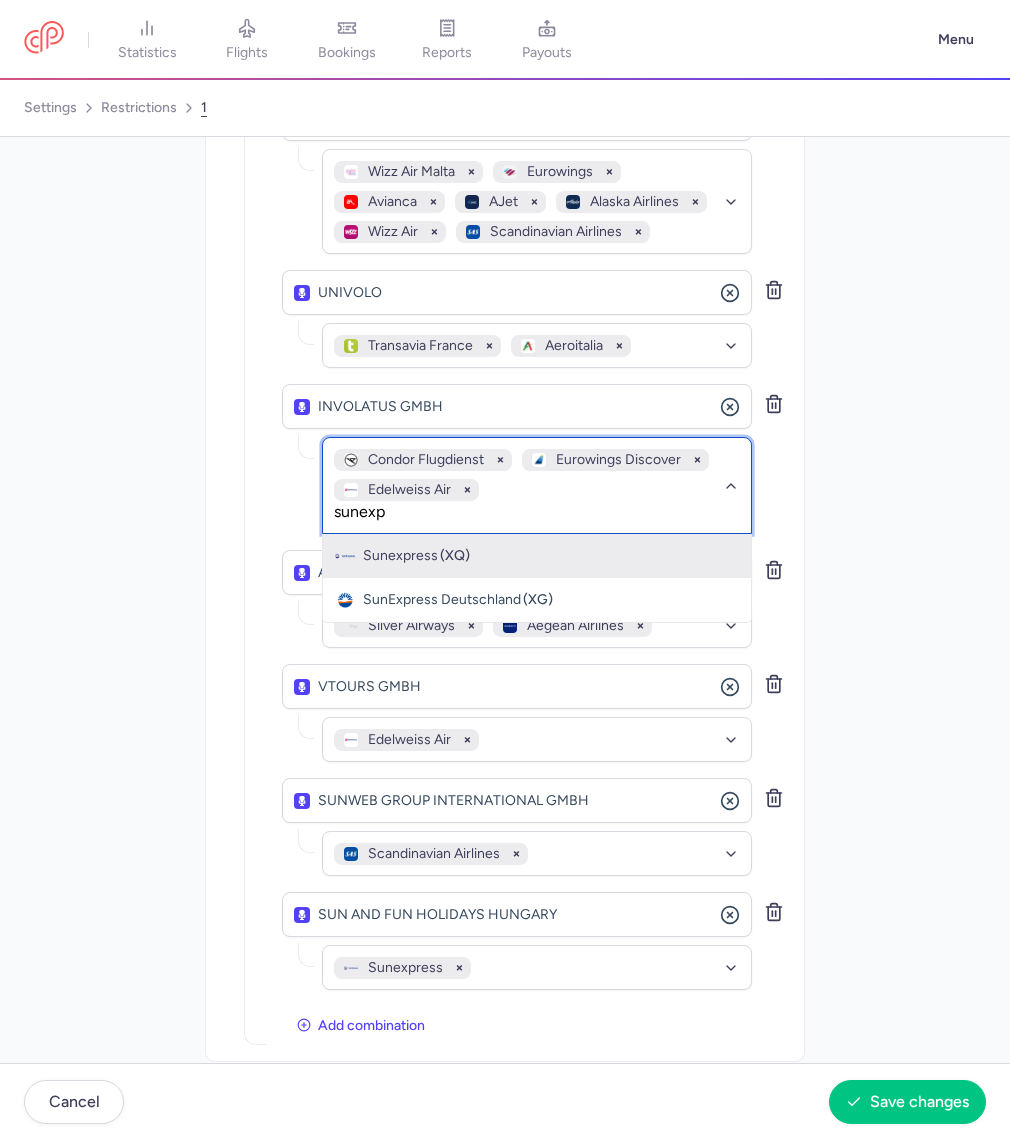 click on "(XQ)" at bounding box center [455, 556] 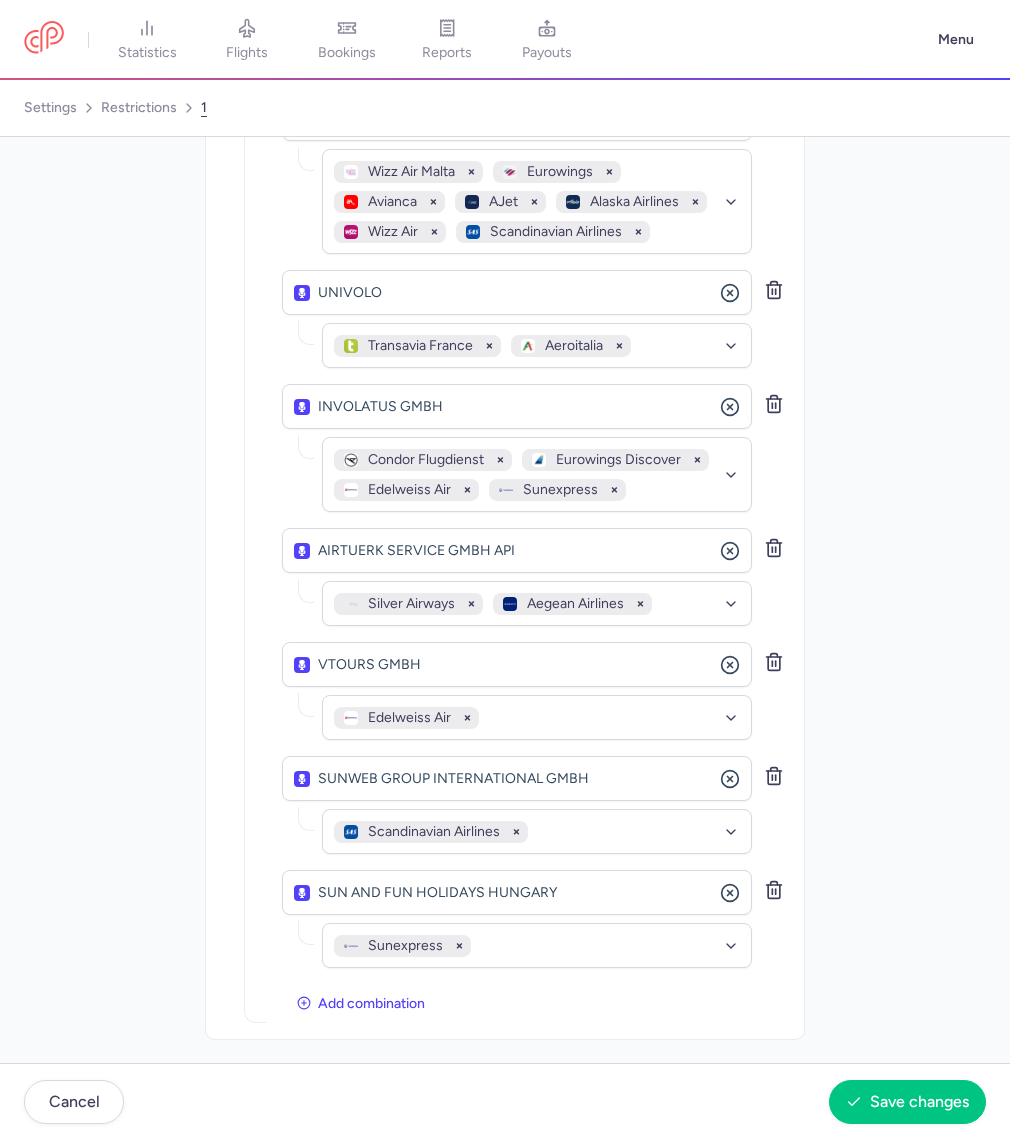 click on "Distribution Please create a new restriction for different distribution parameters  TRAVELFUSION LTD [API] No elements found. Consider changing the search query. Type an organization name edreams No elements found. Consider changing the search query. Type customer name... Inventory Select the suppliers and/or airlines you want to restrict And  DIDA TRAVEL No elements found. Consider changing the search query. Type an organization name  Middle East Airlines   Air Senegal   Azul Linhas Aereas Brasileiras   Jet2.com   Wings Air   Air Busan   Singapore Airlines   Air Transat   Wizz Air Malta   Transavia France   Batik Air   AirAsia X   Skymark Airlines   Royal Jordanian   AirAsia Cambodia   British Airways   Air Europa   Air Arabia Maroc   Air Serbia   Air Do   Flybondi   Star Peru   Olympic Air   Japan Airlines   Tunisair   Air India Express   El Al Israel Airlines   Aegean Airlines   JetSMART   Scandinavian Airlines  No elements found. Consider changing the search query. Type airline IATA code, name...  PKFARE" at bounding box center (505, -641) 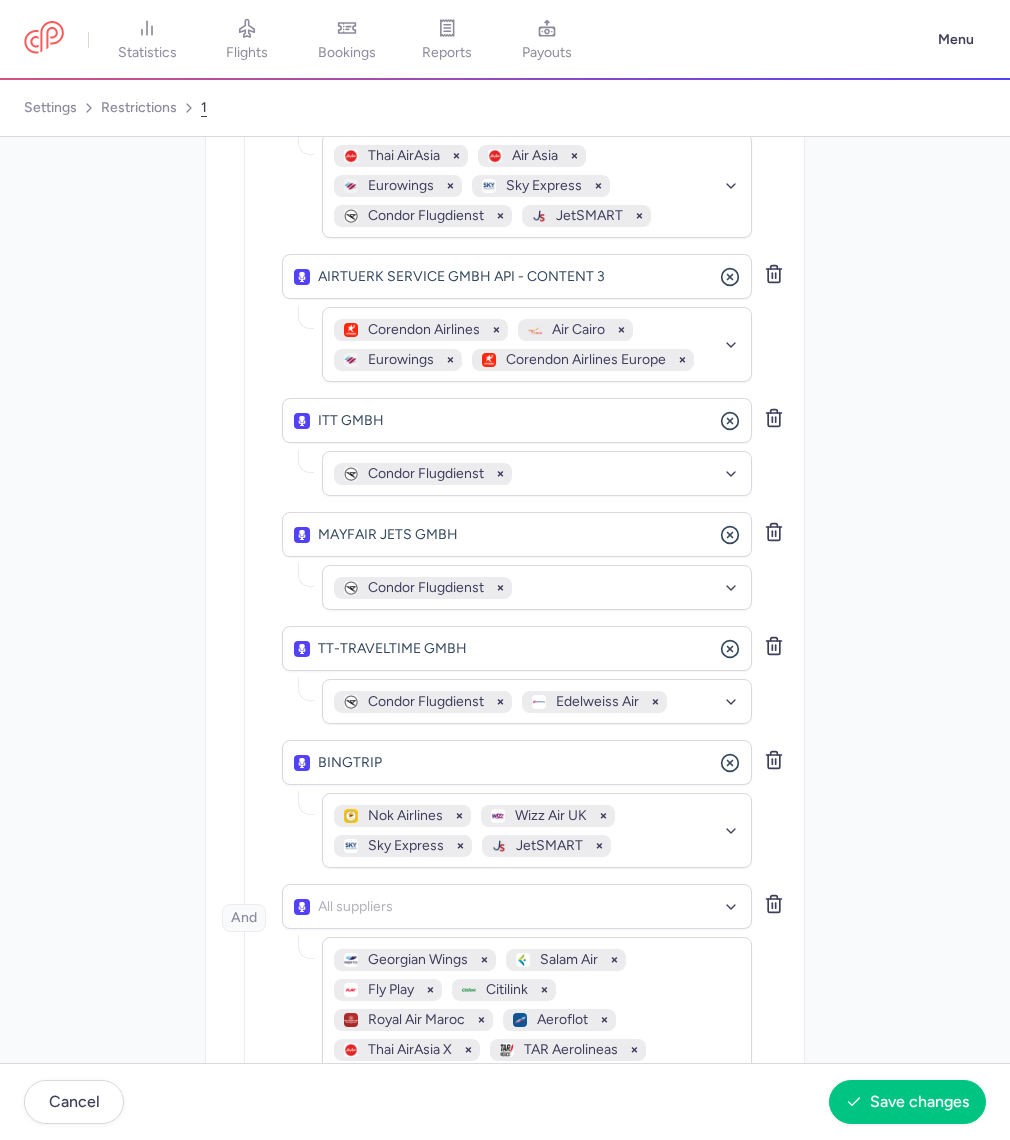 scroll, scrollTop: 1029, scrollLeft: 0, axis: vertical 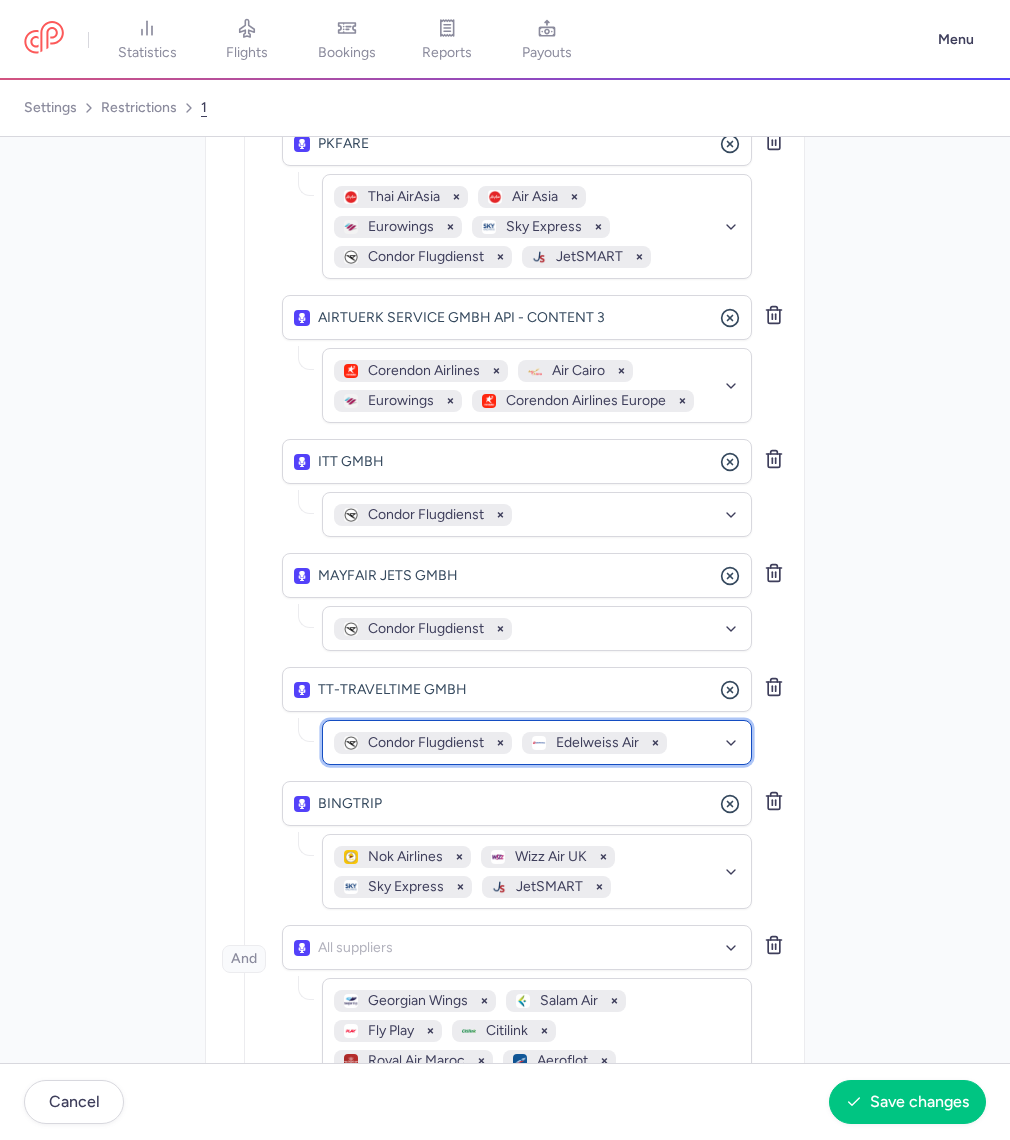 click on "Condor Flugdienst   Edelweiss Air" 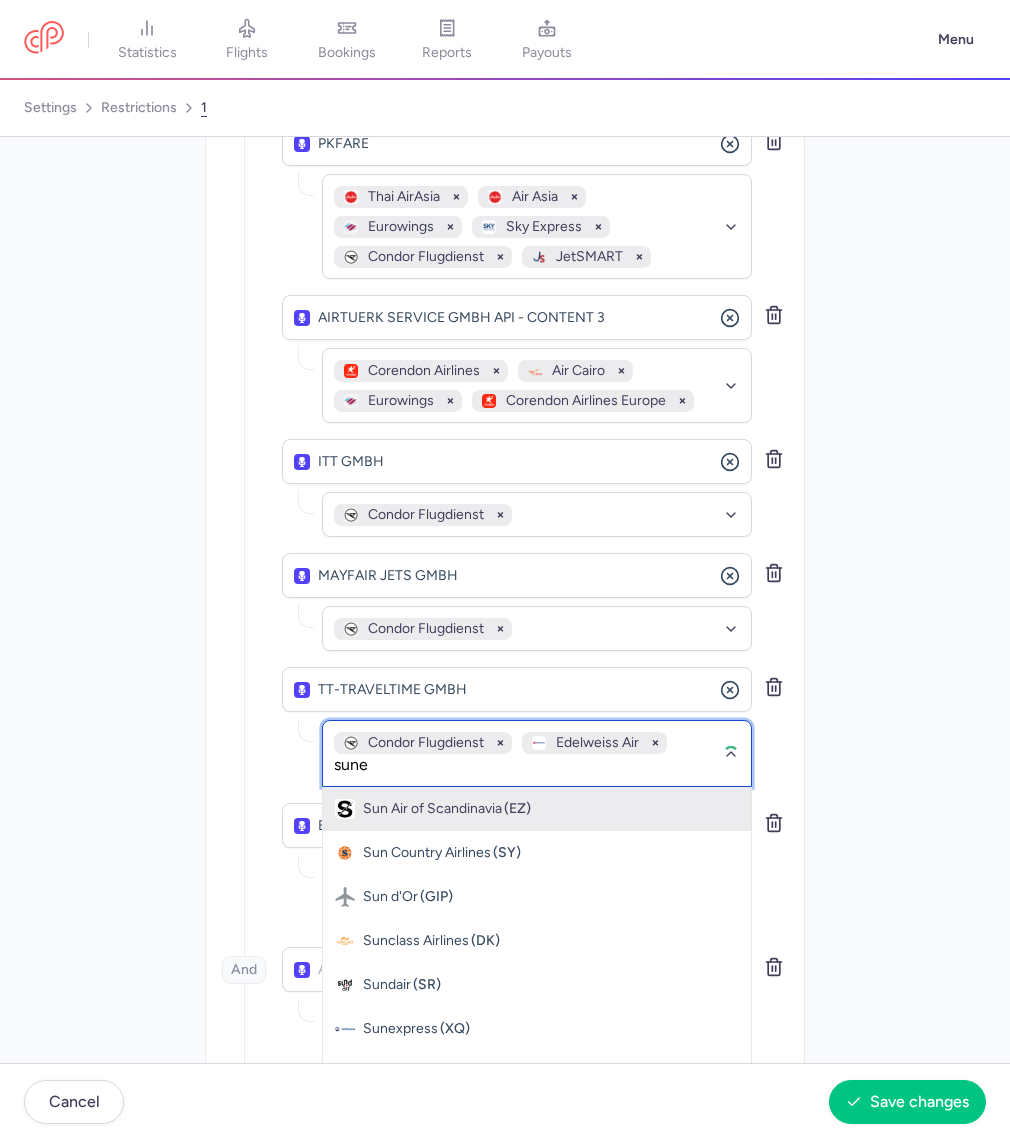 type on "sunex" 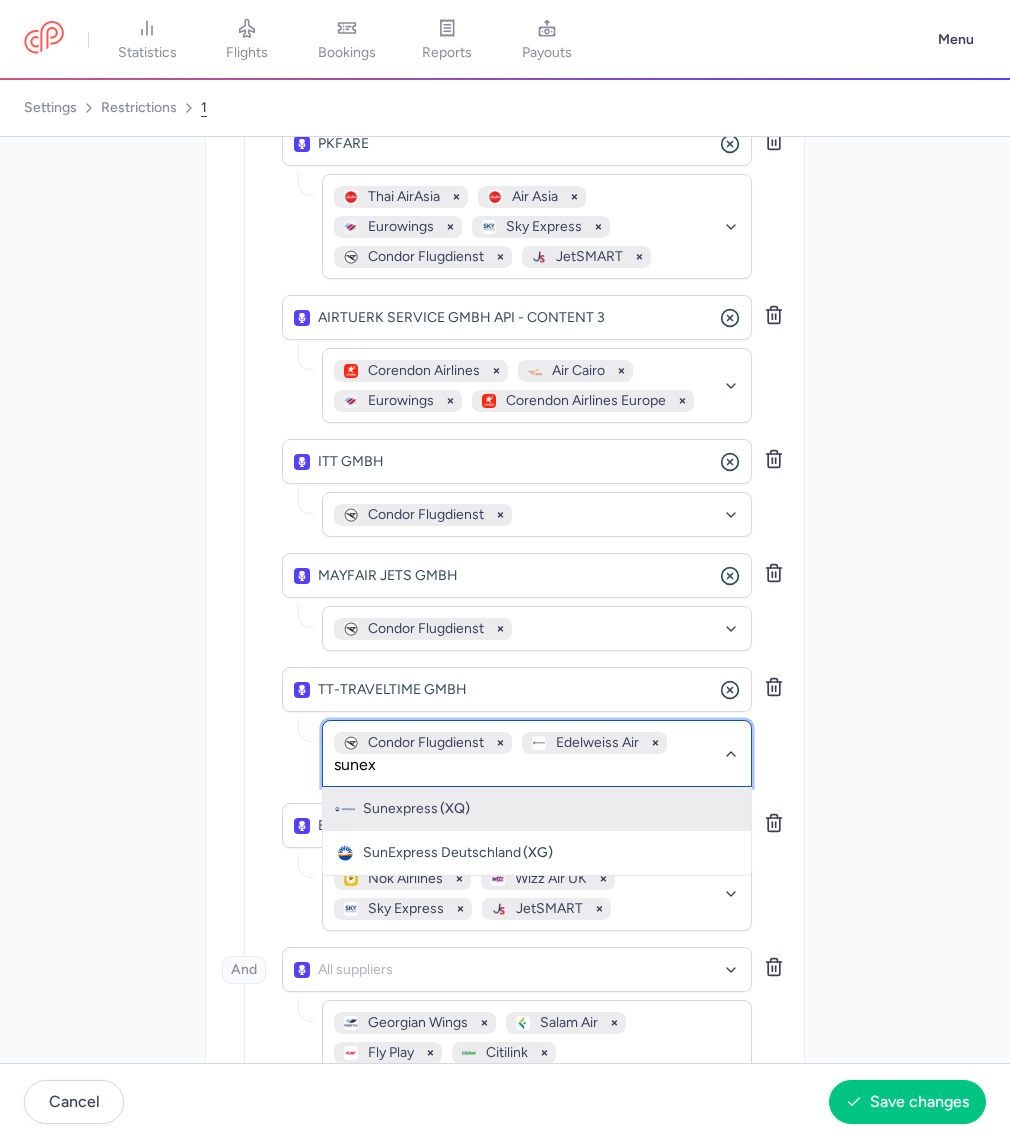click on "Sunexpress (XQ)" 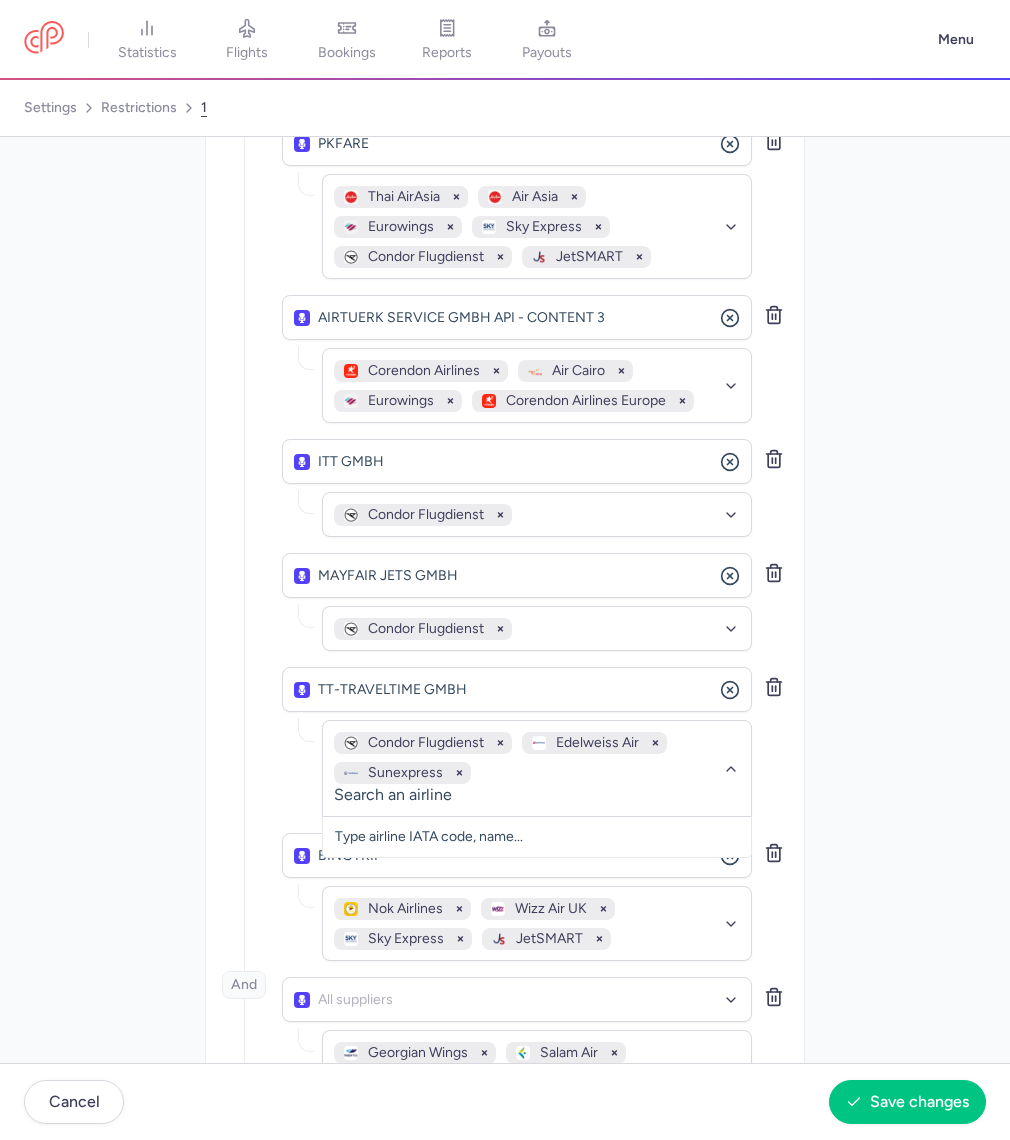 click on "Distribution Please create a new restriction for different distribution parameters  TRAVELFUSION LTD [API] No elements found. Consider changing the search query. Type an organization name edreams No elements found. Consider changing the search query. Type customer name... Inventory Select the suppliers and/or airlines you want to restrict And  DIDA TRAVEL No elements found. Consider changing the search query. Type an organization name  Middle East Airlines   Air Senegal   Azul Linhas Aereas Brasileiras   Jet2.com   Wings Air   Air Busan   Singapore Airlines   Air Transat   Wizz Air Malta   Transavia France   Batik Air   AirAsia X   Skymark Airlines   Royal Jordanian   AirAsia Cambodia   British Airways   Air Europa   Air Arabia Maroc   Air Serbia   Air Do   Flybondi   Star Peru   Olympic Air   Japan Airlines   Tunisair   Air India Express   El Al Israel Airlines   Aegean Airlines   JetSMART   Scandinavian Airlines  No elements found. Consider changing the search query. Type airline IATA code, name...  PKFARE" at bounding box center (505, 838) 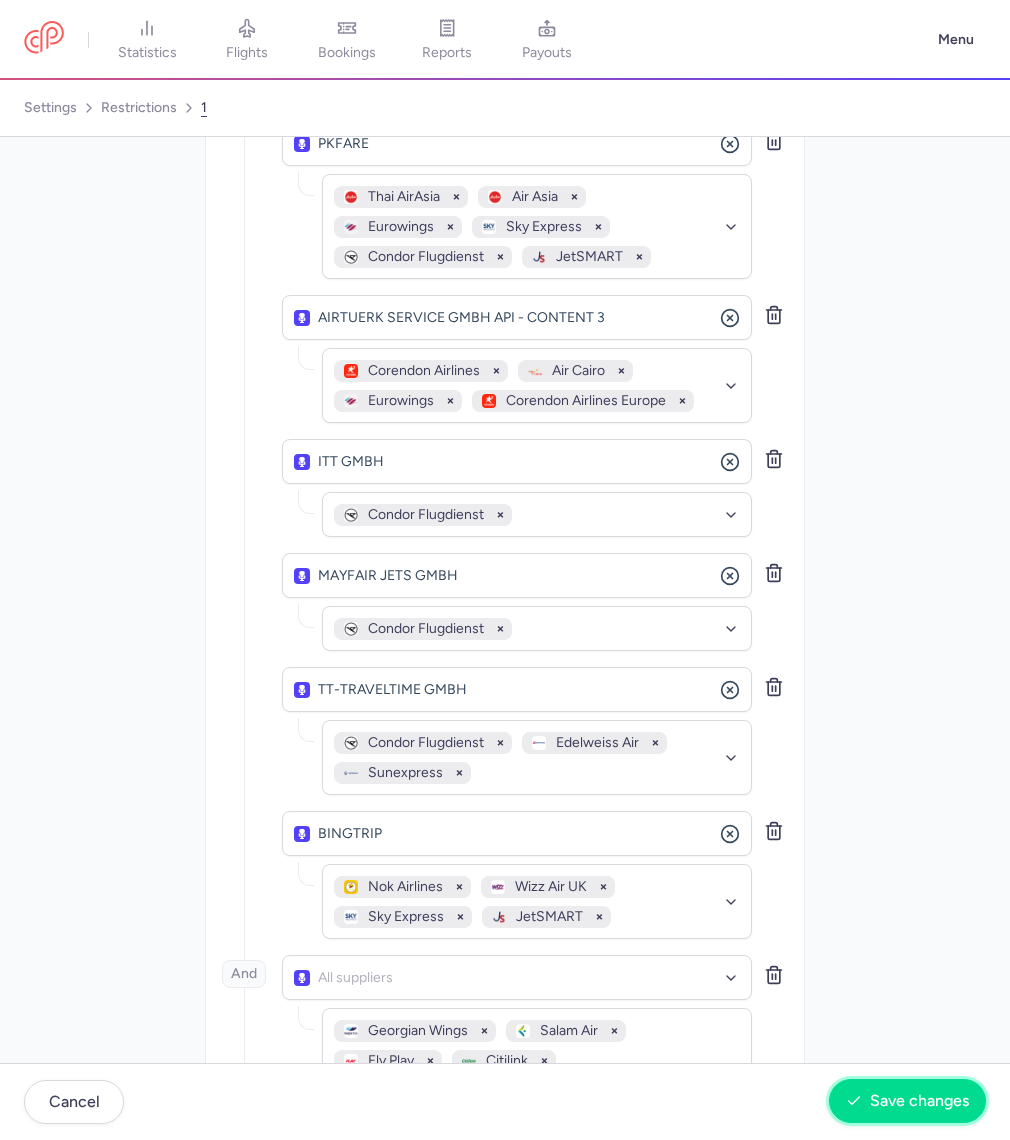 click on "Save changes" at bounding box center [919, 1101] 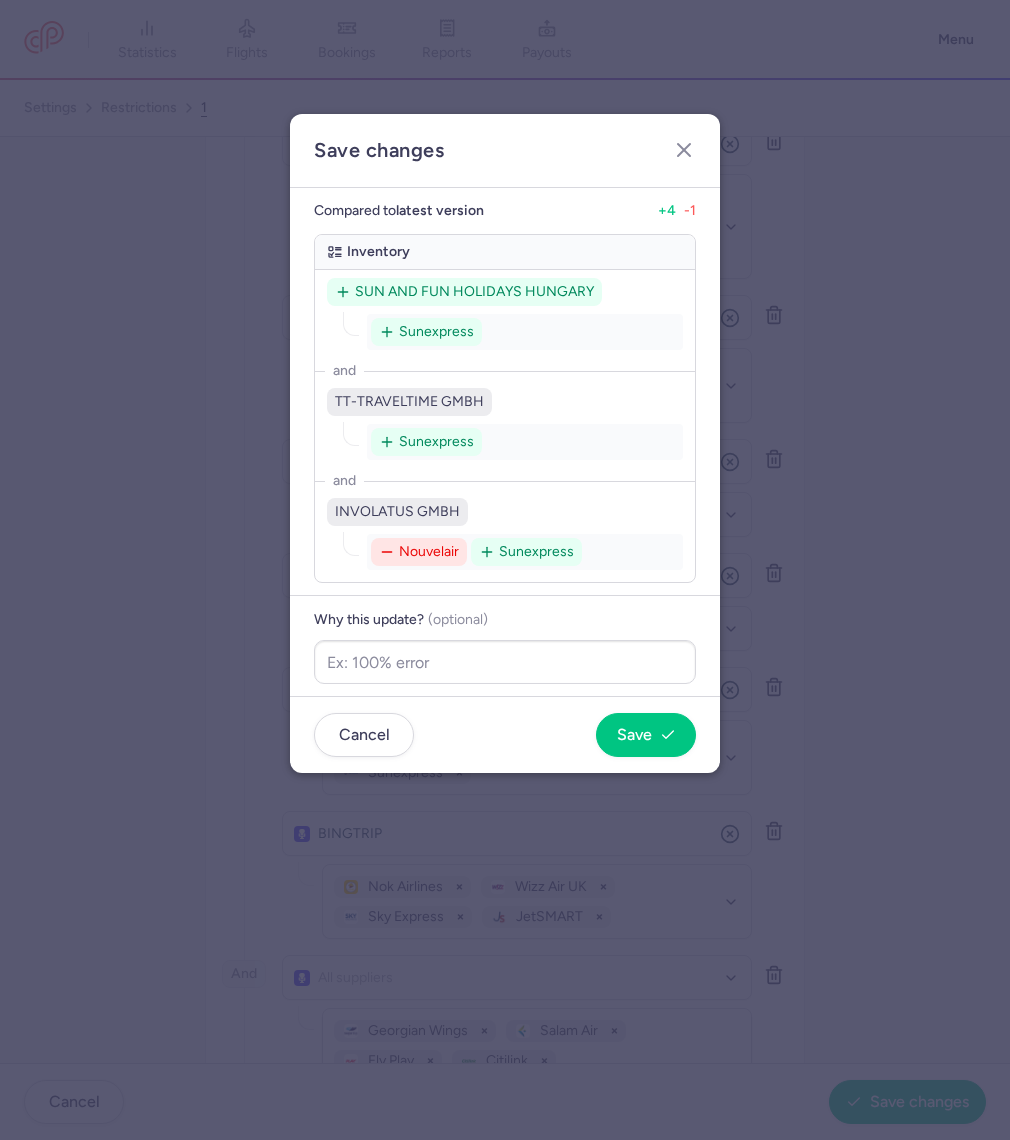 click on "Nouvelair" 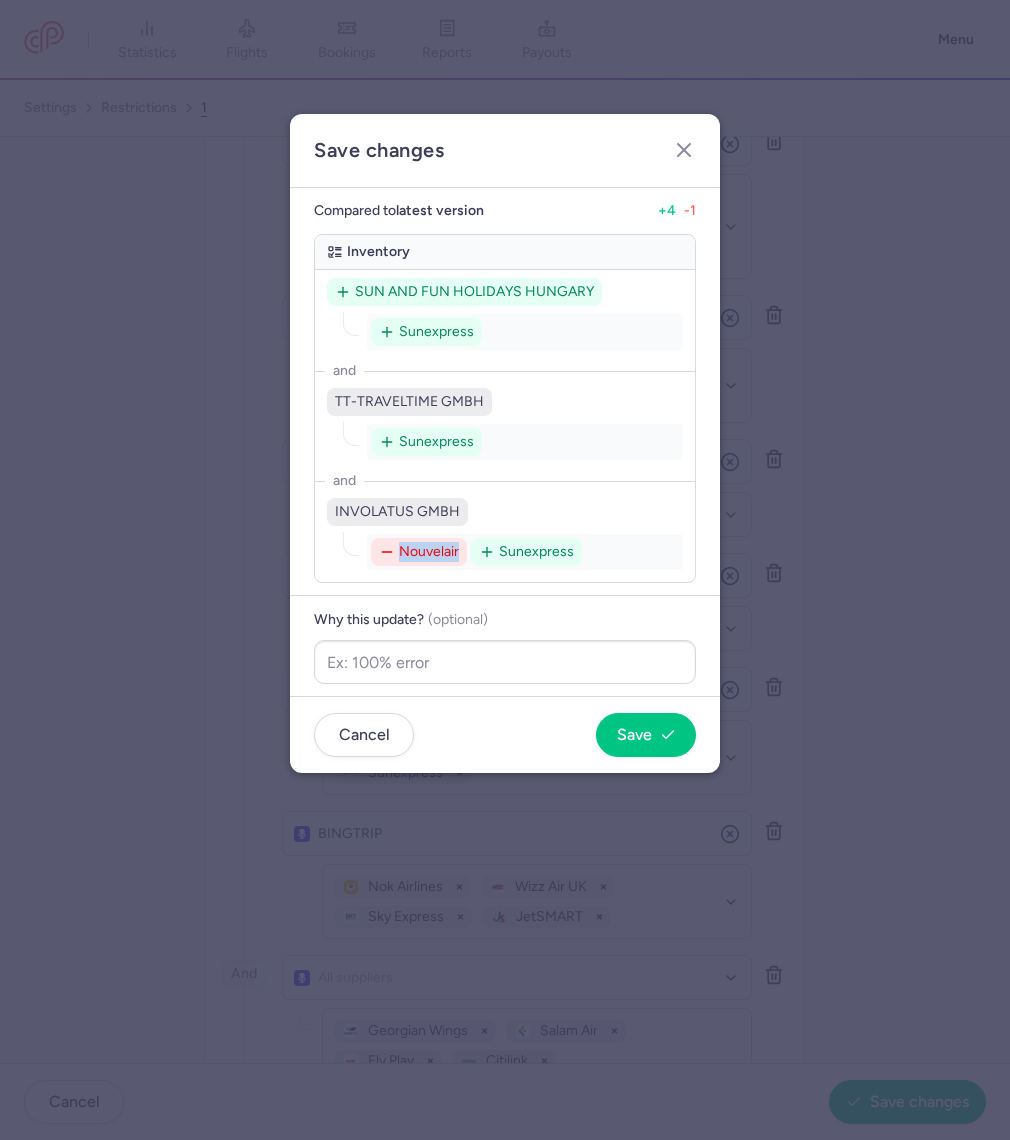 click on "Nouvelair" 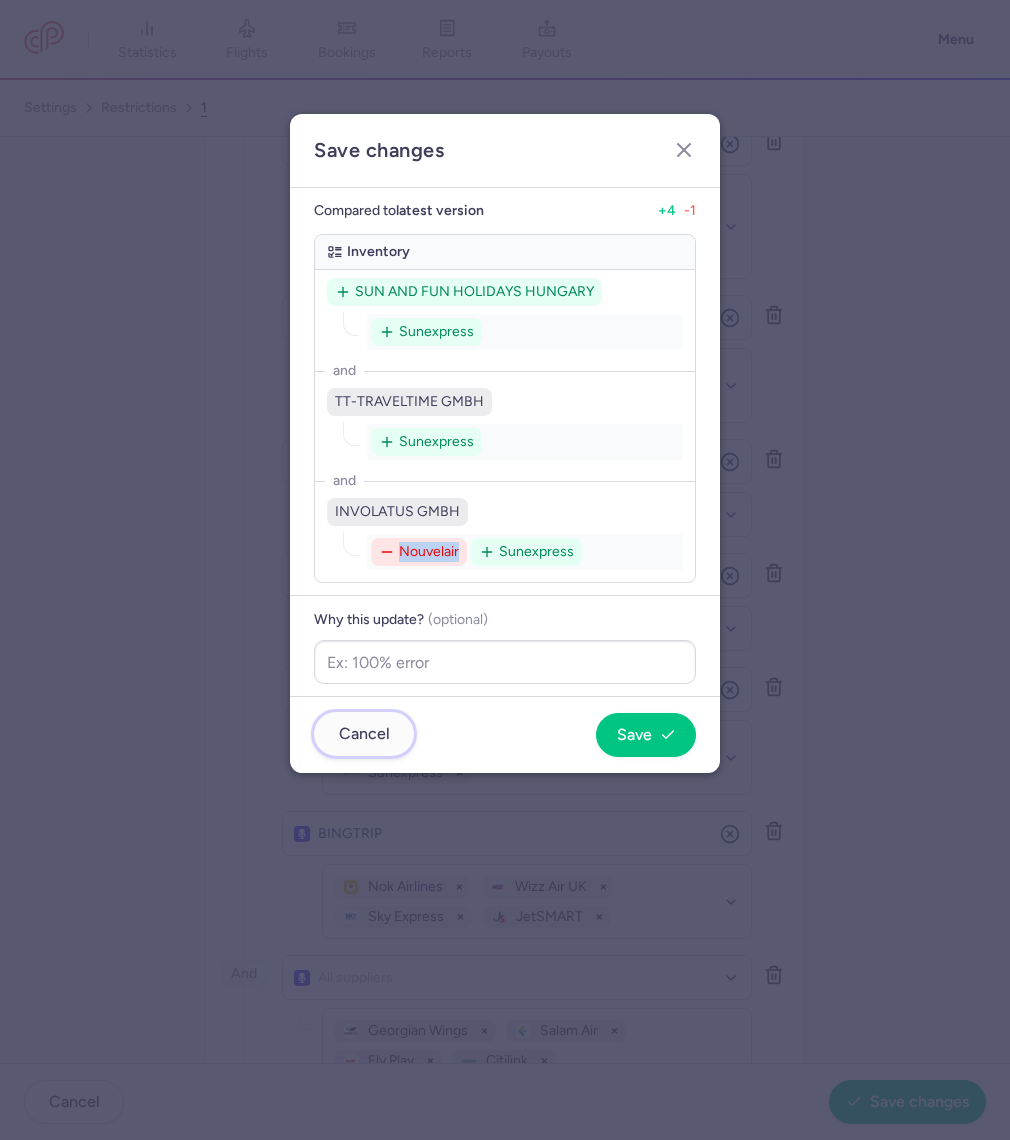 click on "Cancel" at bounding box center (364, 734) 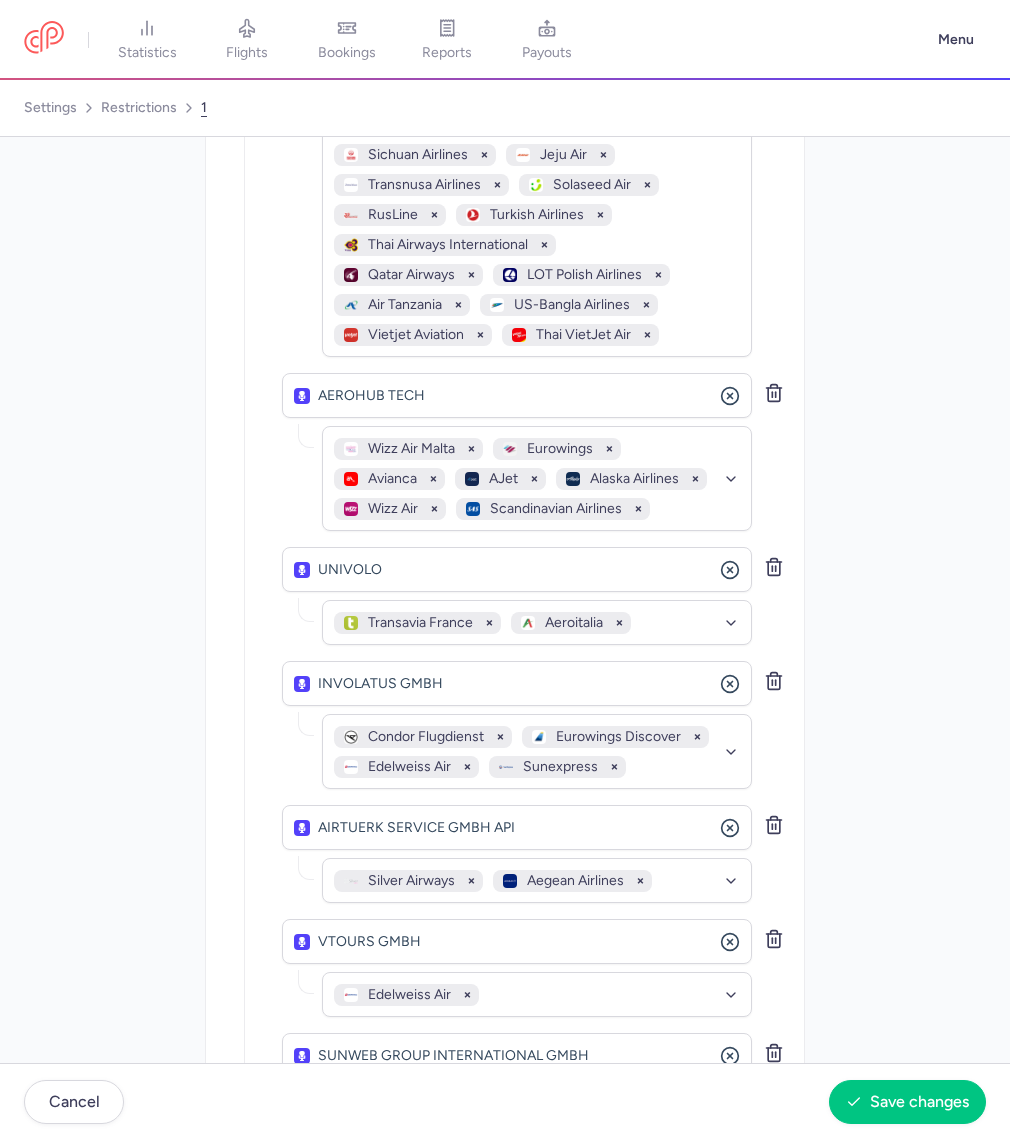 scroll, scrollTop: 2286, scrollLeft: 0, axis: vertical 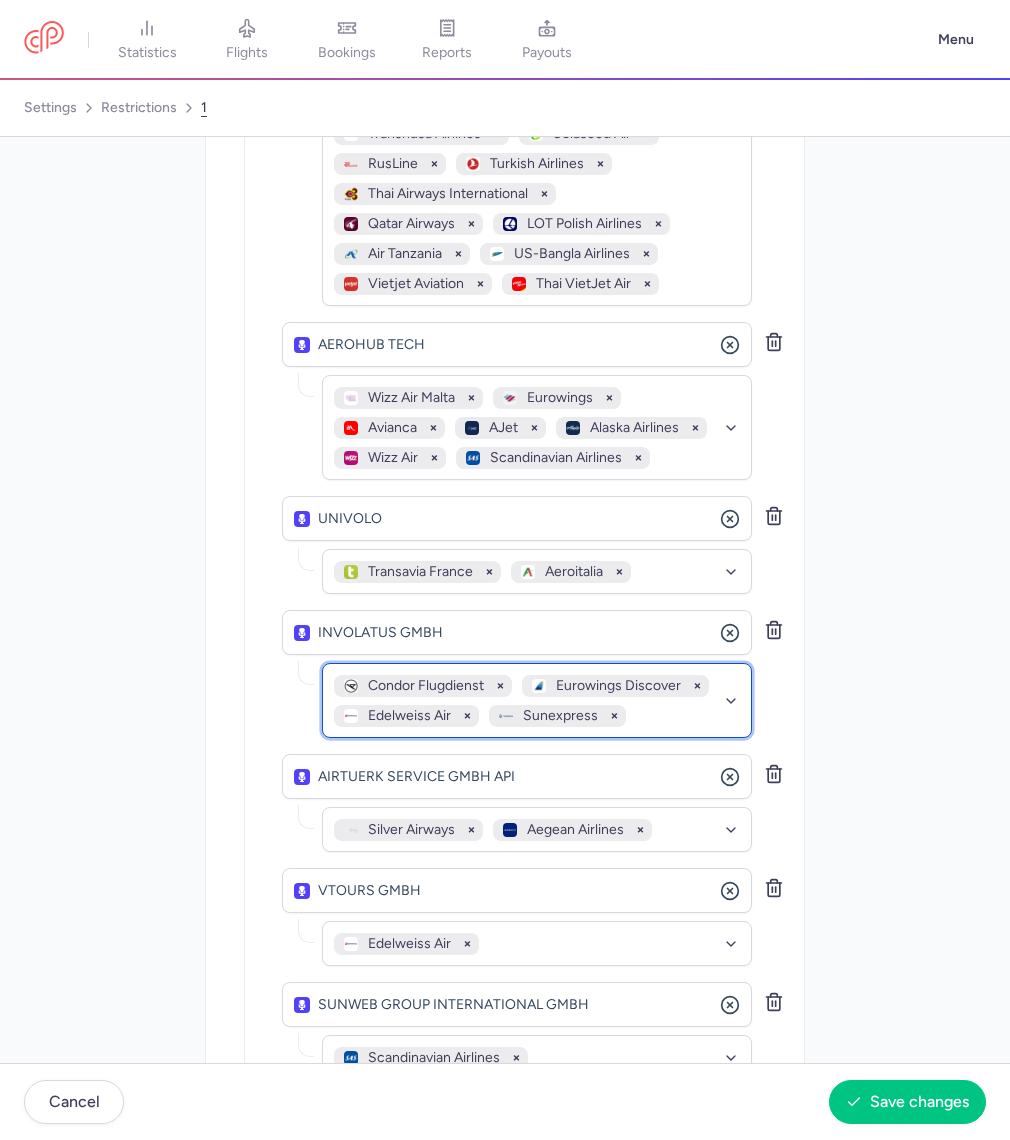 click on "Condor Flugdienst   Eurowings Discover   Edelweiss Air   Sunexpress" 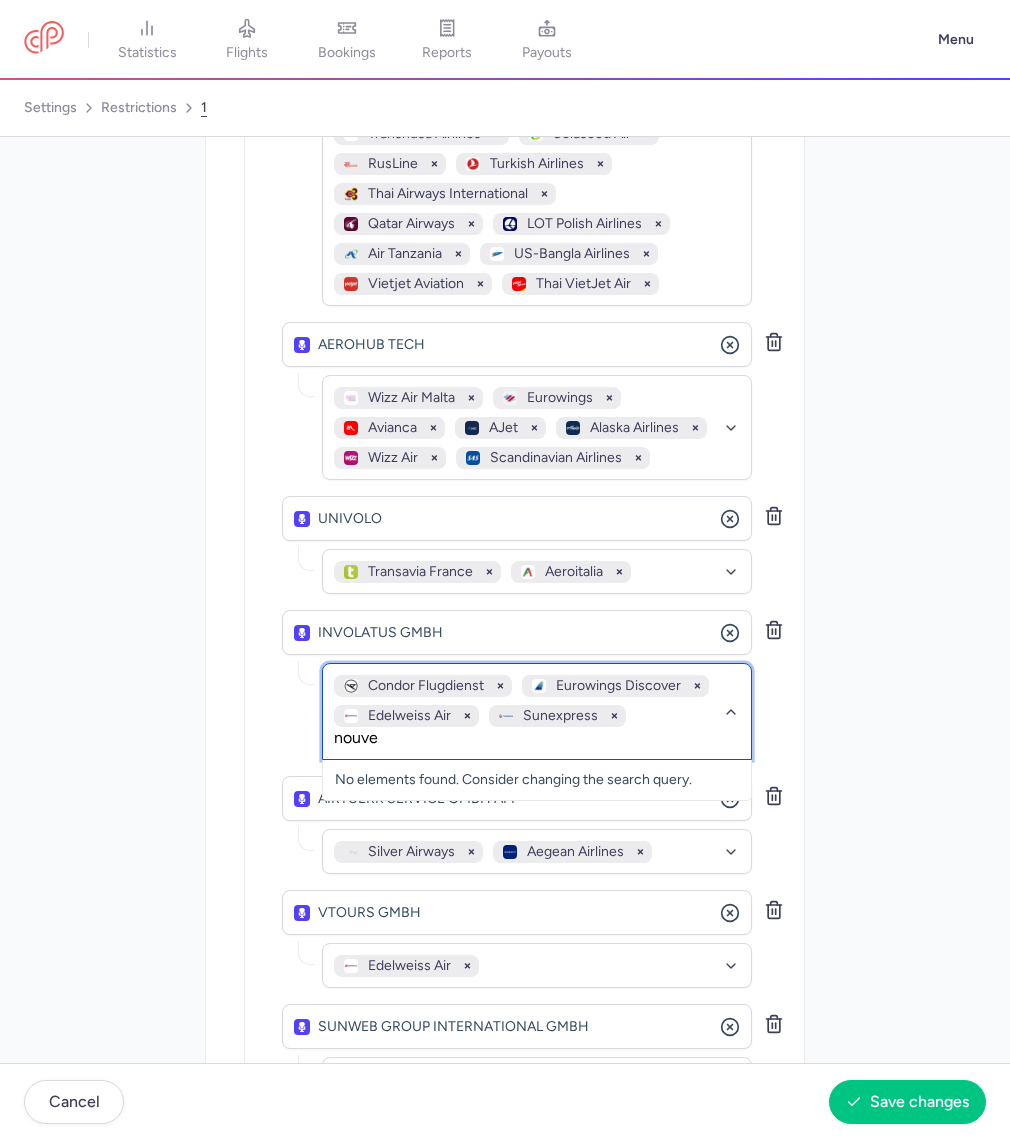 type on "nouvel" 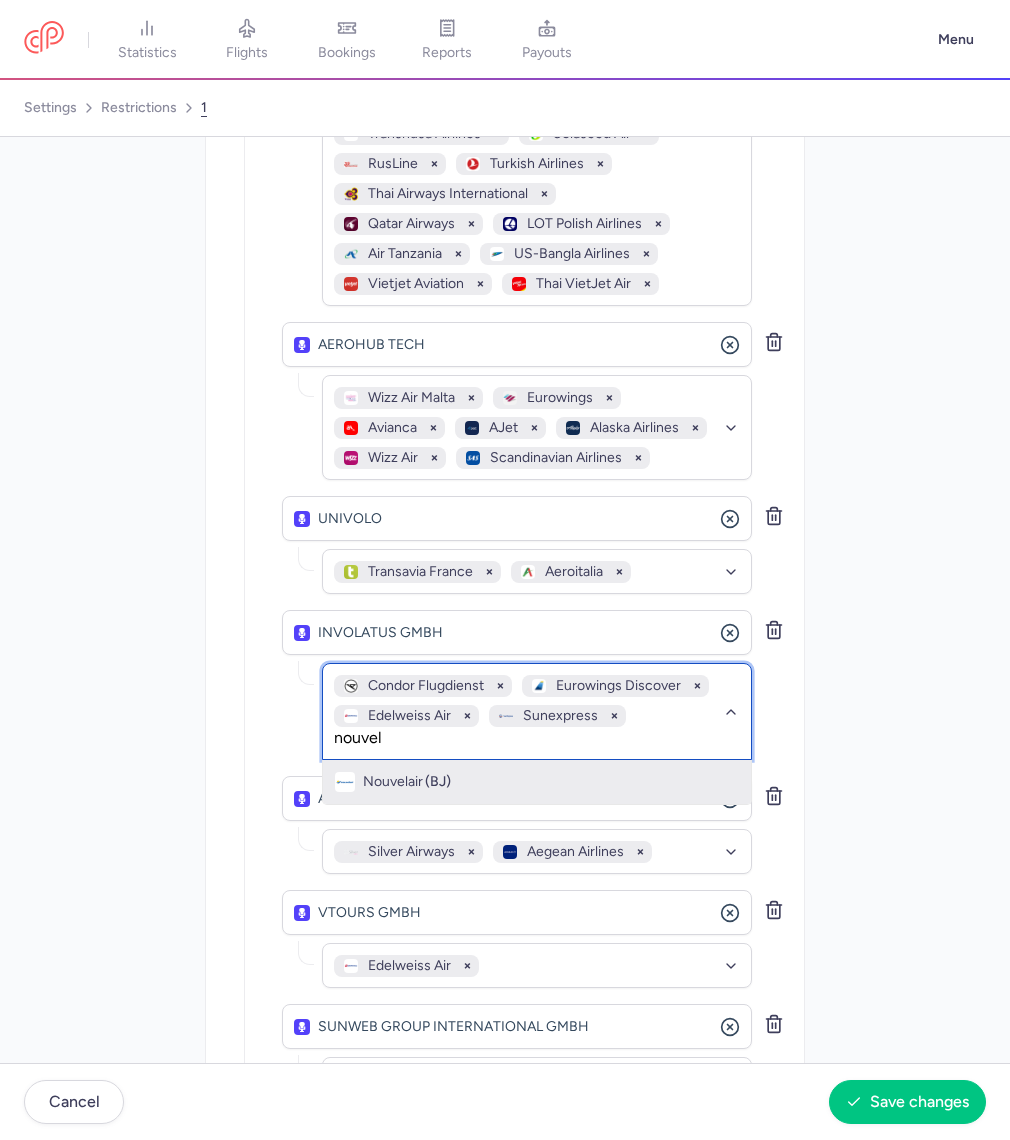 click on "Nouvelair (BJ)" 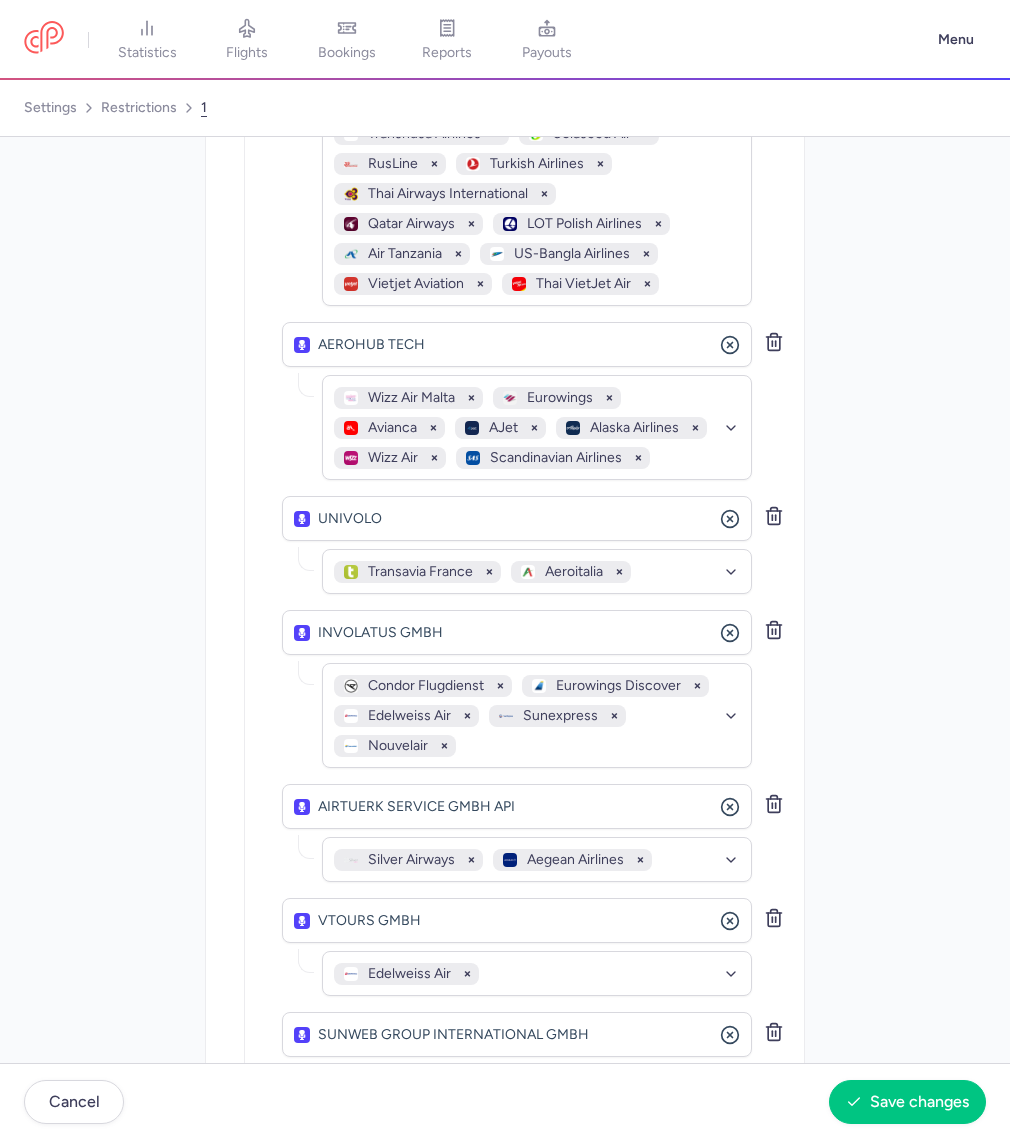 click on "Cancel  Save changes" at bounding box center [505, 1101] 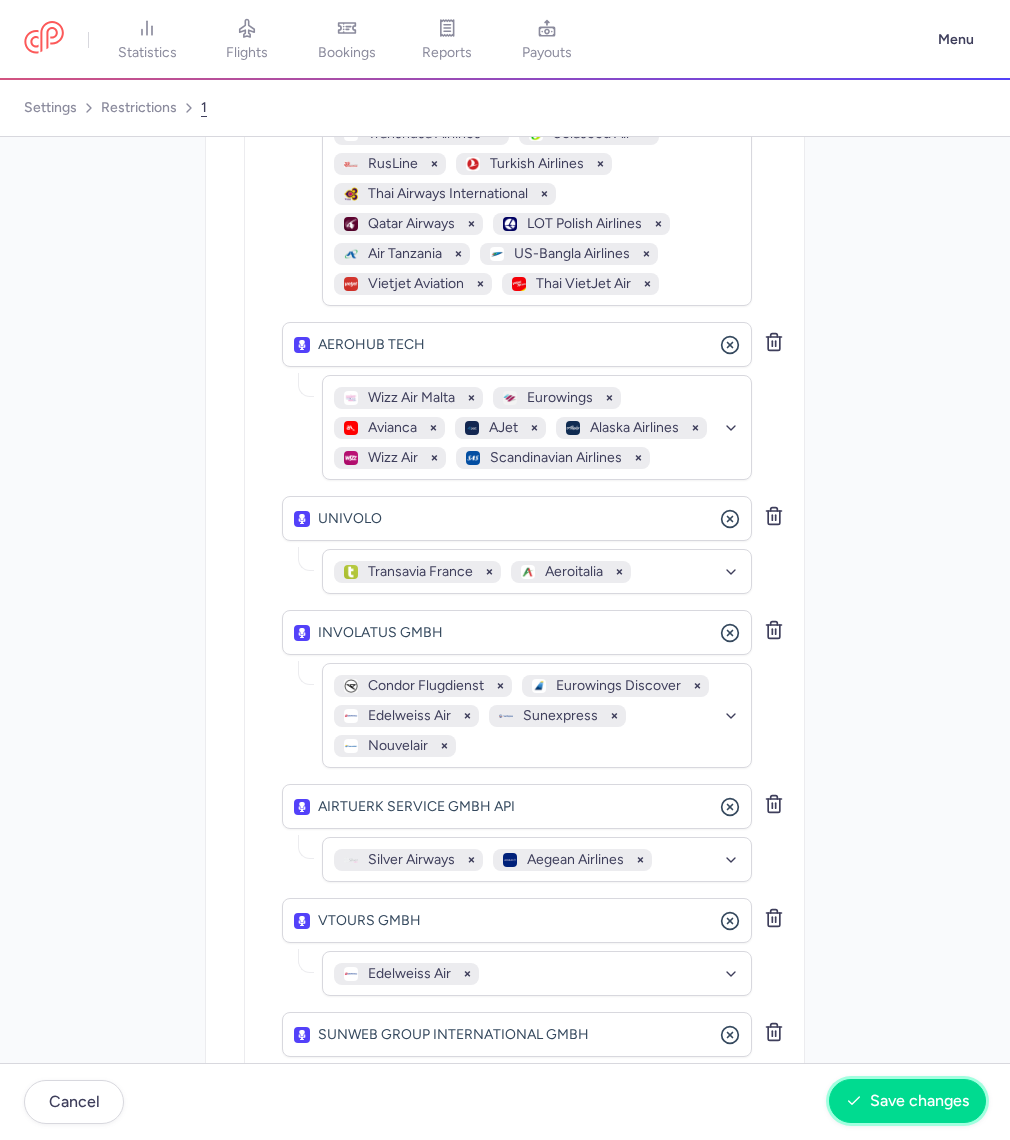 click on "Save changes" at bounding box center (919, 1101) 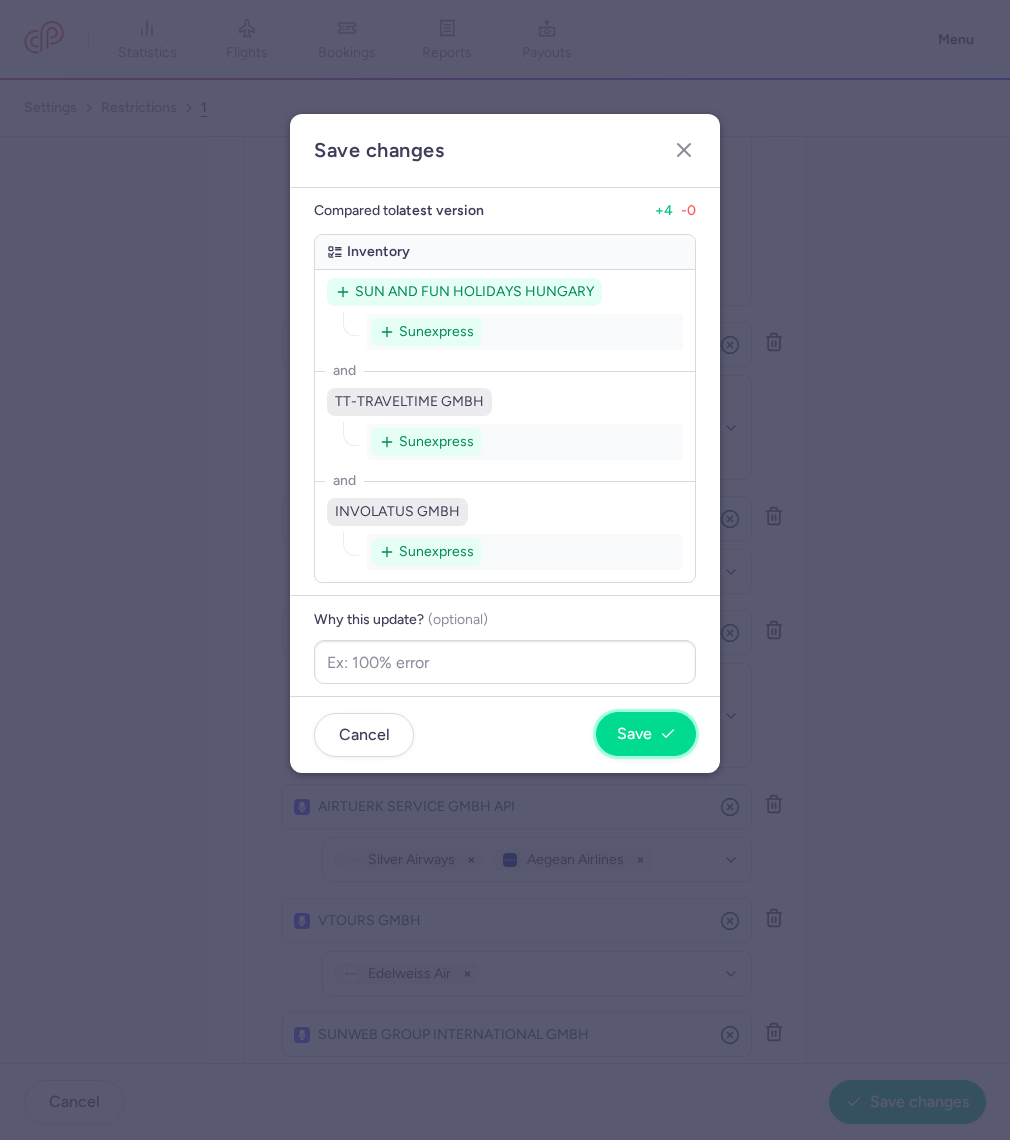 click 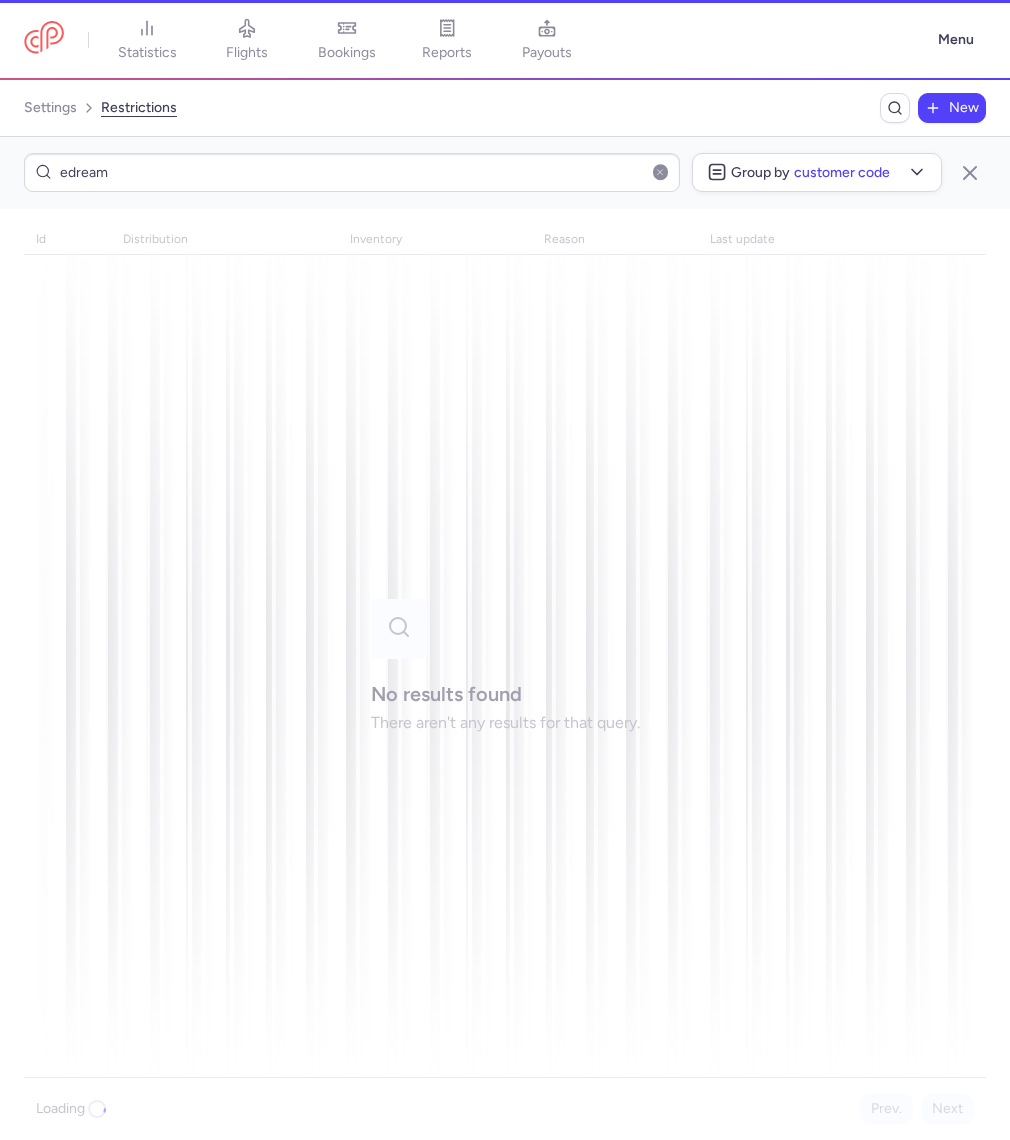 type on "edreams" 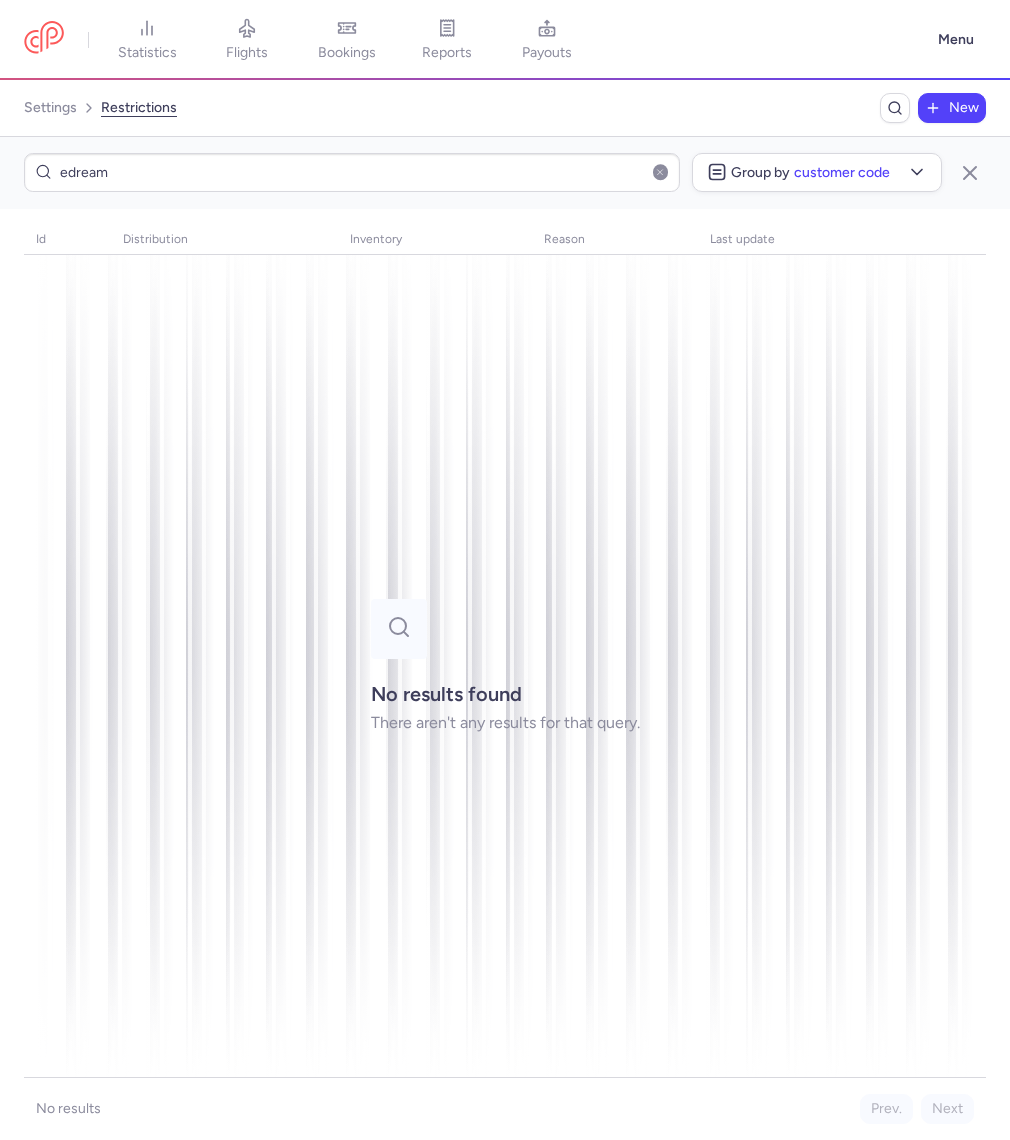 type on "edreams" 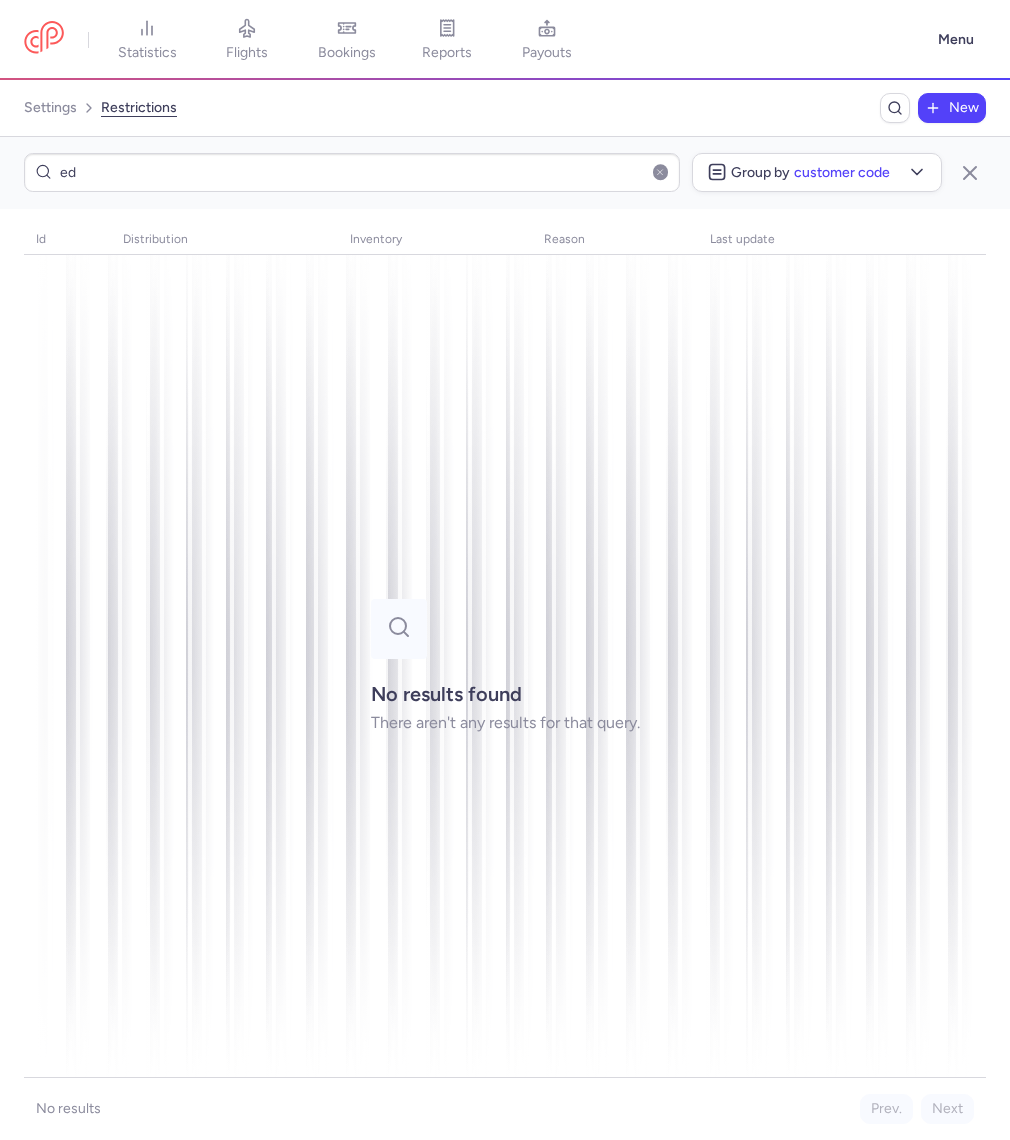 type on "e" 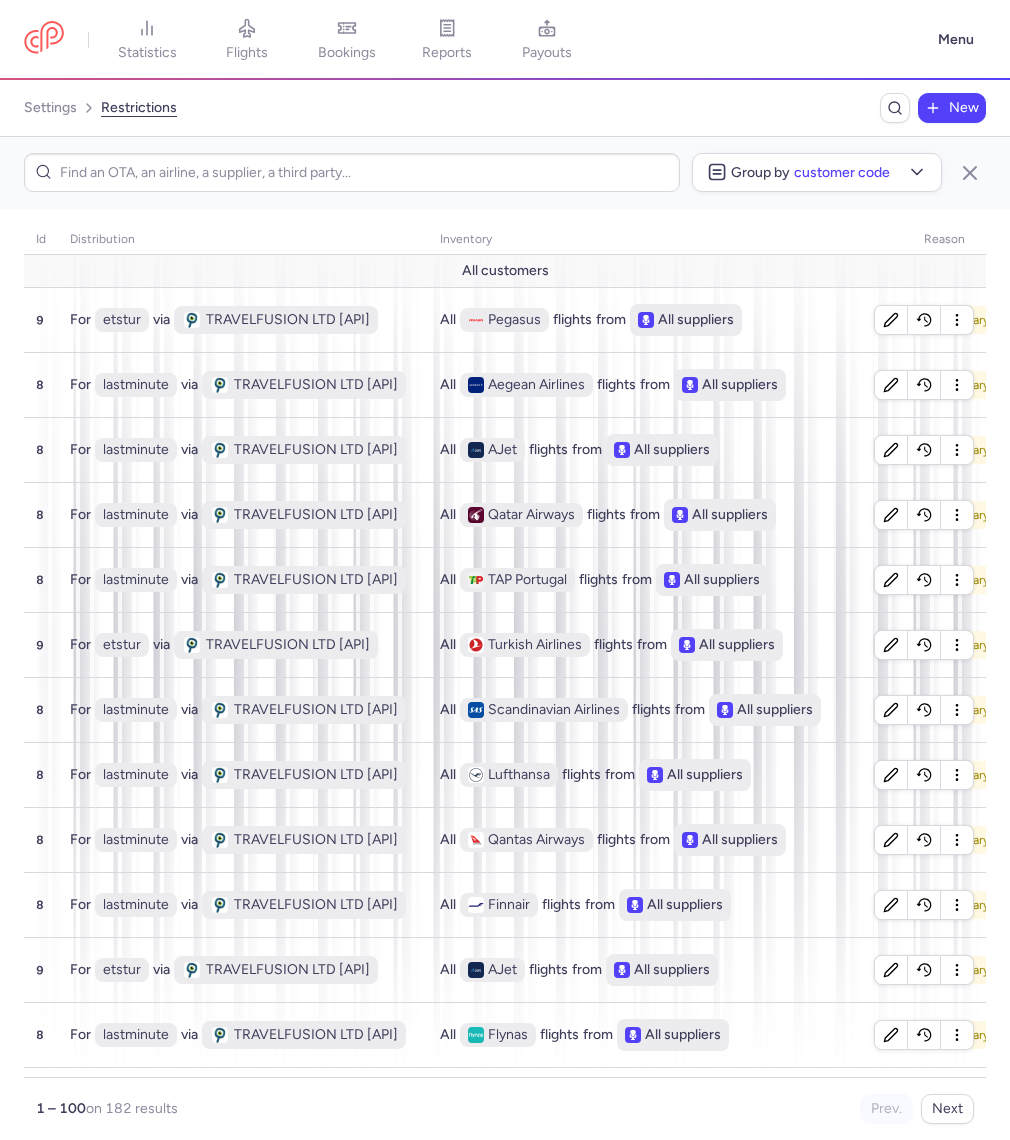 type on "e" 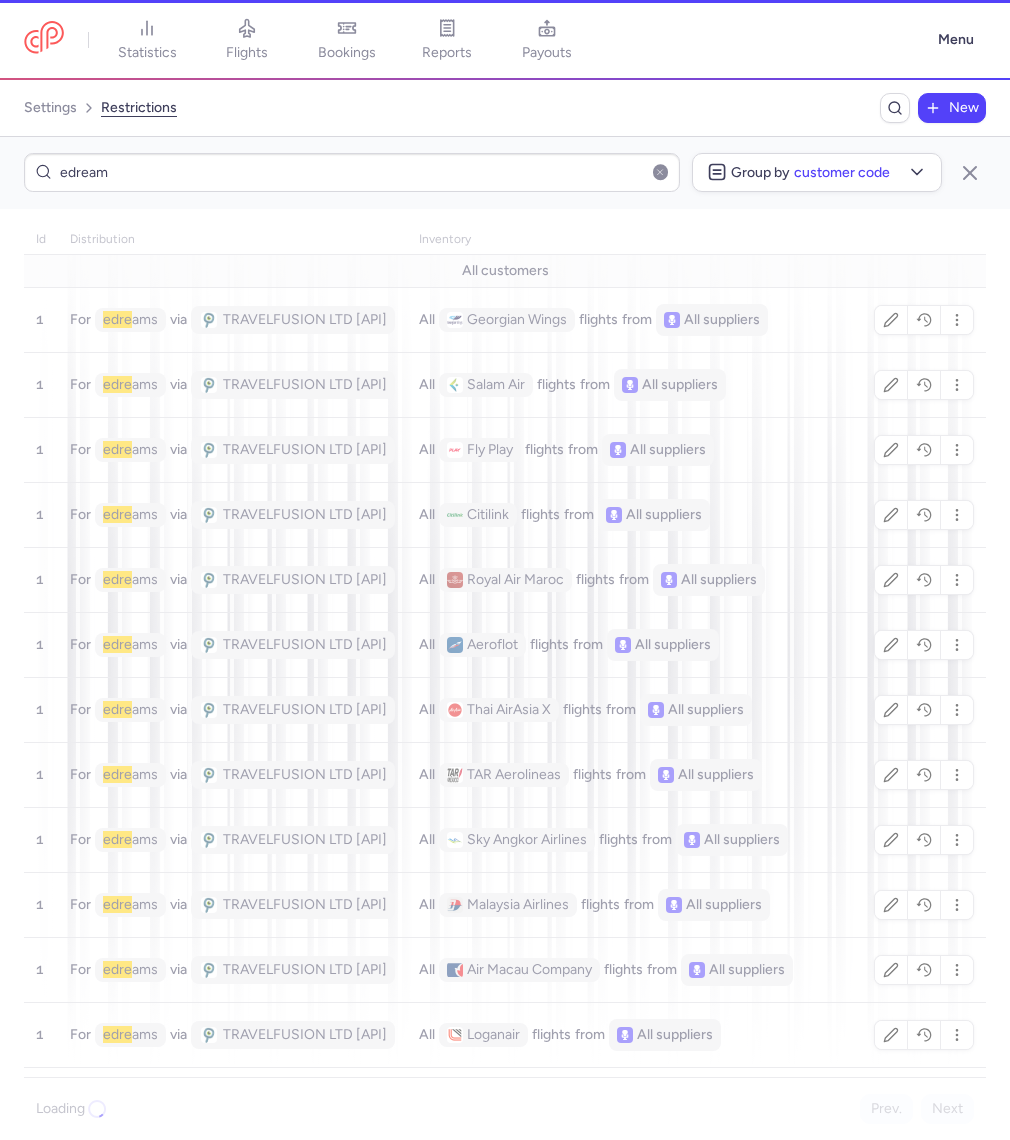 type on "edreams" 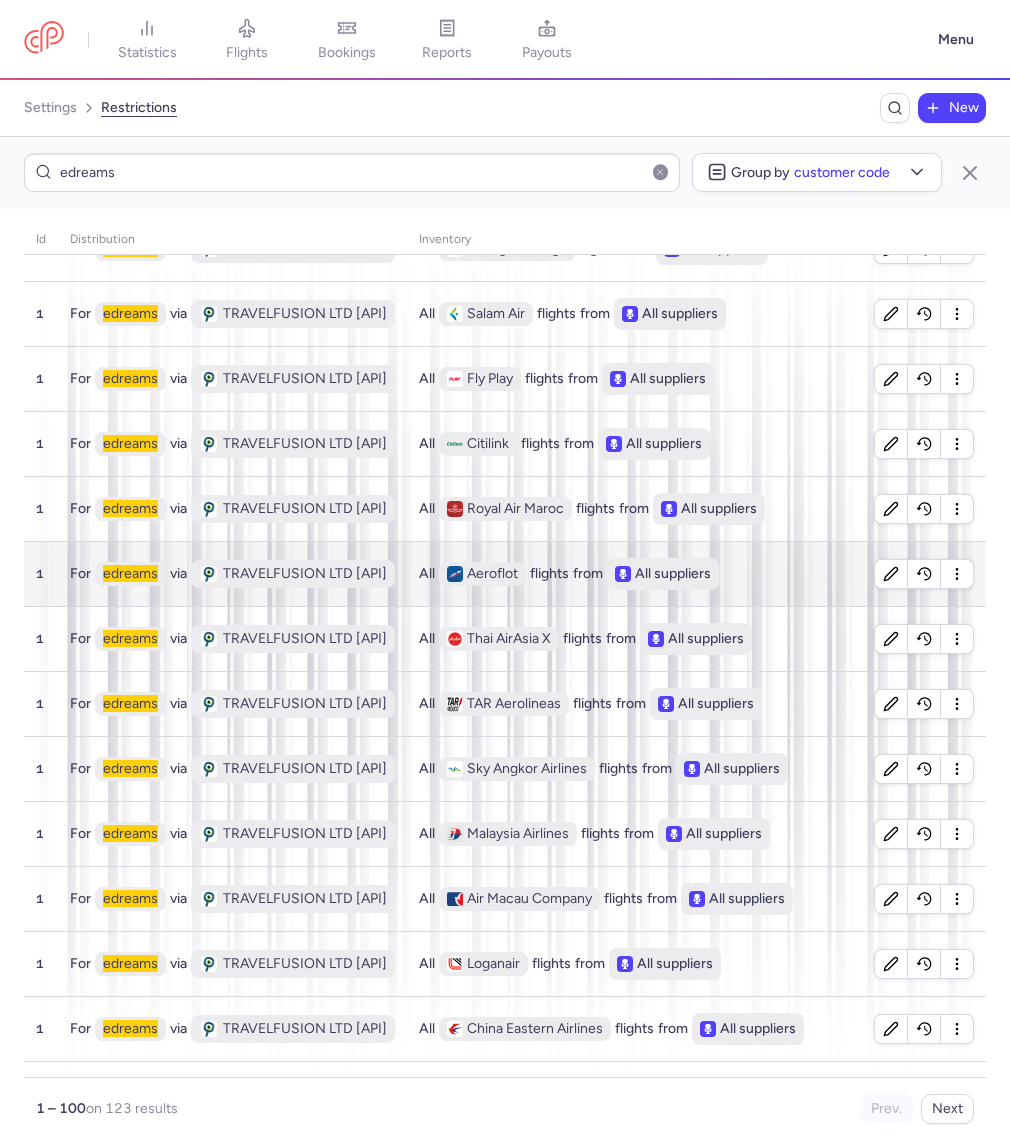 scroll, scrollTop: 0, scrollLeft: 0, axis: both 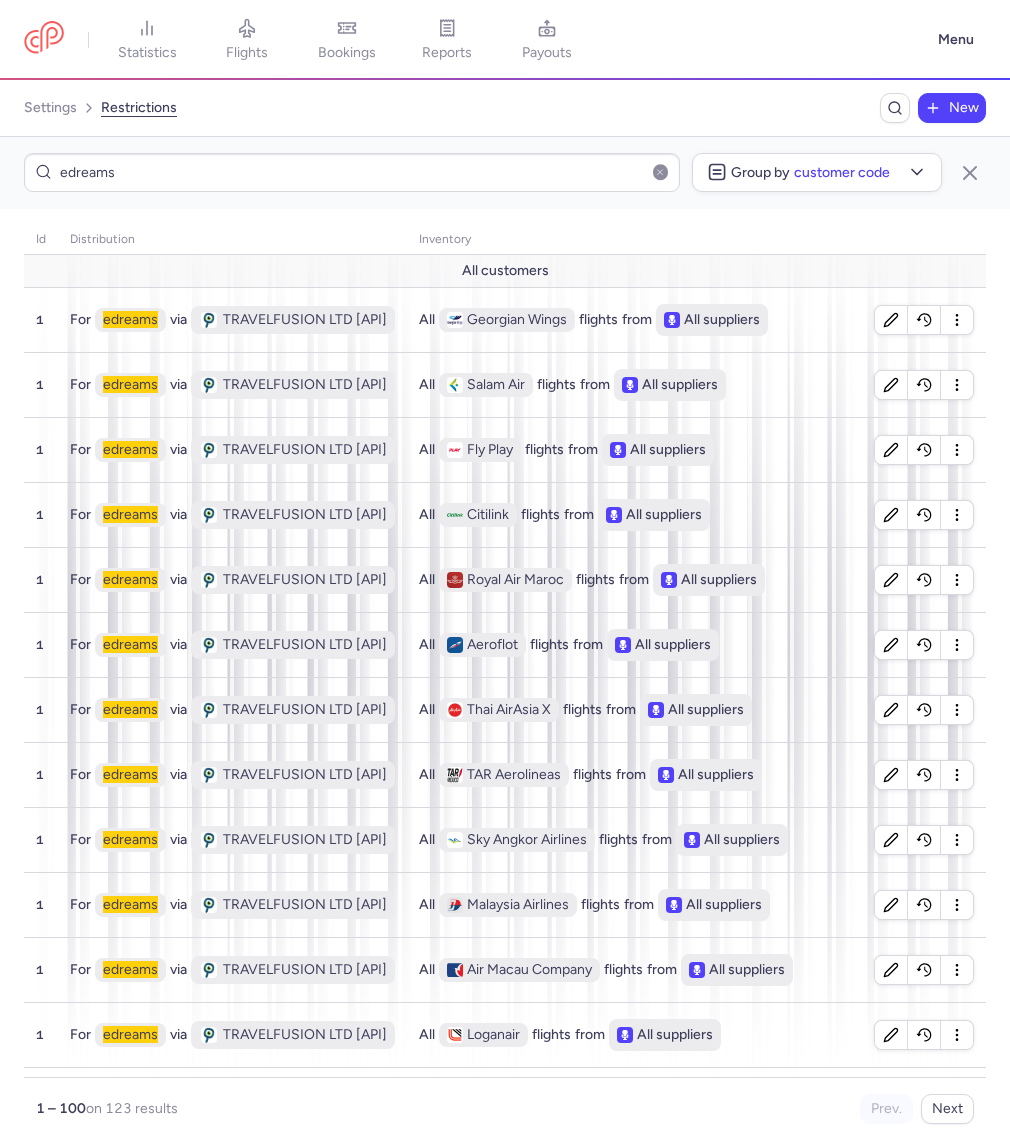 click on "edreams Group by  Customer code" 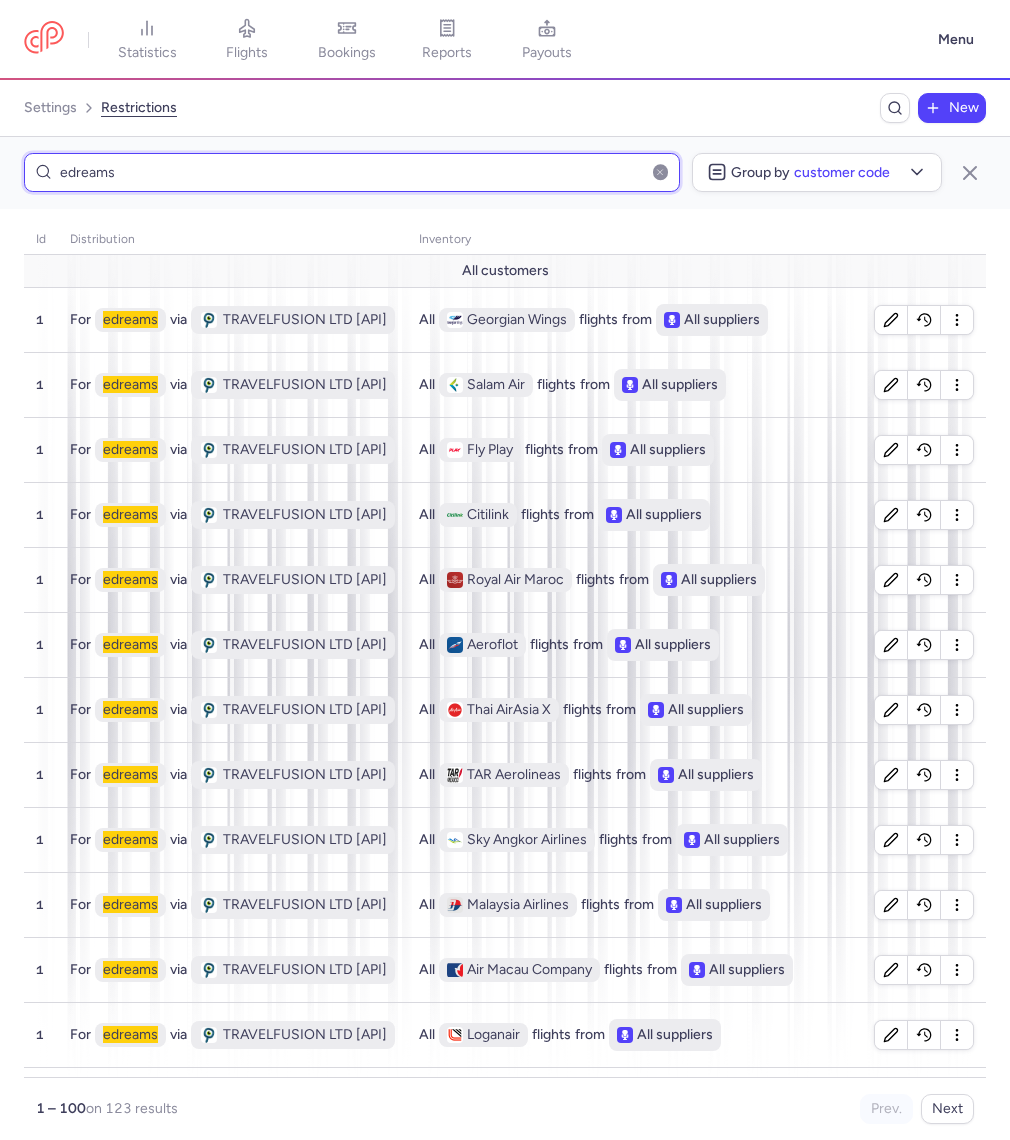 click on "edreams" at bounding box center (352, 172) 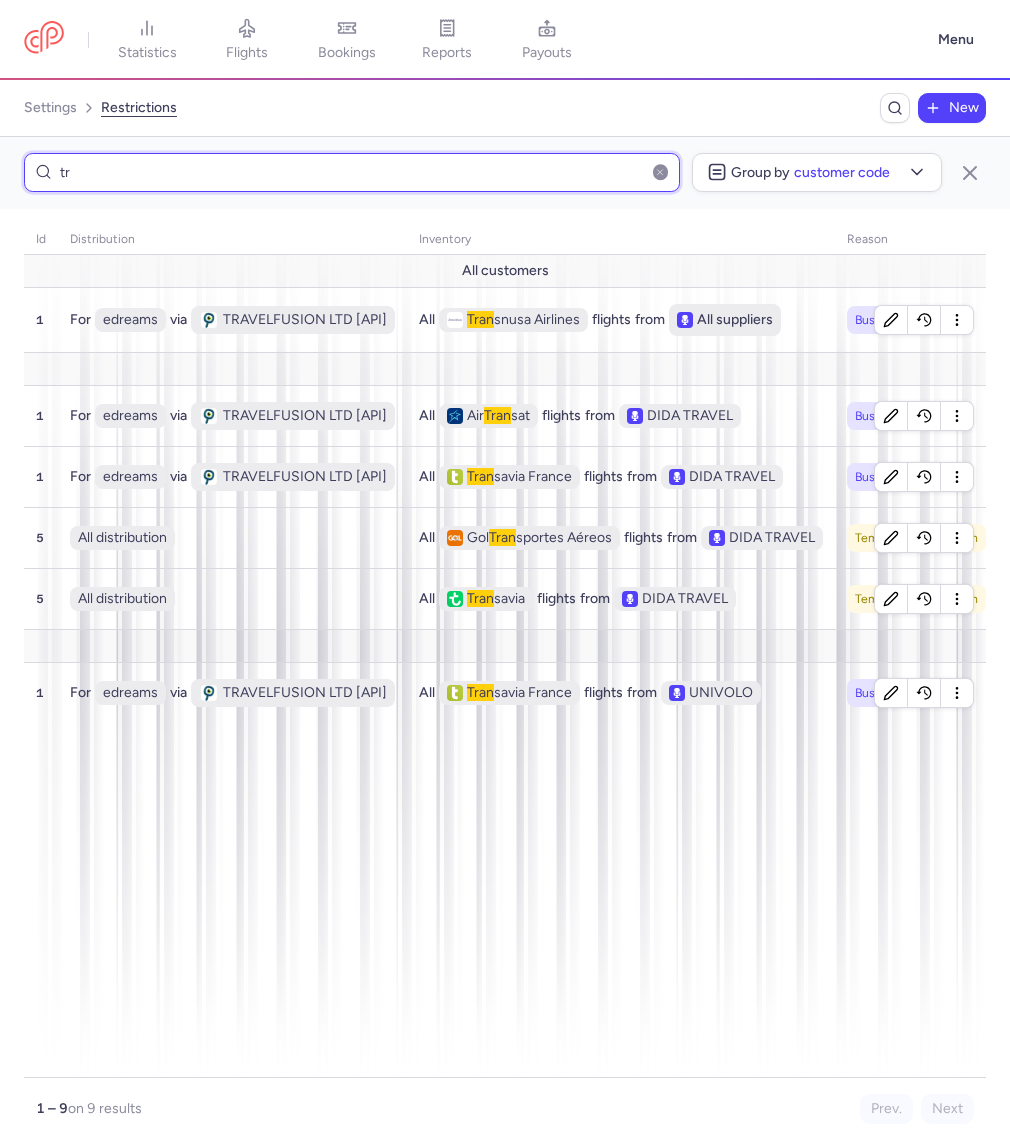 type on "t" 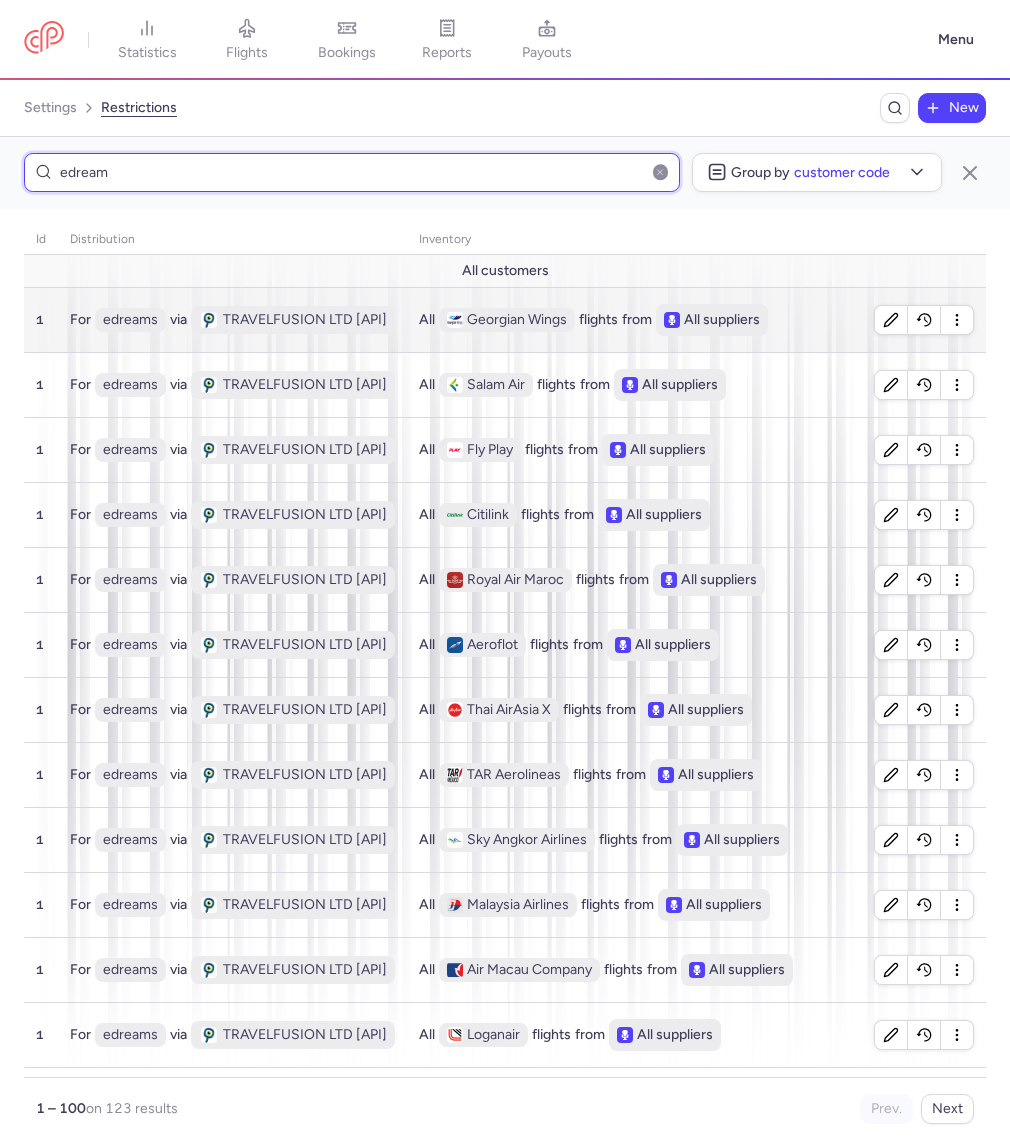 type on "edreams" 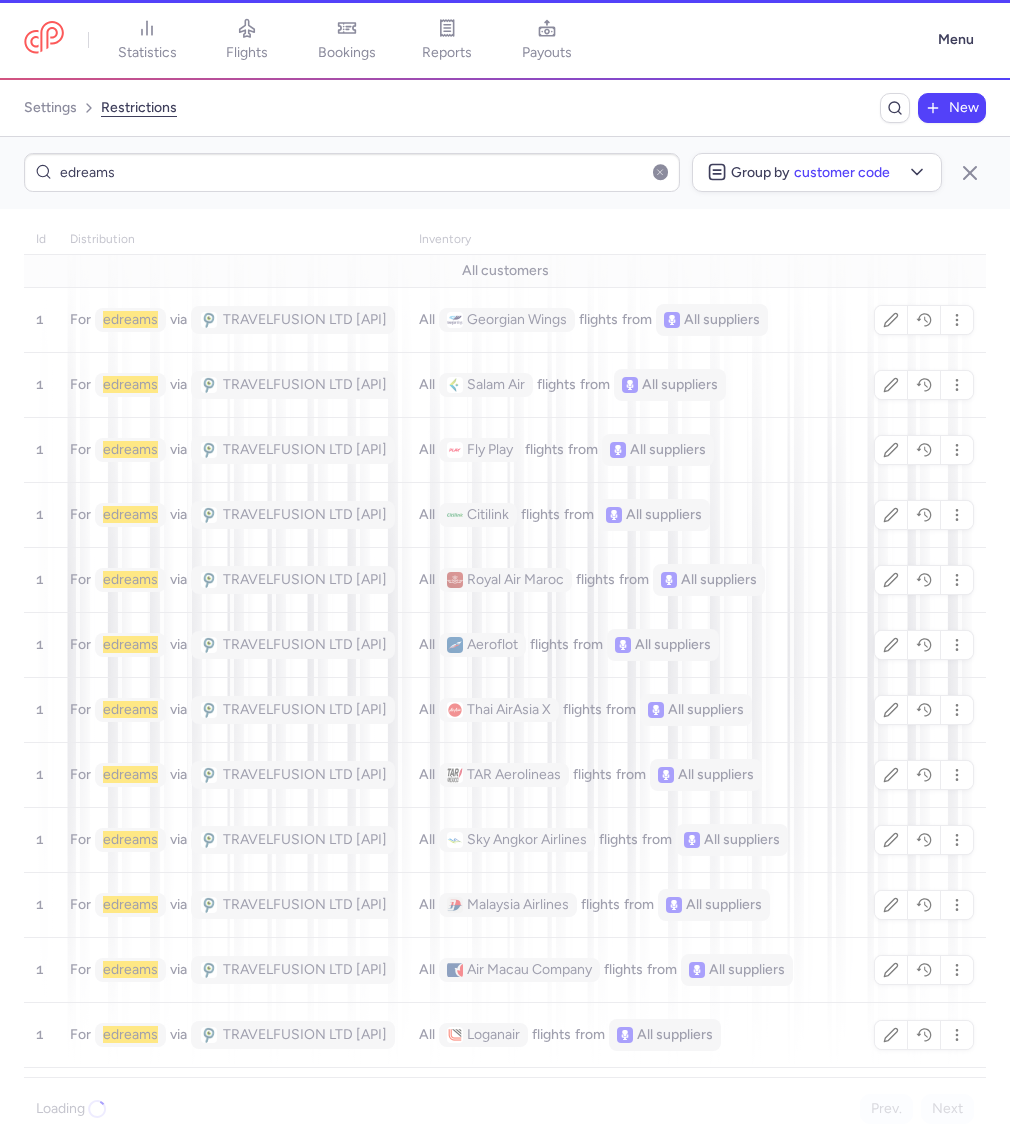 click at bounding box center [505, 674] 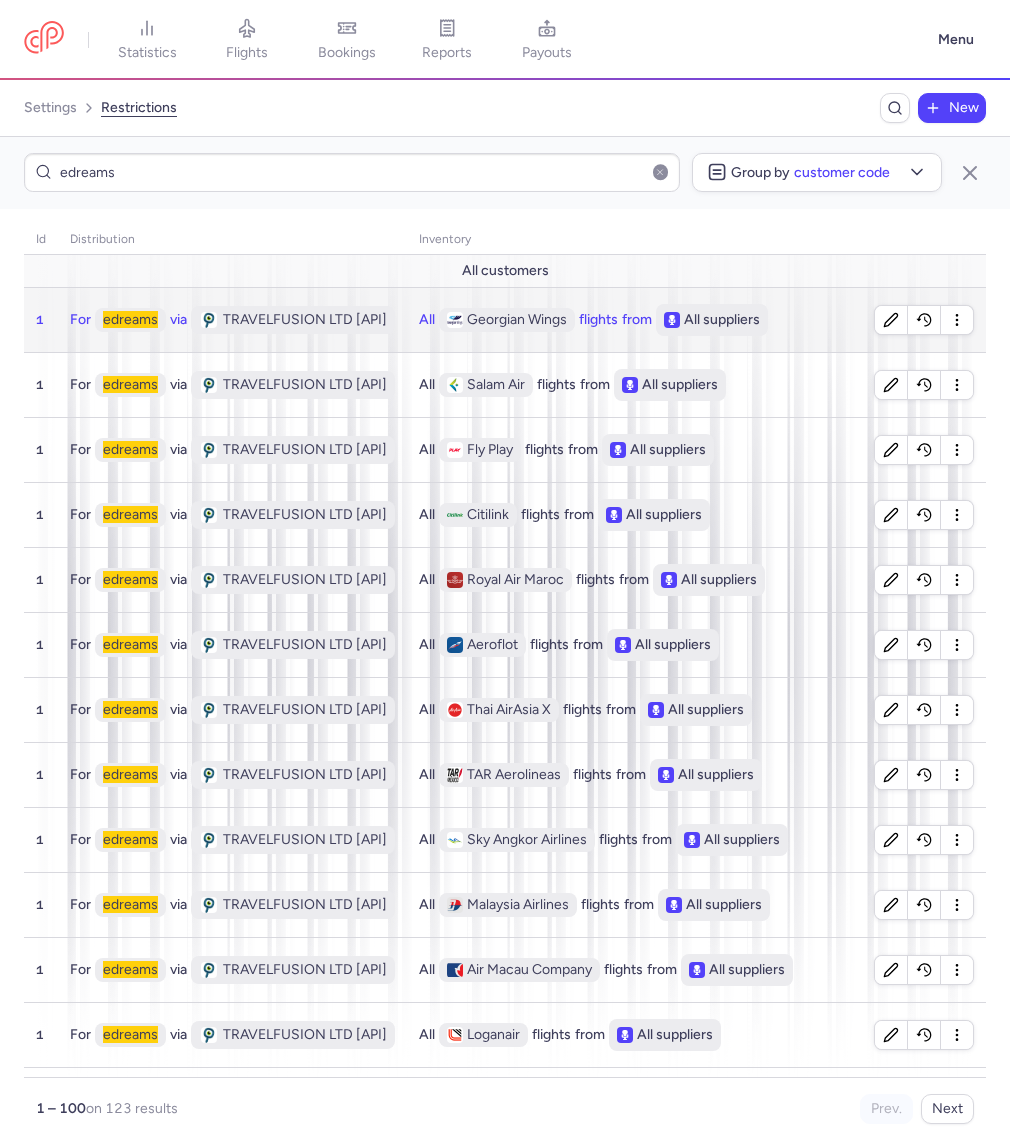 click 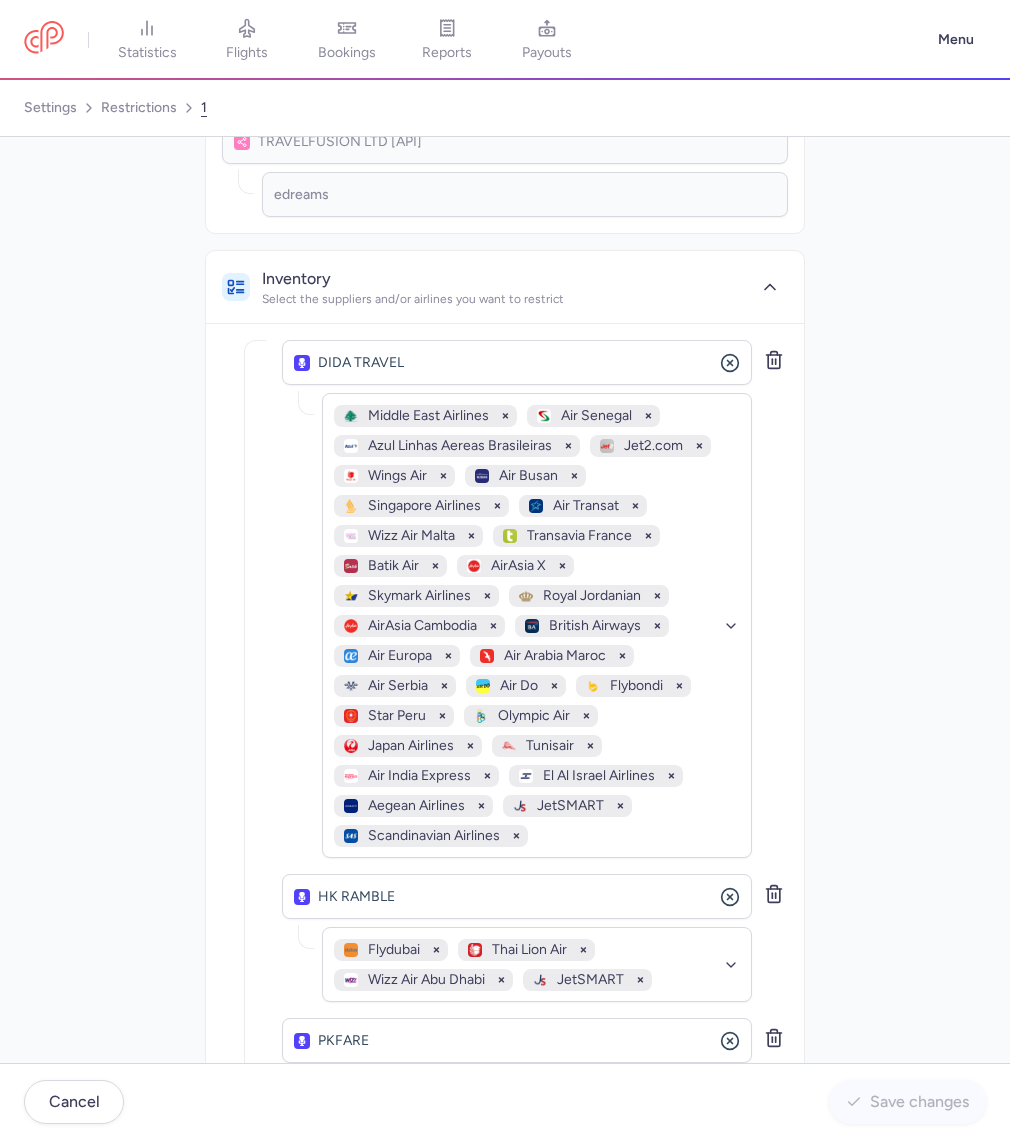 scroll, scrollTop: 128, scrollLeft: 0, axis: vertical 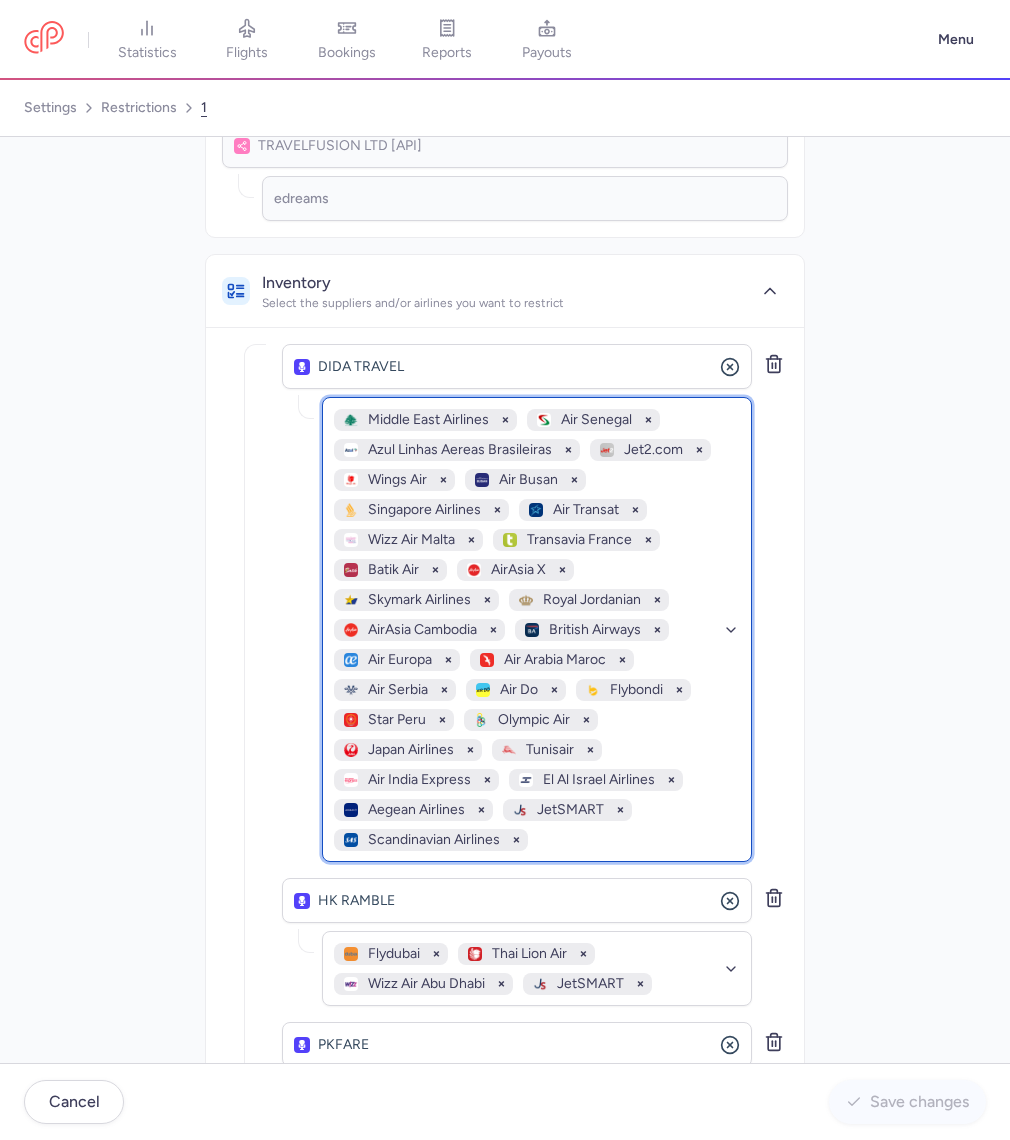 click on "Middle East Airlines   Air Senegal   Azul Linhas Aereas Brasileiras   Jet2.com   Wings Air   Air Busan   Singapore Airlines   Air Transat   Wizz Air Malta   Transavia France   Batik Air   AirAsia X   Skymark Airlines   Royal Jordanian   AirAsia Cambodia   British Airways   Air Europa   Air Arabia Maroc   Air Serbia   Air Do   Flybondi   Star Peru   Olympic Air   Japan Airlines   Tunisair   Air India Express   El Al Israel Airlines   Aegean Airlines   JetSMART   Scandinavian Airlines" 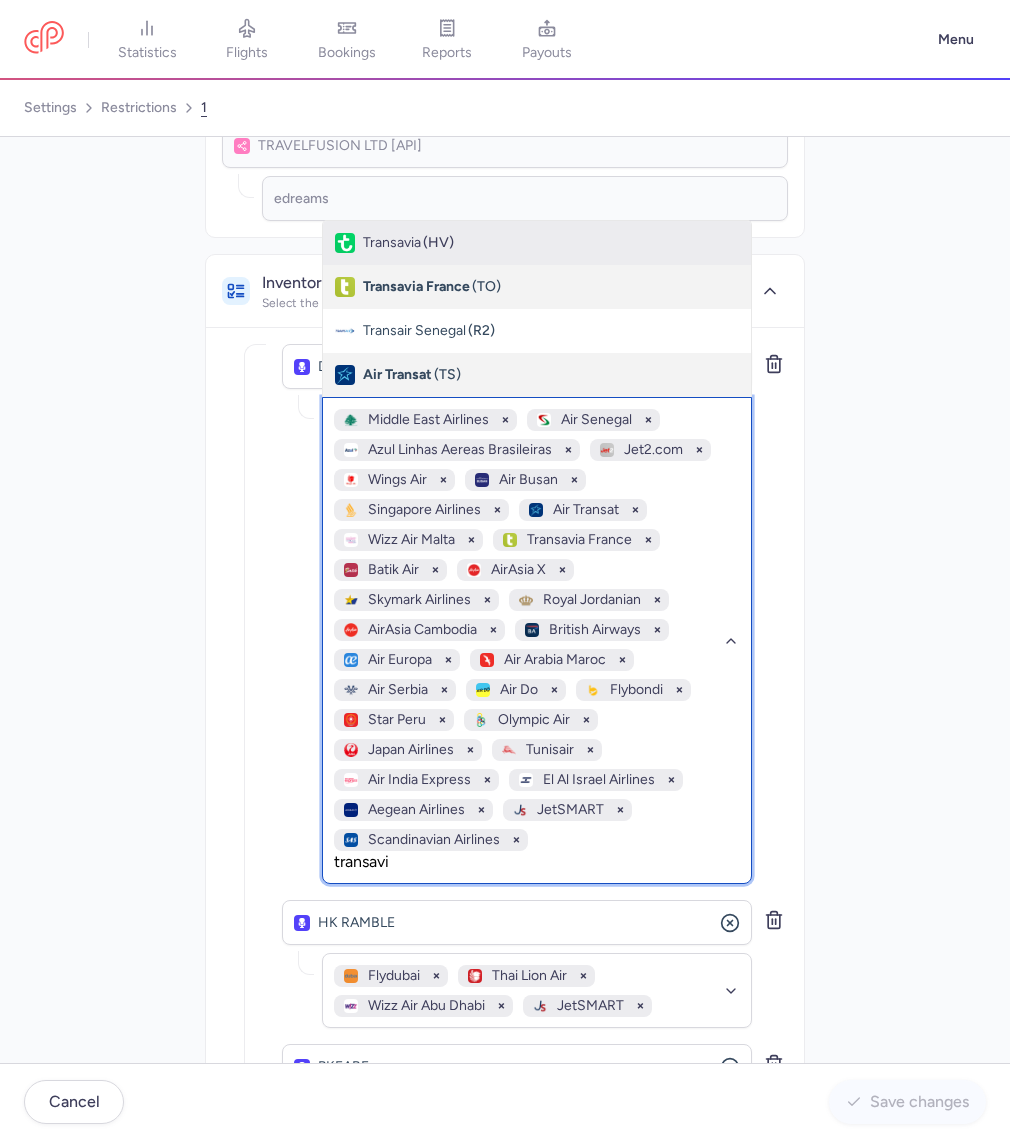 type on "transavia" 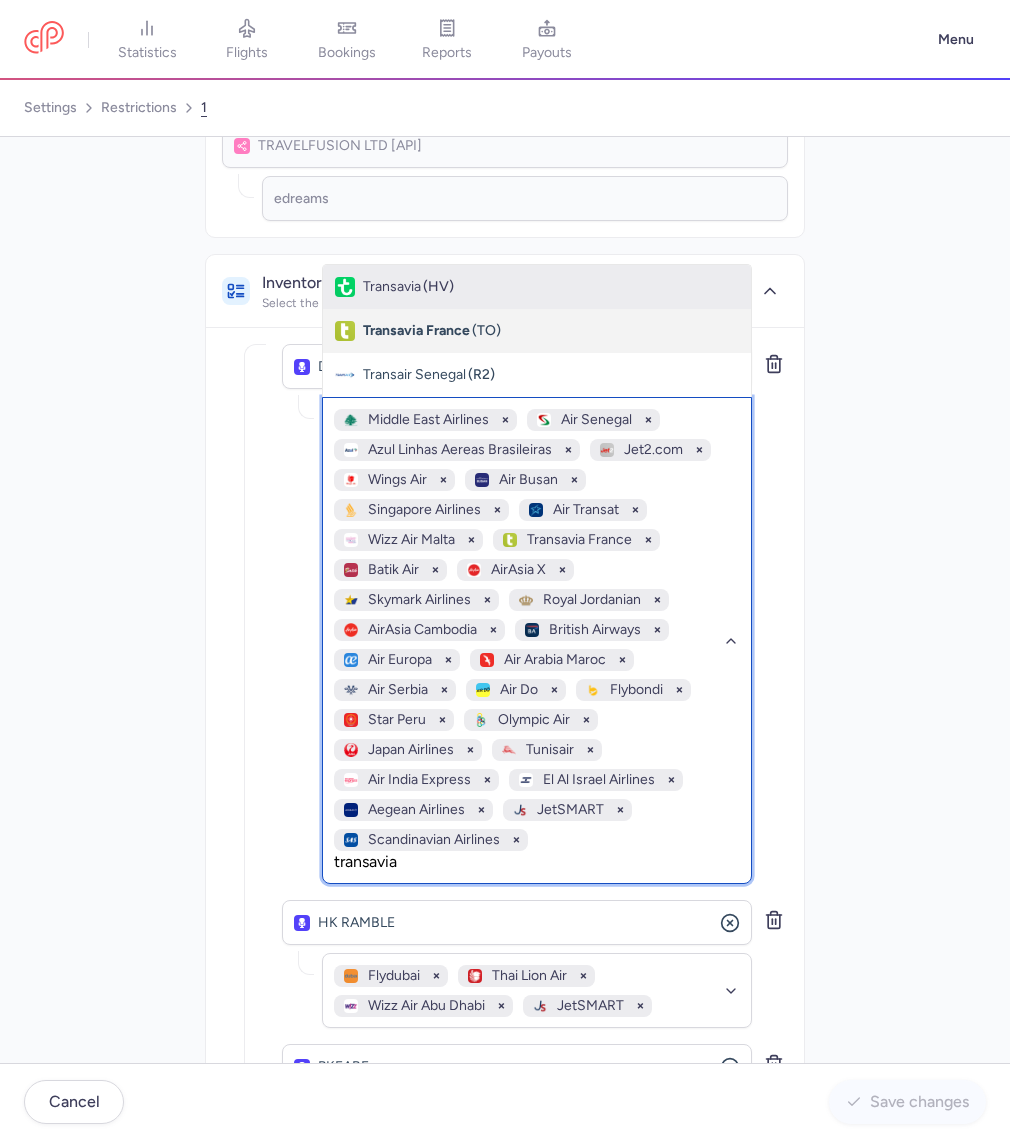 click on "Transavia (HV)" at bounding box center [537, 287] 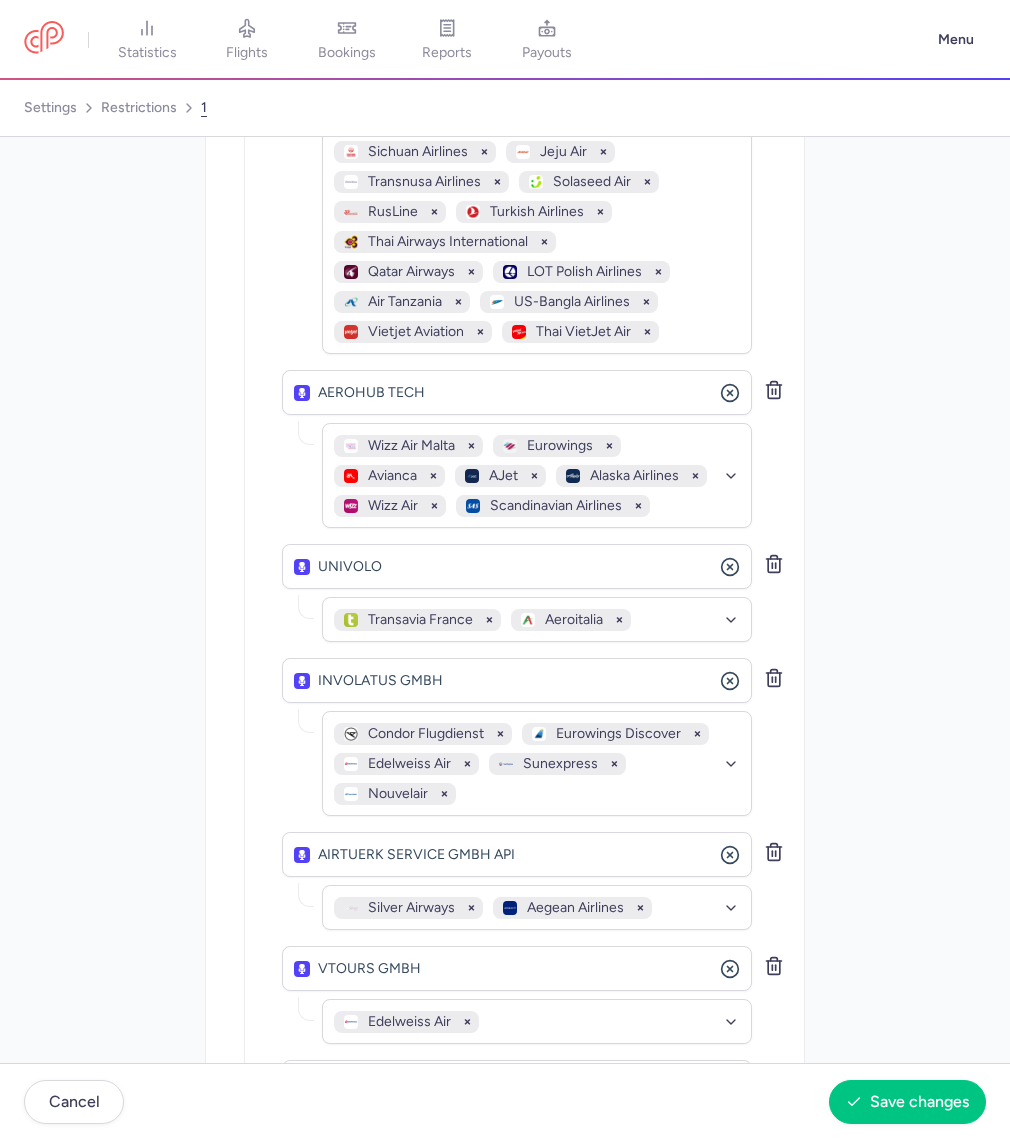 scroll, scrollTop: 2254, scrollLeft: 0, axis: vertical 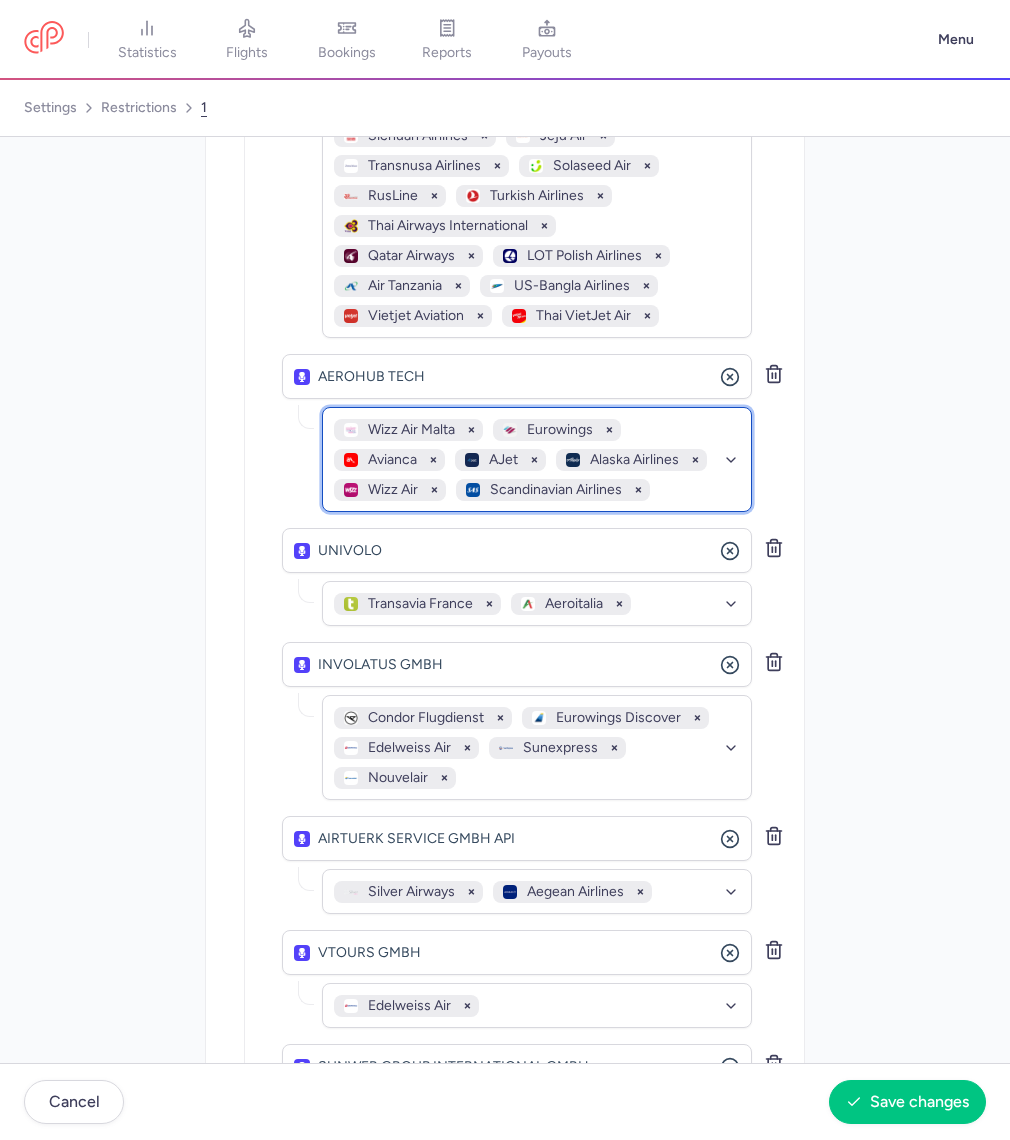 click on "Wizz Air Malta   Eurowings   Avianca   AJet   Alaska Airlines    Wizz Air   Scandinavian Airlines" 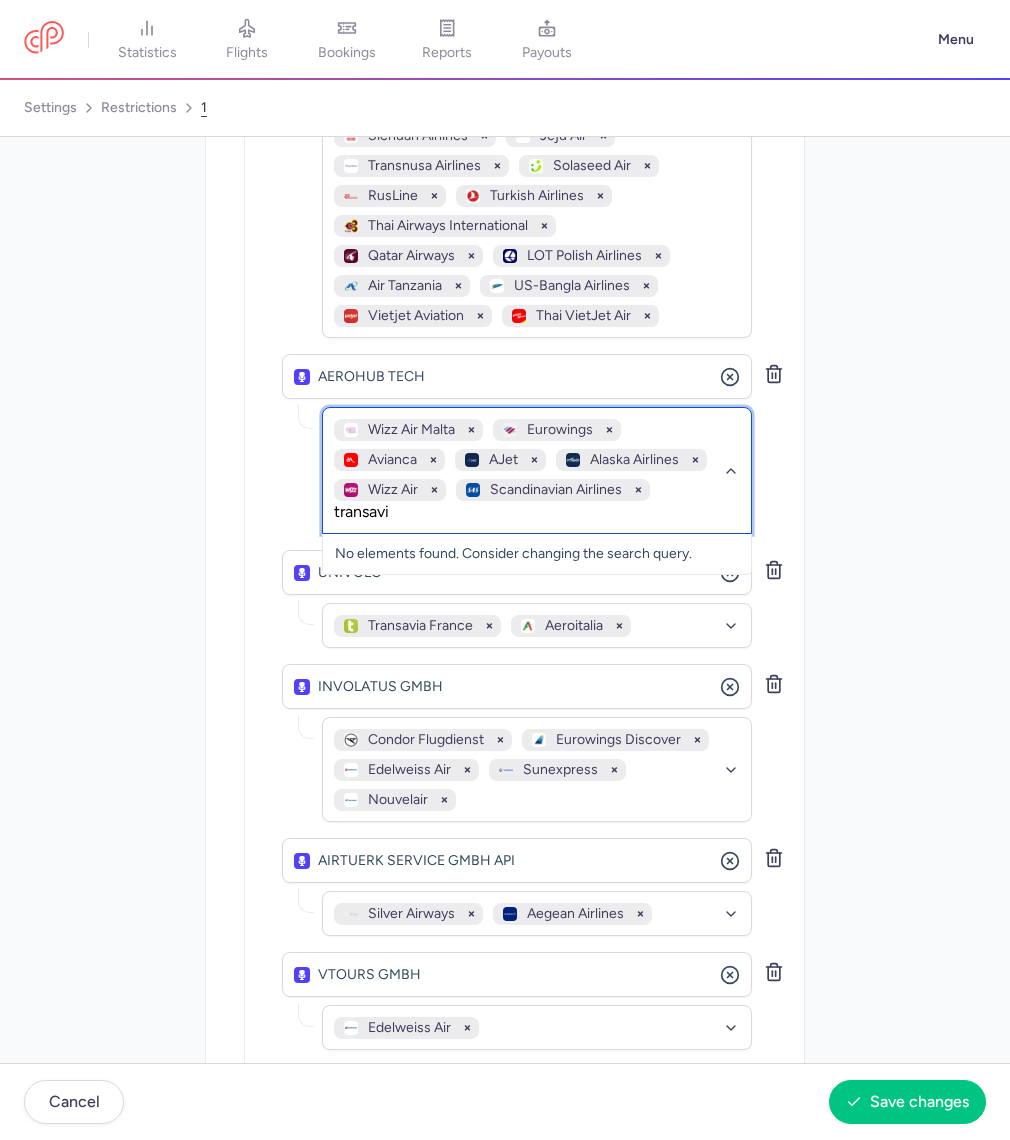 type on "transavia" 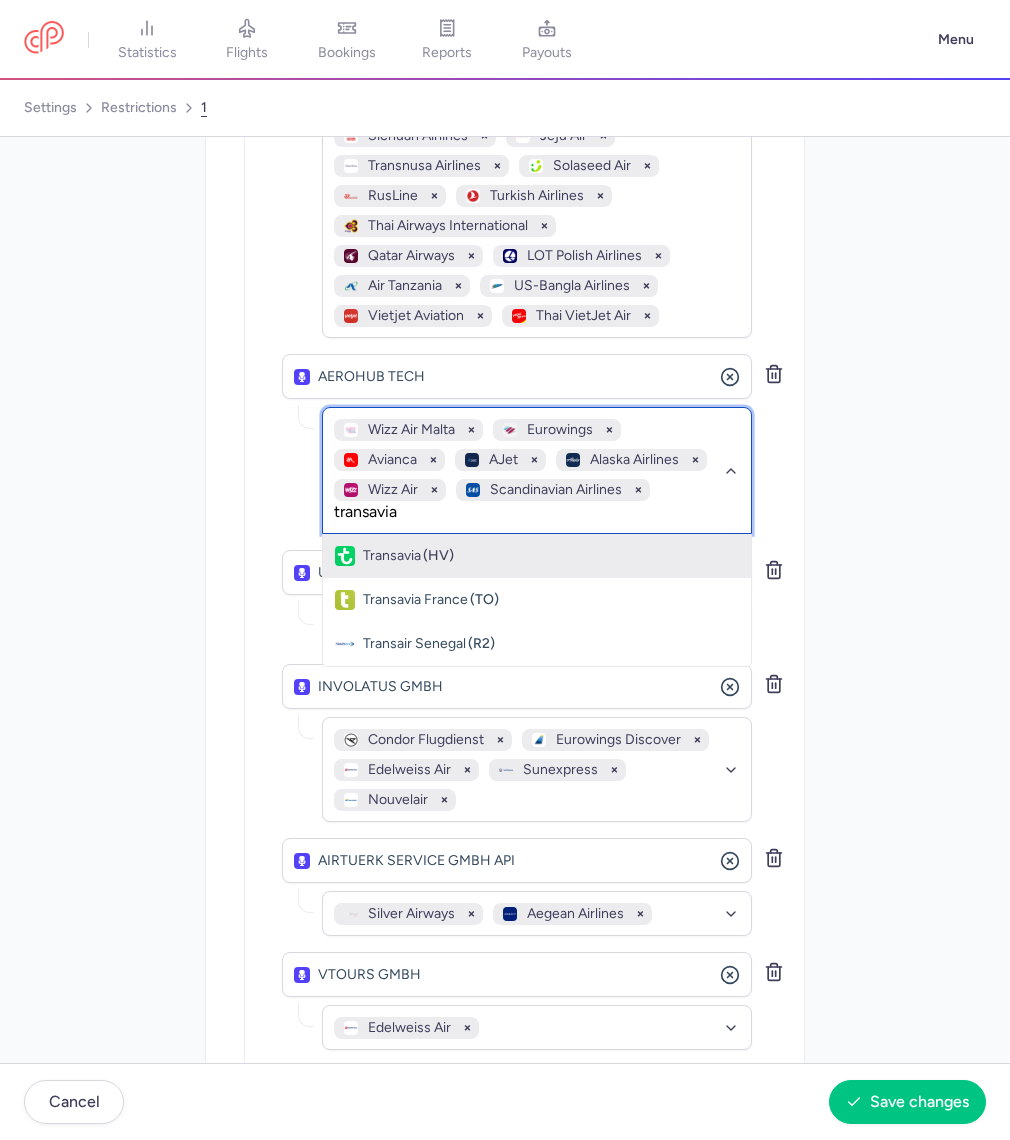 click on "Transavia (HV)" at bounding box center (537, 556) 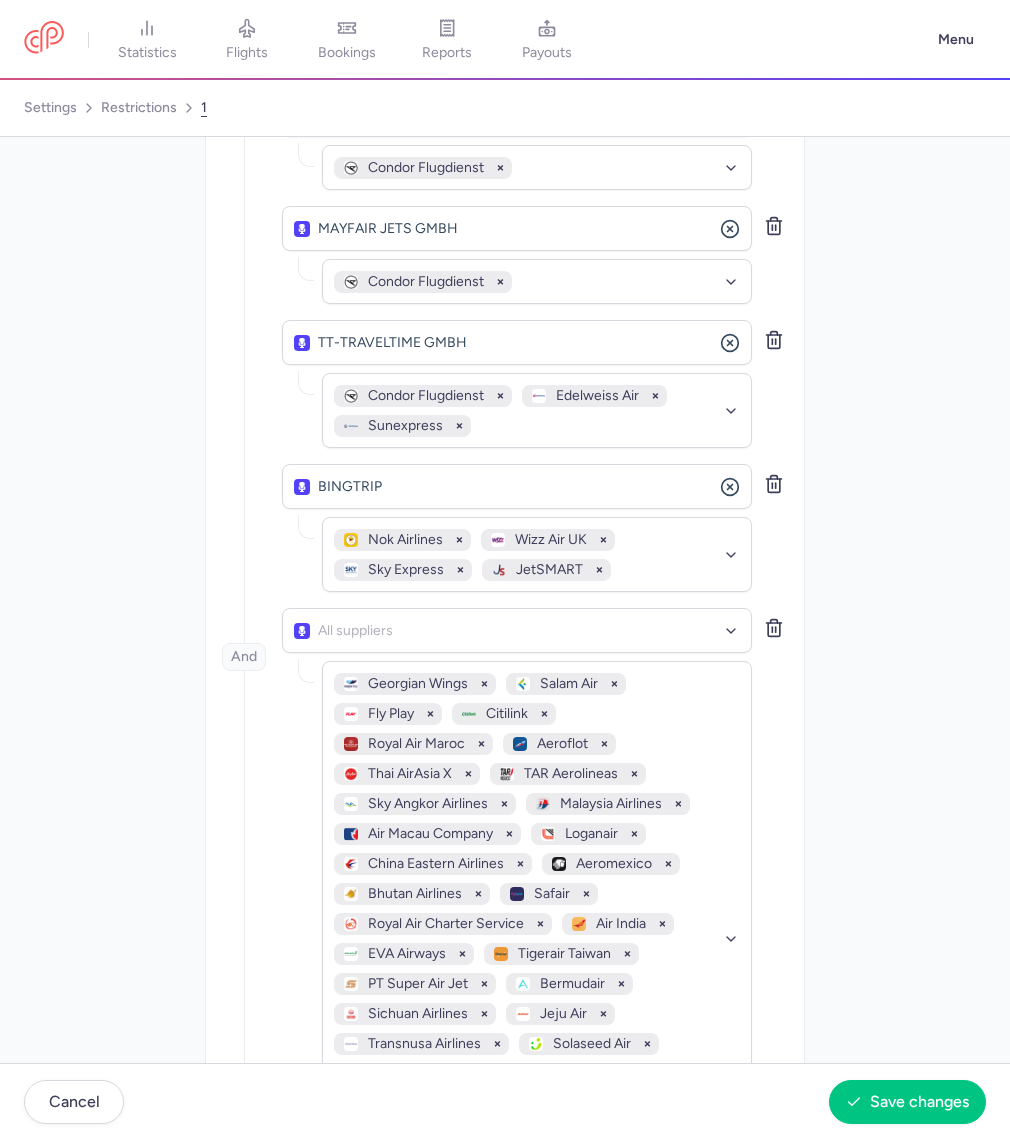 scroll, scrollTop: 1382, scrollLeft: 0, axis: vertical 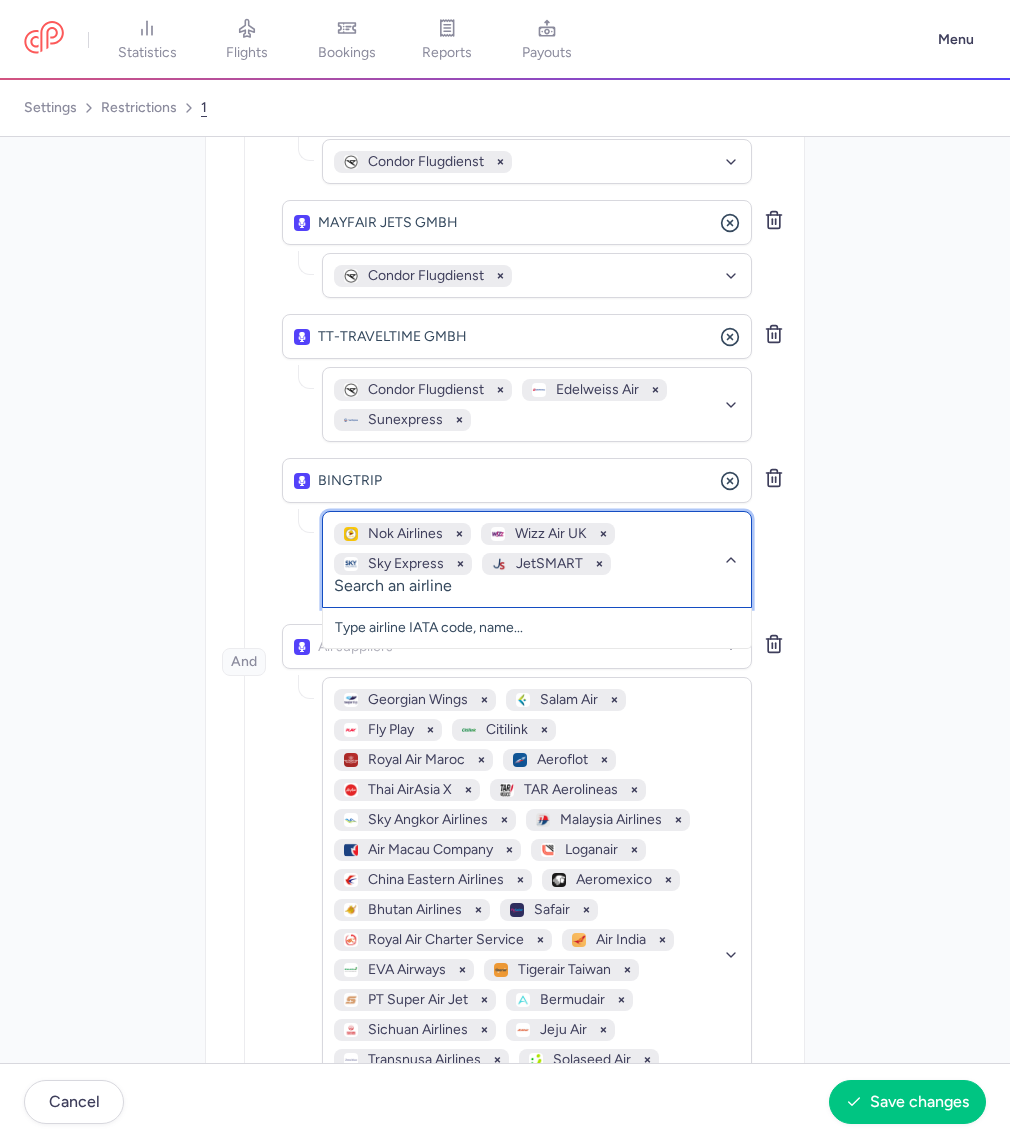 click on "Nok Airlines   Wizz Air UK   Sky Express   JetSMART" 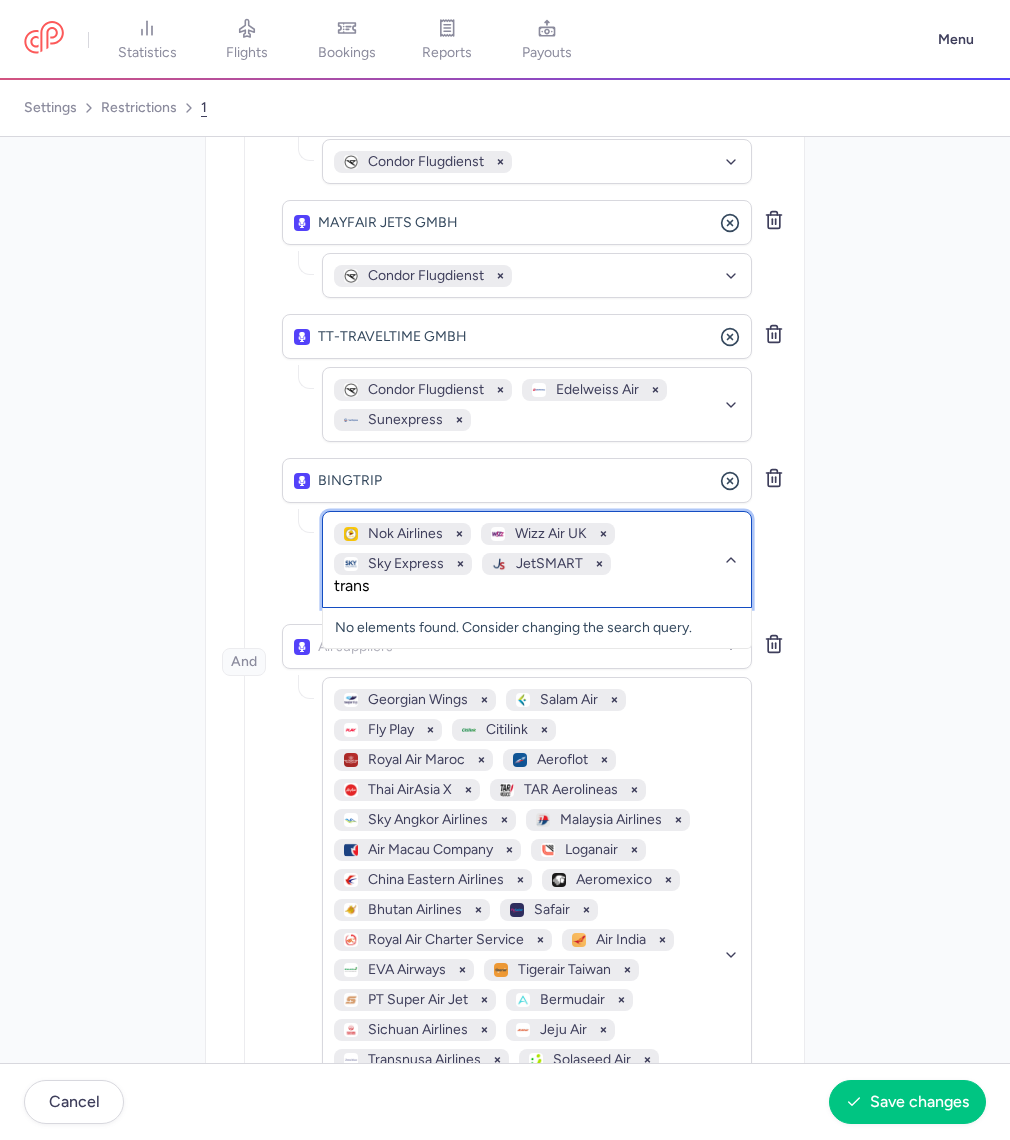 type on "transa" 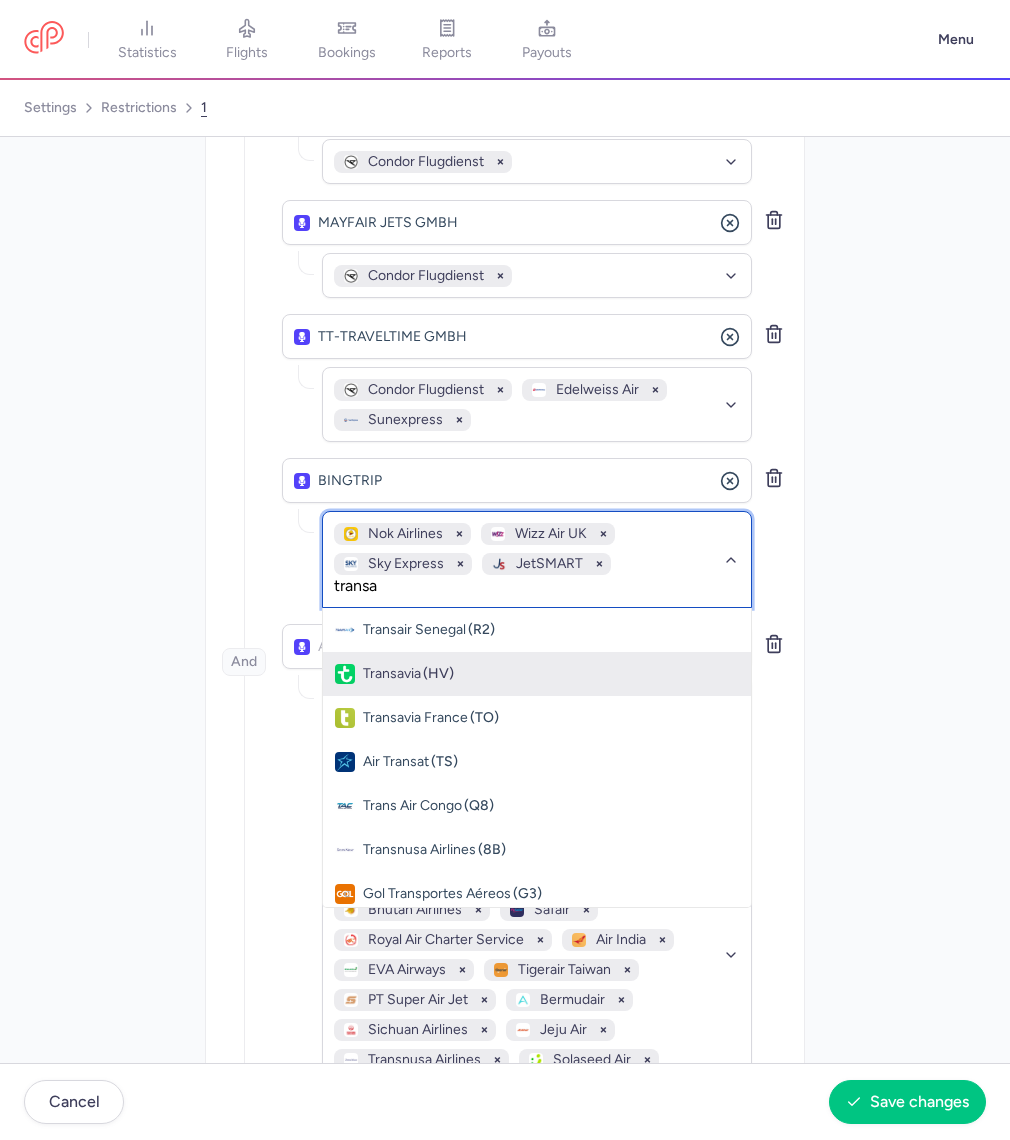 click on "Transavia (HV)" 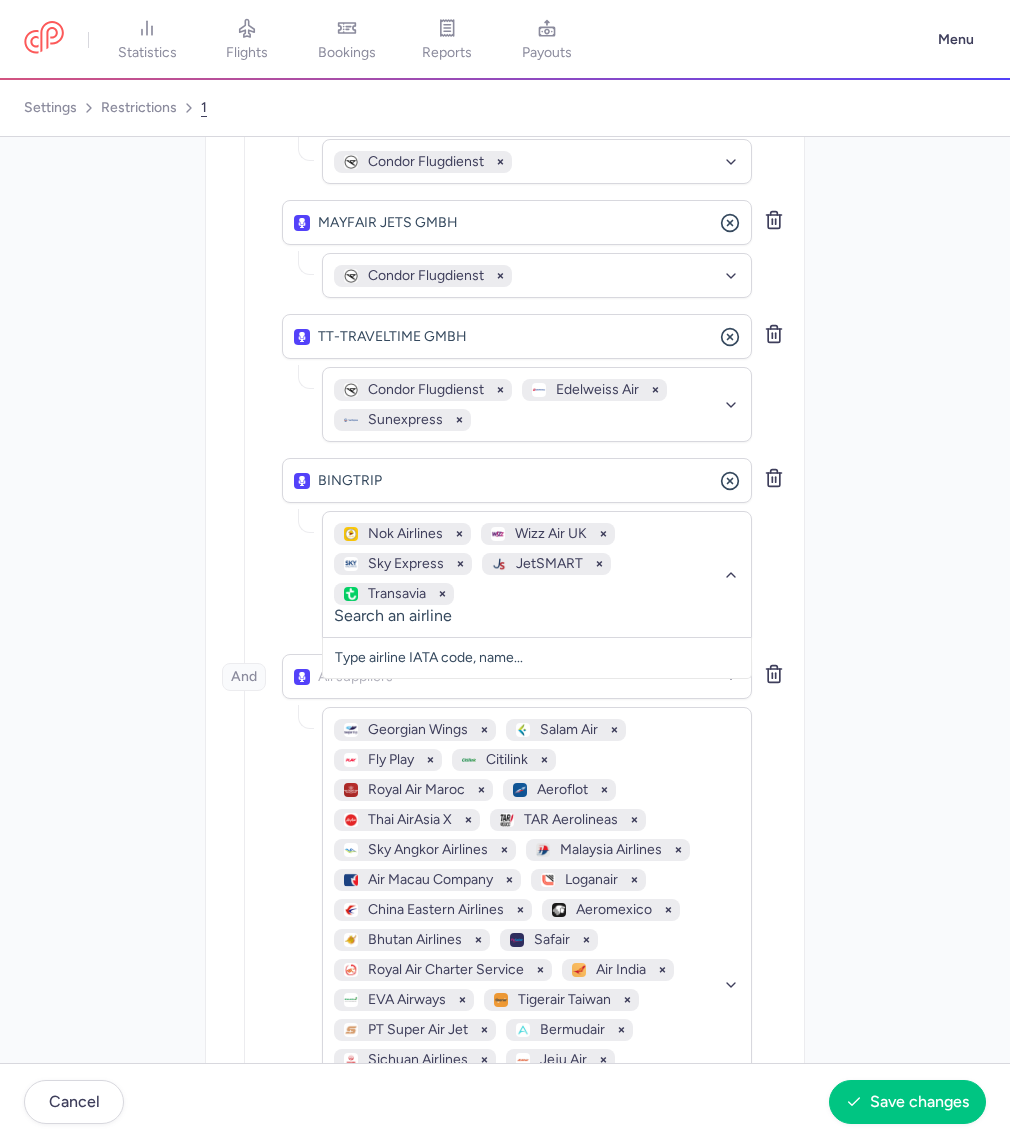 click on "Distribution Please create a new restriction for different distribution parameters  TRAVELFUSION LTD [API] No elements found. Consider changing the search query. Type an organization name edreams No elements found. Consider changing the search query. Type customer name... Inventory Select the suppliers and/or airlines you want to restrict And  DIDA TRAVEL No elements found. Consider changing the search query. Type an organization name  Middle East Airlines   Air Senegal   Azul Linhas Aereas Brasileiras   Jet2.com   Wings Air   Air Busan   Singapore Airlines   Air Transat   Wizz Air Malta   Transavia France   Batik Air   AirAsia X   Skymark Airlines   Royal Jordanian   AirAsia Cambodia   British Airways   Air Europa   Air Arabia Maroc   Air Serbia   Air Do   Flybondi   Star Peru   Olympic Air   Japan Airlines   Tunisair   Air India Express   El Al Israel Airlines   Aegean Airlines   JetSMART   Scandinavian Airlines   Transavia  No elements found. Consider changing the search query.  HK RAMBLE  Flydubai   AJet" at bounding box center (505, 530) 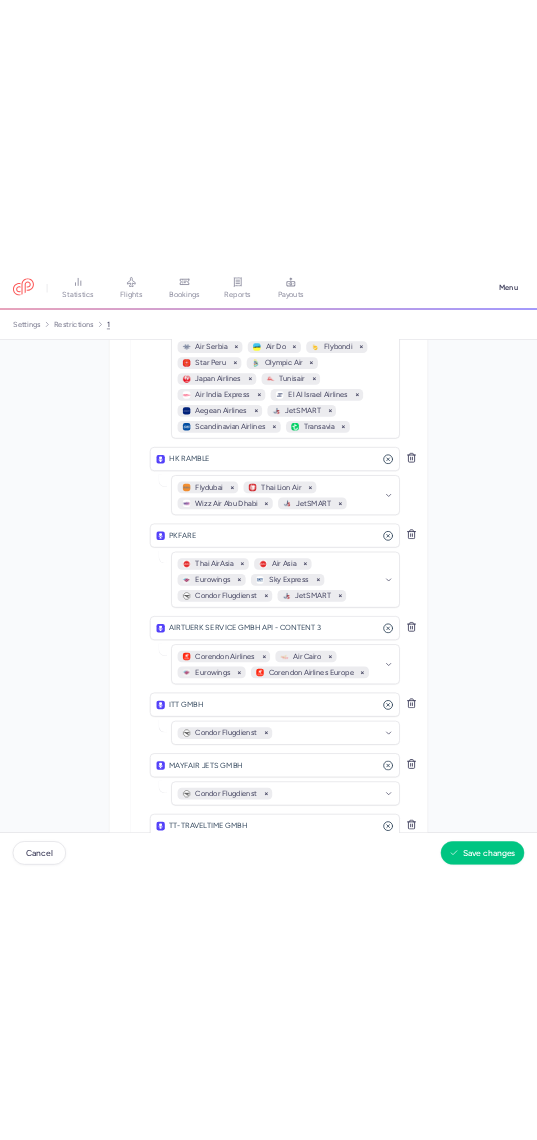 scroll, scrollTop: 656, scrollLeft: 0, axis: vertical 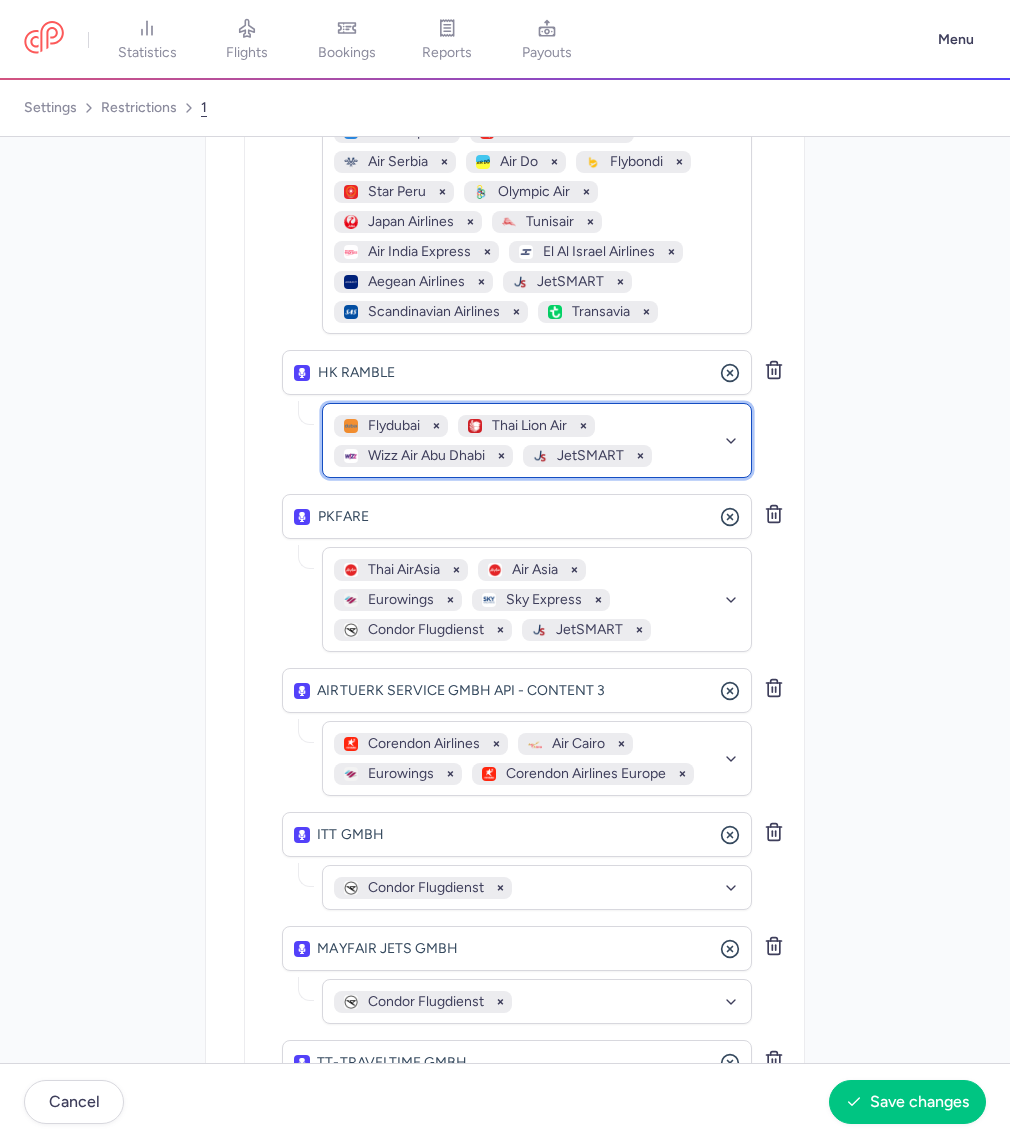click on "Flydubai   Thai Lion Air   Wizz Air Abu Dhabi   JetSMART" 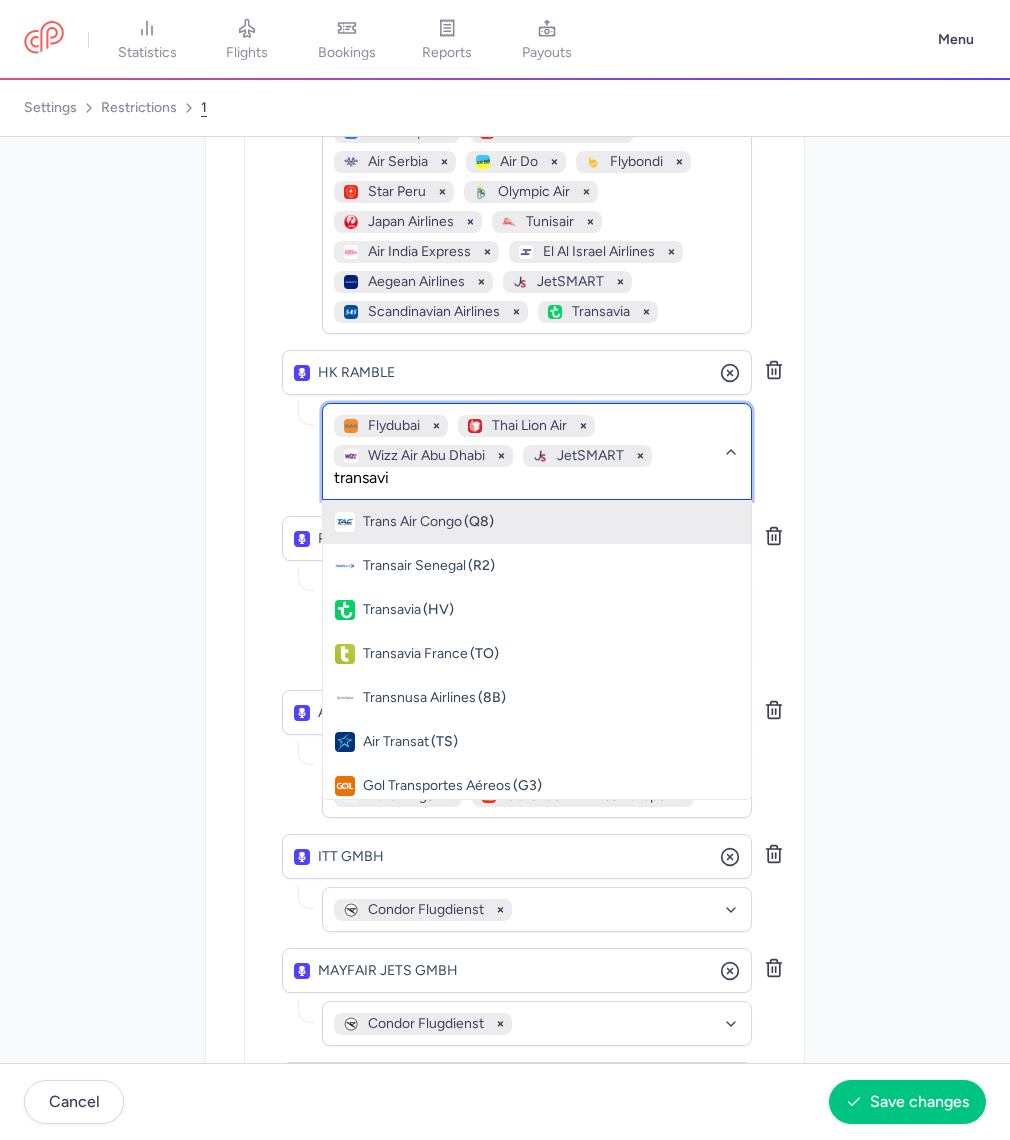 type on "transavia" 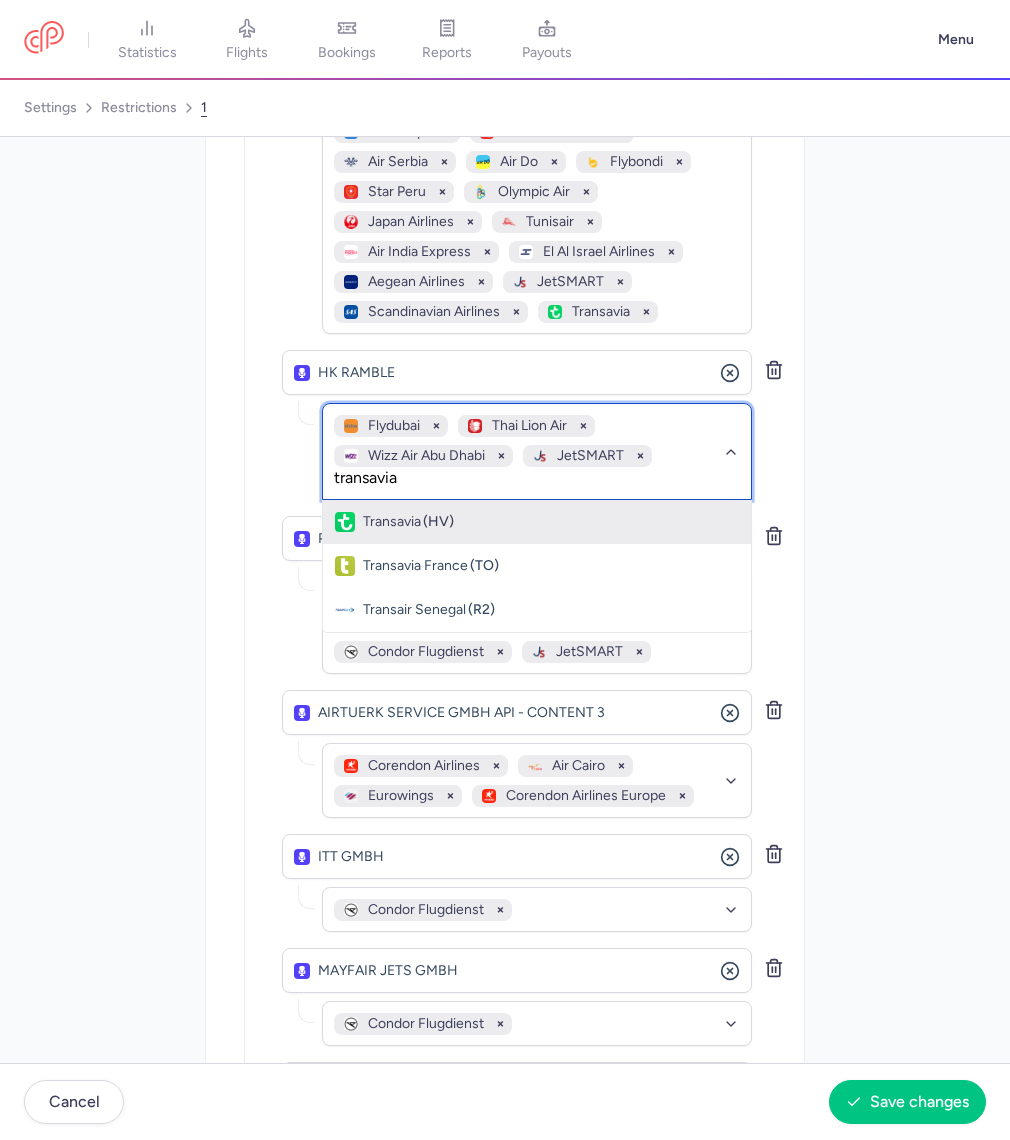 click on "Transavia (HV)" 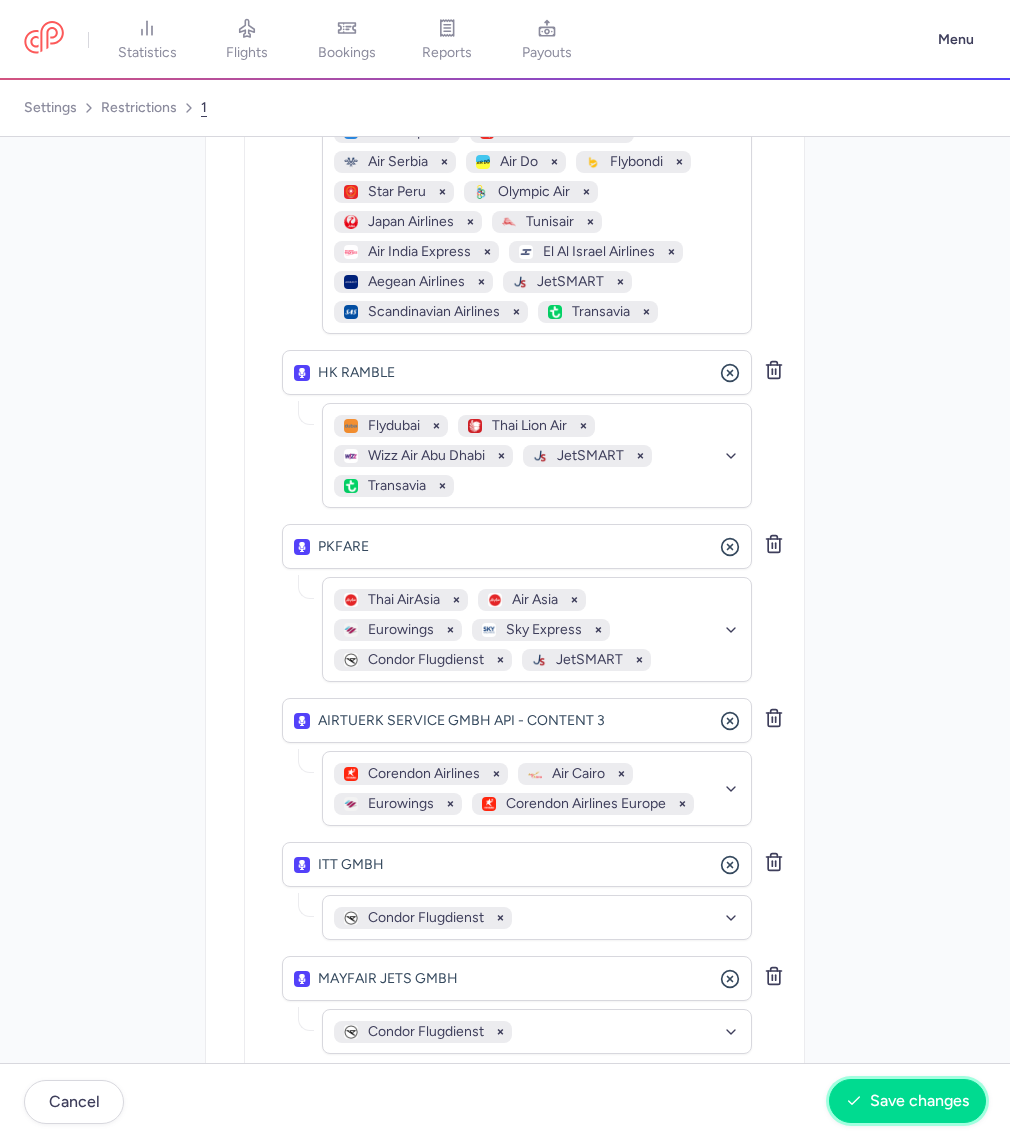 click 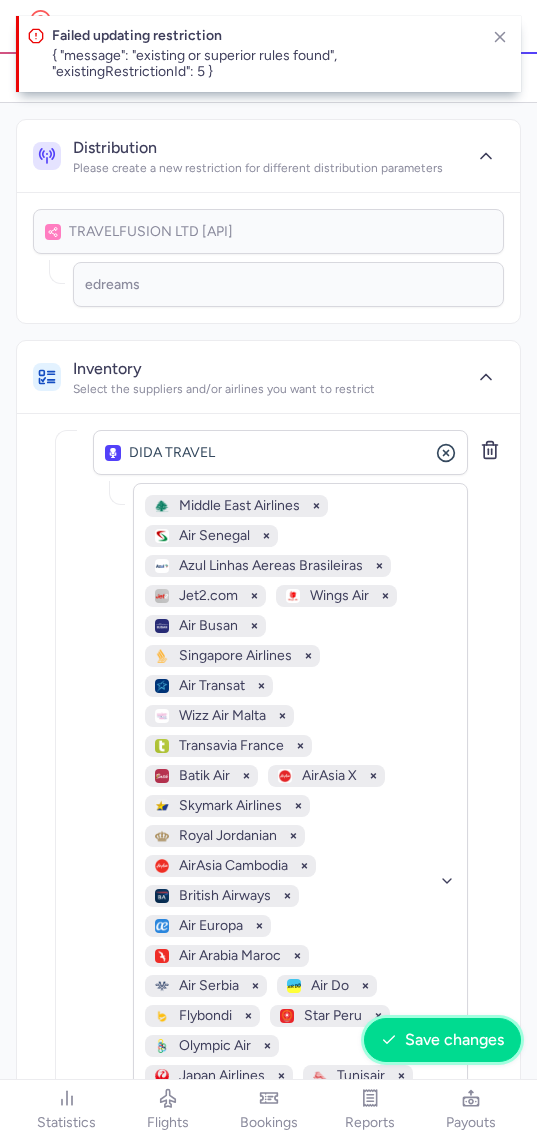 click on "Save changes" at bounding box center (454, 1040) 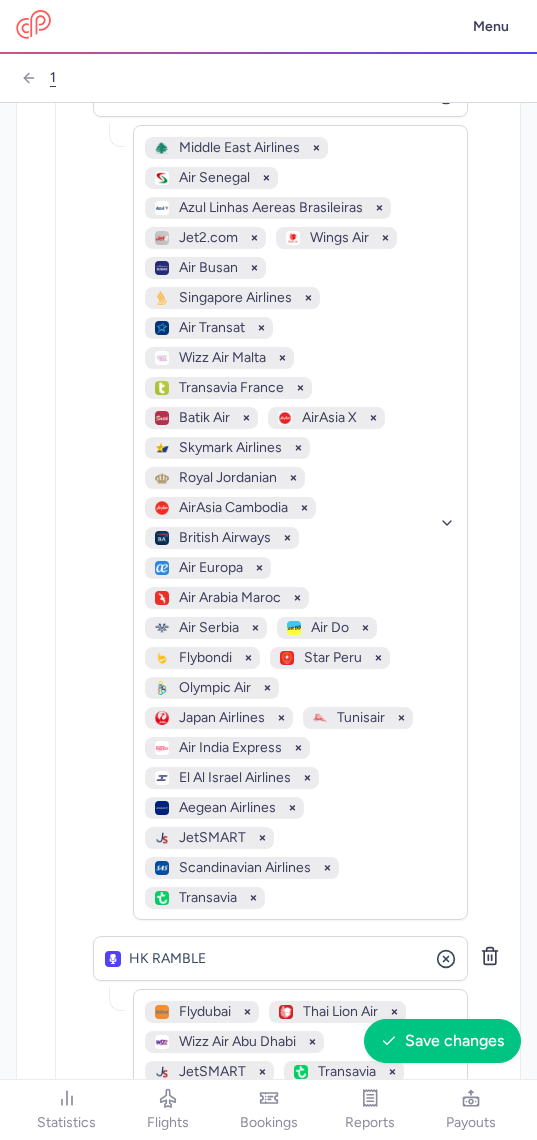 scroll, scrollTop: 360, scrollLeft: 0, axis: vertical 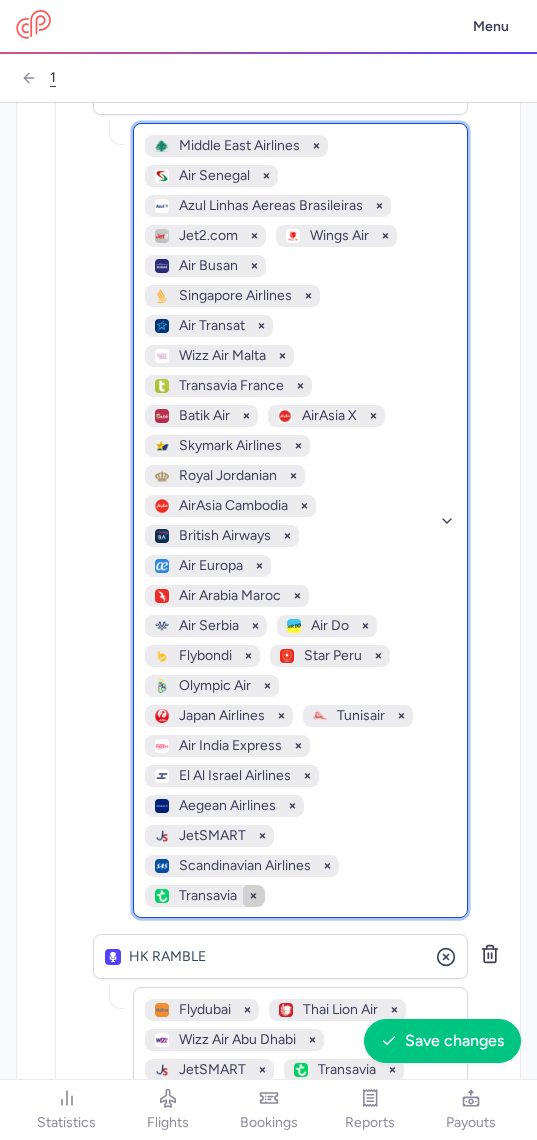 click at bounding box center (254, 896) 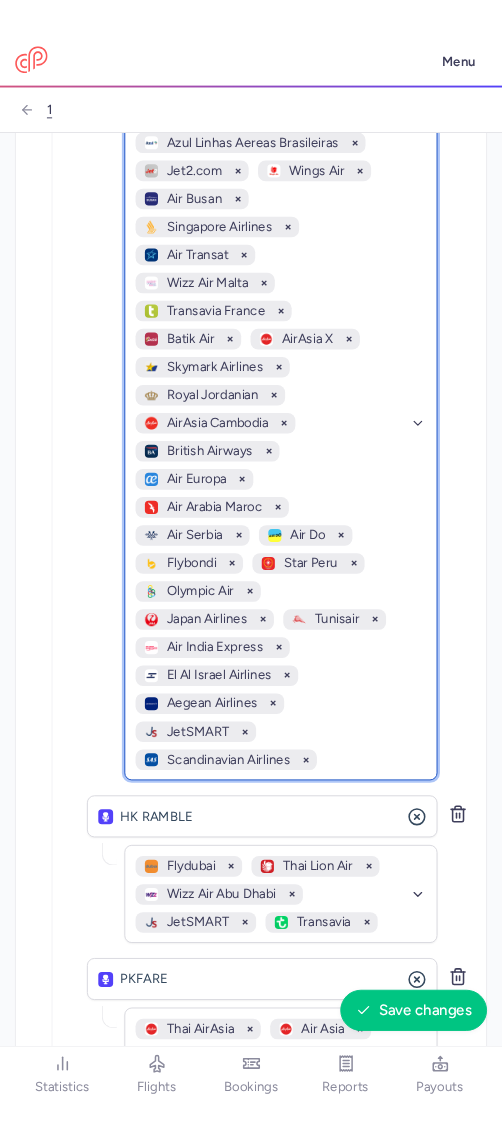 scroll, scrollTop: 504, scrollLeft: 0, axis: vertical 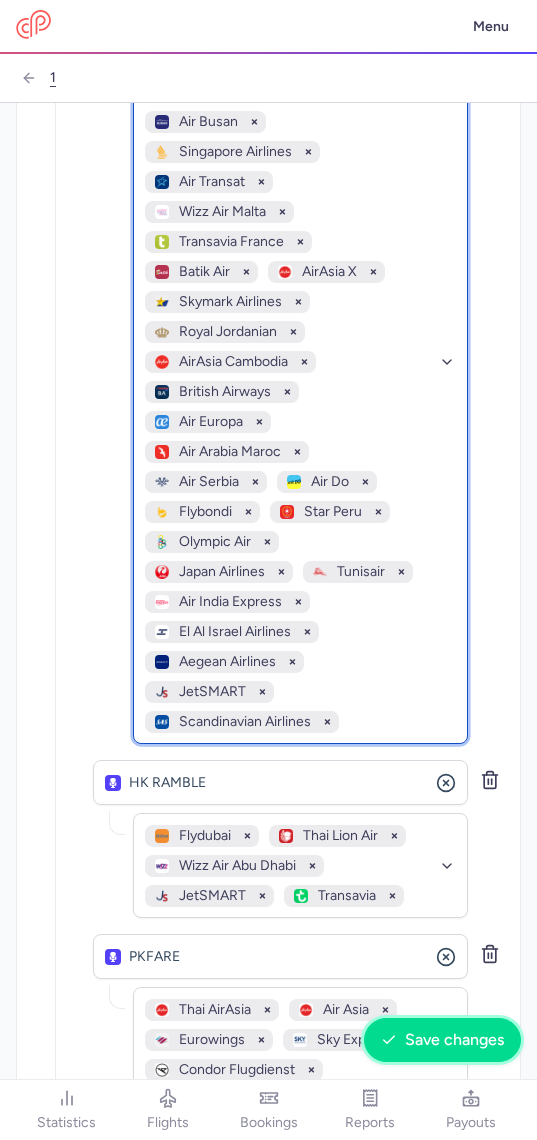 click on "Save changes" at bounding box center [454, 1040] 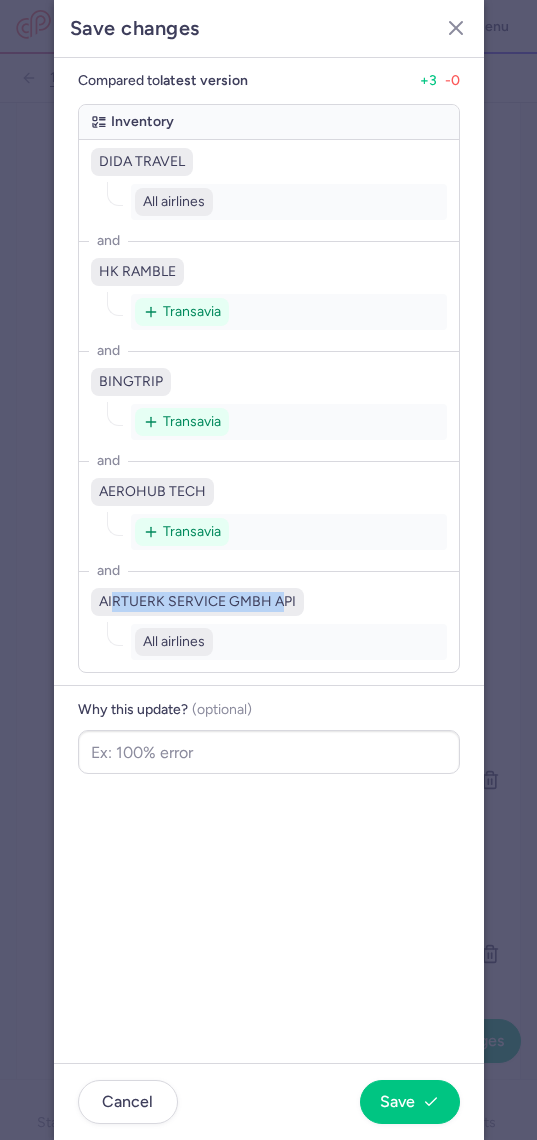drag, startPoint x: 113, startPoint y: 599, endPoint x: 278, endPoint y: 599, distance: 165 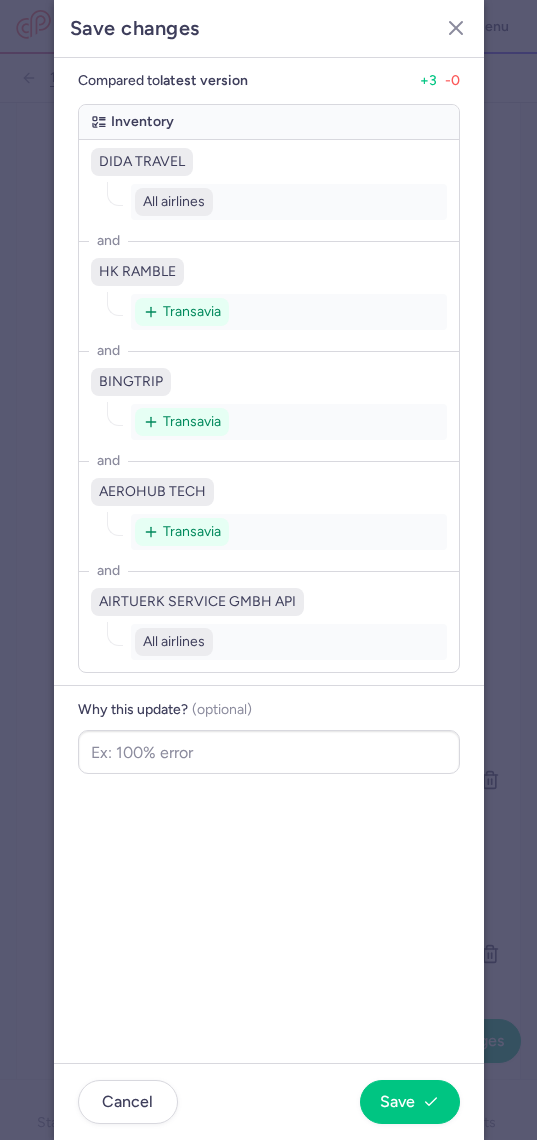 click on "All airlines" 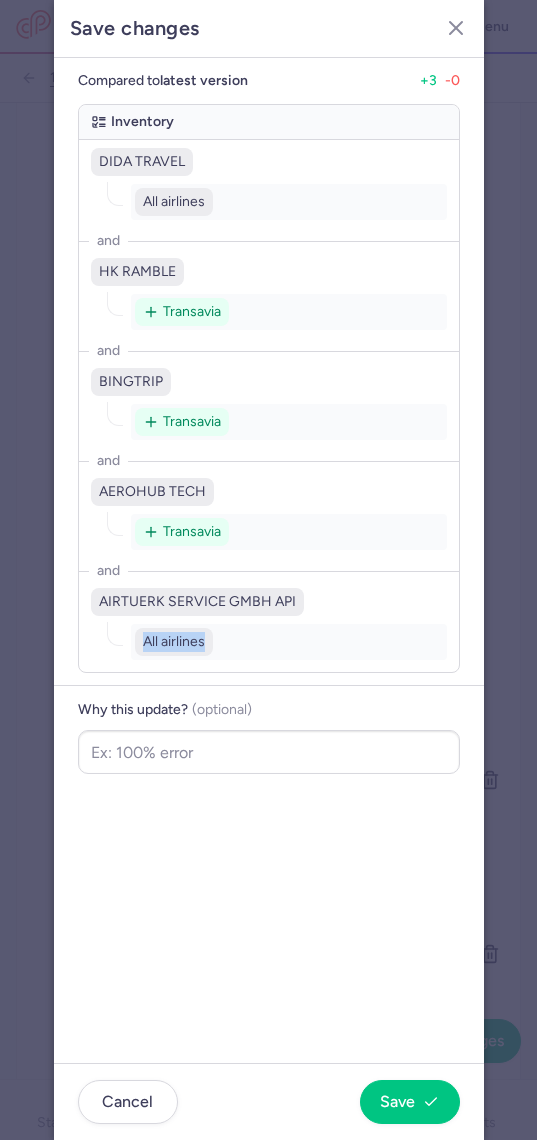 drag, startPoint x: 145, startPoint y: 645, endPoint x: 213, endPoint y: 641, distance: 68.117546 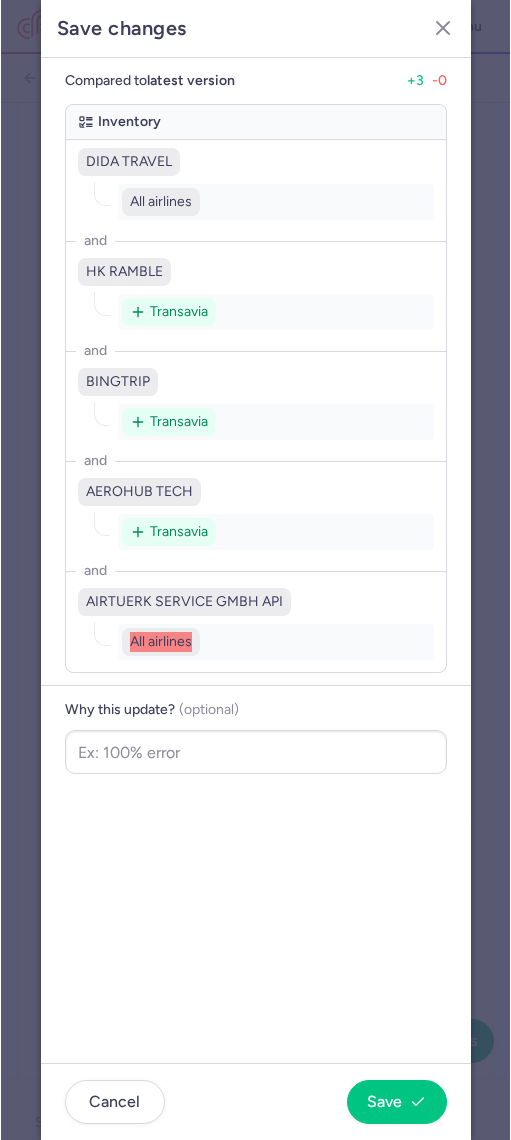 scroll, scrollTop: 504, scrollLeft: 0, axis: vertical 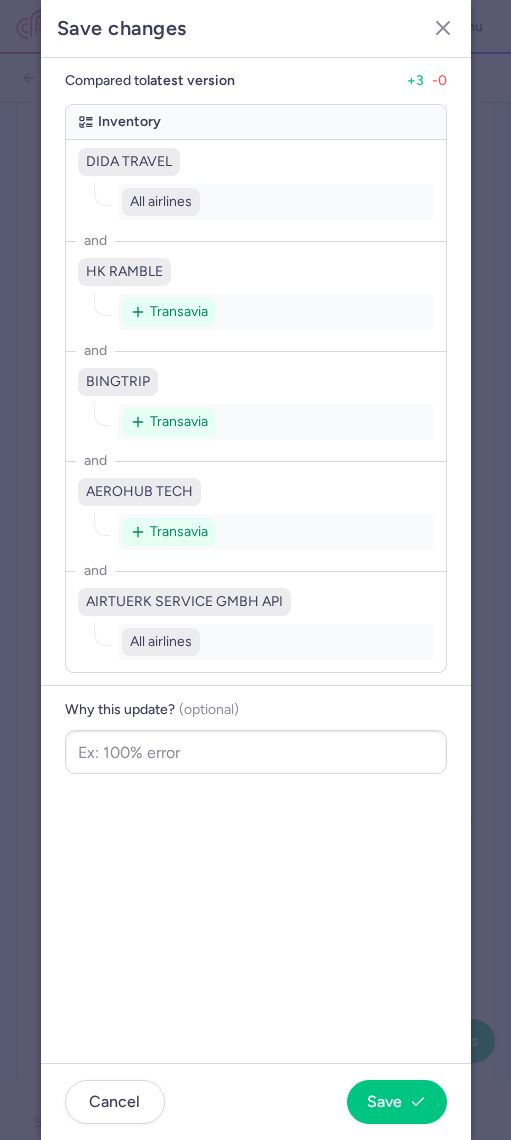 click on "All airlines" 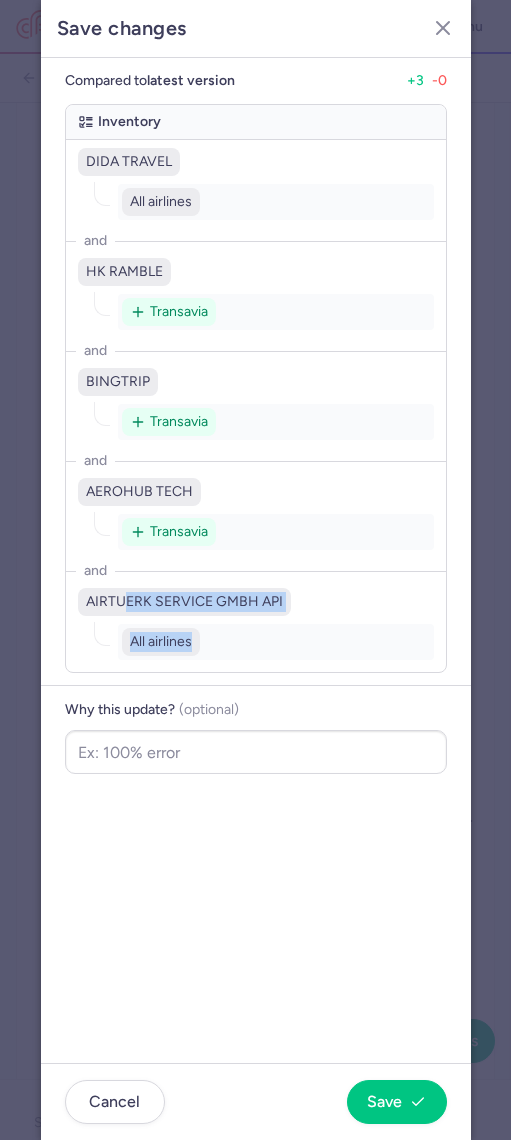 drag, startPoint x: 126, startPoint y: 605, endPoint x: 170, endPoint y: 658, distance: 68.88396 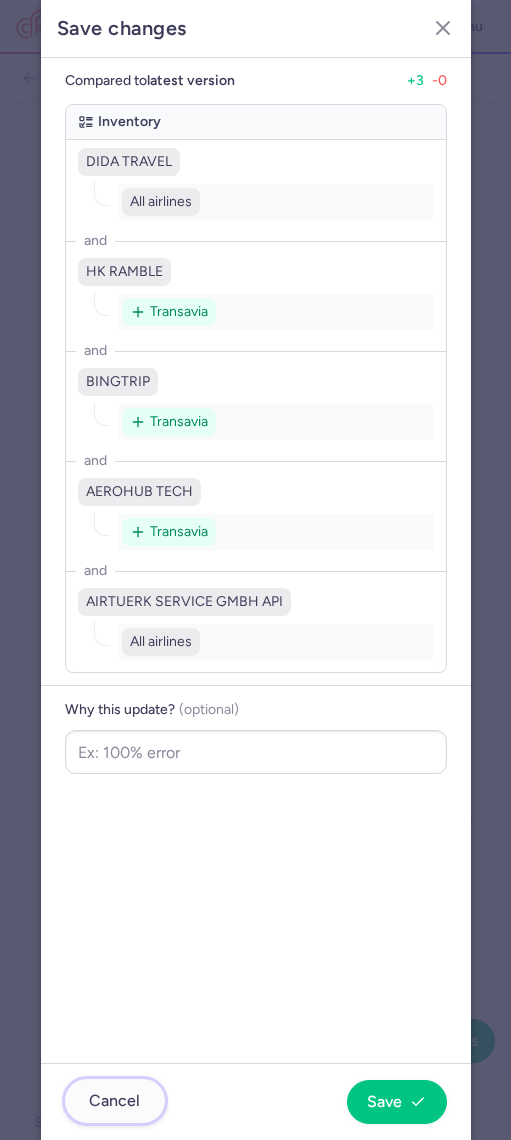 click on "Cancel" at bounding box center (114, 1101) 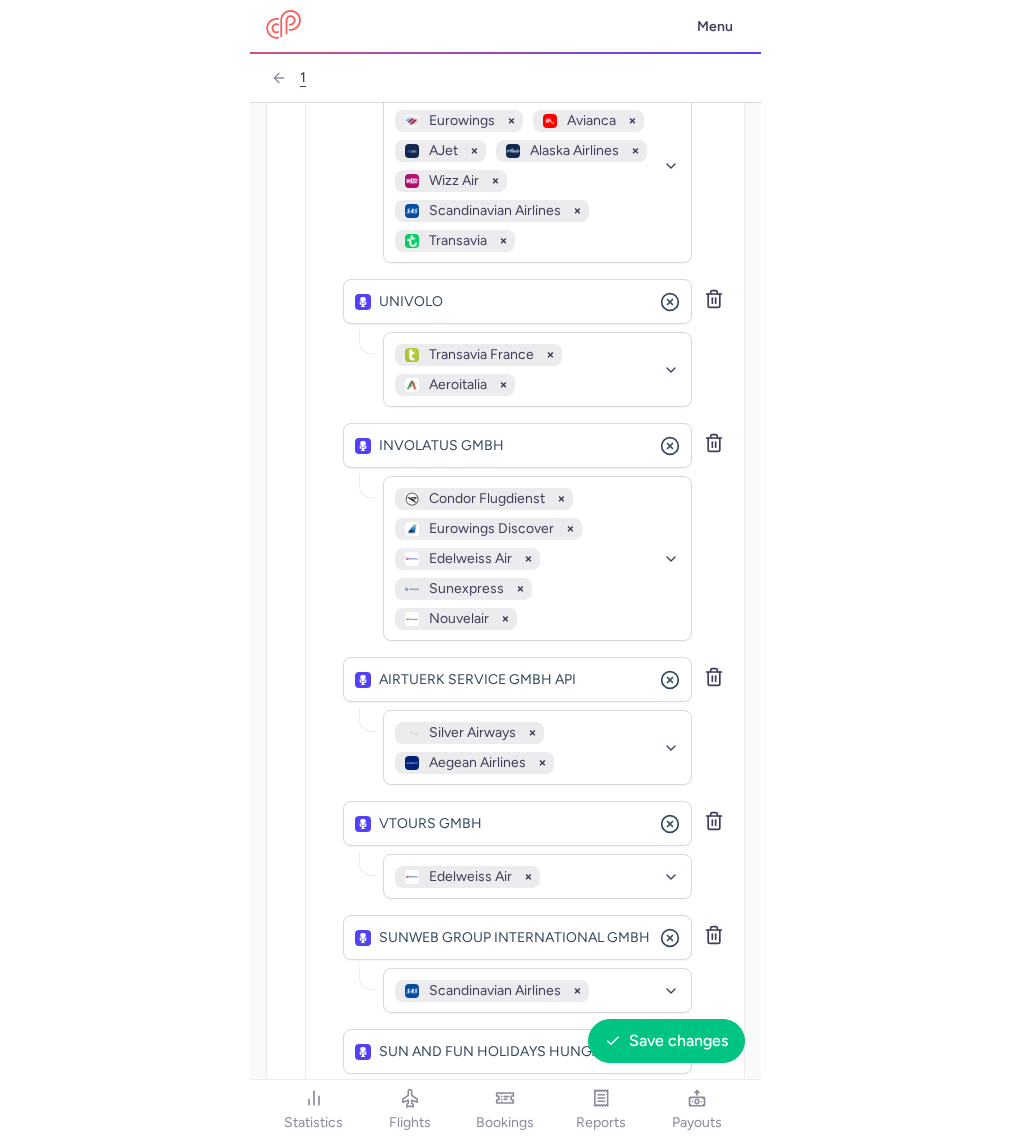 scroll, scrollTop: 3684, scrollLeft: 0, axis: vertical 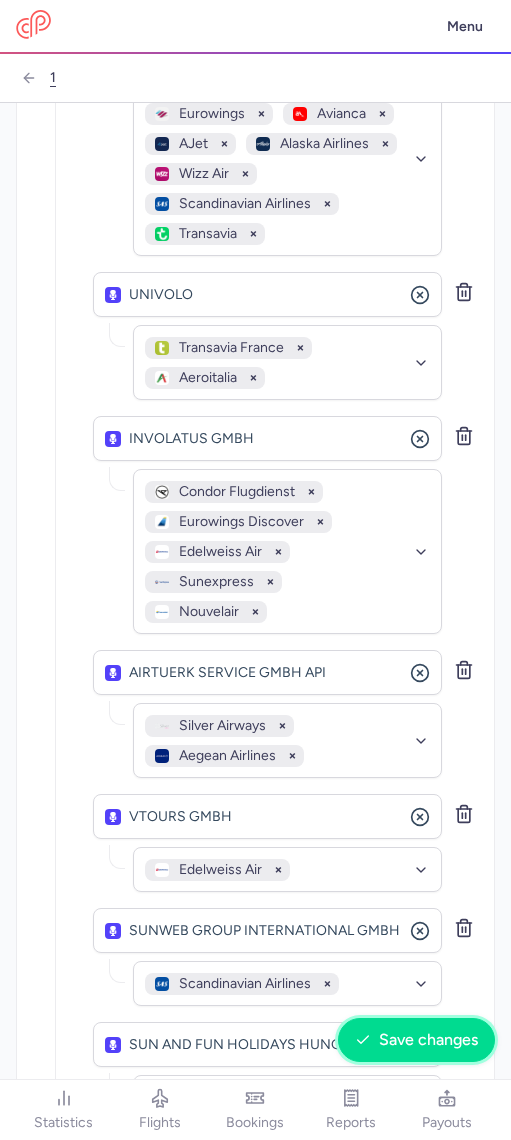 click on "Save changes" at bounding box center [428, 1040] 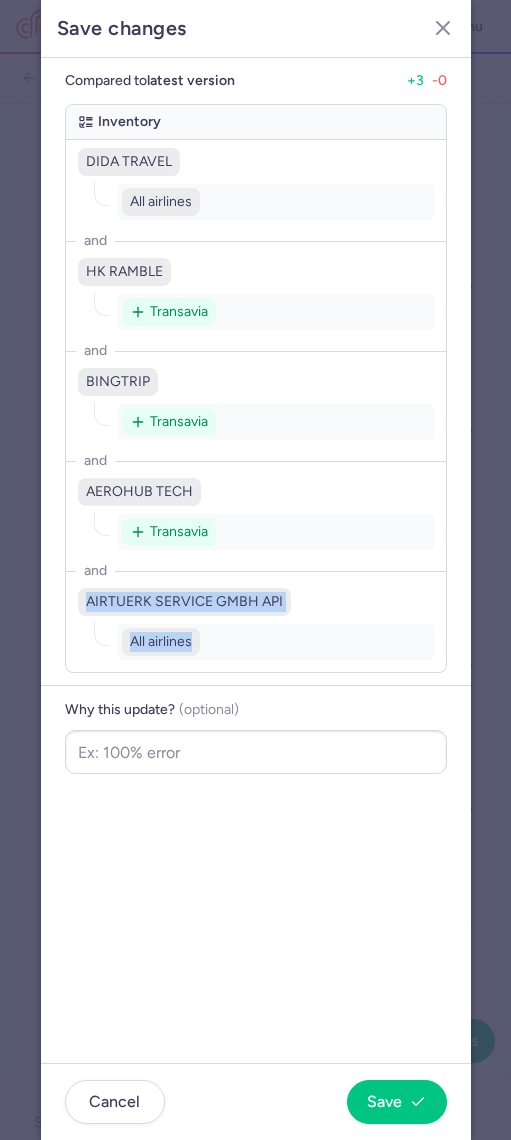 drag, startPoint x: 146, startPoint y: 587, endPoint x: 182, endPoint y: 658, distance: 79.60528 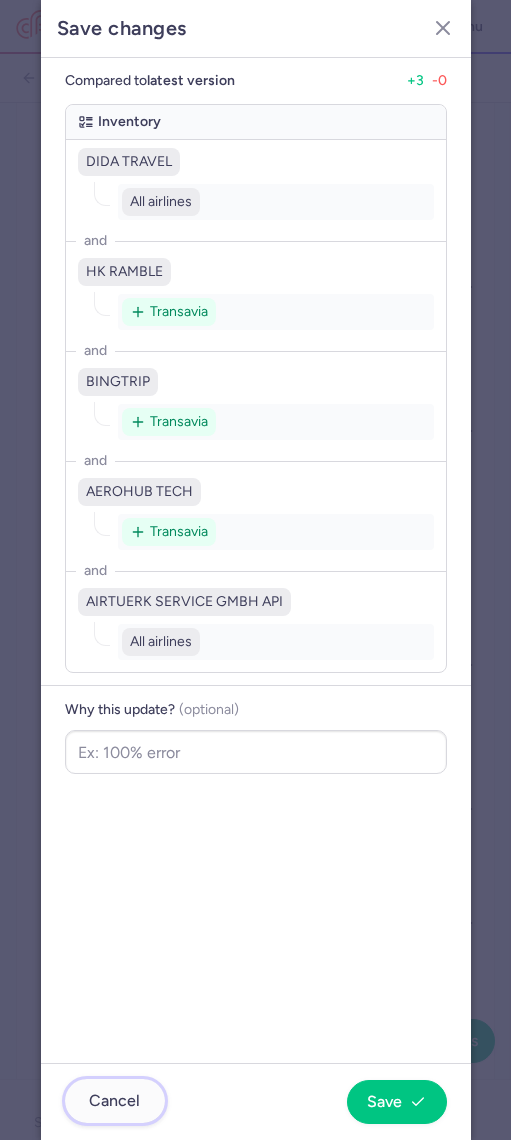 click on "Cancel" at bounding box center (114, 1101) 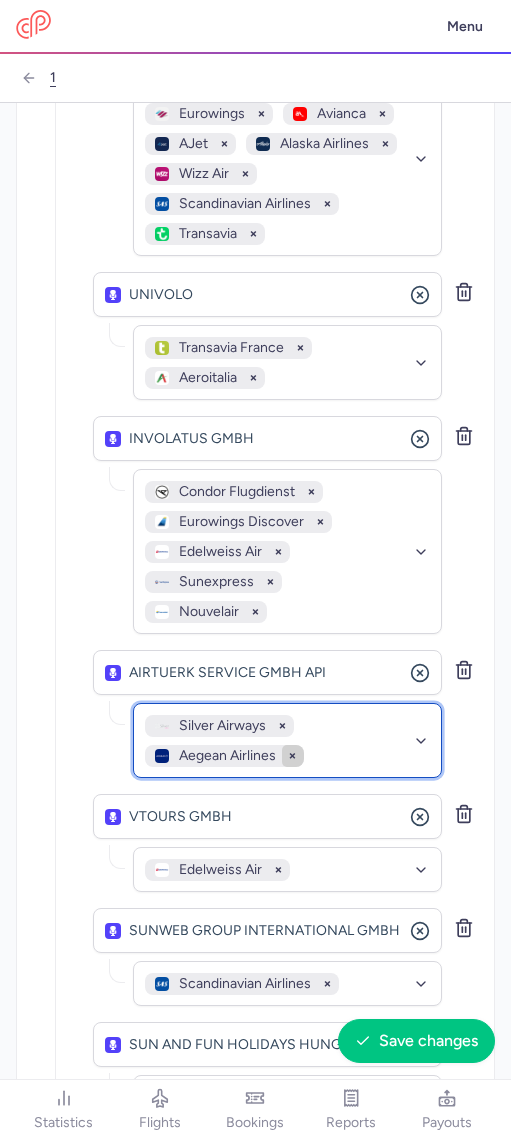 click at bounding box center [293, 756] 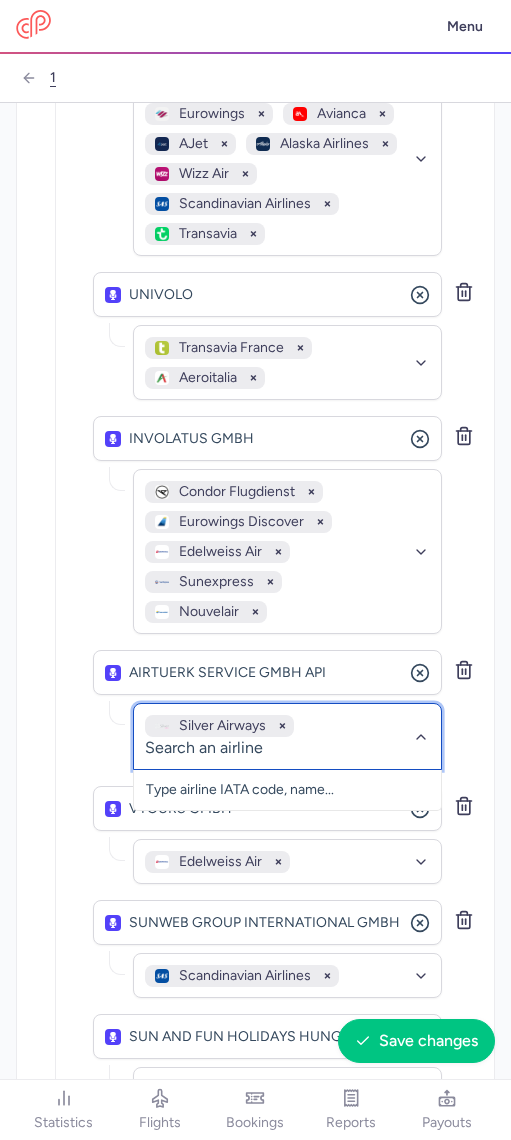 click on "Silver Airways" 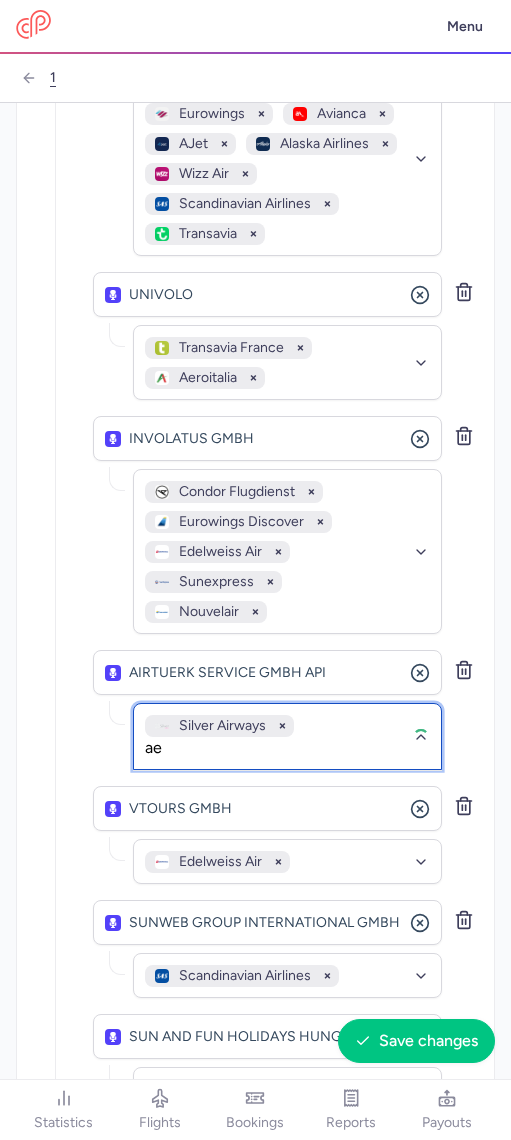 type on "aeg" 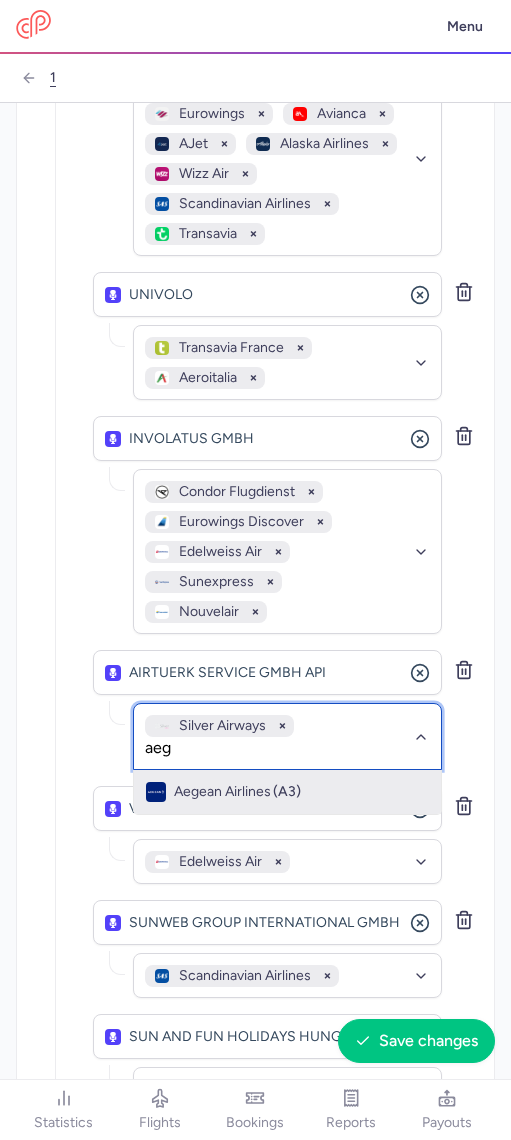click on "Aegean Airlines (A3)" 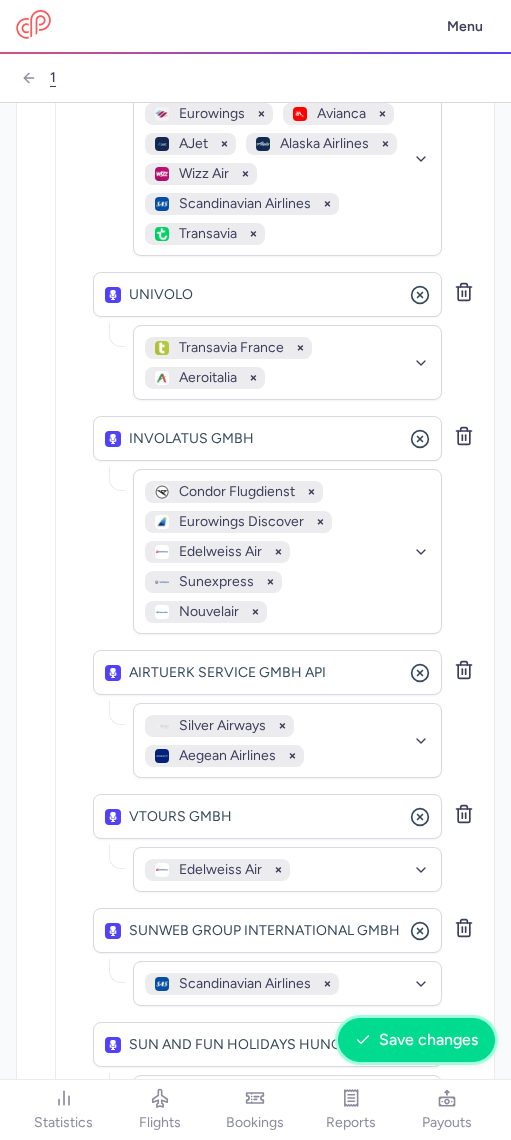 click on "Save changes" at bounding box center (428, 1040) 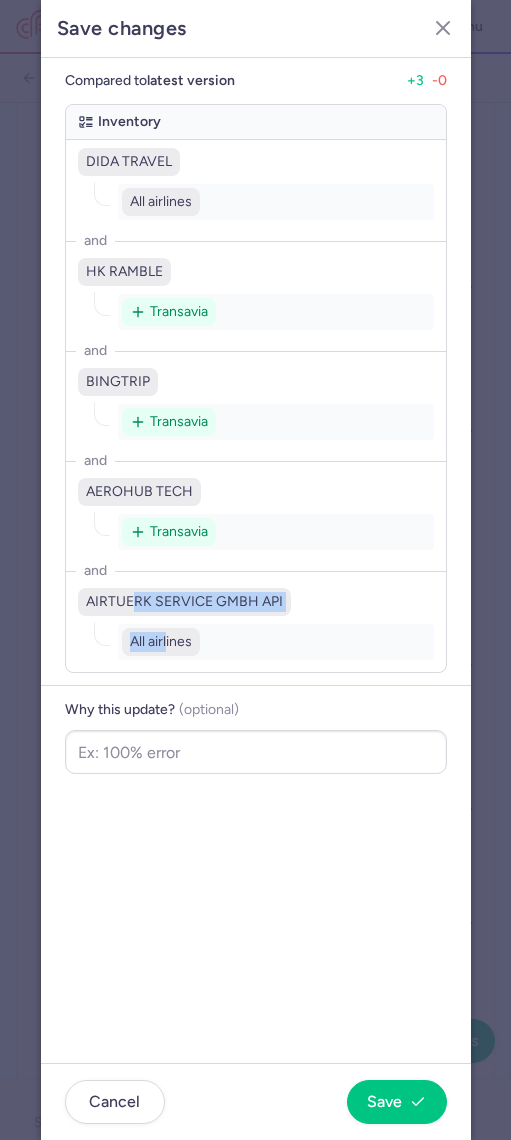 drag, startPoint x: 136, startPoint y: 602, endPoint x: 166, endPoint y: 643, distance: 50.803543 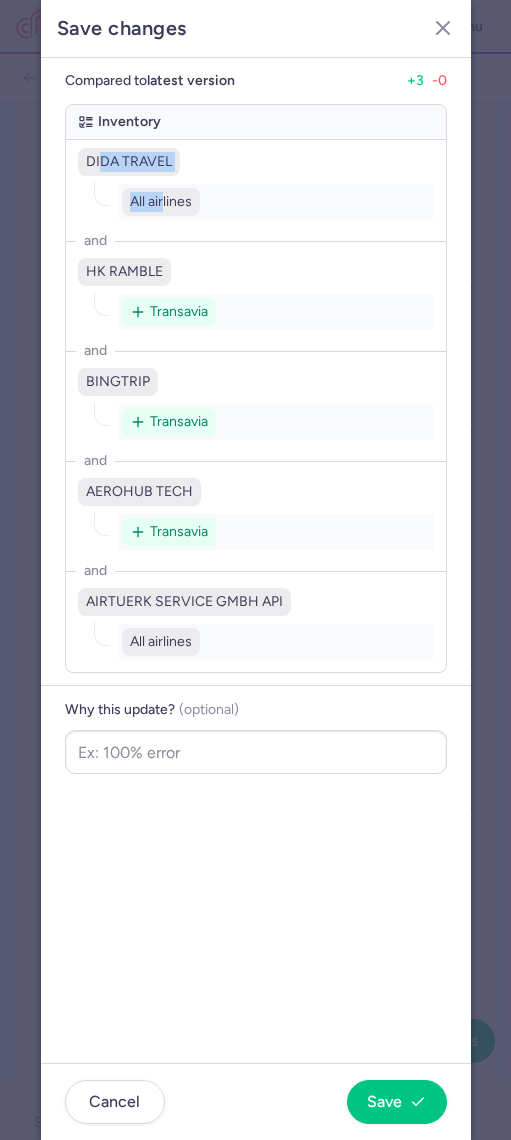 drag, startPoint x: 100, startPoint y: 166, endPoint x: 165, endPoint y: 196, distance: 71.5891 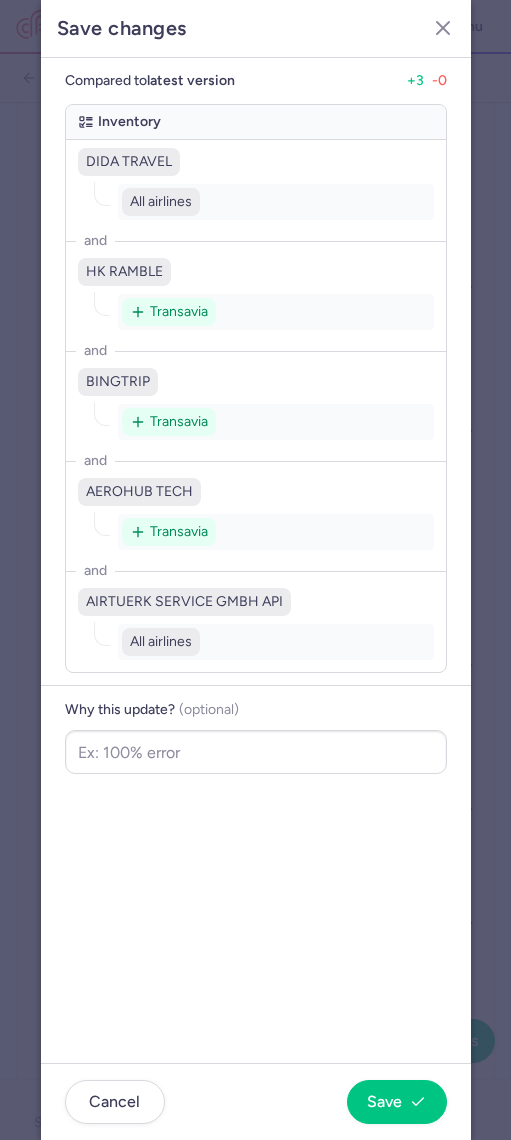 click on "Compared to  latest version  +3  -0  Inventory DIDA TRAVEL All airlines and HK RAMBLE Transavia and BINGTRIP Transavia and AEROHUB TECH Transavia and AIRTUERK SERVICE GMBH API All airlines and Why this update?  (optional)" 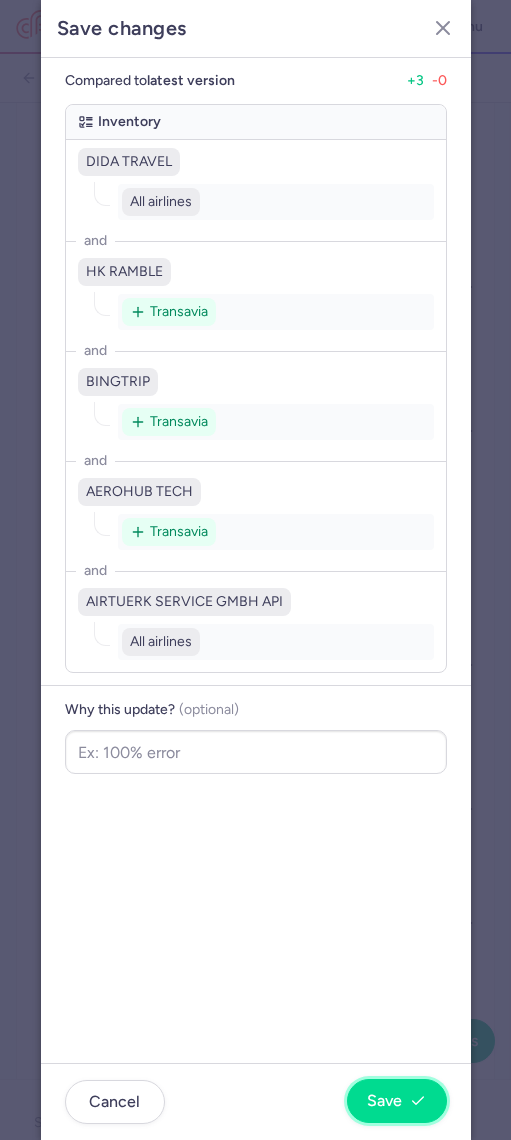 click on "Save" at bounding box center [384, 1101] 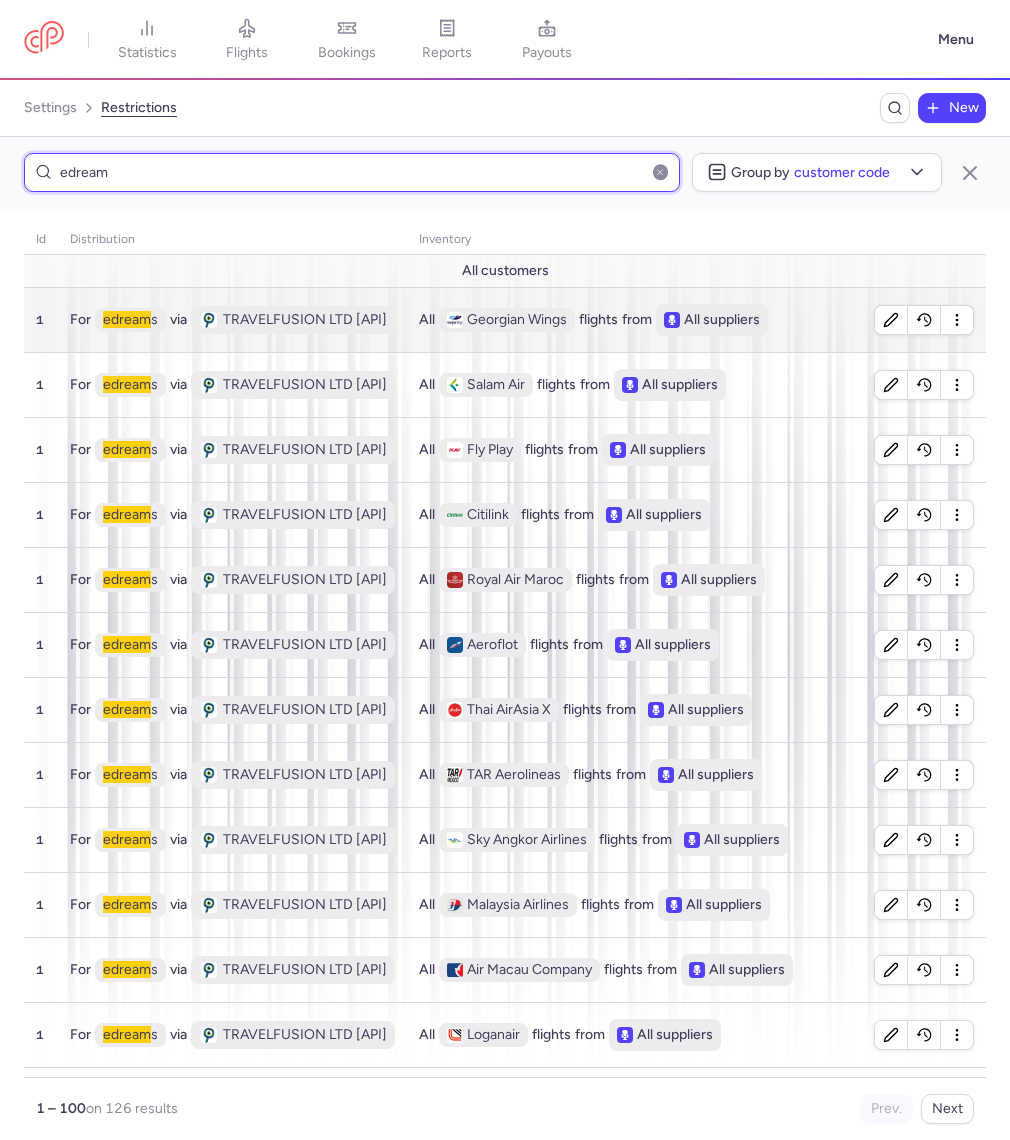 type on "edream" 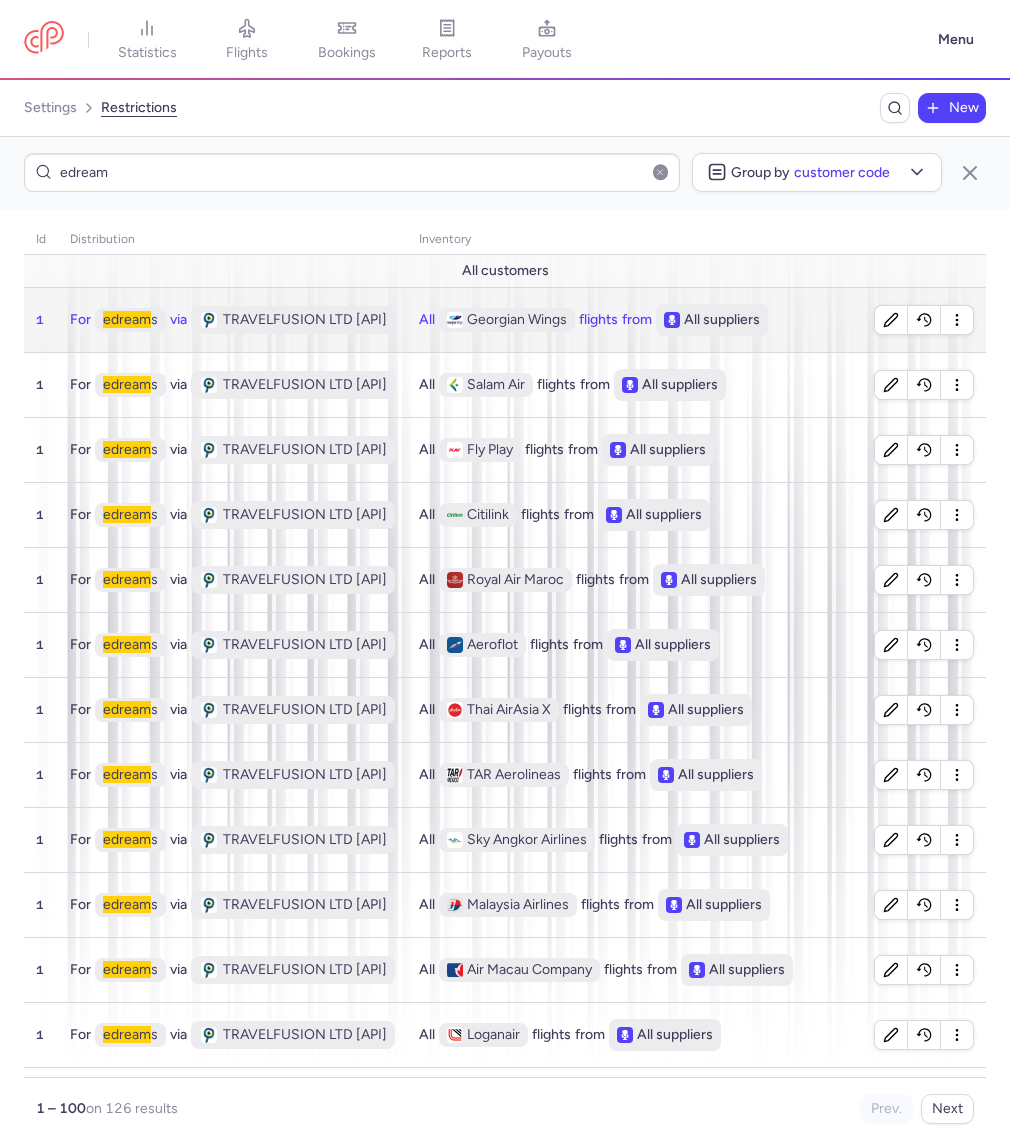 click on "TRAVELFUSION LTD [API]" 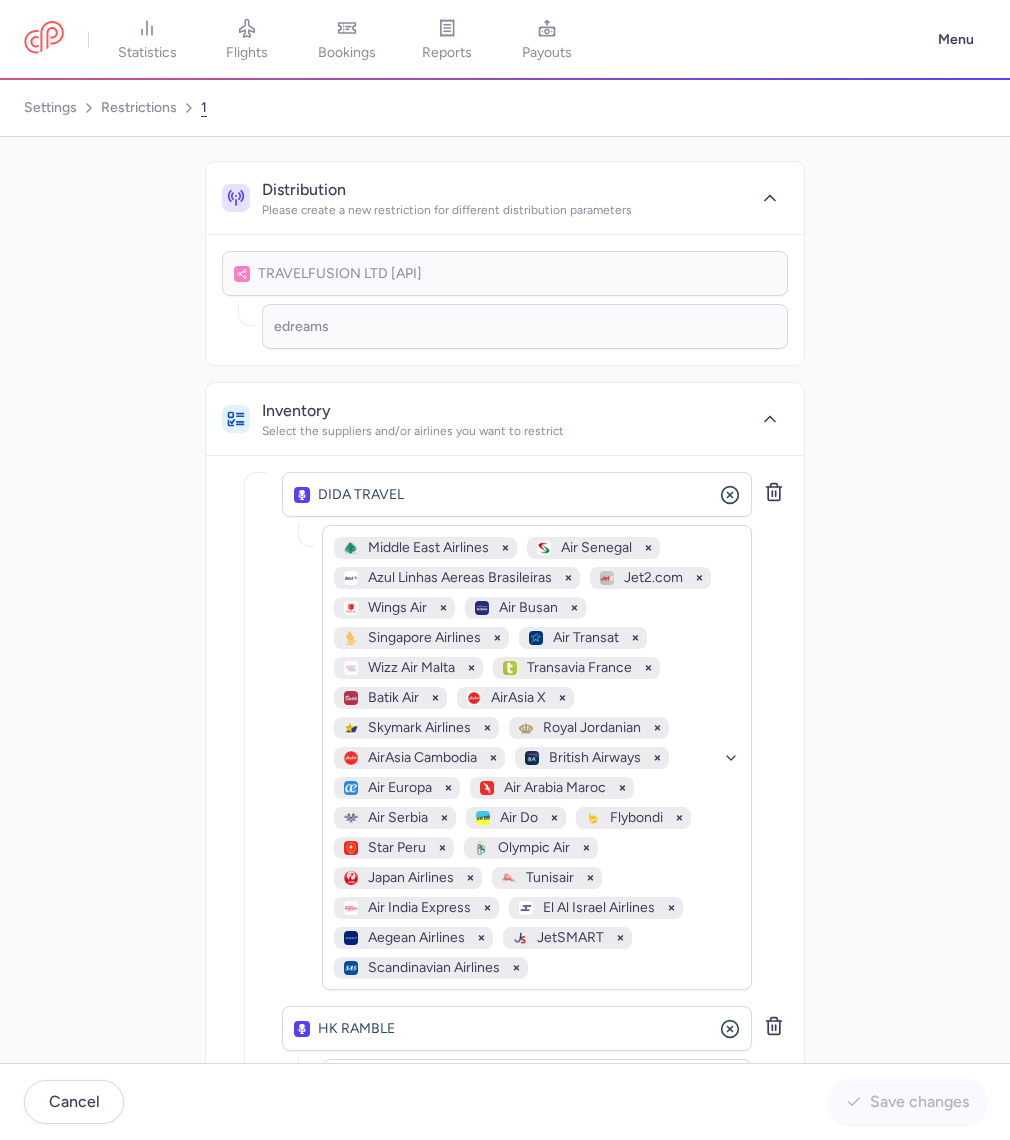 scroll, scrollTop: 69, scrollLeft: 0, axis: vertical 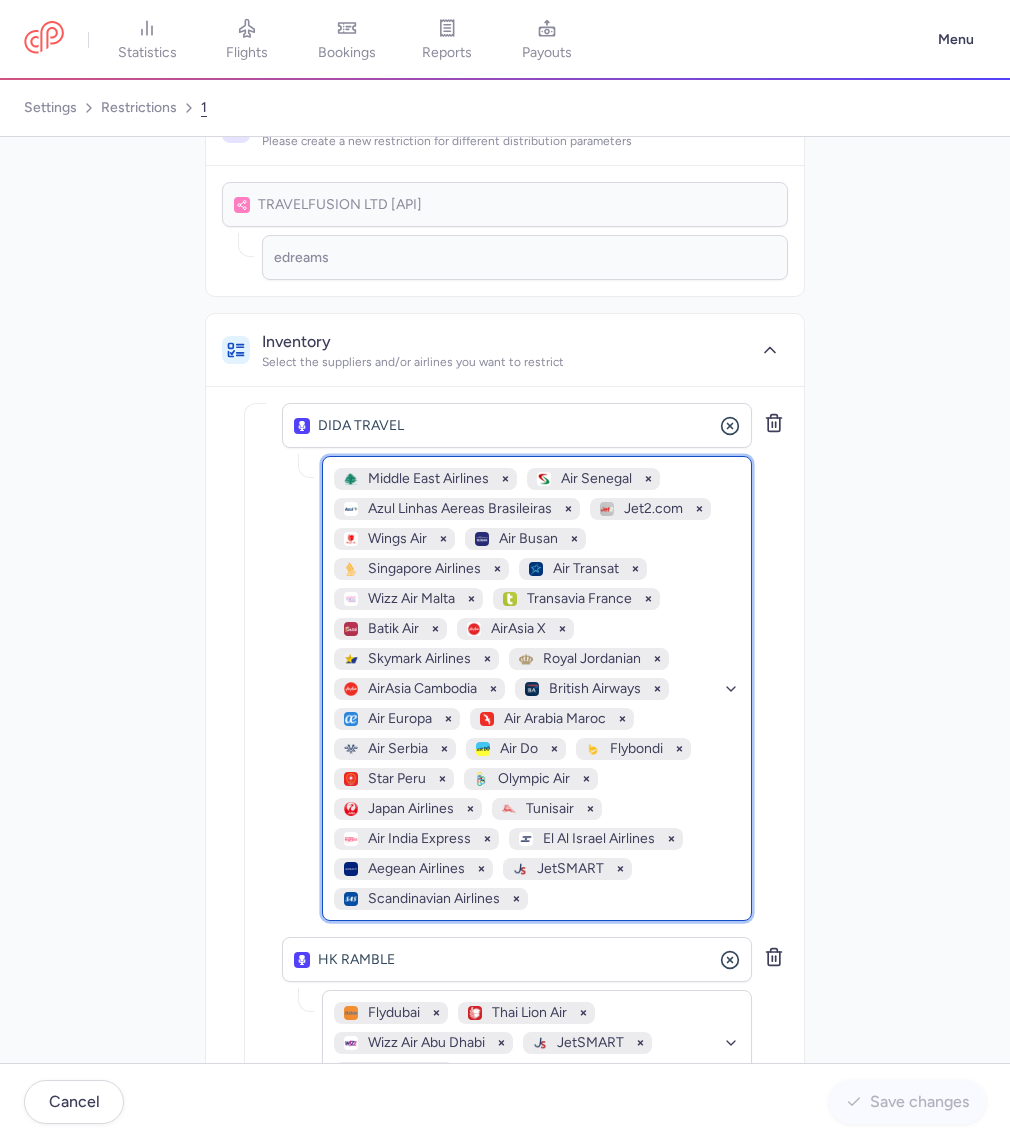 click on "Middle East Airlines   Air Senegal   Azul Linhas Aereas Brasileiras   Jet2.com   Wings Air   Air Busan   Singapore Airlines   Air Transat   Wizz Air Malta   Transavia France   Batik Air   AirAsia X   Skymark Airlines   Royal Jordanian   AirAsia Cambodia   British Airways   Air Europa   Air Arabia Maroc   Air Serbia   Air Do   Flybondi   Star Peru   Olympic Air   Japan Airlines   Tunisair   Air India Express   El Al Israel Airlines   Aegean Airlines   JetSMART   Scandinavian Airlines" 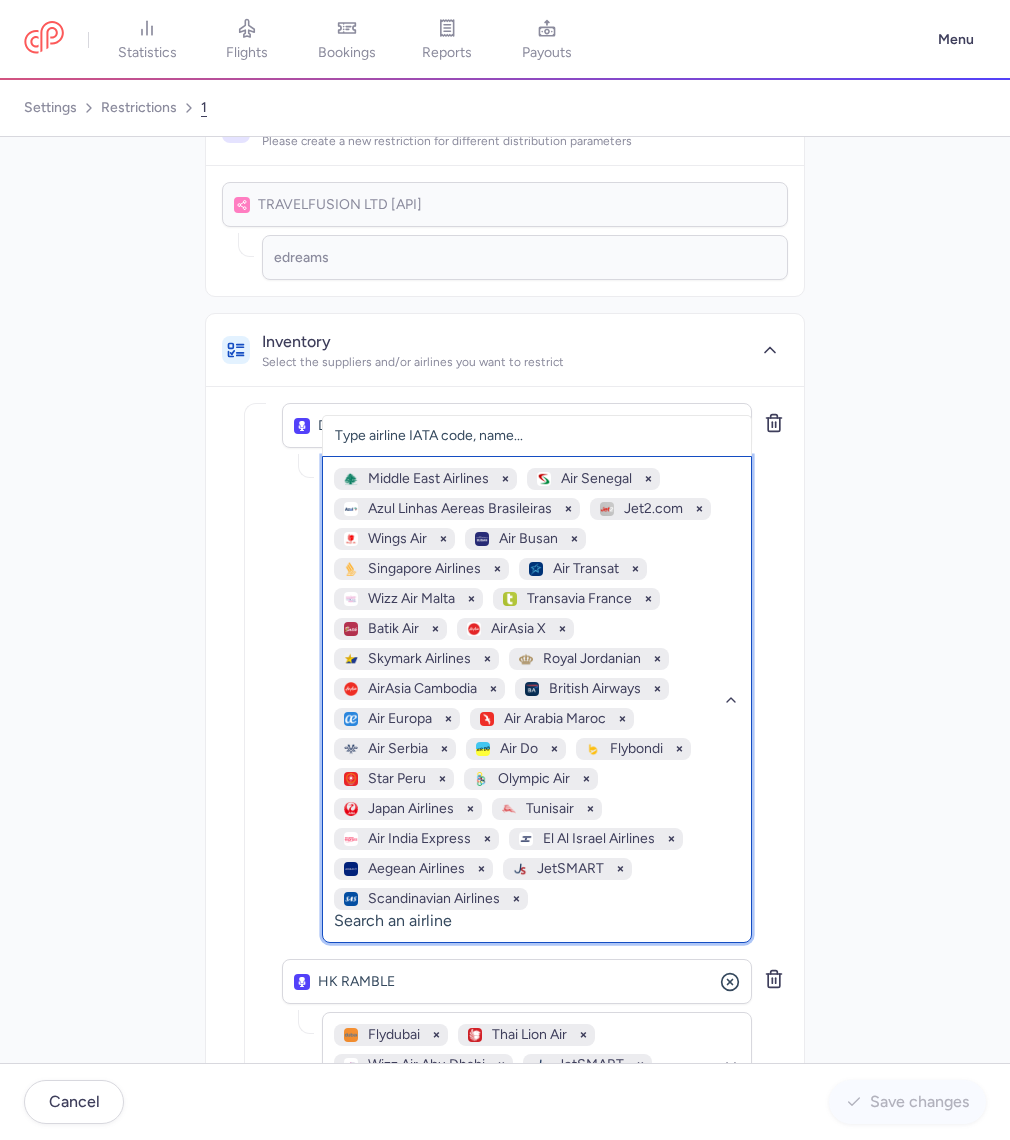 type on "y" 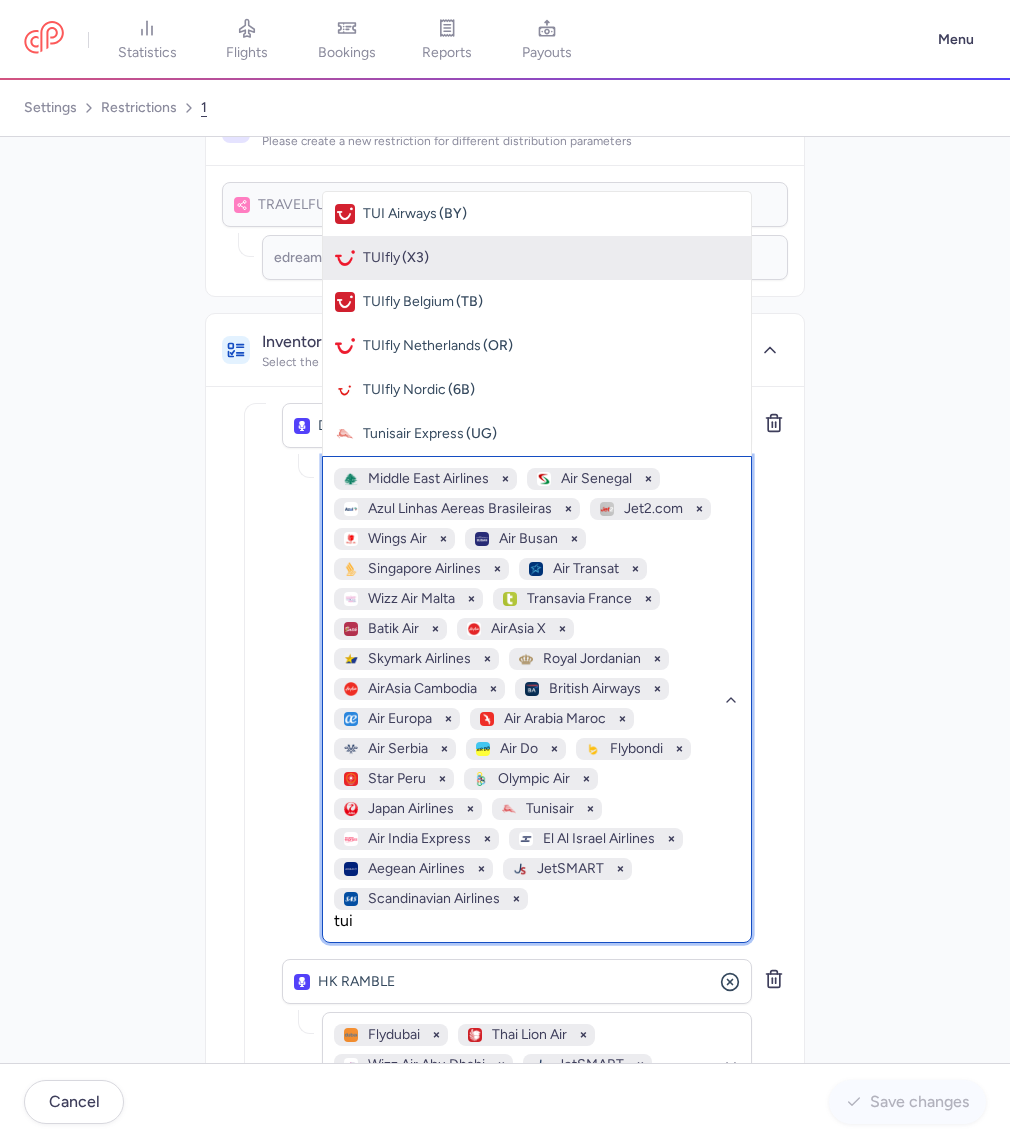 type on "tuif" 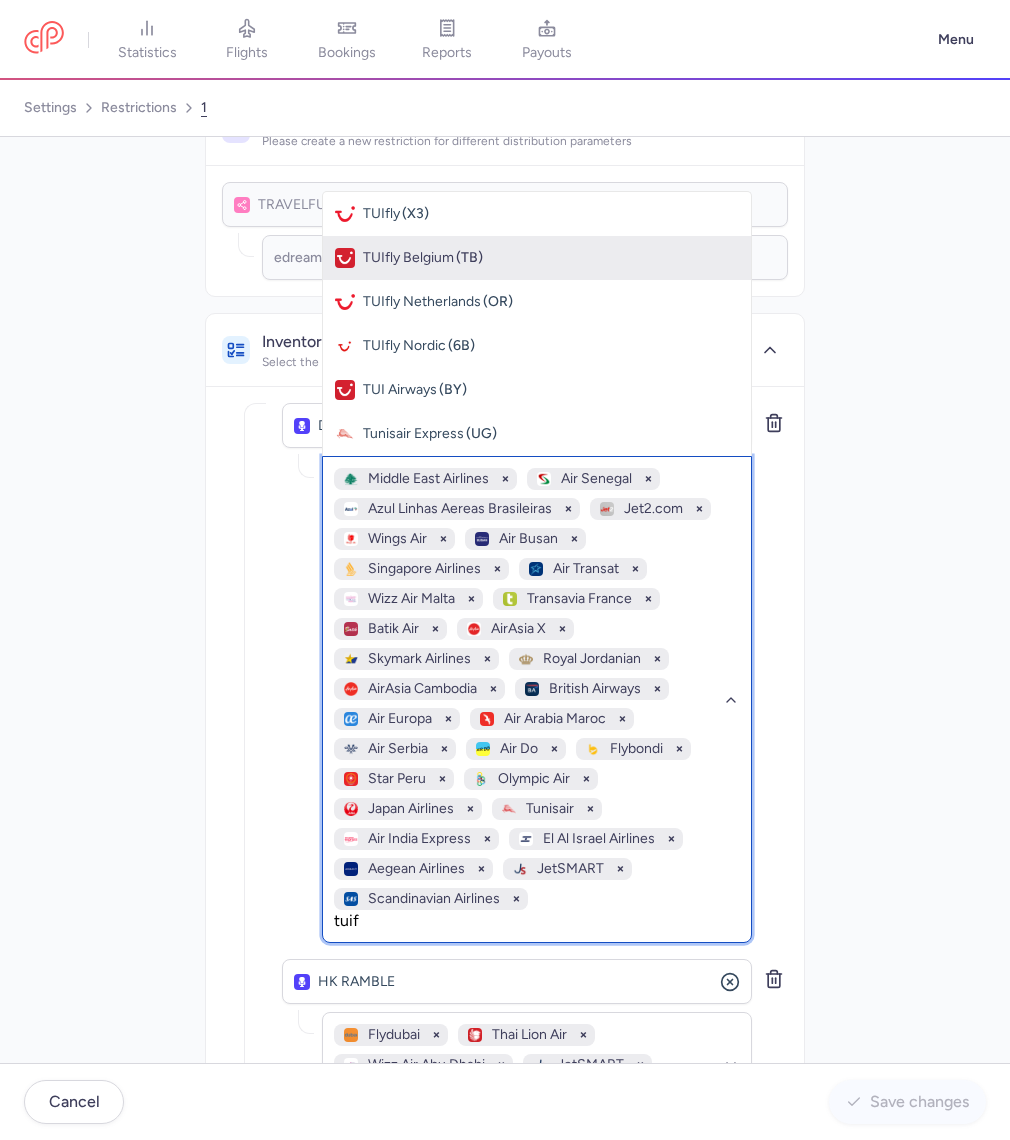 click on "TUIfly Belgium (TB)" 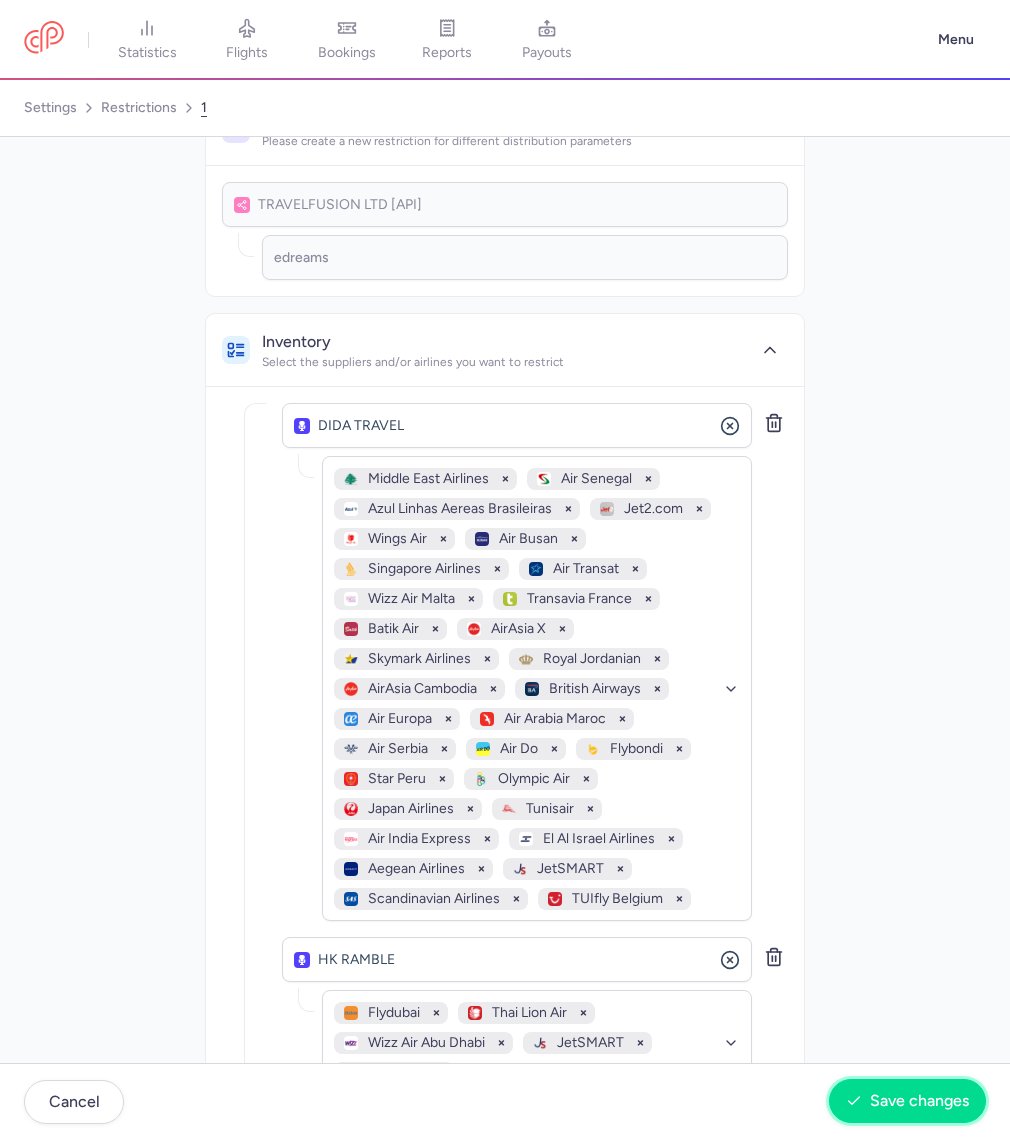 click on "Save changes" at bounding box center (919, 1101) 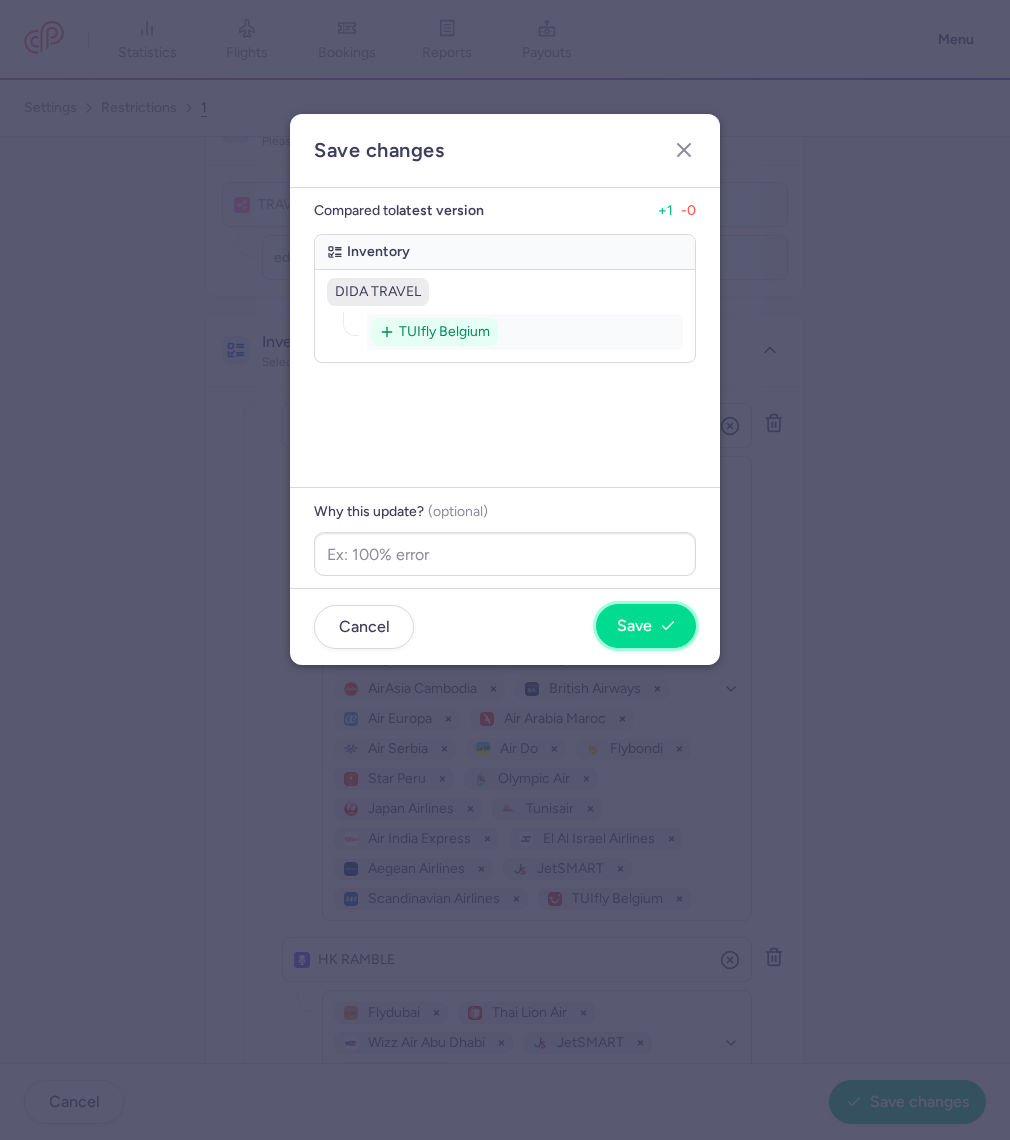 click on "Save" at bounding box center (634, 626) 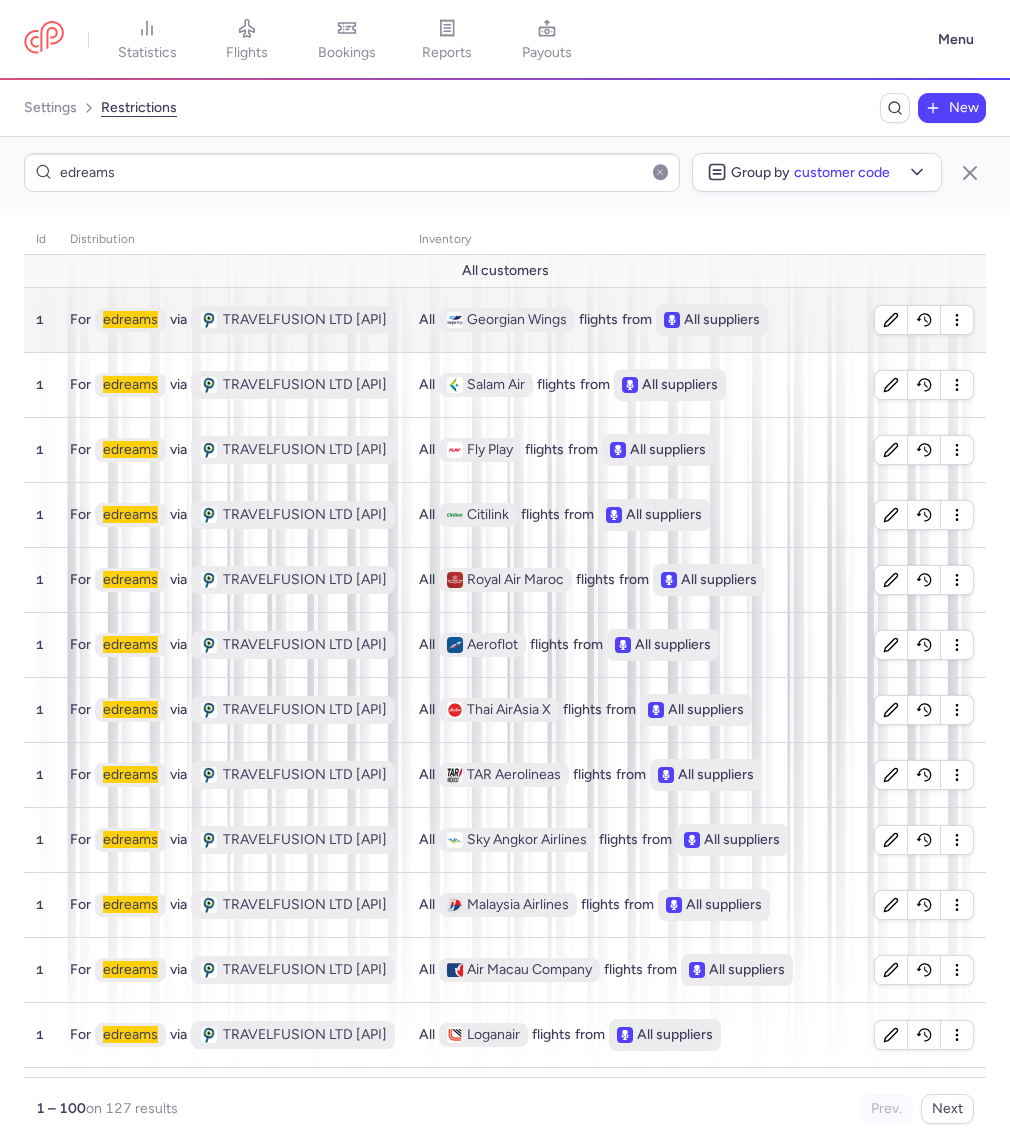 type on "edreams" 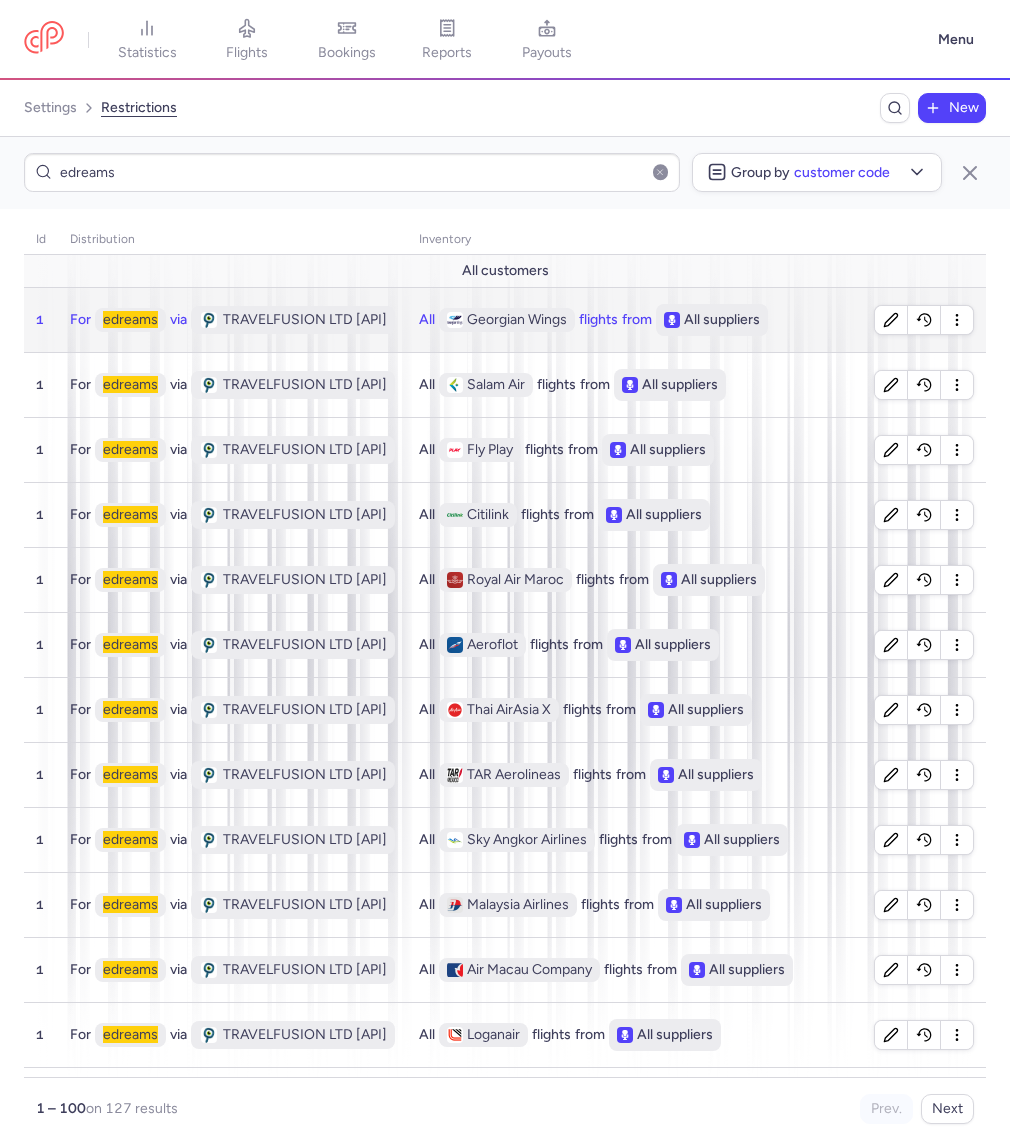 click on "For edreams via TRAVELFUSION LTD [API]" 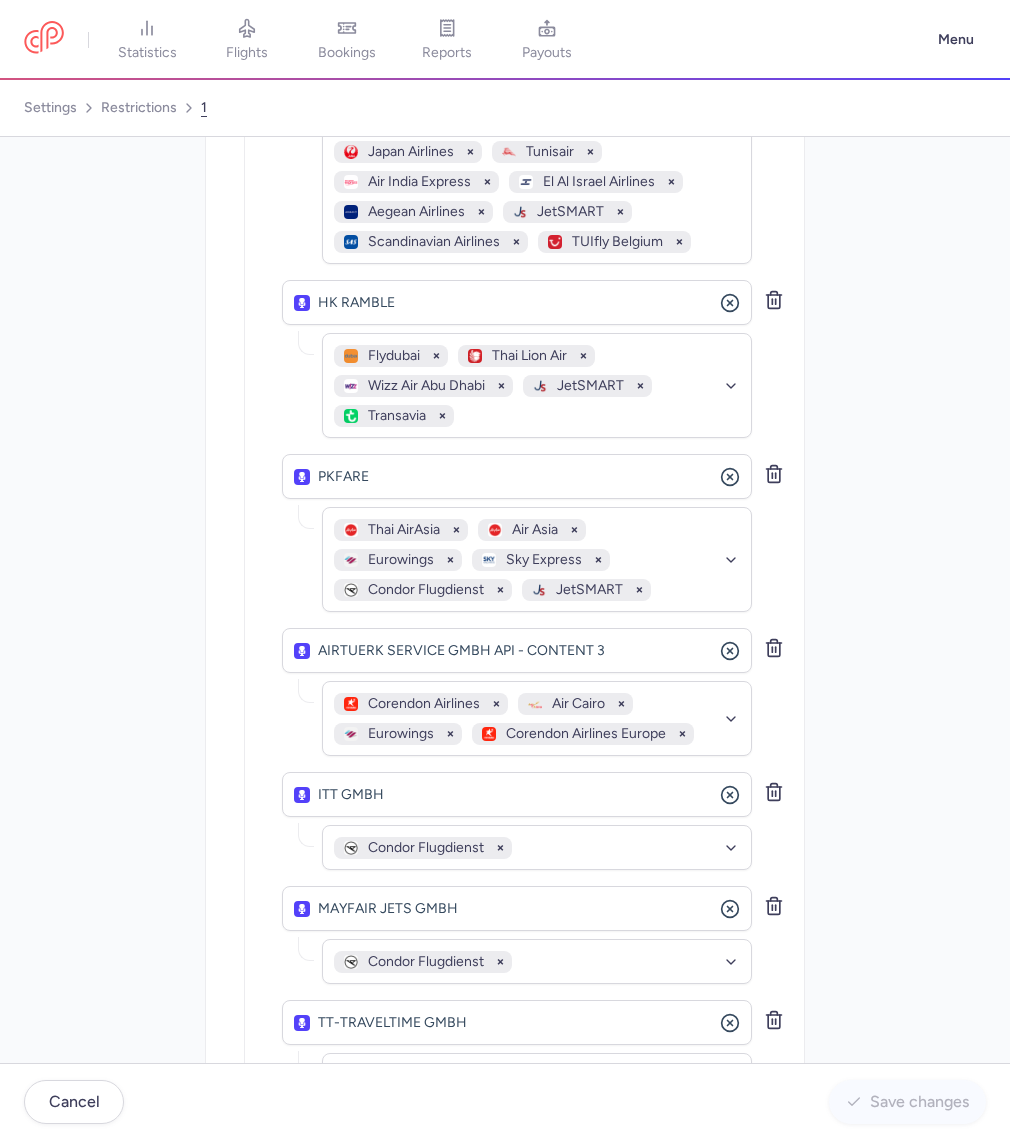 scroll, scrollTop: 729, scrollLeft: 0, axis: vertical 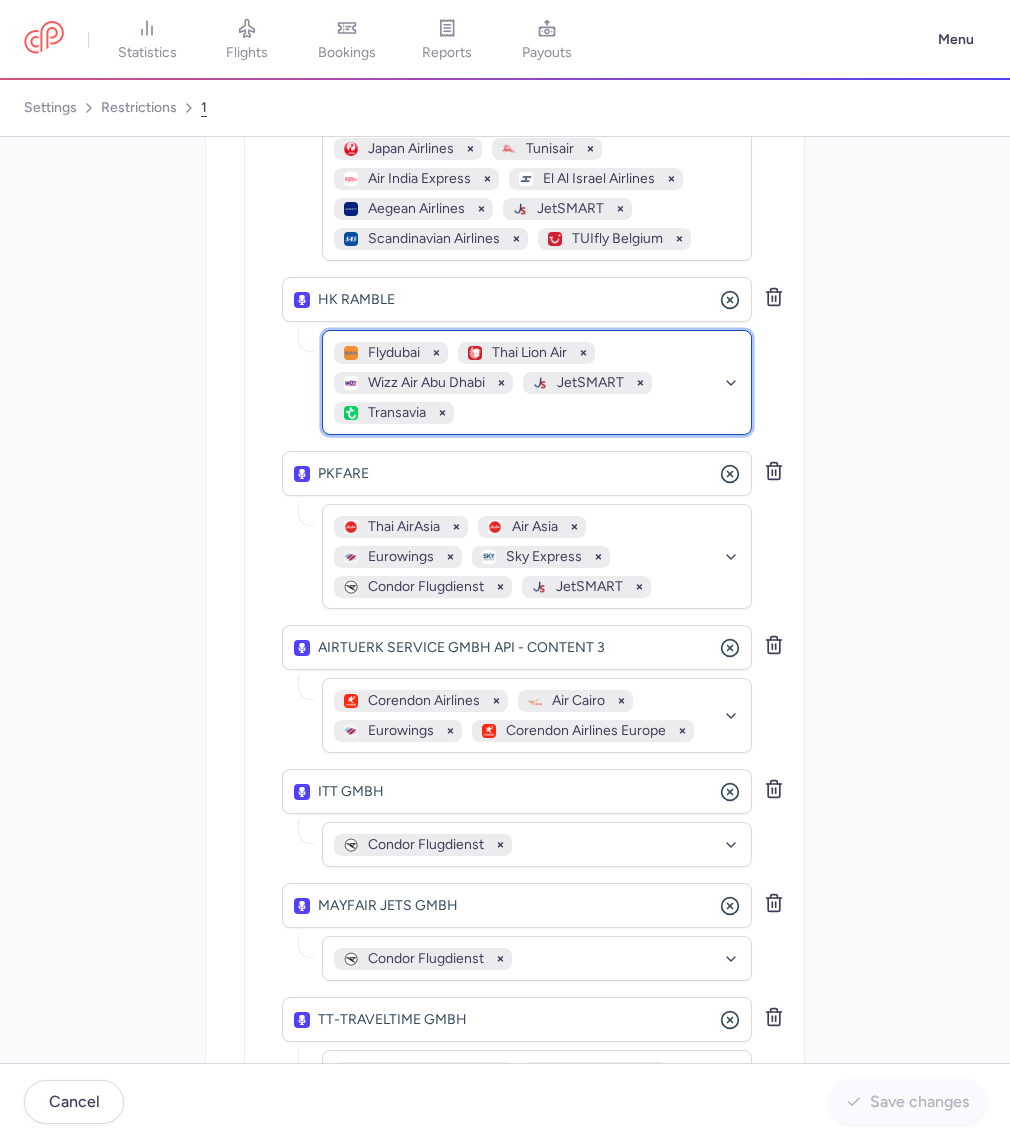 click on "Flydubai   Thai Lion Air   Wizz Air Abu Dhabi   JetSMART   Transavia" 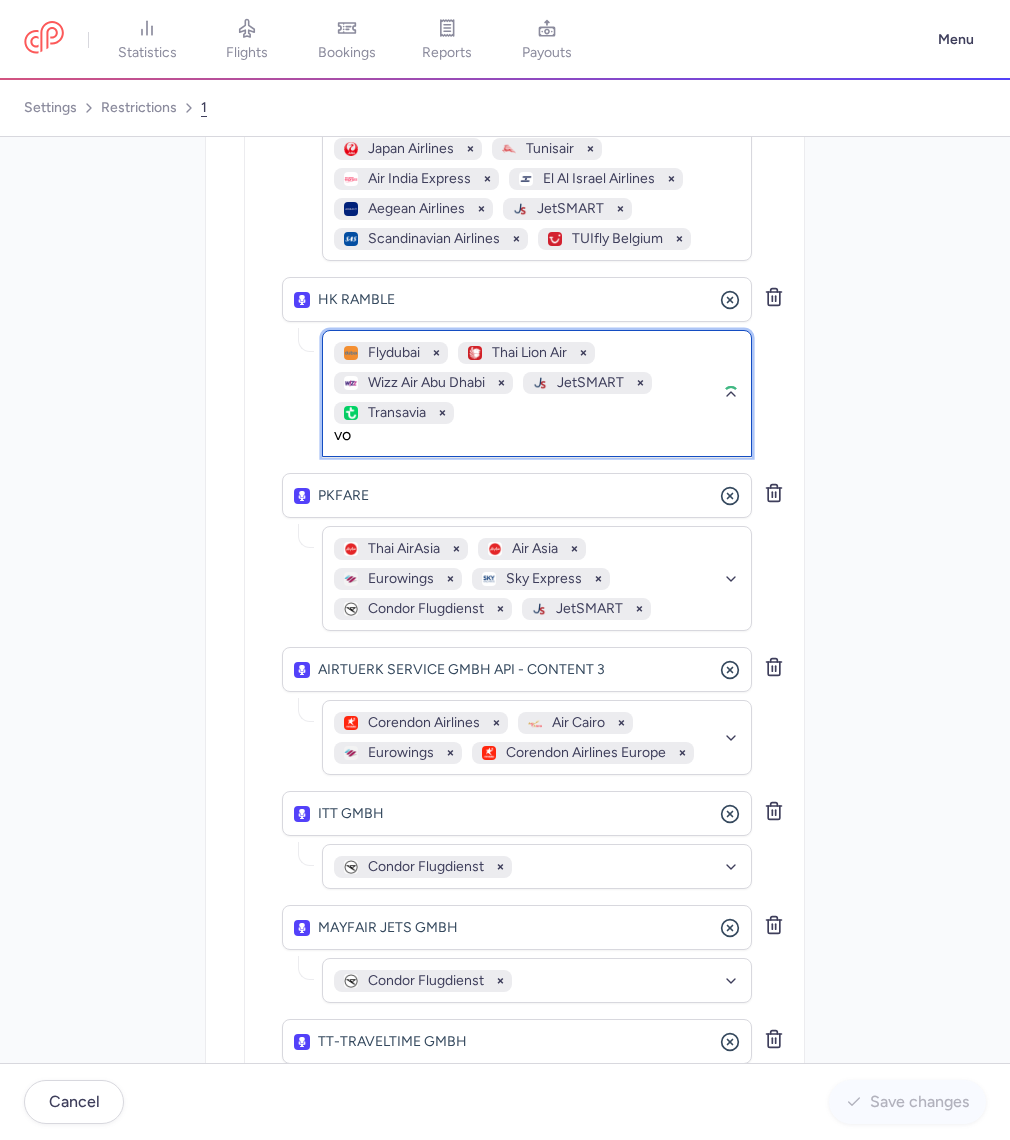 type on "vol" 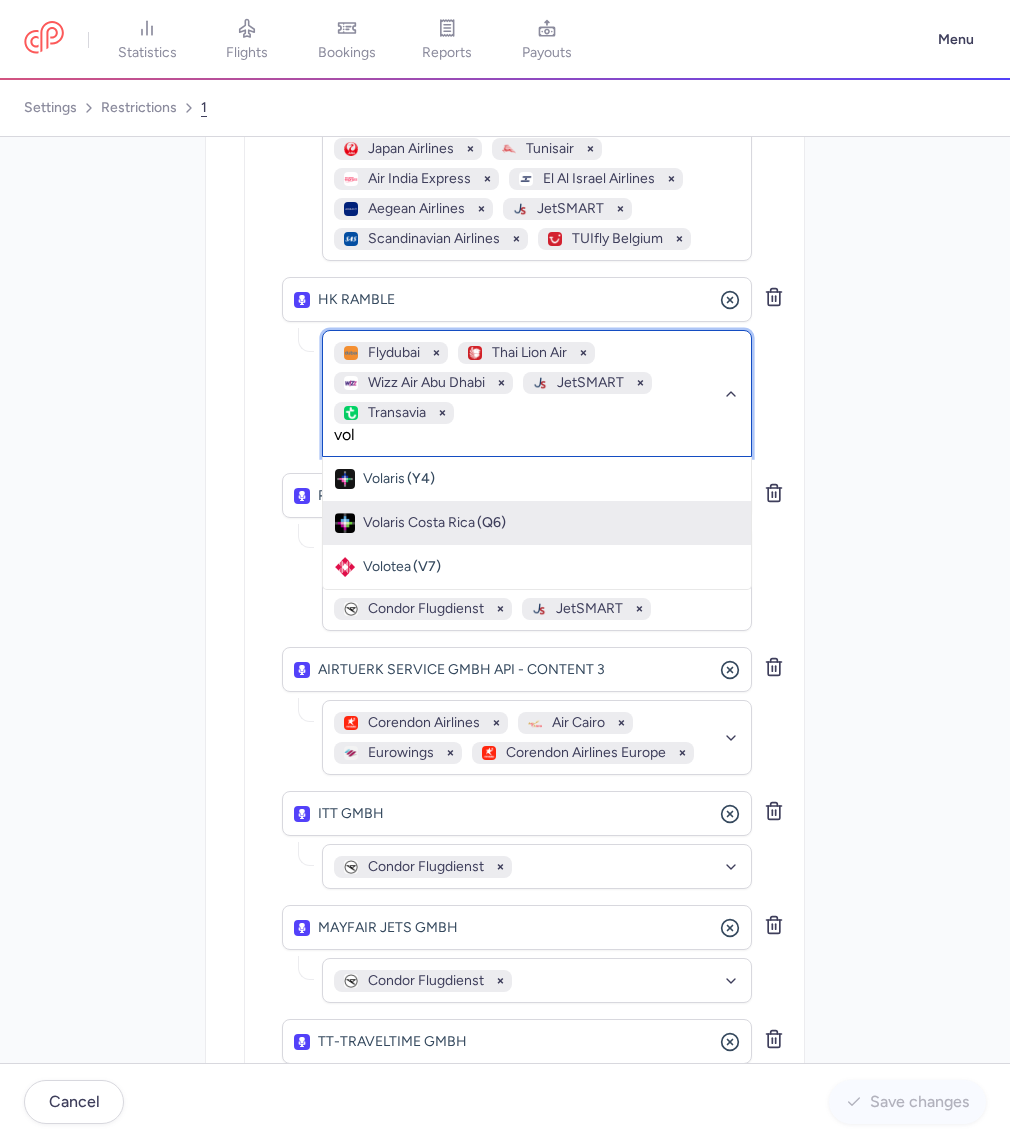 click on "Volaris Costa Rica (Q6)" 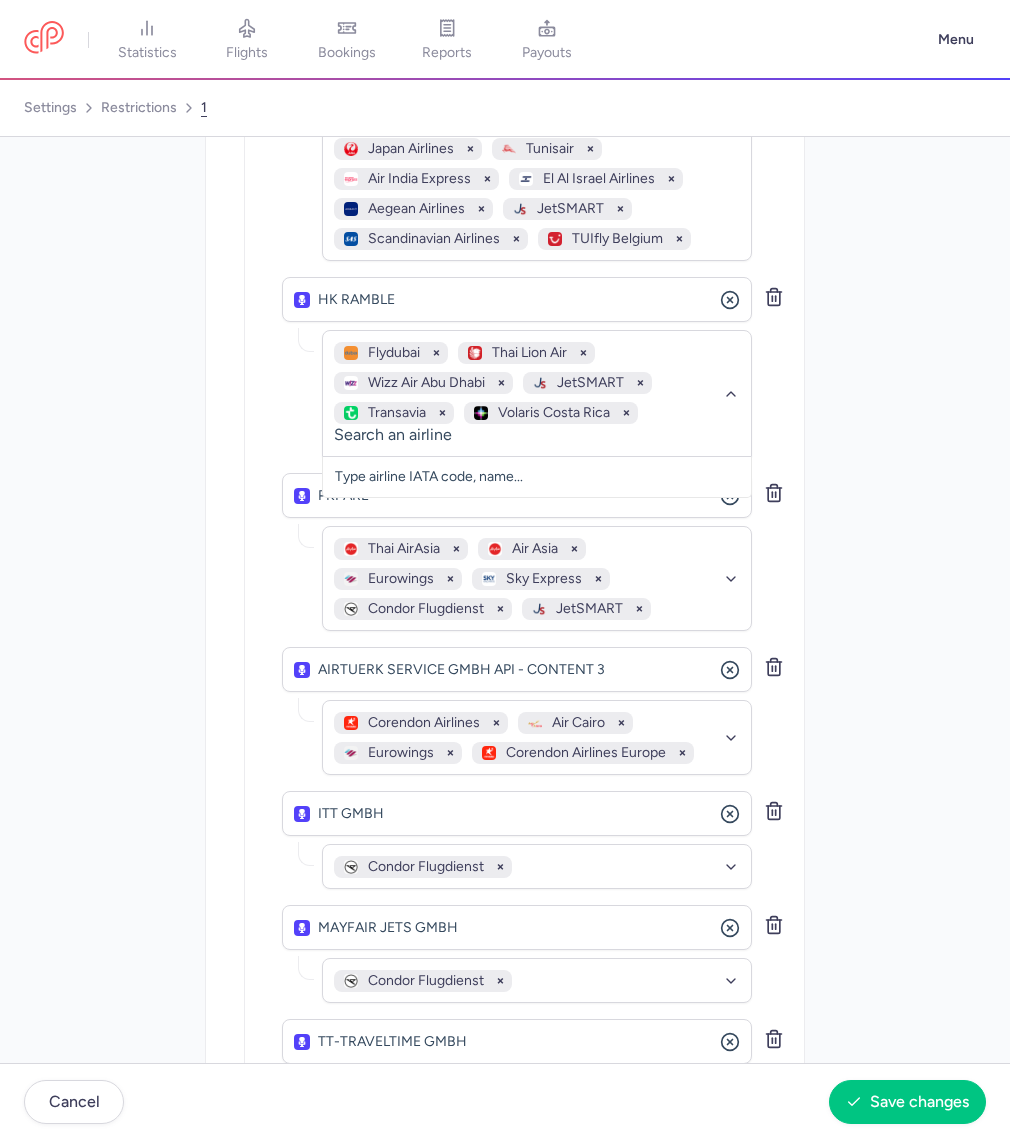 click on "Distribution Please create a new restriction for different distribution parameters  TRAVELFUSION LTD [API] No elements found. Consider changing the search query. Type an organization name edreams No elements found. Consider changing the search query. Type customer name... Inventory Select the suppliers and/or airlines you want to restrict And  DIDA TRAVEL No elements found. Consider changing the search query. Type an organization name  Middle East Airlines   Air Senegal   Azul Linhas Aereas Brasileiras   Jet2.com   Wings Air   Air Busan   Singapore Airlines   Air Transat   Wizz Air Malta   Transavia France   Batik Air   AirAsia X   Skymark Airlines   Royal Jordanian   AirAsia Cambodia   British Airways   Air Europa   Air Arabia Maroc   Air Serbia   Air Do   Flybondi   Star Peru   Olympic Air   Japan Airlines   Tunisair   Air India Express   El Al Israel Airlines   Aegean Airlines   JetSMART   Scandinavian Airlines   TUIfly Belgium  No elements found. Consider changing the search query.  HK RAMBLE  Flydubai" at bounding box center (505, 1198) 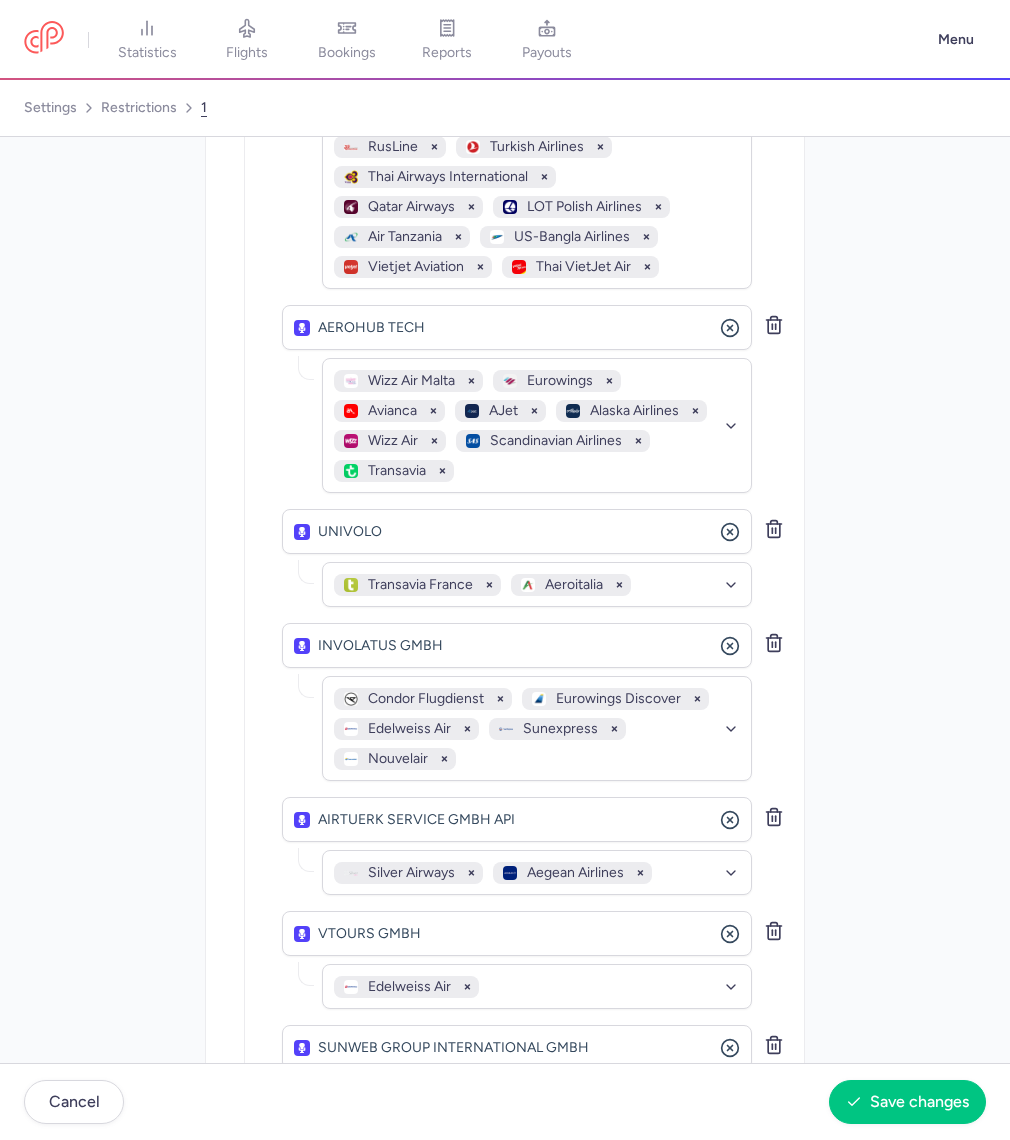 scroll, scrollTop: 2396, scrollLeft: 0, axis: vertical 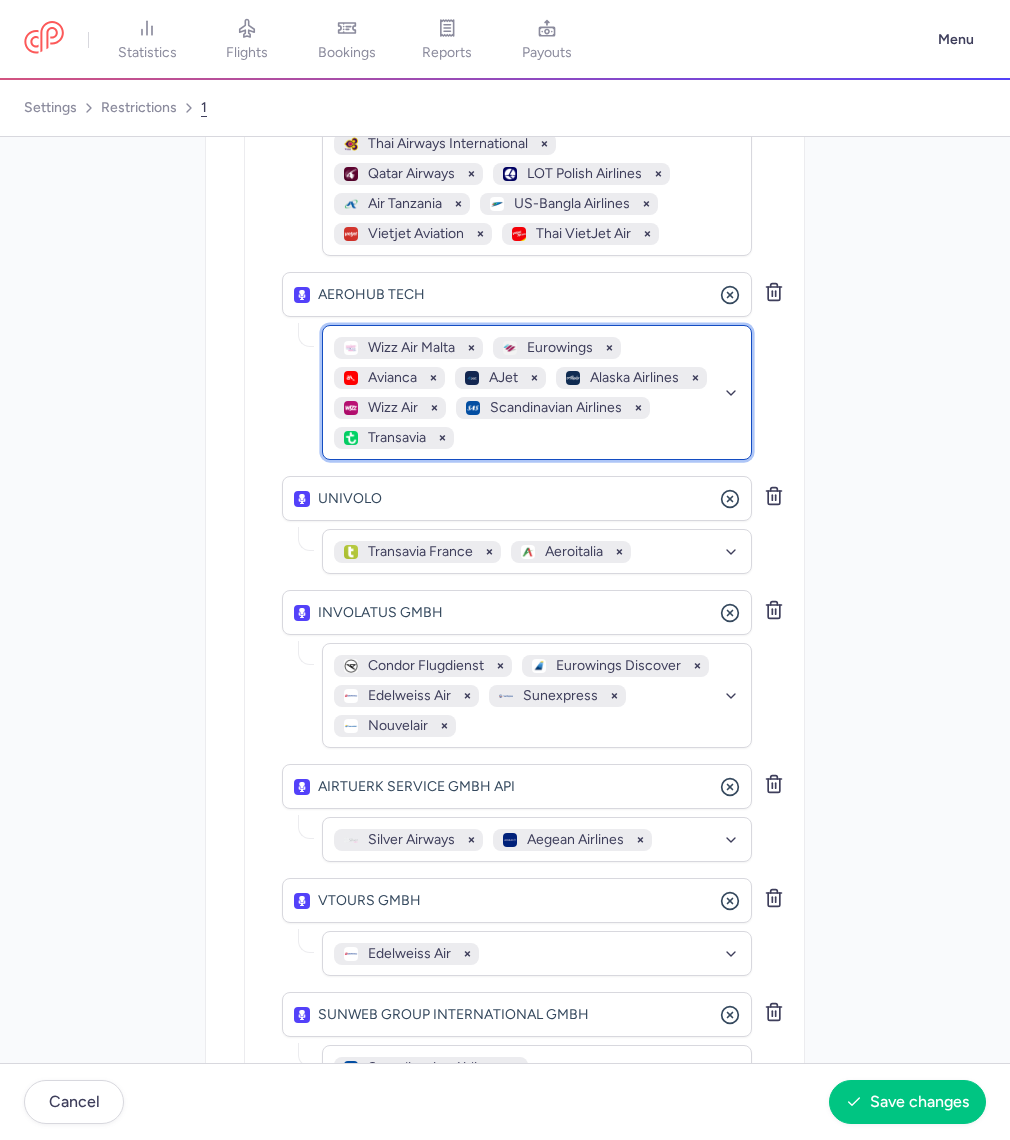 click on "Wizz Air Malta   Eurowings   Avianca   AJet   Alaska Airlines    Wizz Air   Scandinavian Airlines   Transavia" 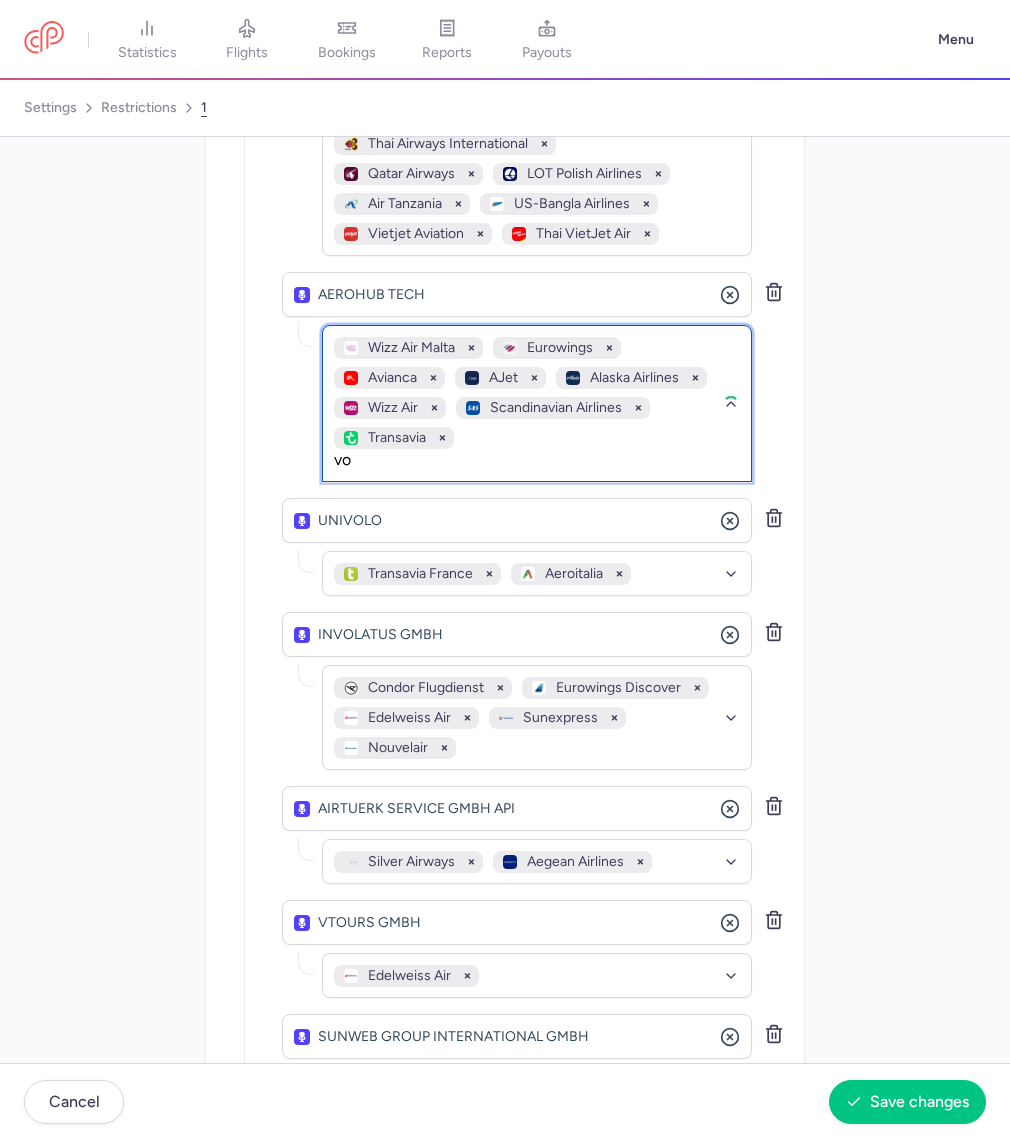 type on "vol" 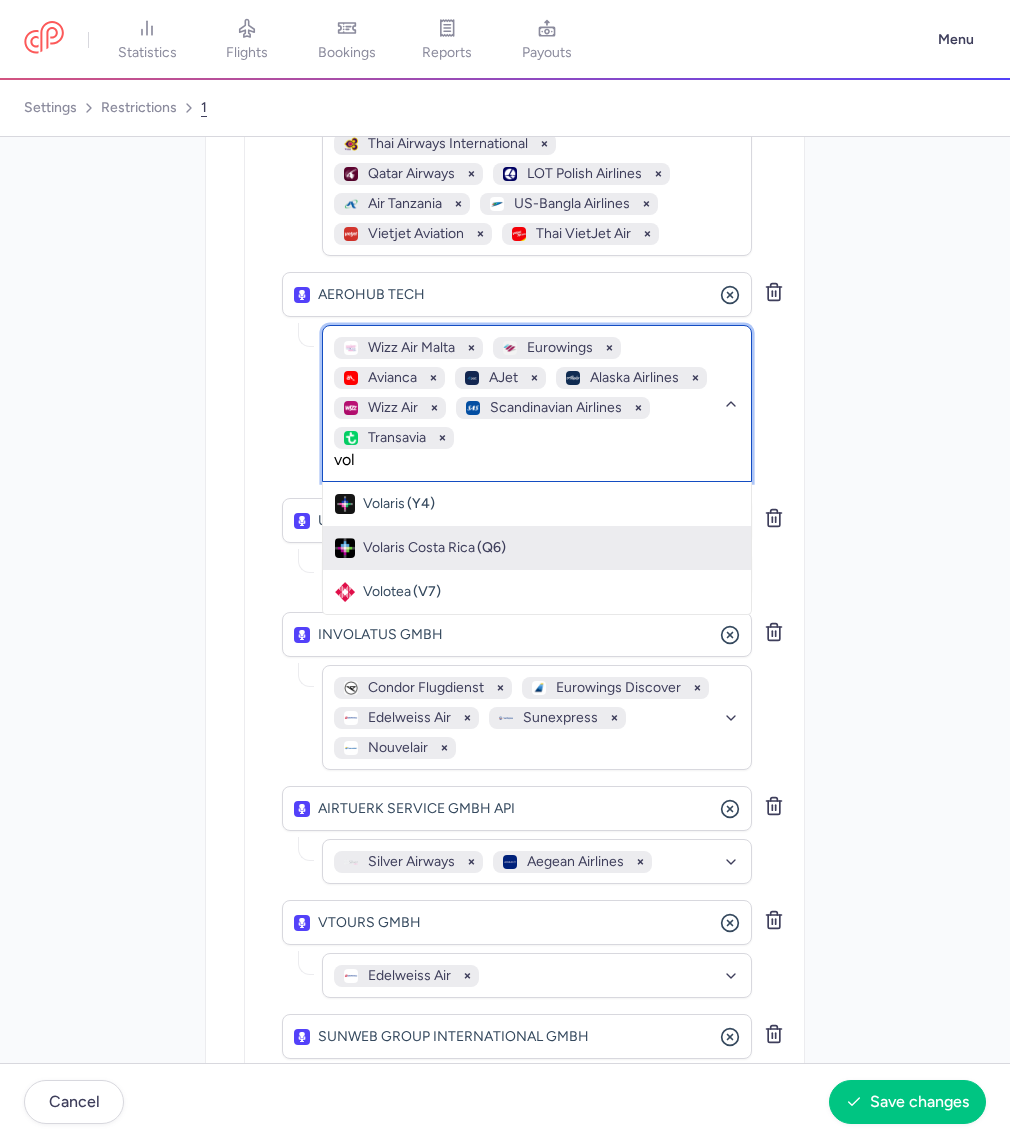 click on "Volaris Costa Rica" at bounding box center [419, 548] 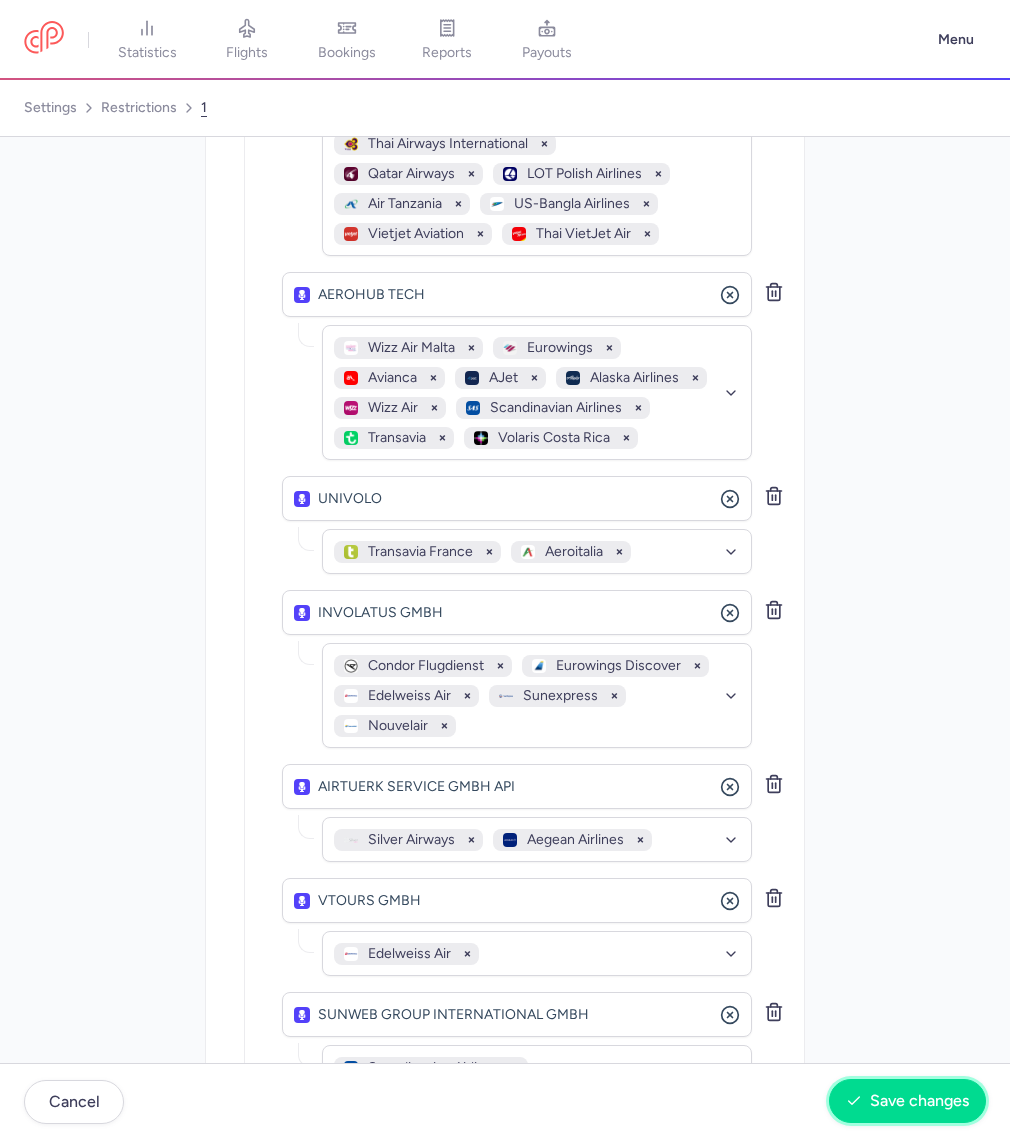 click on "Save changes" at bounding box center (919, 1101) 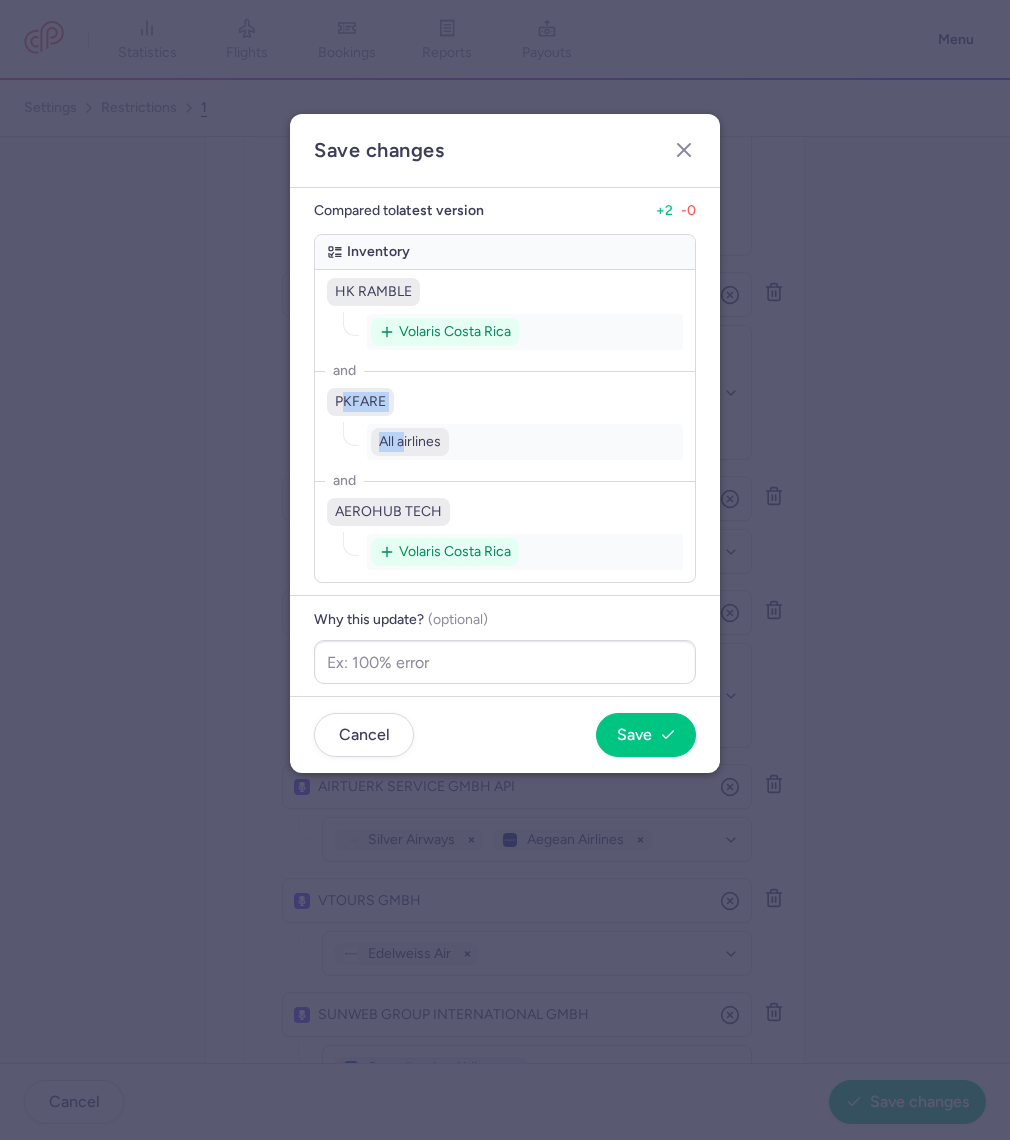 drag, startPoint x: 340, startPoint y: 394, endPoint x: 406, endPoint y: 434, distance: 77.175125 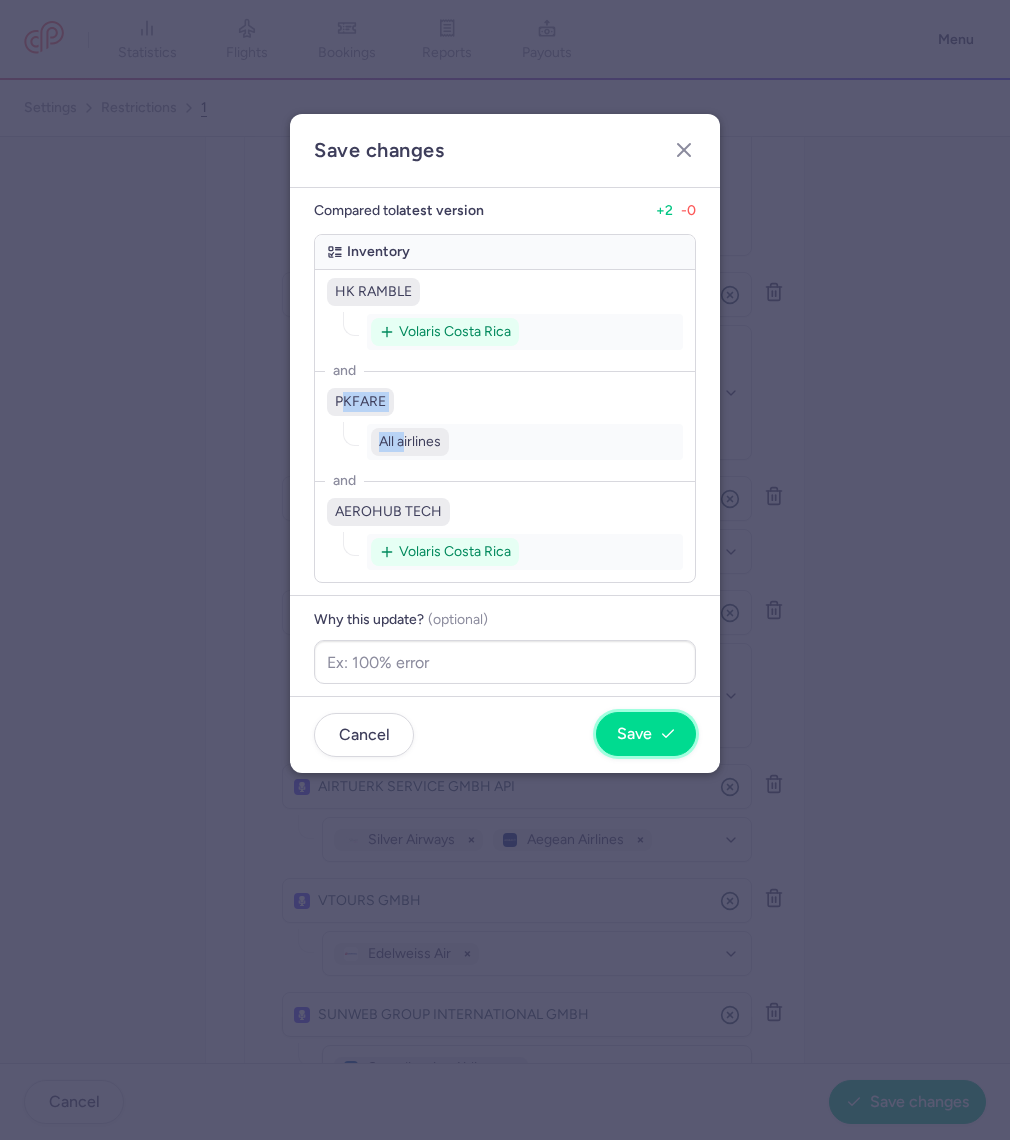click on "Save" at bounding box center (646, 734) 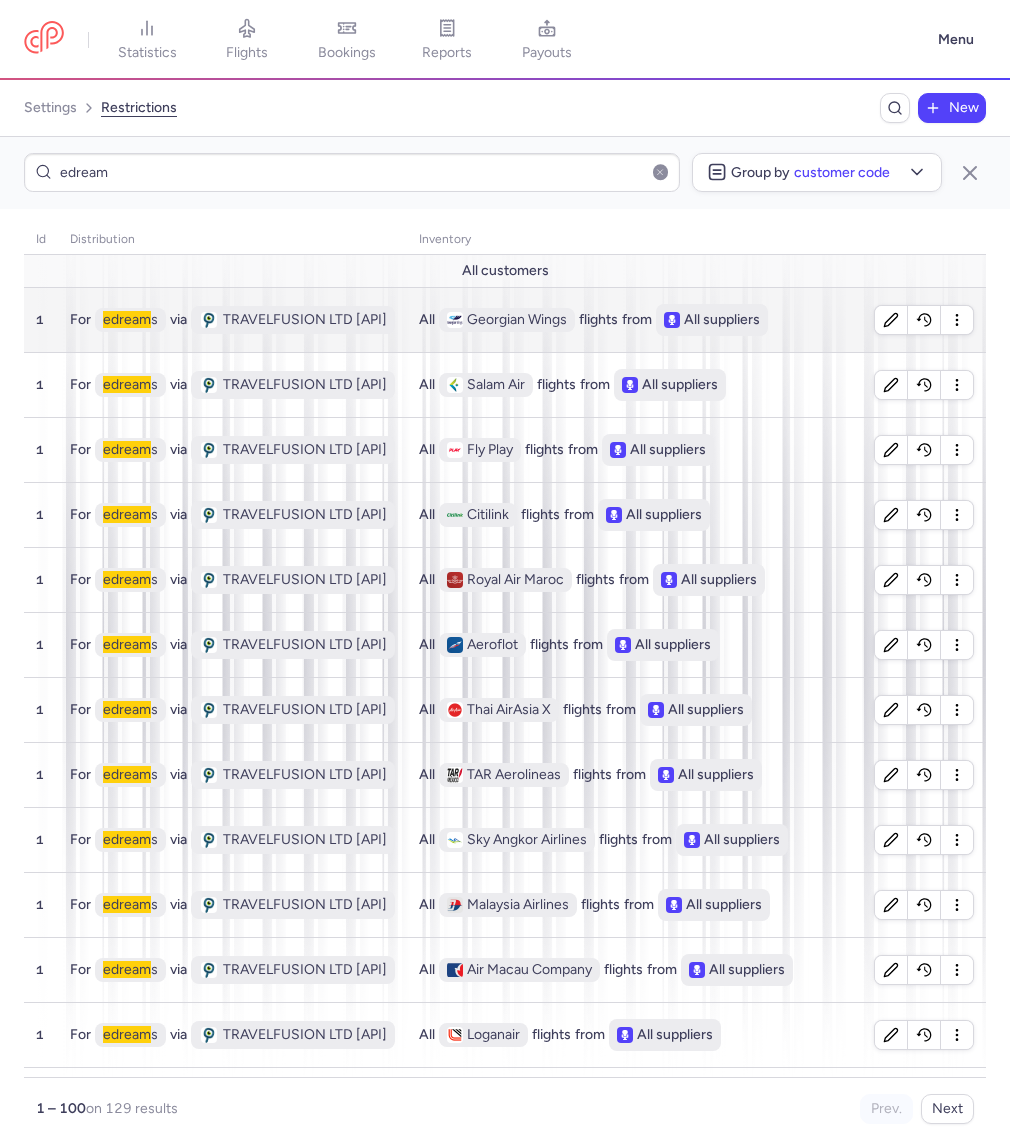 type on "edream" 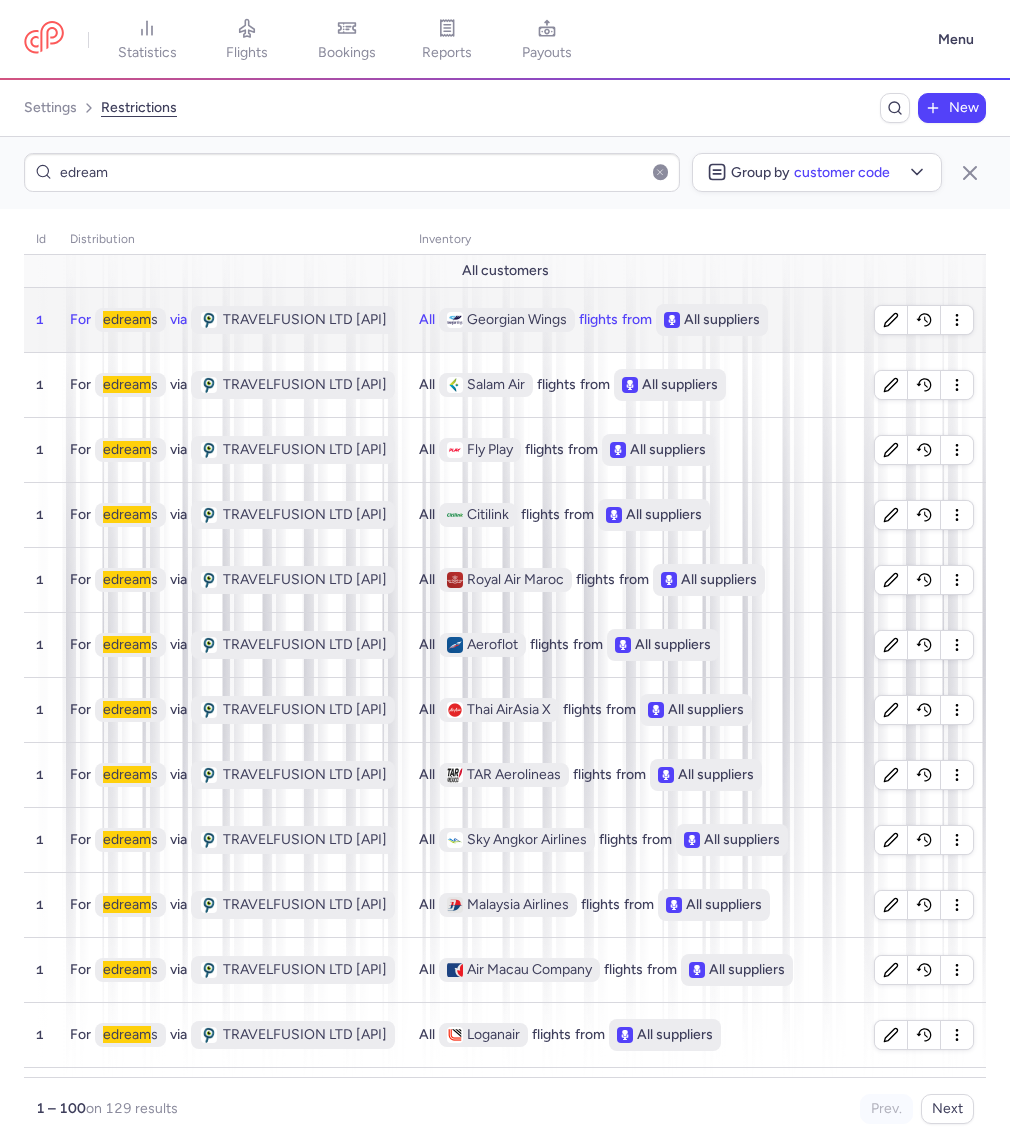 click on "TRAVELFUSION LTD [API]" 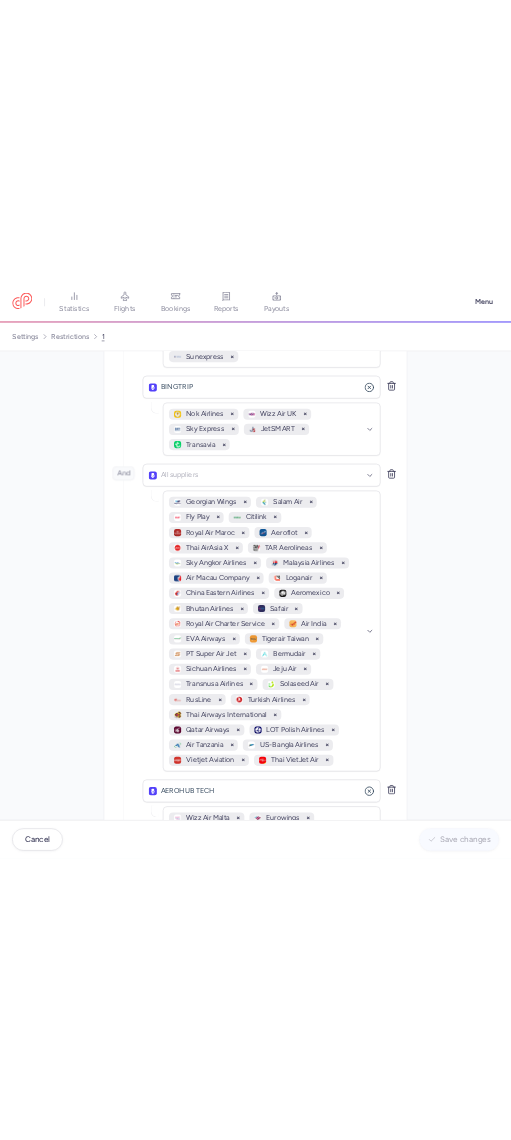 scroll, scrollTop: 1669, scrollLeft: 0, axis: vertical 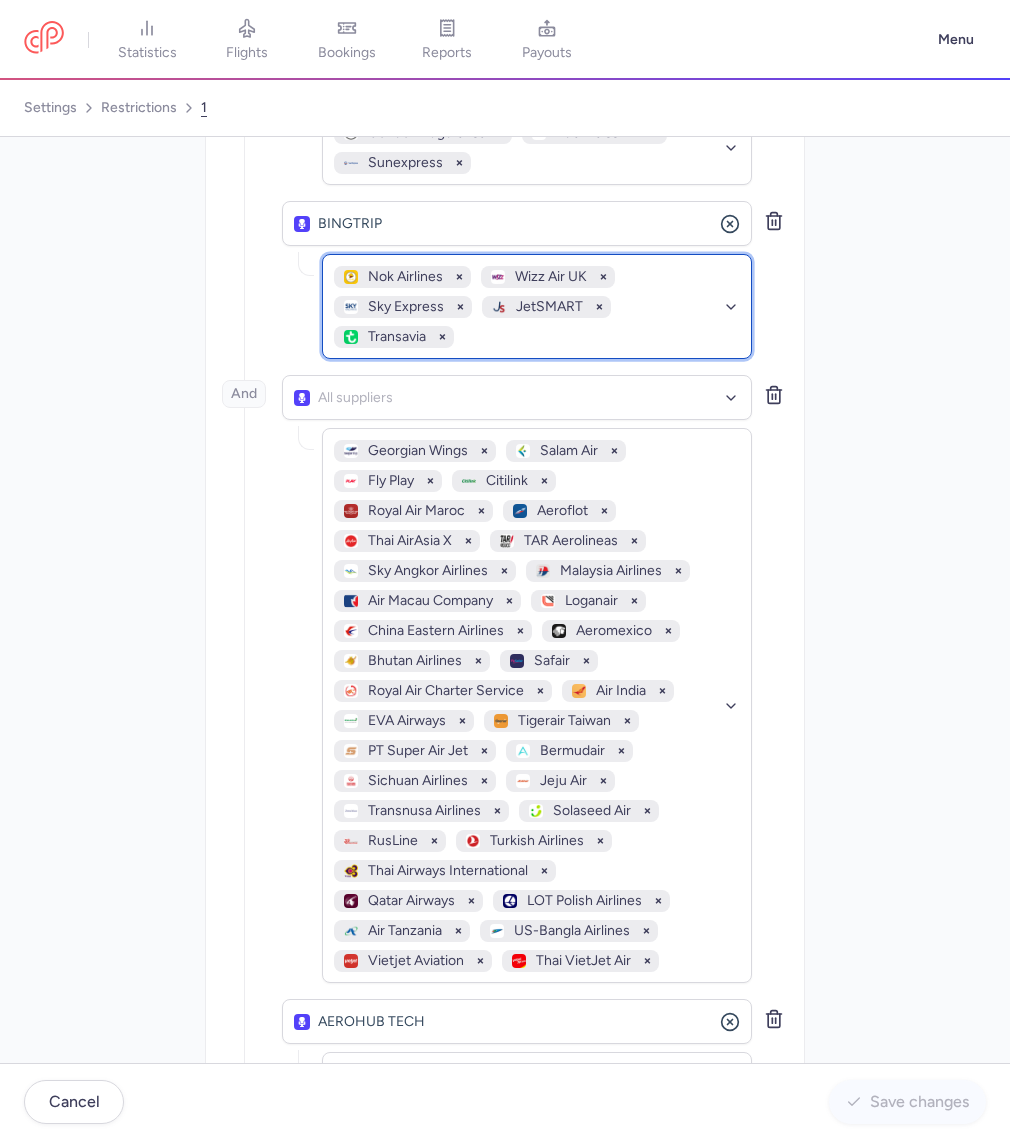 click on "Nok Airlines   Wizz Air UK   Sky Express   JetSMART   Transavia" 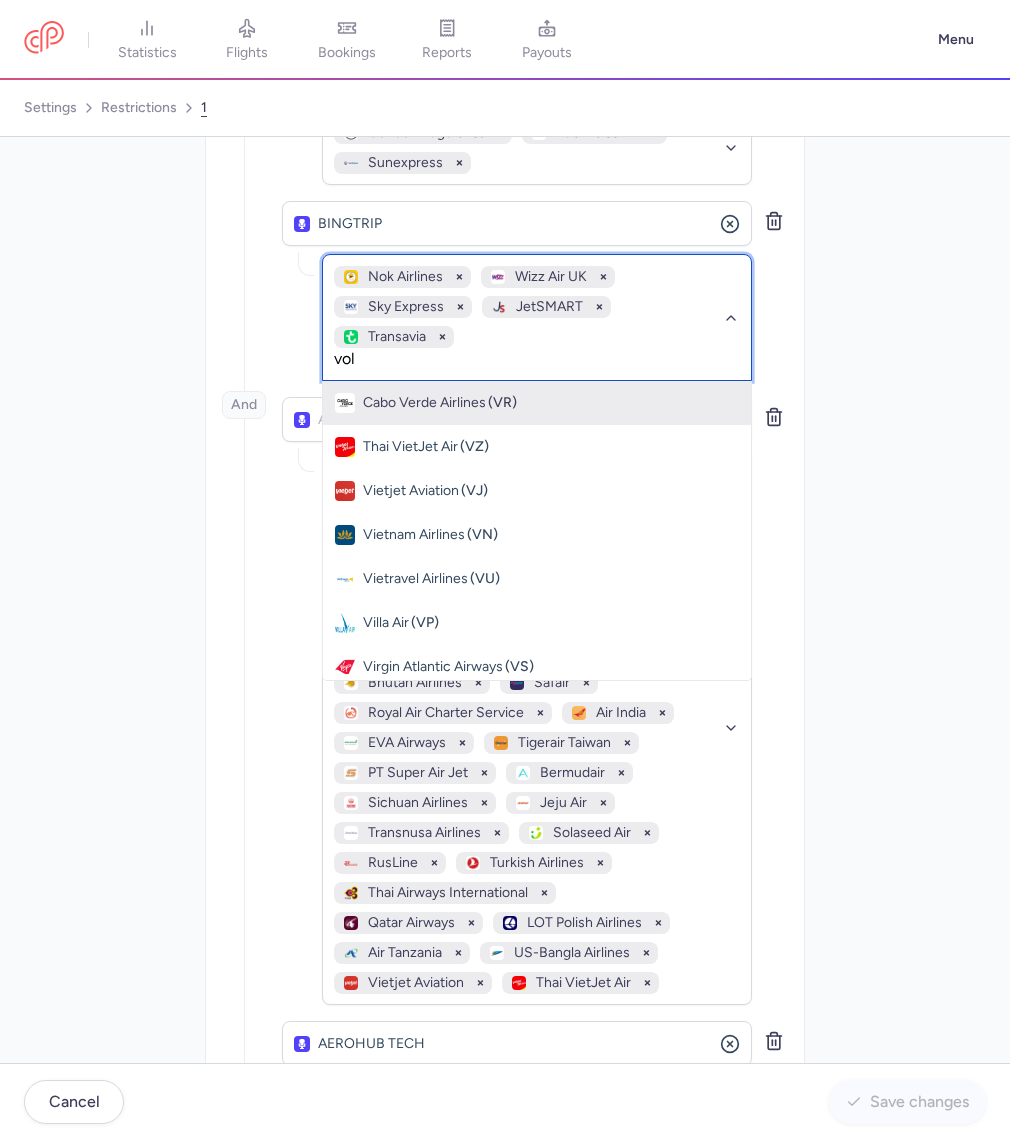 type on "volo" 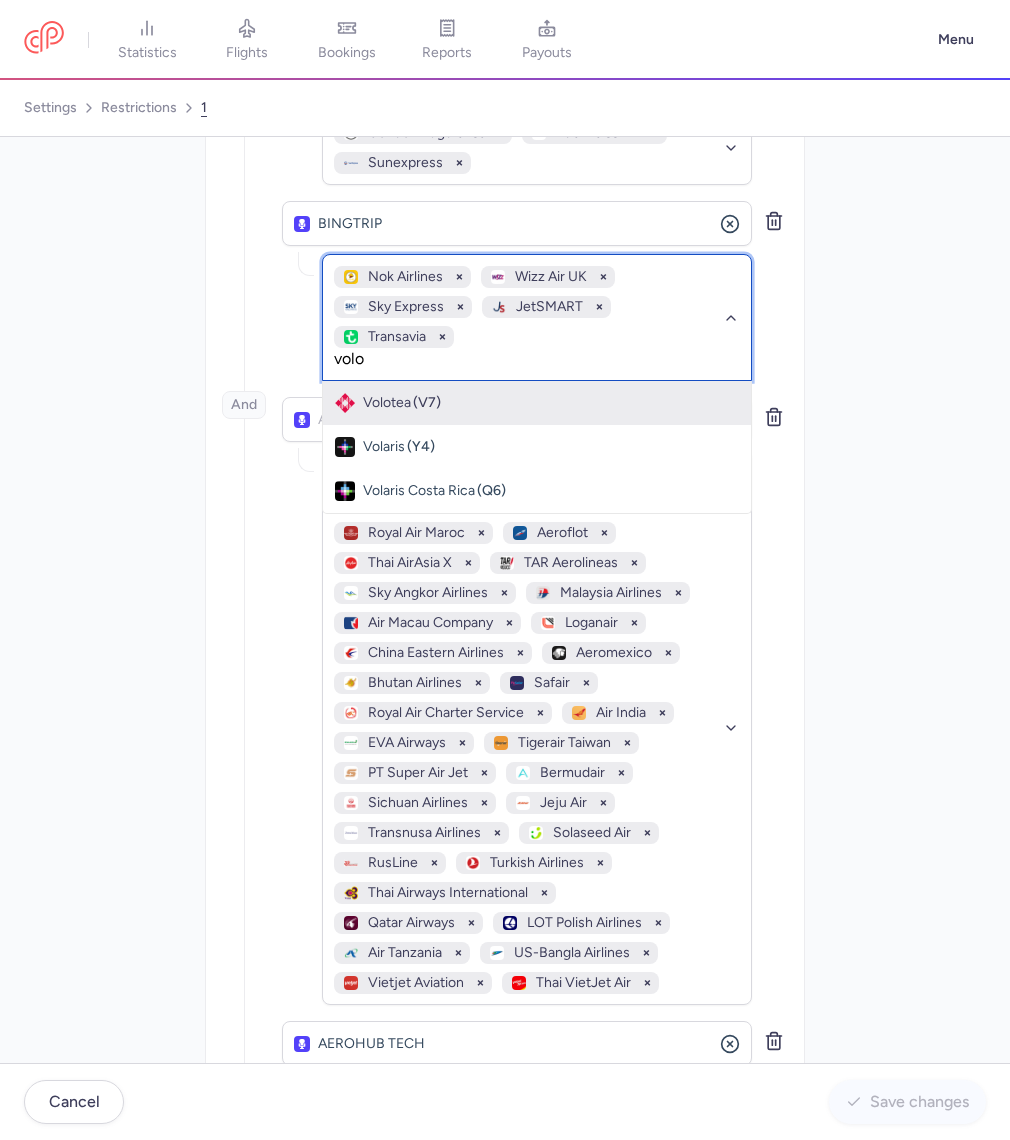 click on "Volotea (V7)" 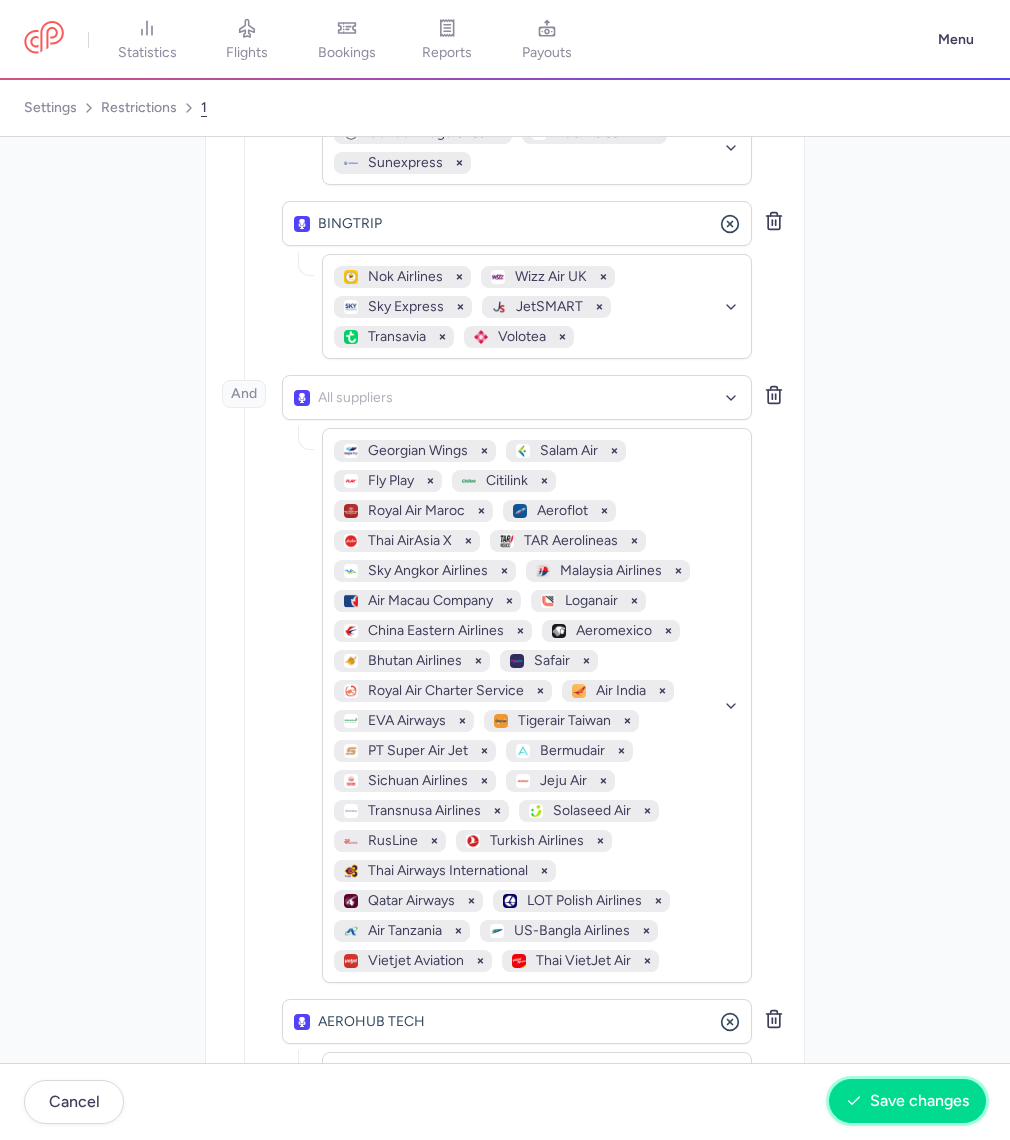 click on "Save changes" at bounding box center (919, 1101) 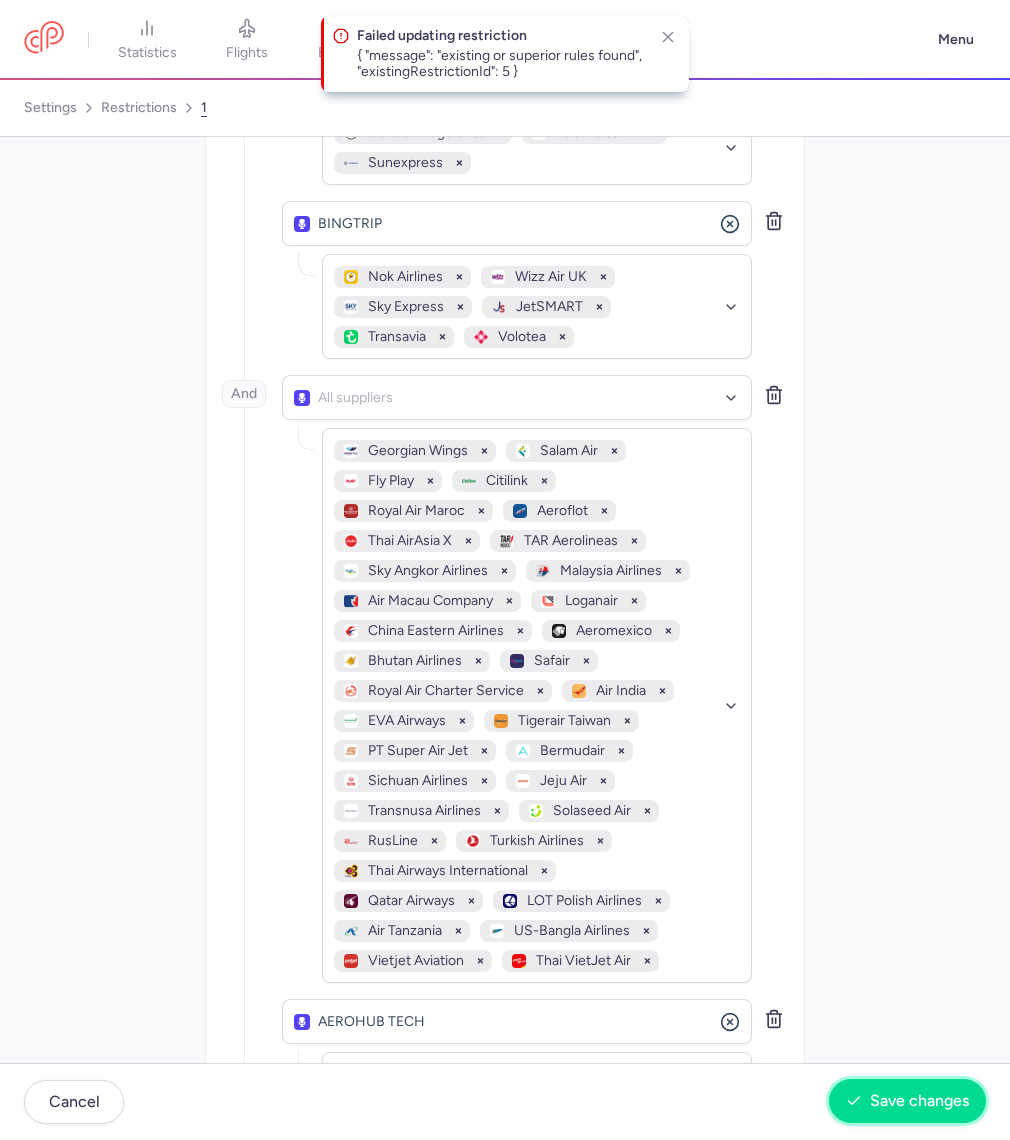 click on "Save changes" 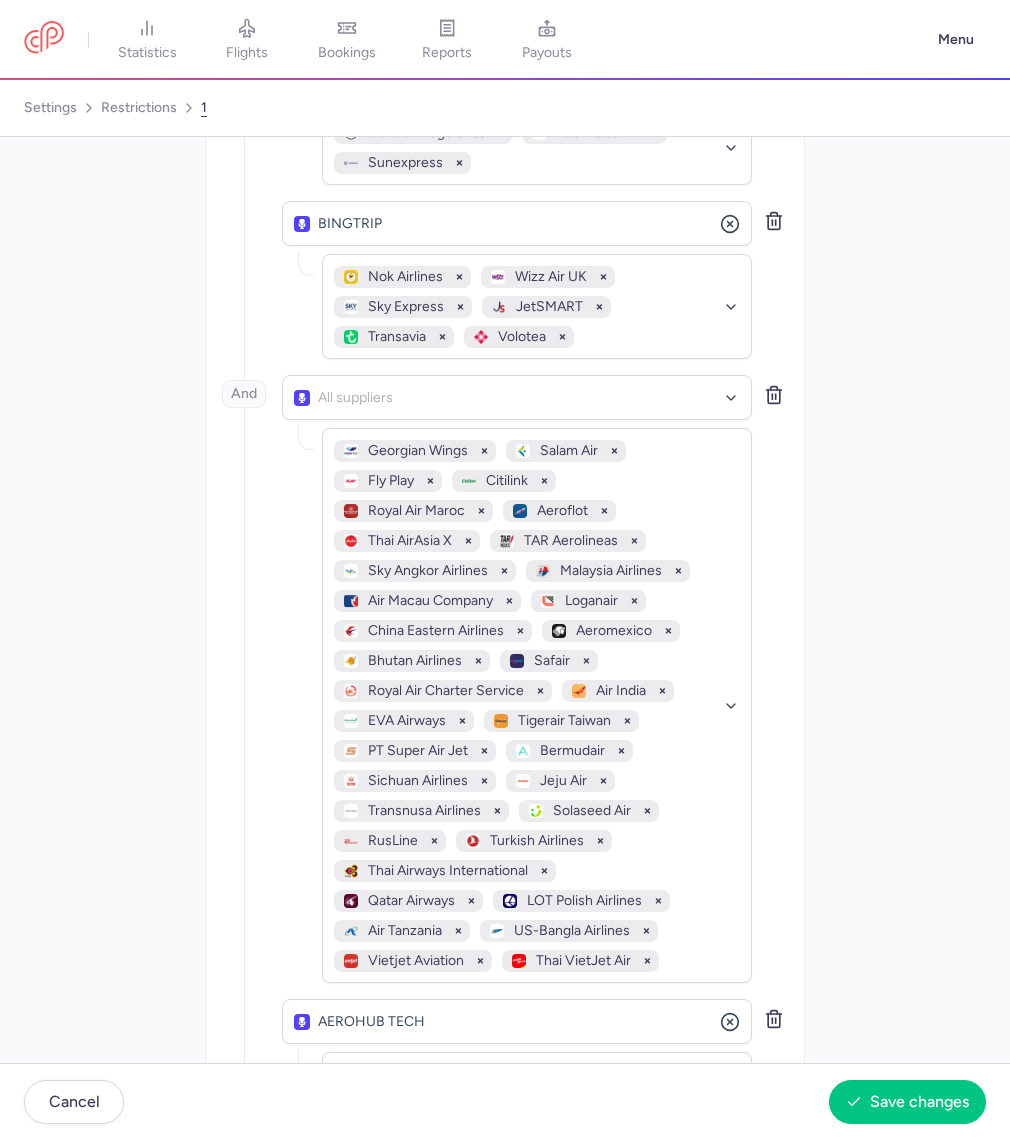 click on "Distribution Please create a new restriction for different distribution parameters  TRAVELFUSION LTD [API] No elements found. Consider changing the search query. Type an organization name edreams No elements found. Consider changing the search query. Type customer name... Inventory Select the suppliers and/or airlines you want to restrict And  DIDA TRAVEL No elements found. Consider changing the search query. Type an organization name  Middle East Airlines   Air Senegal   Azul Linhas Aereas Brasileiras   Jet2.com   Wings Air   Air Busan   Singapore Airlines   Air Transat   Wizz Air Malta   Transavia France   Batik Air   AirAsia X   Skymark Airlines   Royal Jordanian   AirAsia Cambodia   British Airways   Air Europa   Air Arabia Maroc   Air Serbia   Air Do   Flybondi   Star Peru   Olympic Air   Japan Airlines   Tunisair   Air India Express   El Al Israel Airlines   Aegean Airlines   JetSMART   Scandinavian Airlines   TUIfly Belgium  No elements found. Consider changing the search query.  HK RAMBLE  Flydubai" at bounding box center [505, 247] 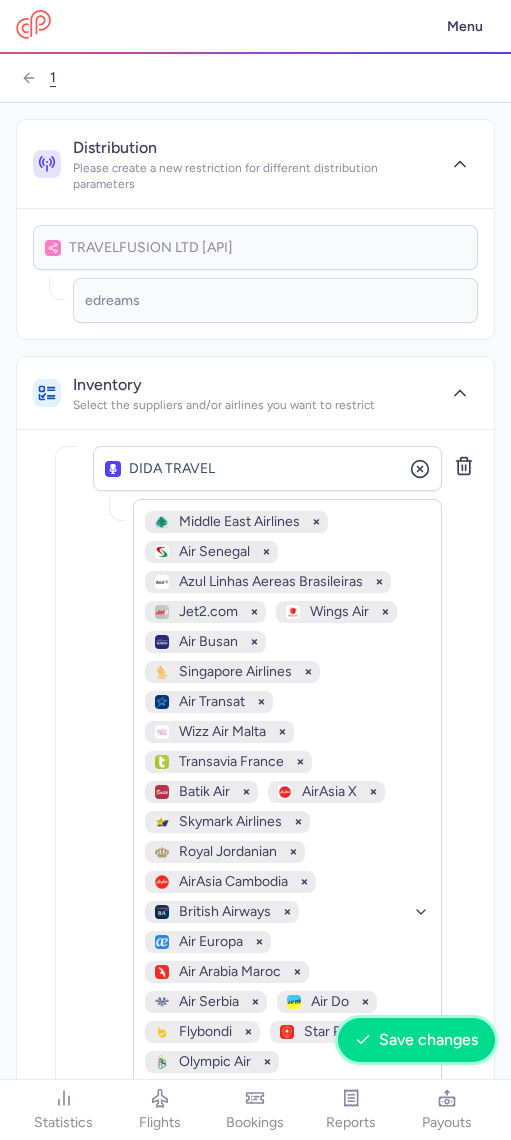 click on "Save changes" at bounding box center [428, 1040] 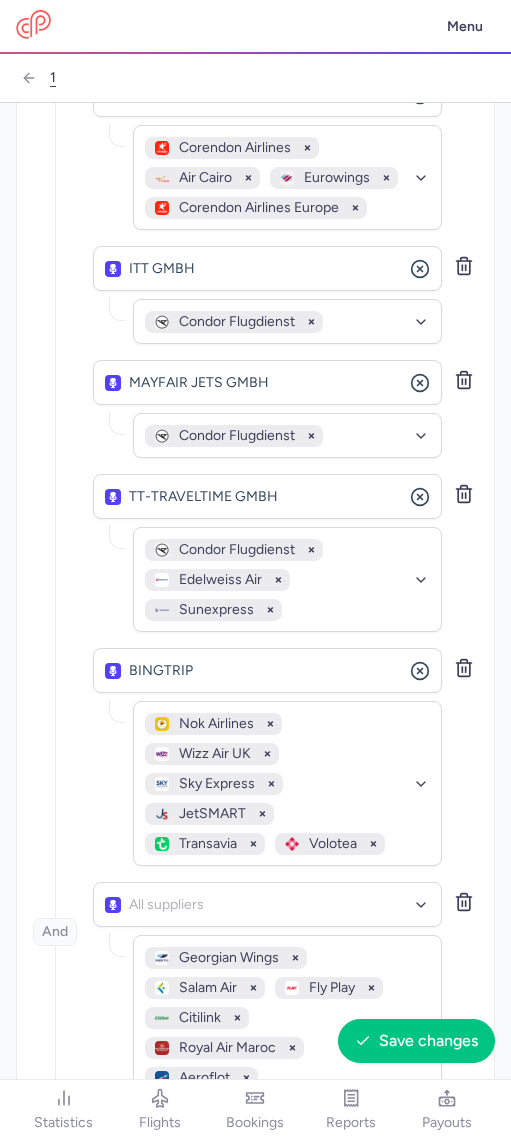 scroll, scrollTop: 1768, scrollLeft: 0, axis: vertical 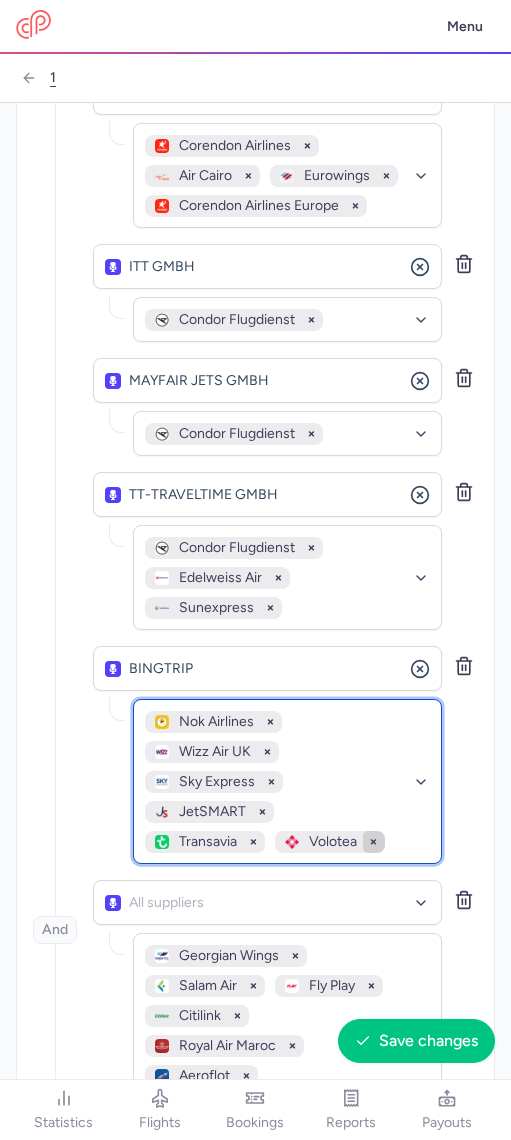 click at bounding box center [374, 842] 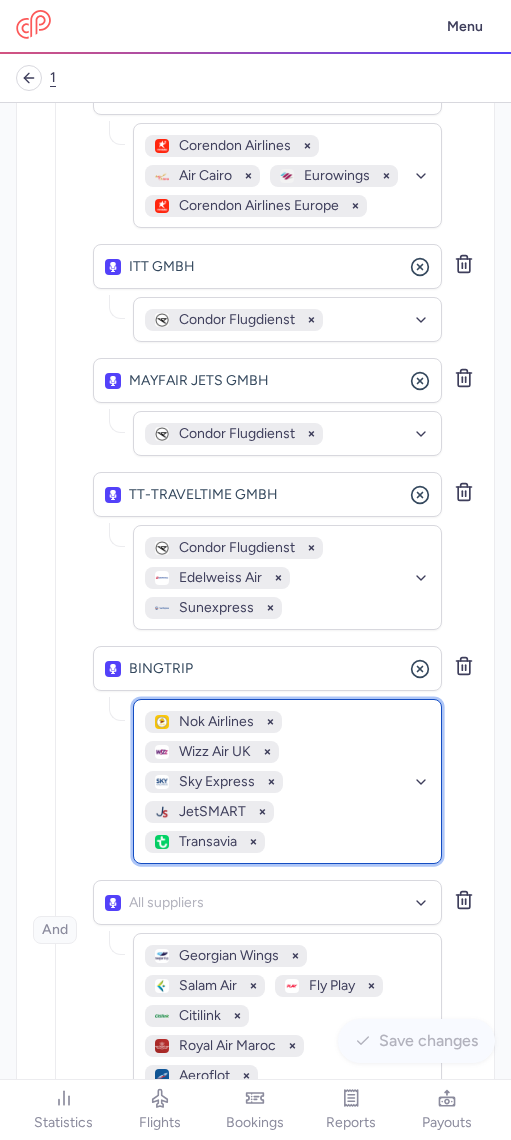 click 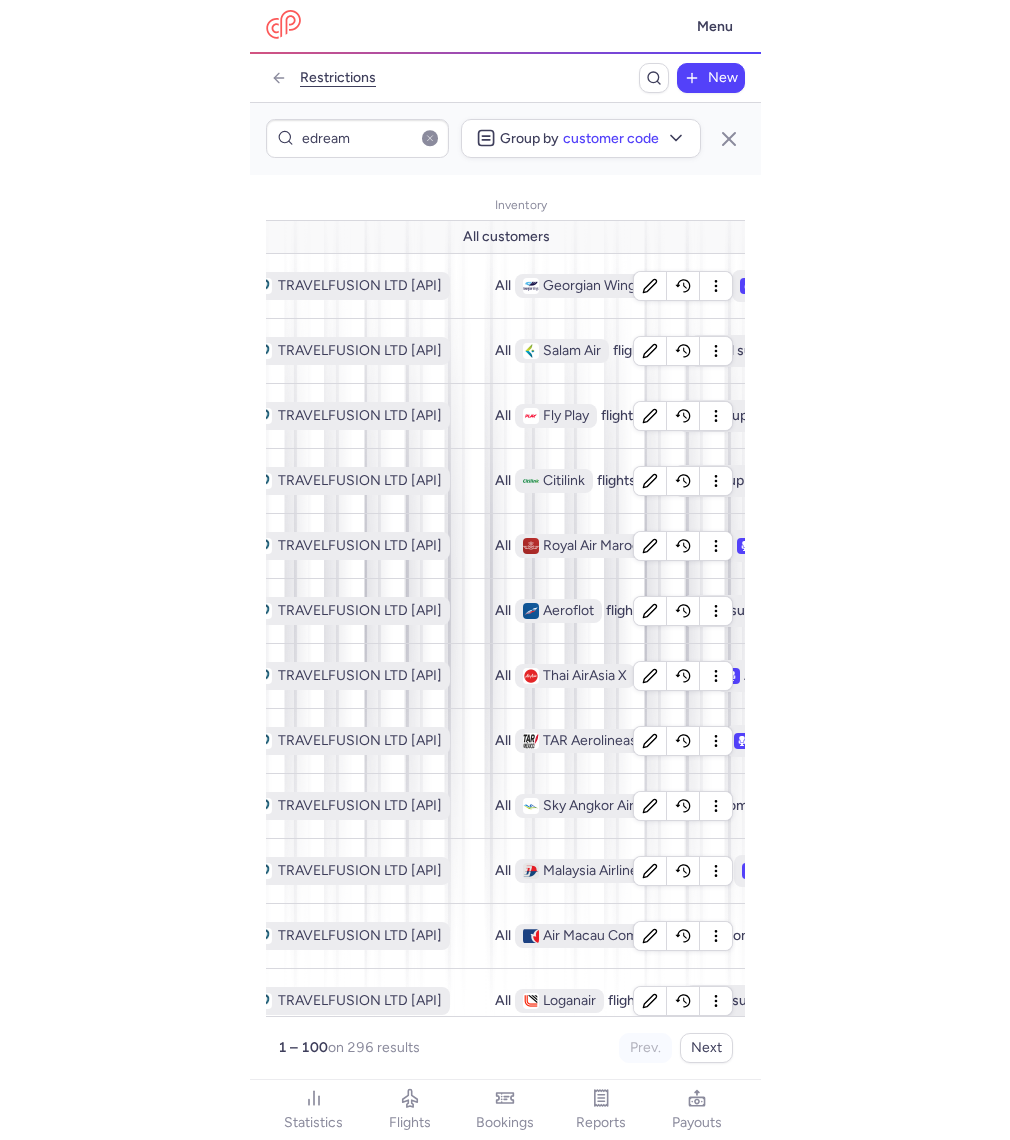 scroll, scrollTop: 0, scrollLeft: 210, axis: horizontal 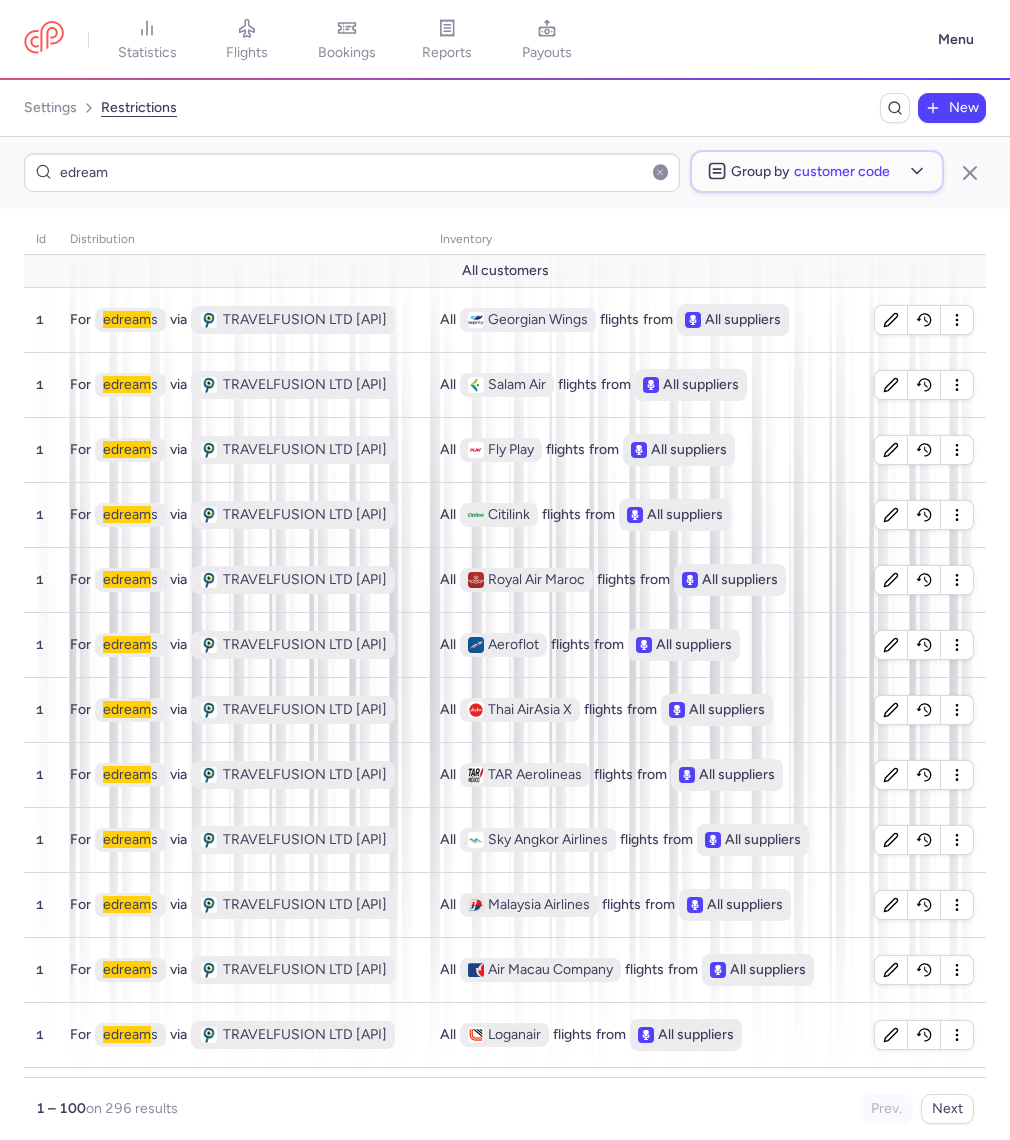 click on "Group by  Customer code" 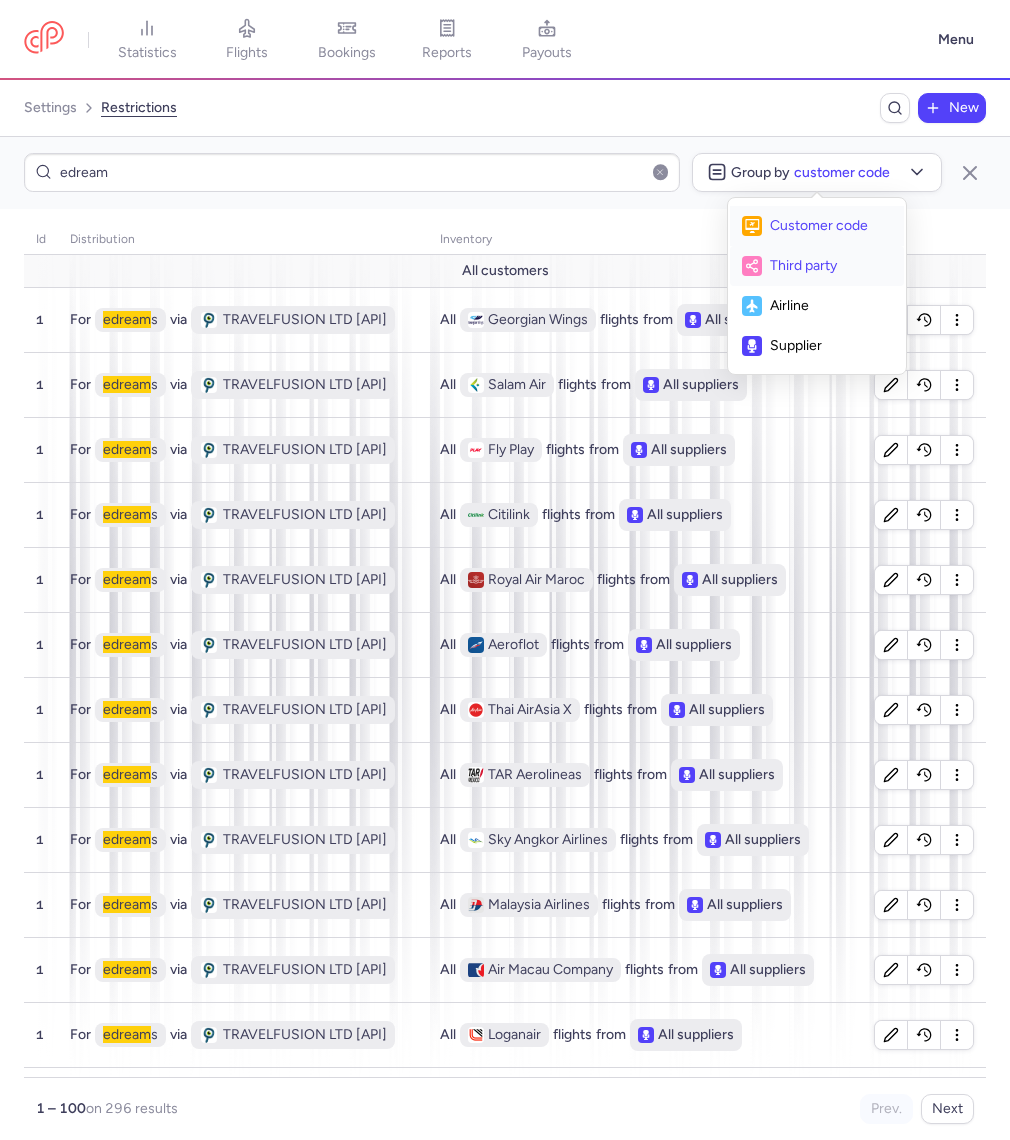 click on "Third party" at bounding box center [831, 266] 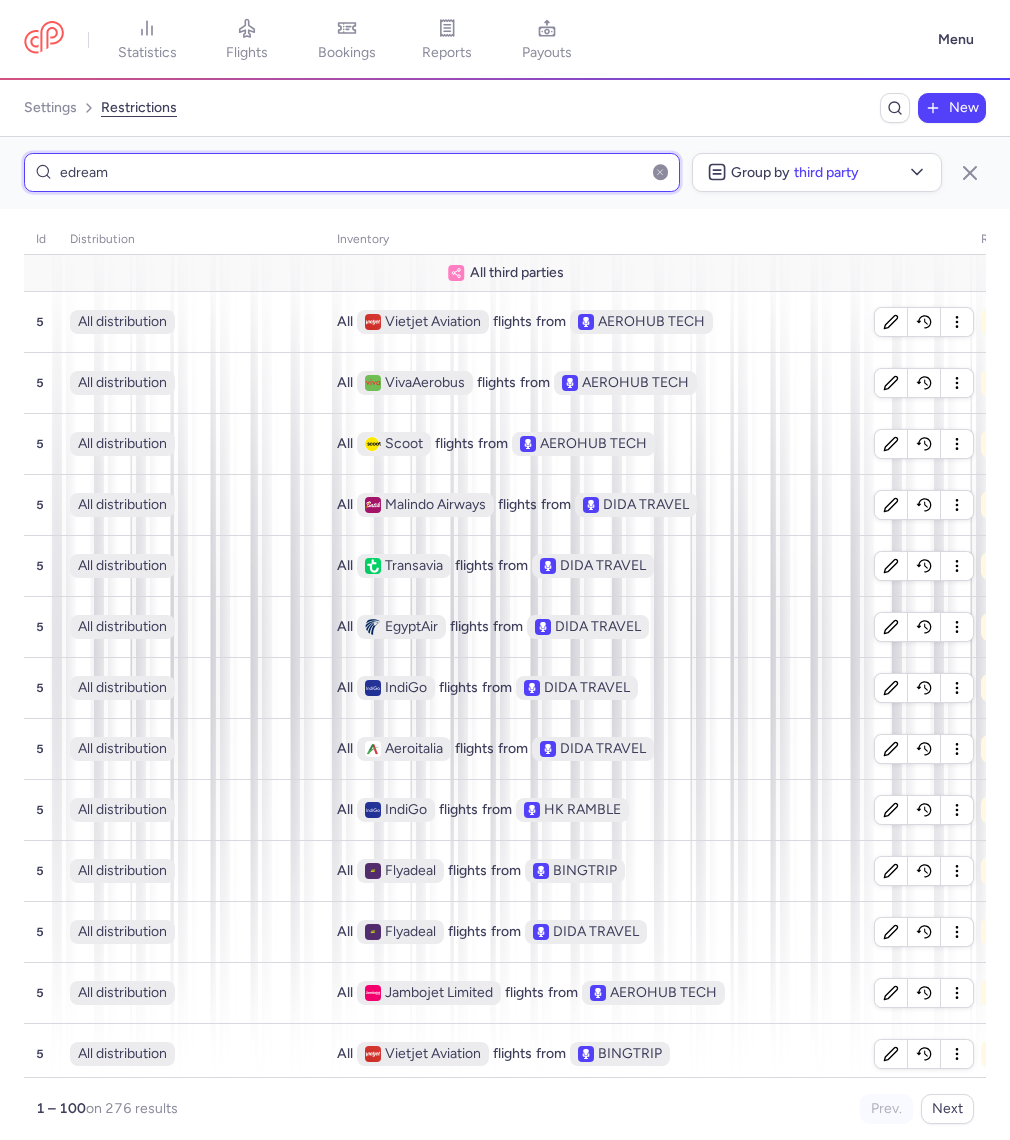 click on "edream" at bounding box center (352, 172) 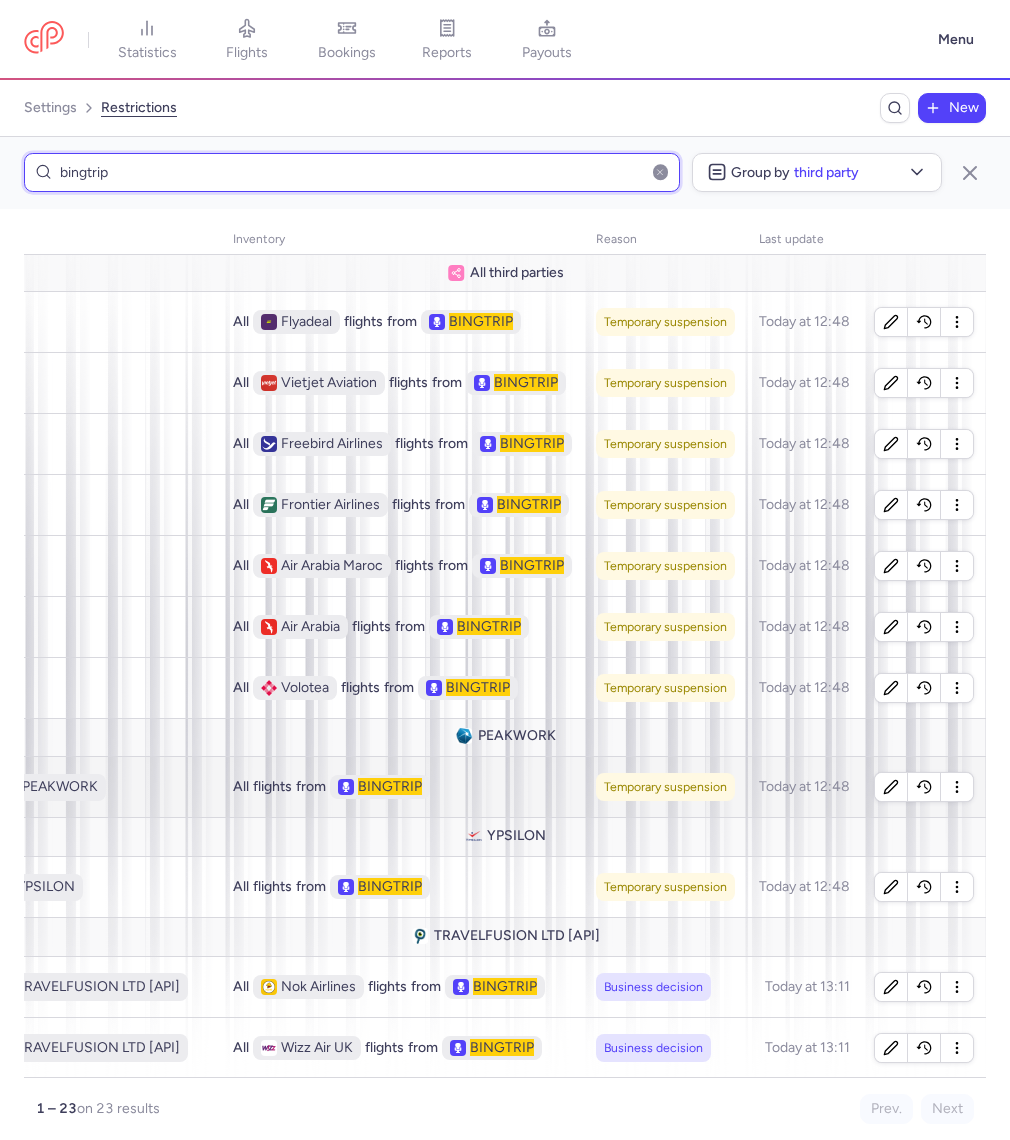 scroll, scrollTop: 0, scrollLeft: 0, axis: both 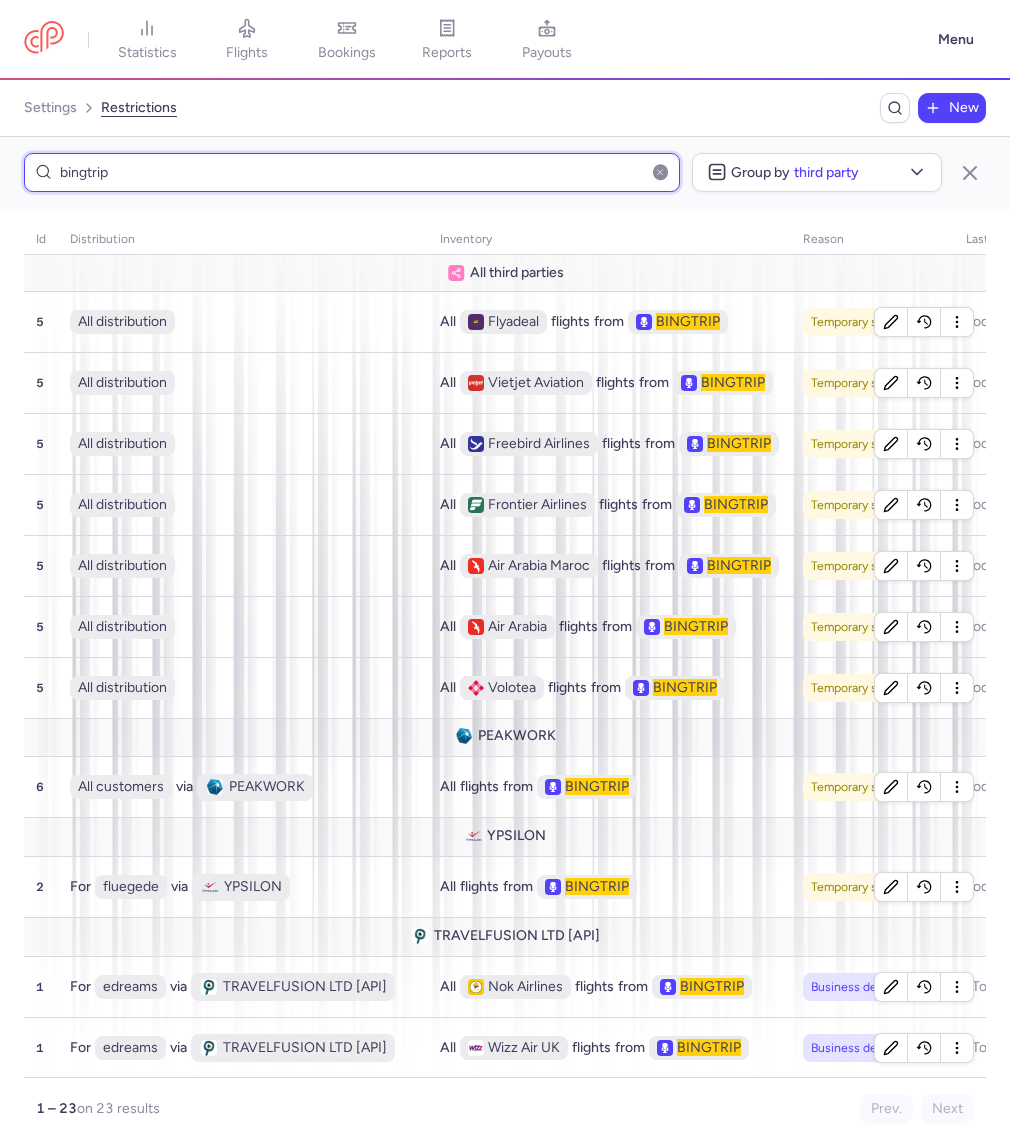 type on "bingtrip" 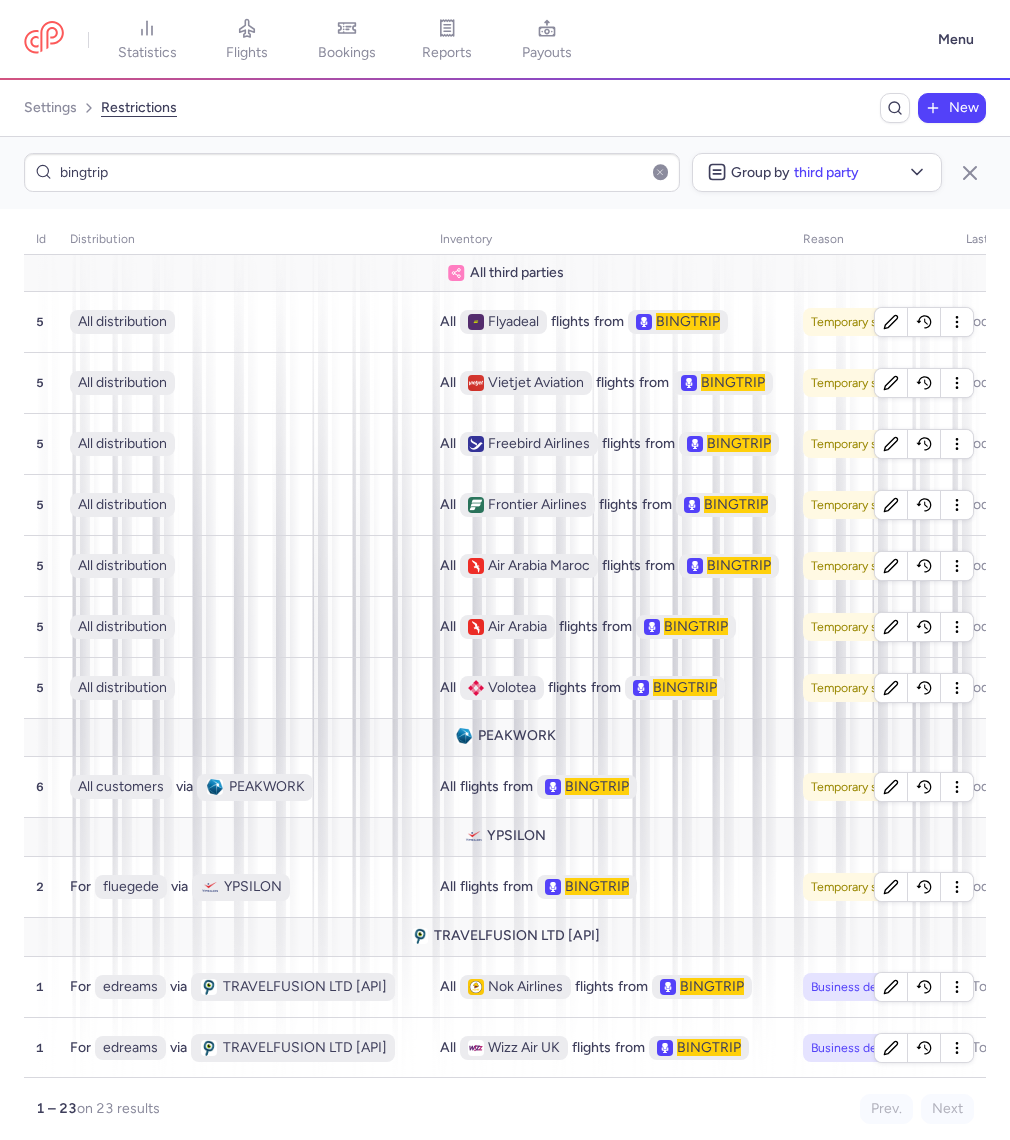 click at bounding box center [661, 172] 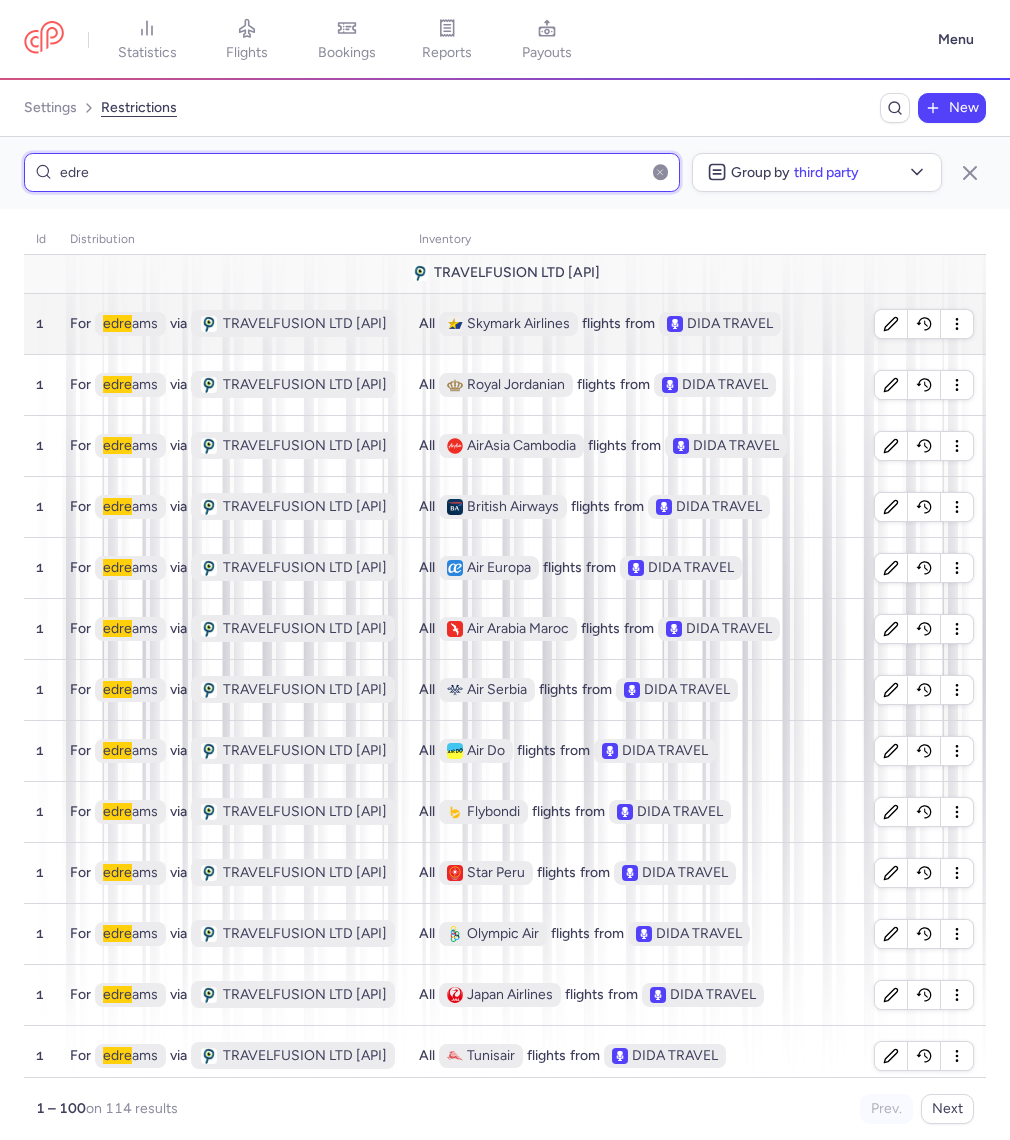 type on "edre" 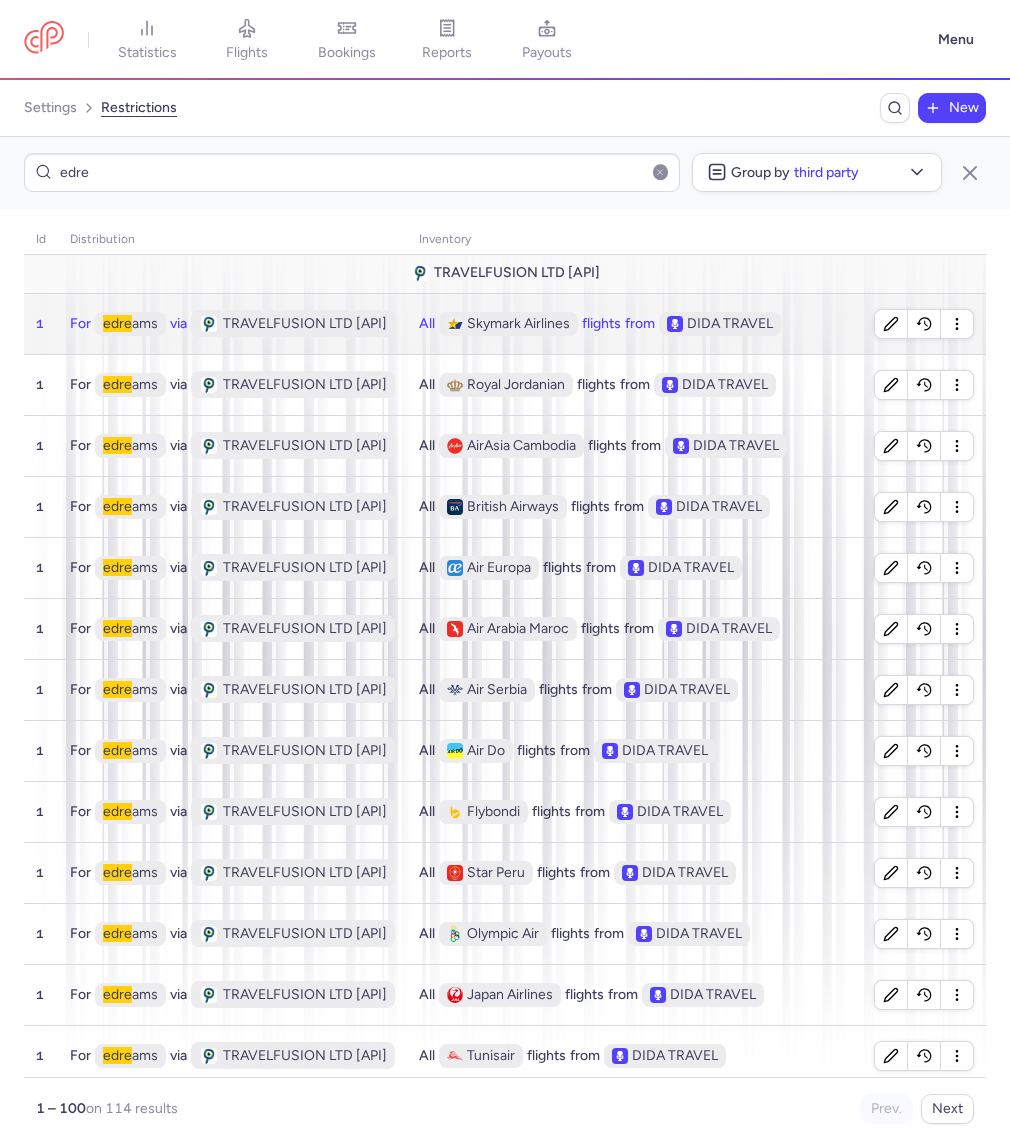 click on "TRAVELFUSION LTD [API]" 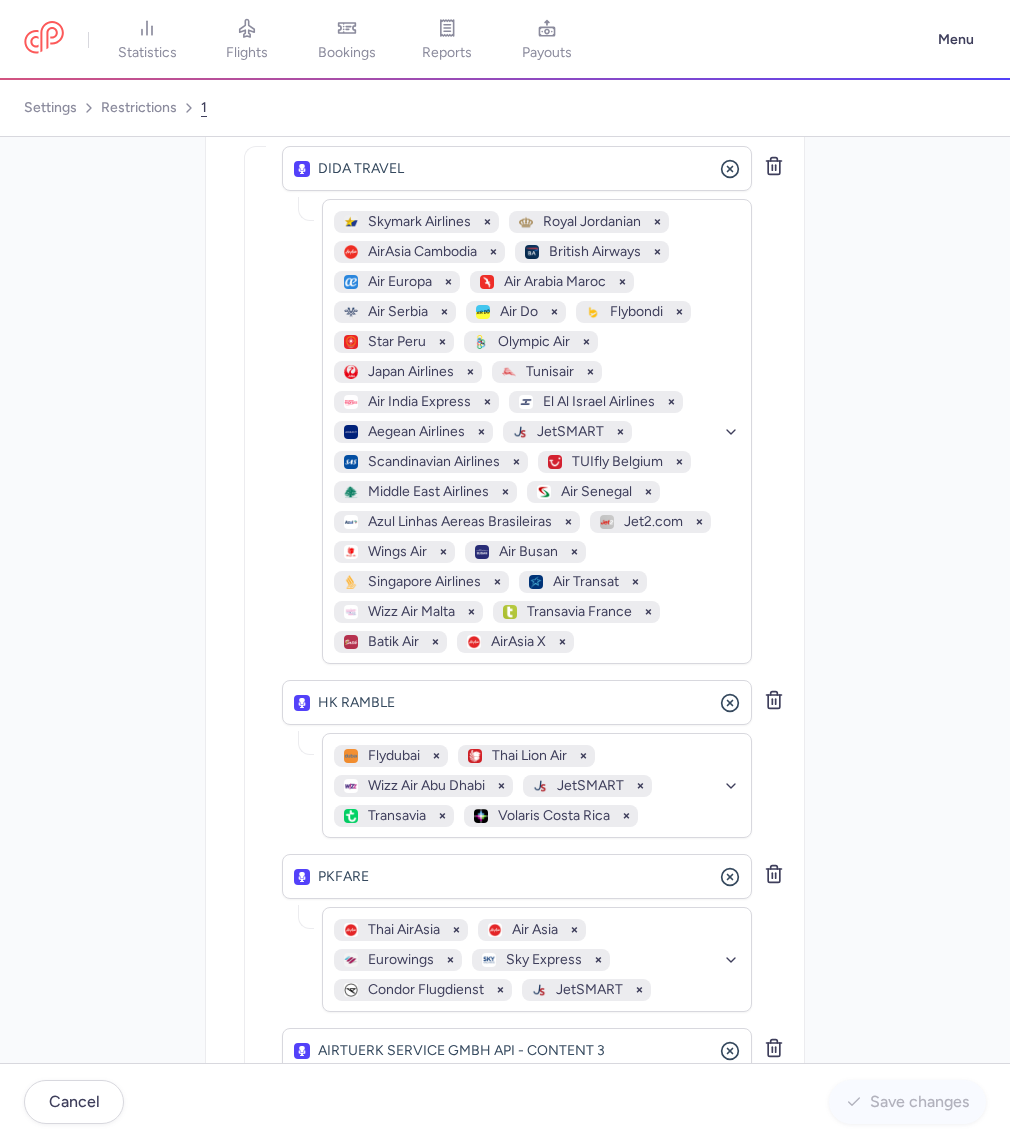 scroll, scrollTop: 340, scrollLeft: 0, axis: vertical 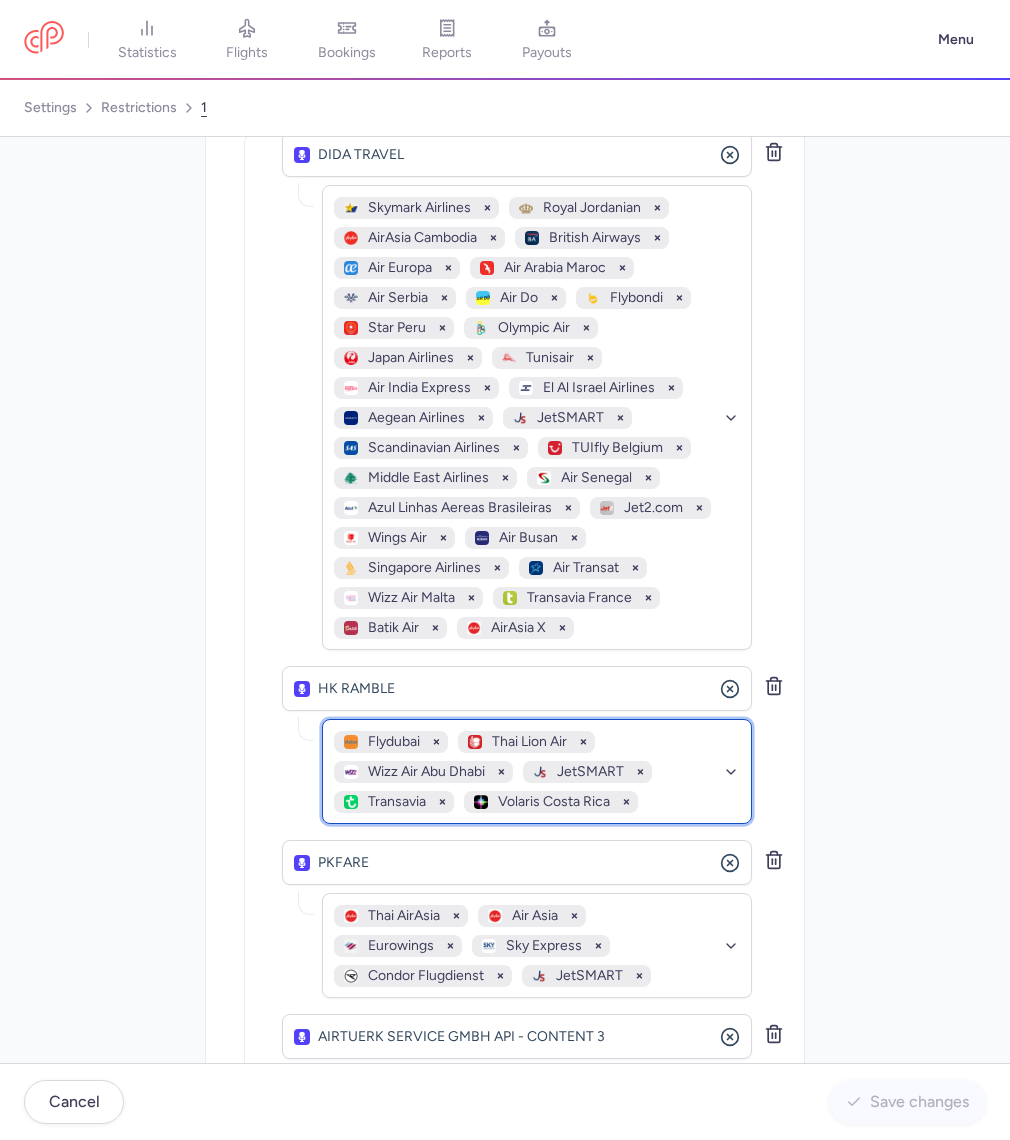 click on "Flydubai   Thai Lion Air   Wizz Air Abu Dhabi   JetSMART   Transavia   Volaris Costa Rica" 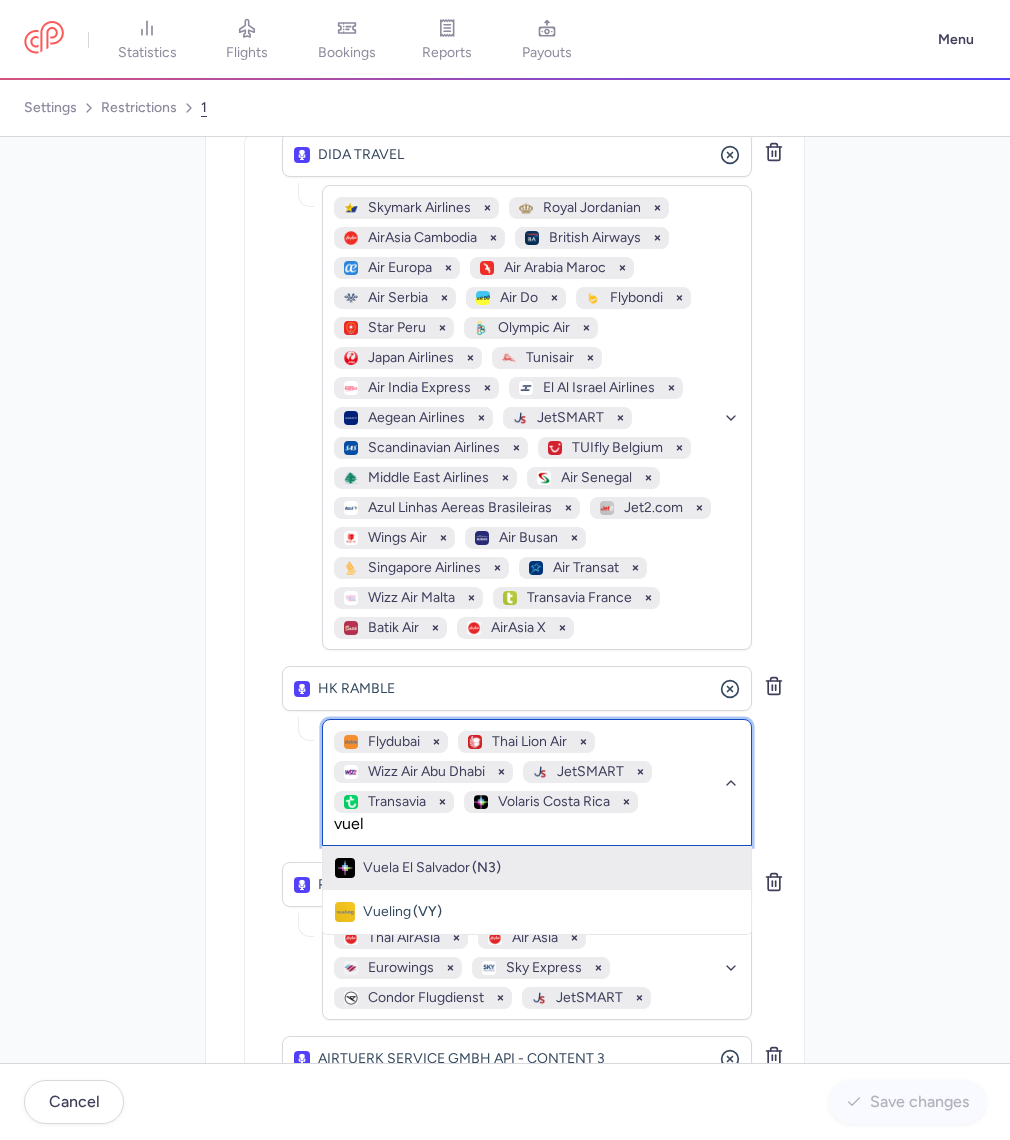 type on "vuela" 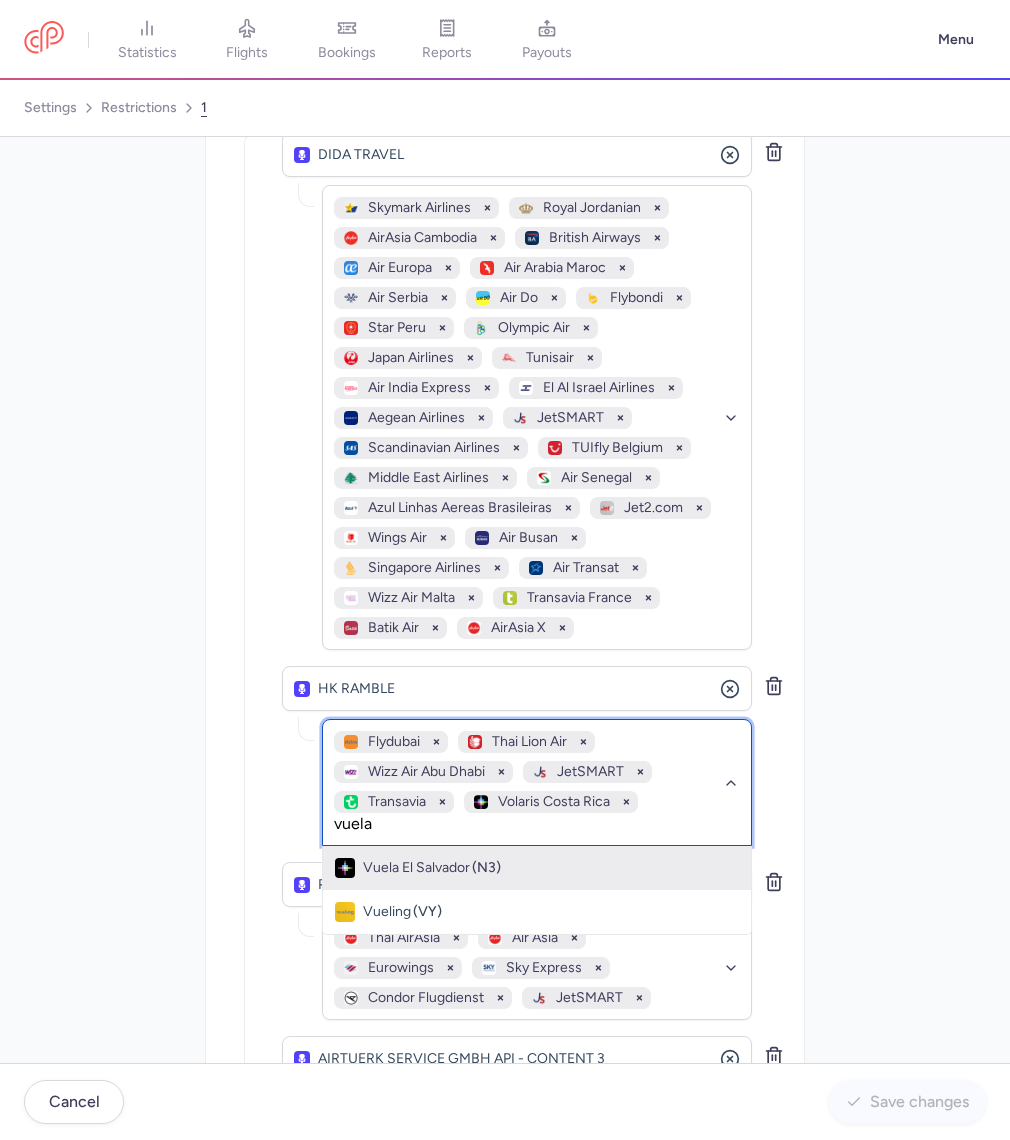 click on "Vuela El Salvador (N3)" 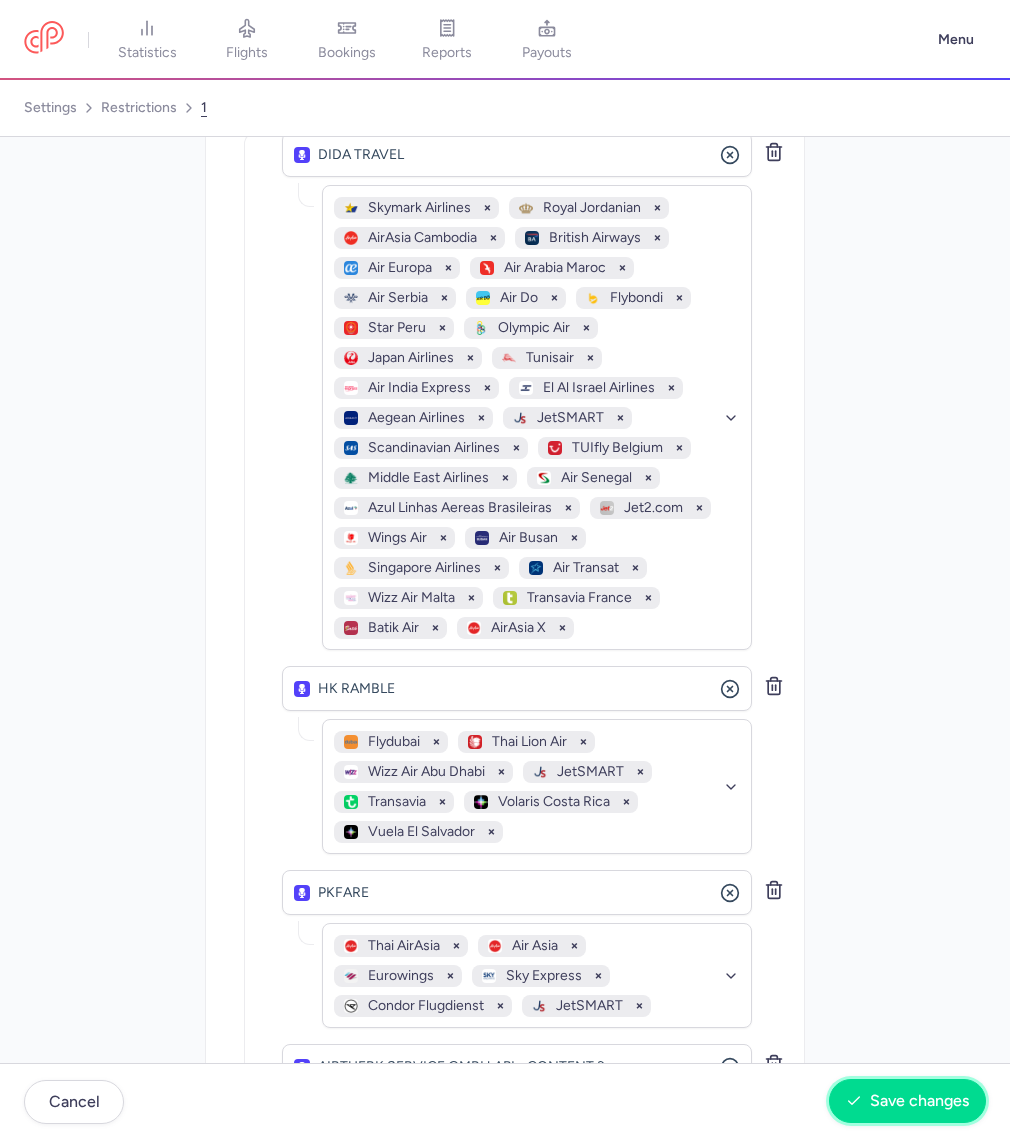 click on "Save changes" at bounding box center (919, 1101) 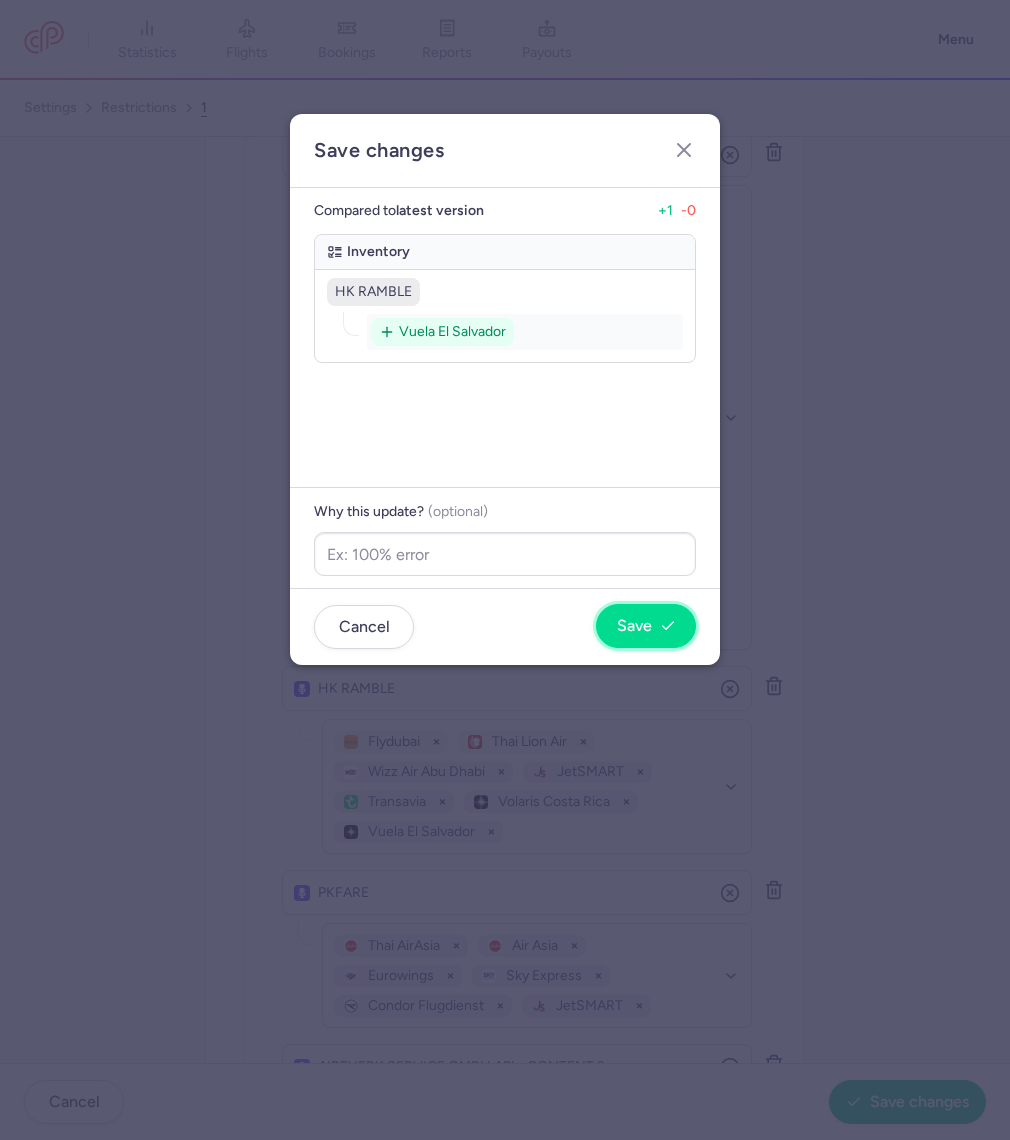 click 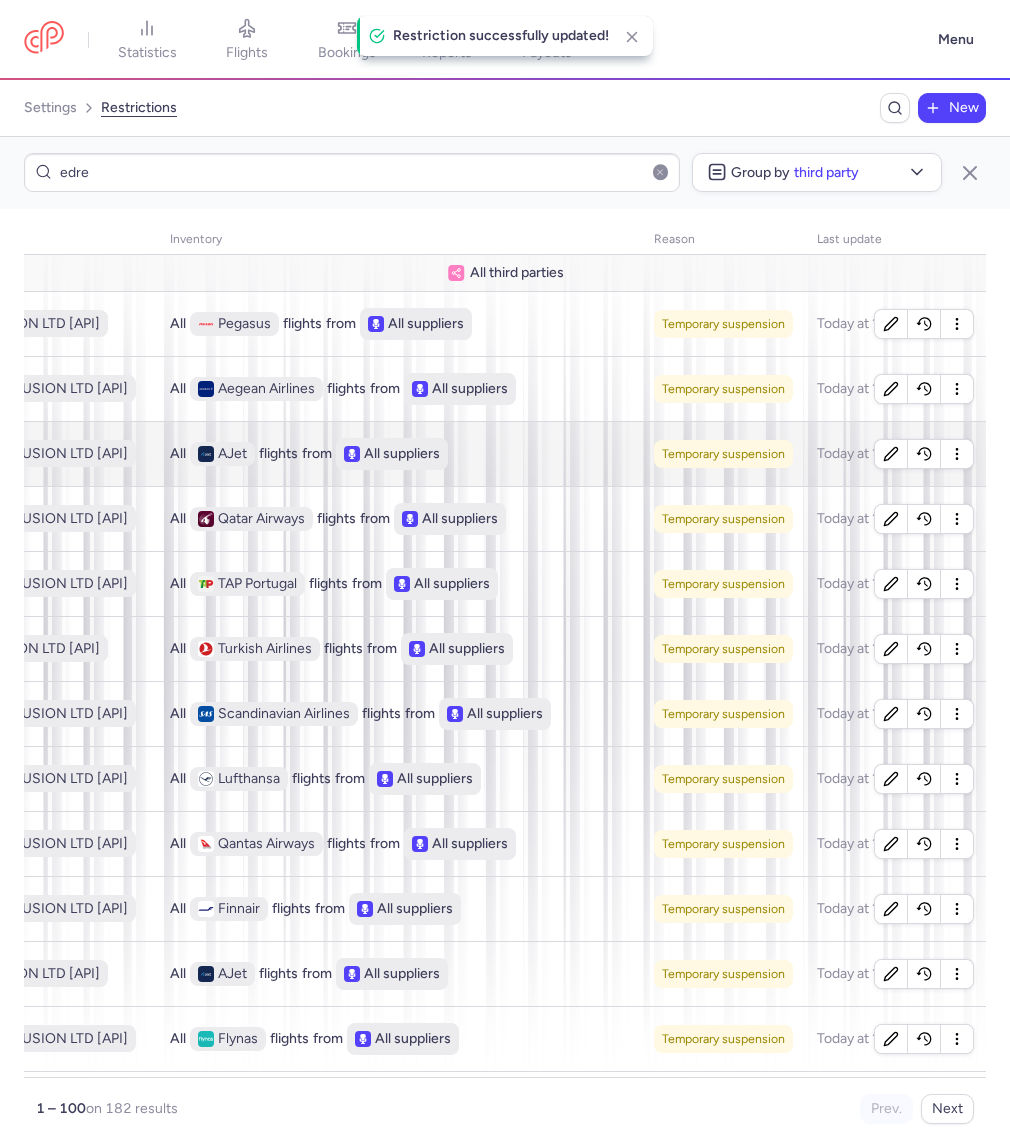 scroll, scrollTop: 0, scrollLeft: 331, axis: horizontal 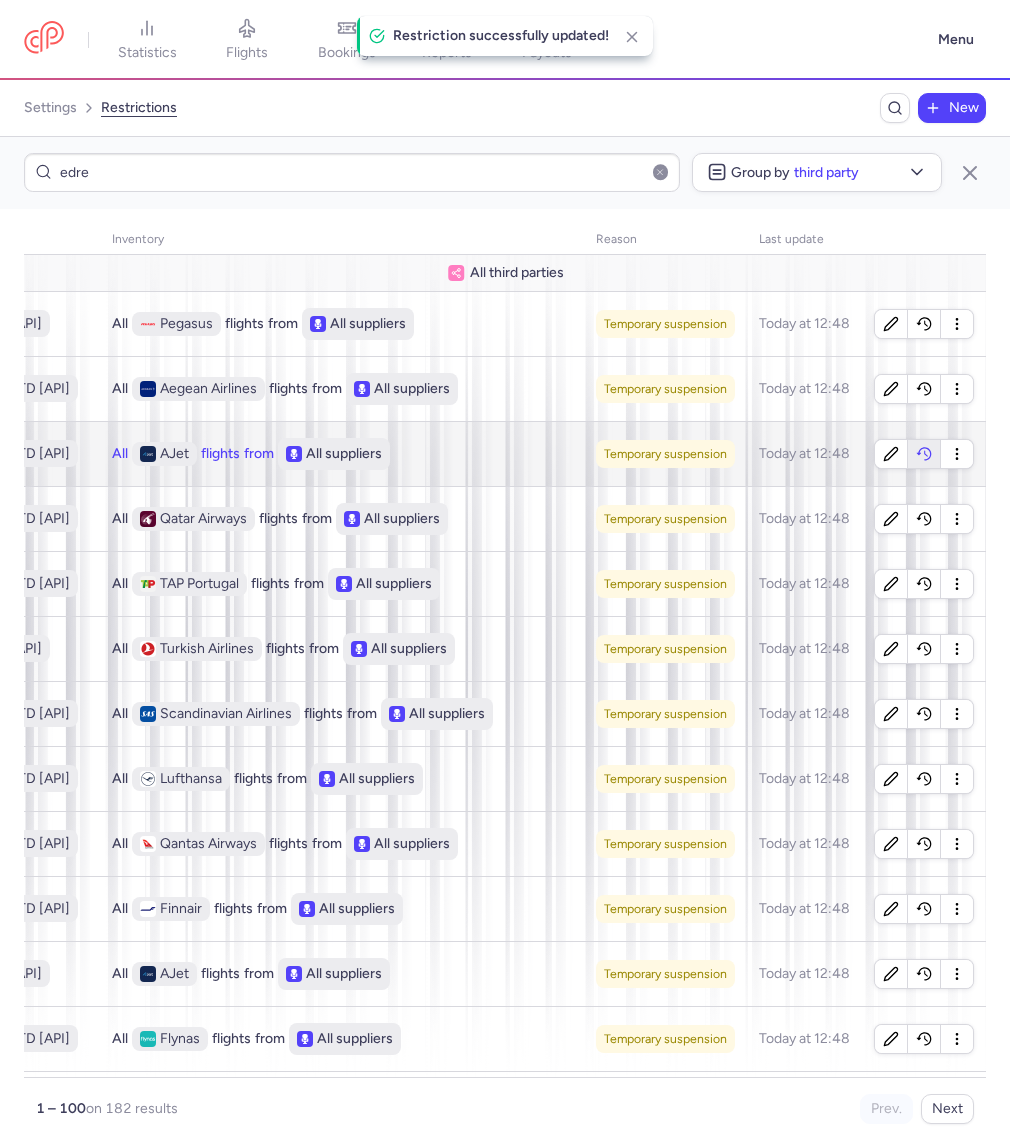 click 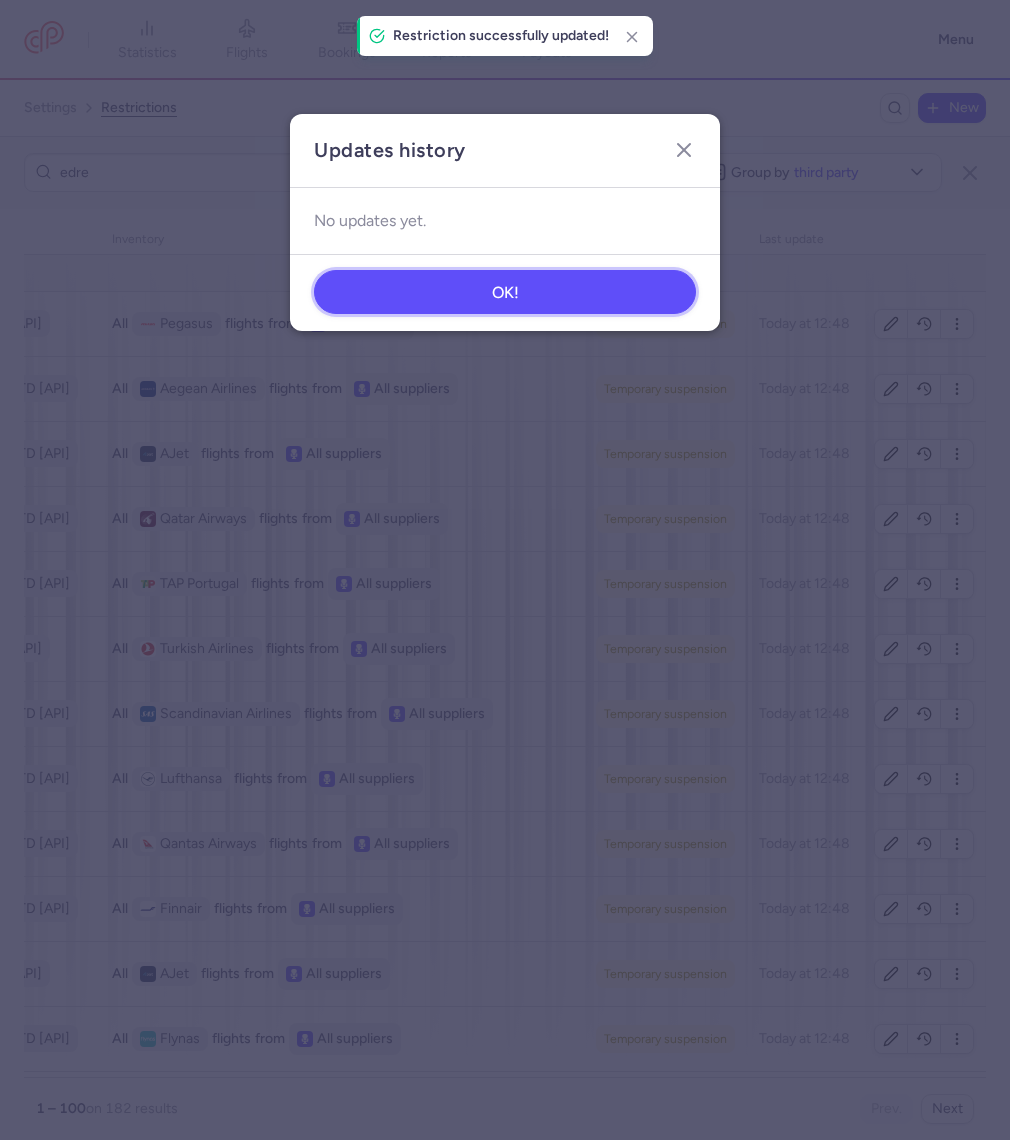 click on "OK!" 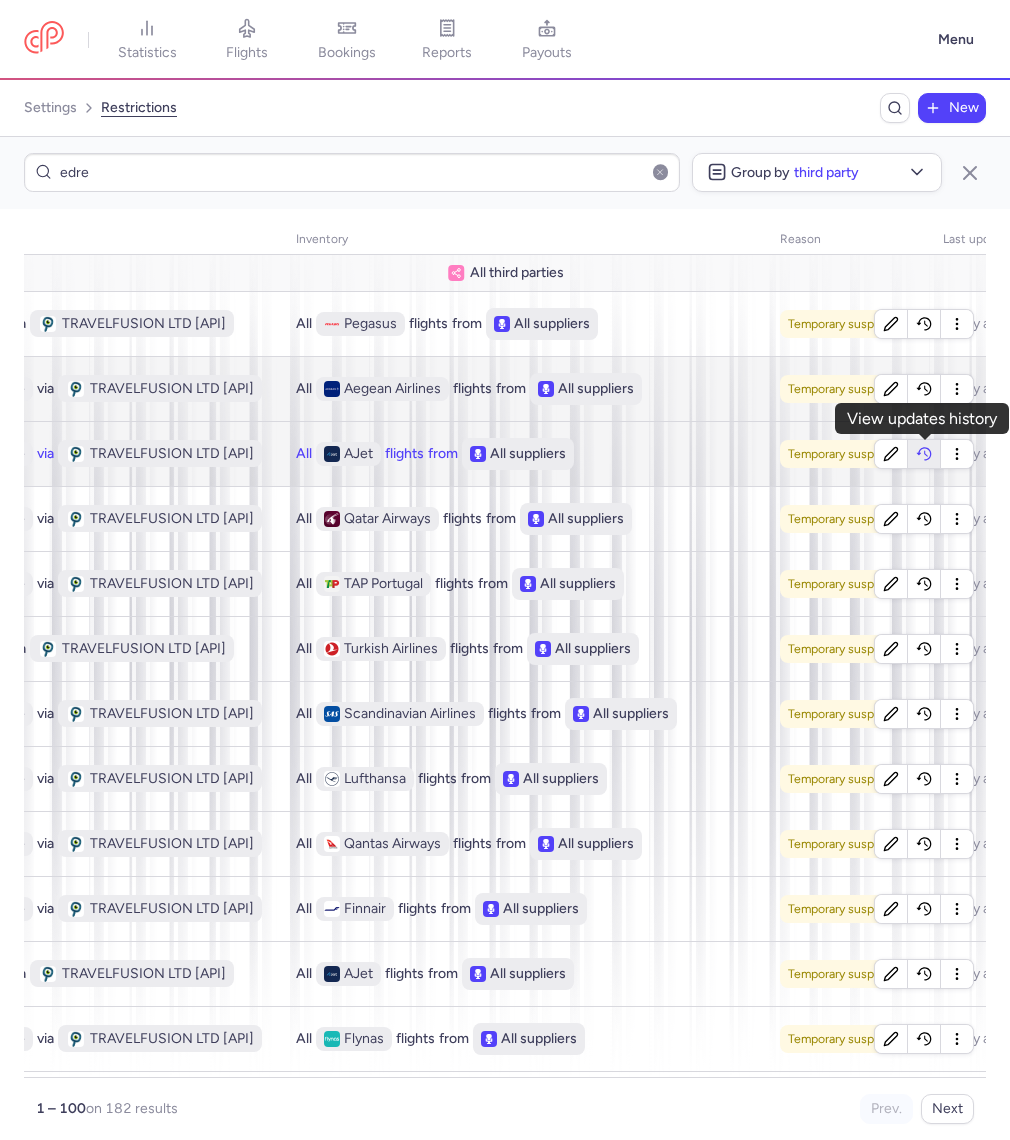 scroll, scrollTop: 0, scrollLeft: 0, axis: both 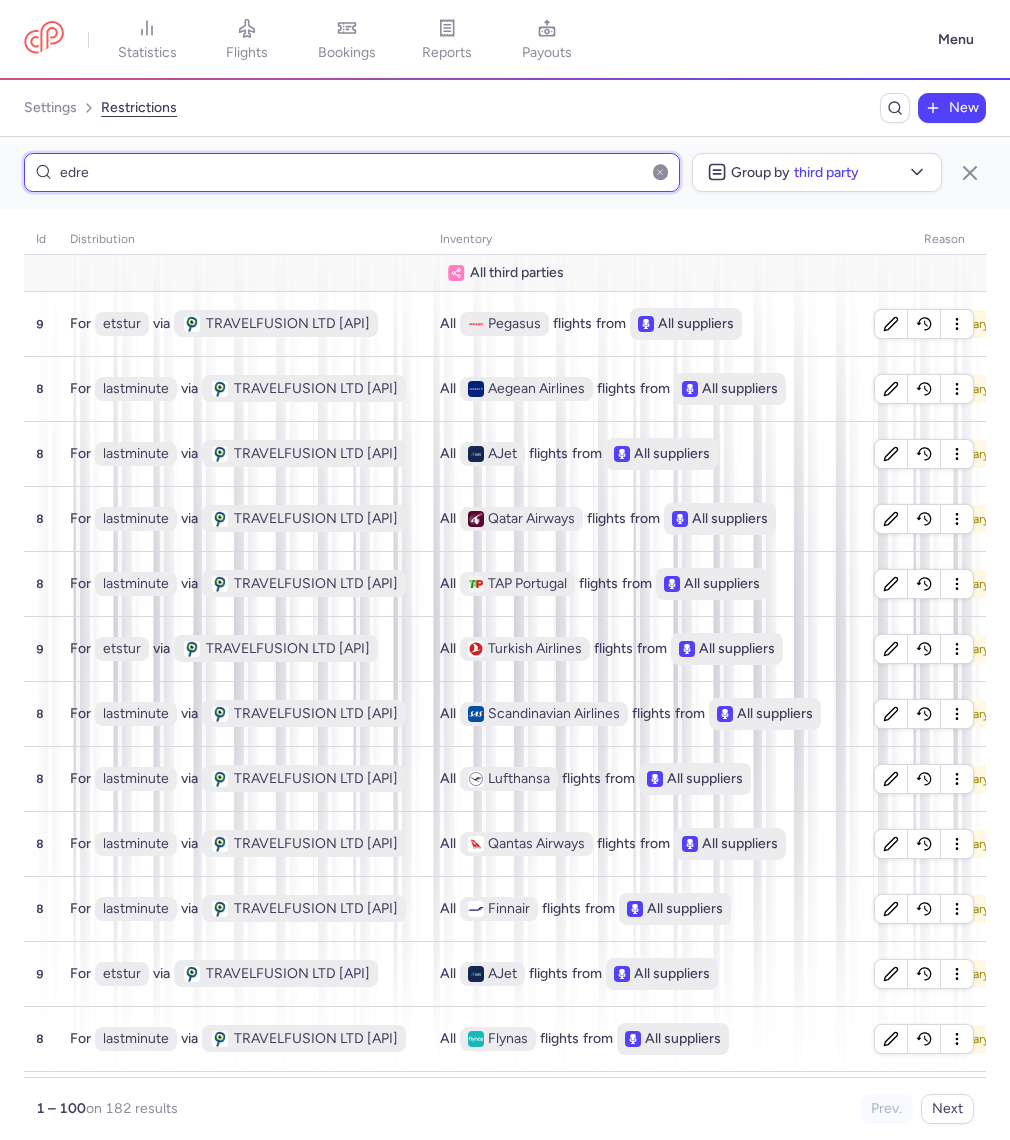 click on "edre" at bounding box center [352, 172] 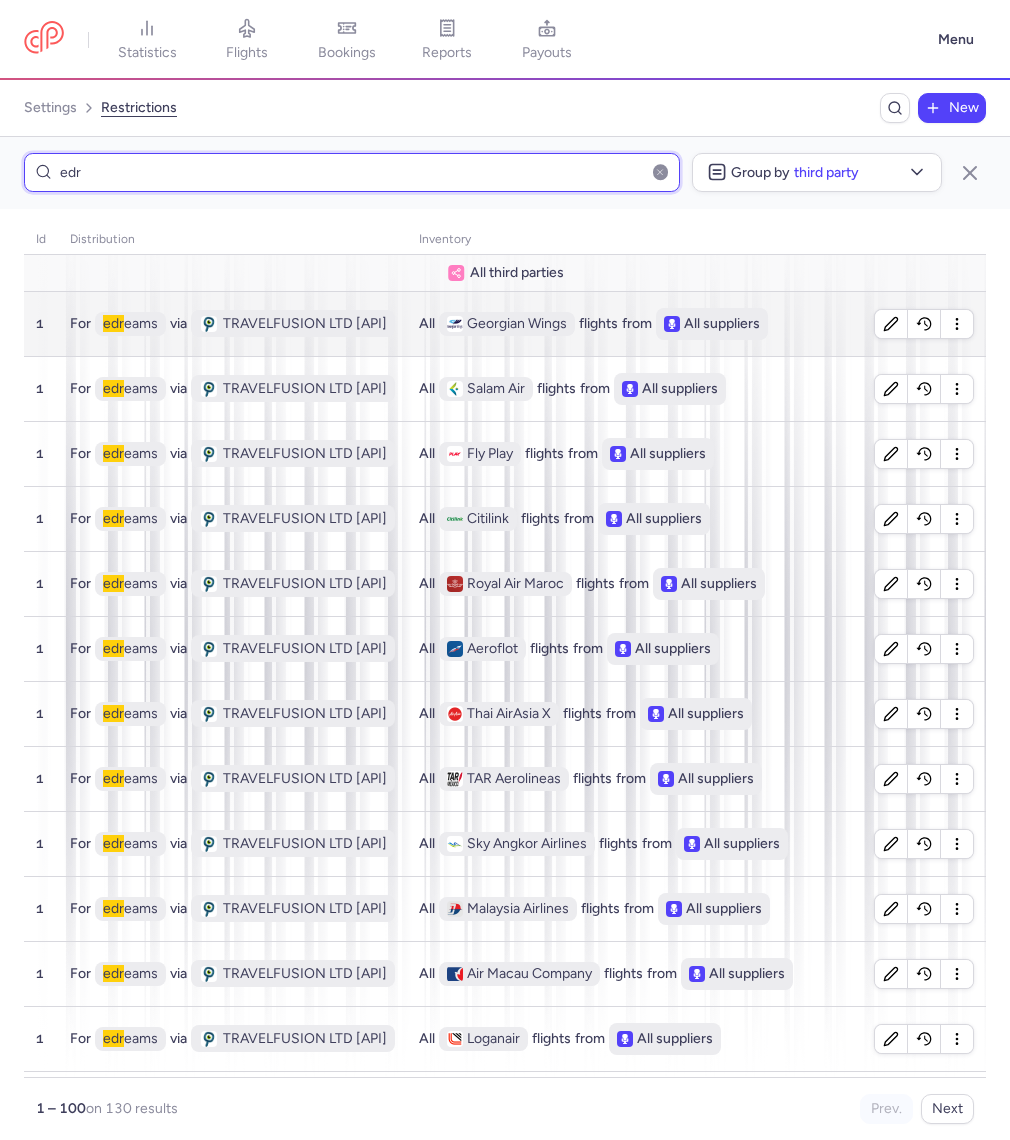 type on "edr" 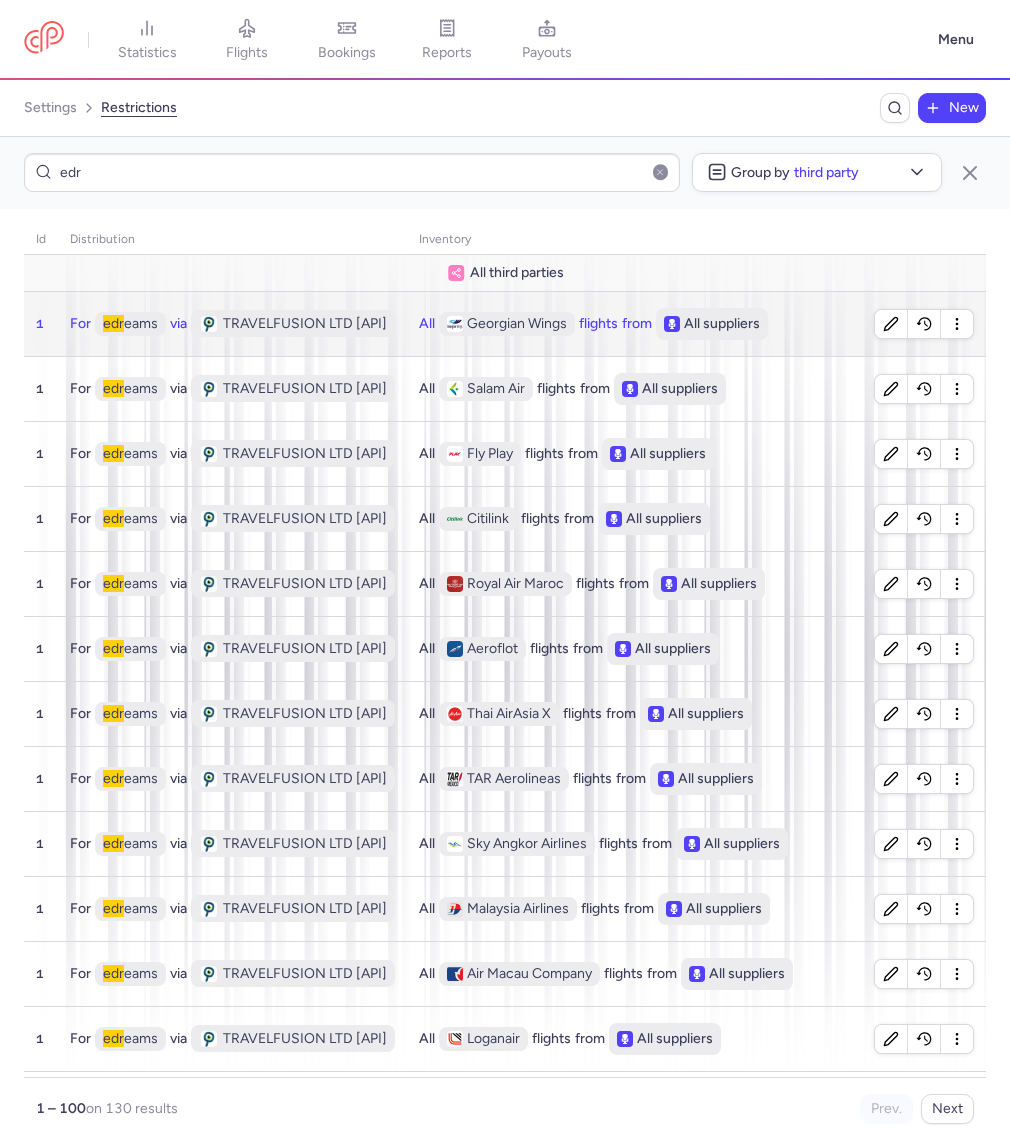 click on "For edr eams via TRAVELFUSION LTD [API]" 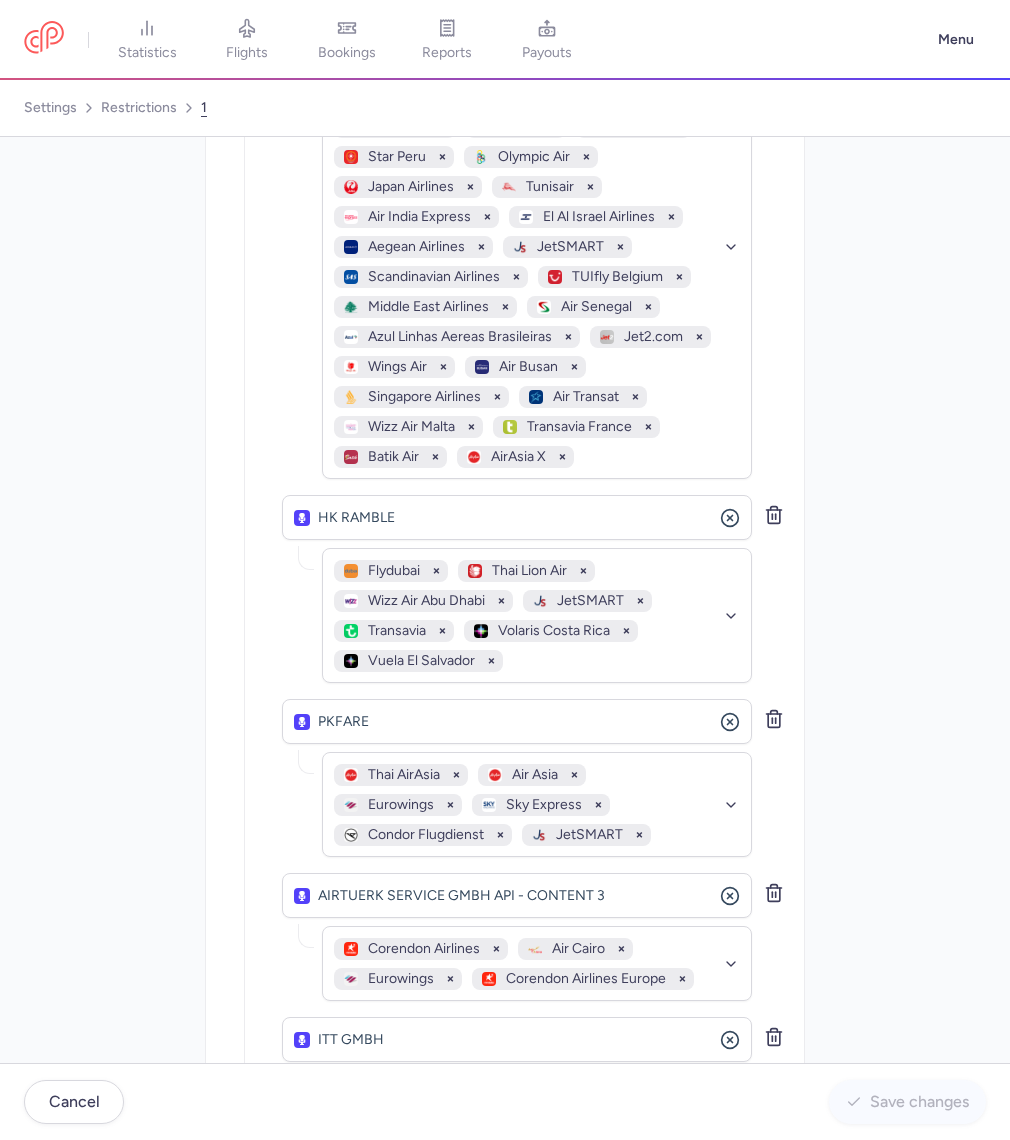 scroll, scrollTop: 509, scrollLeft: 0, axis: vertical 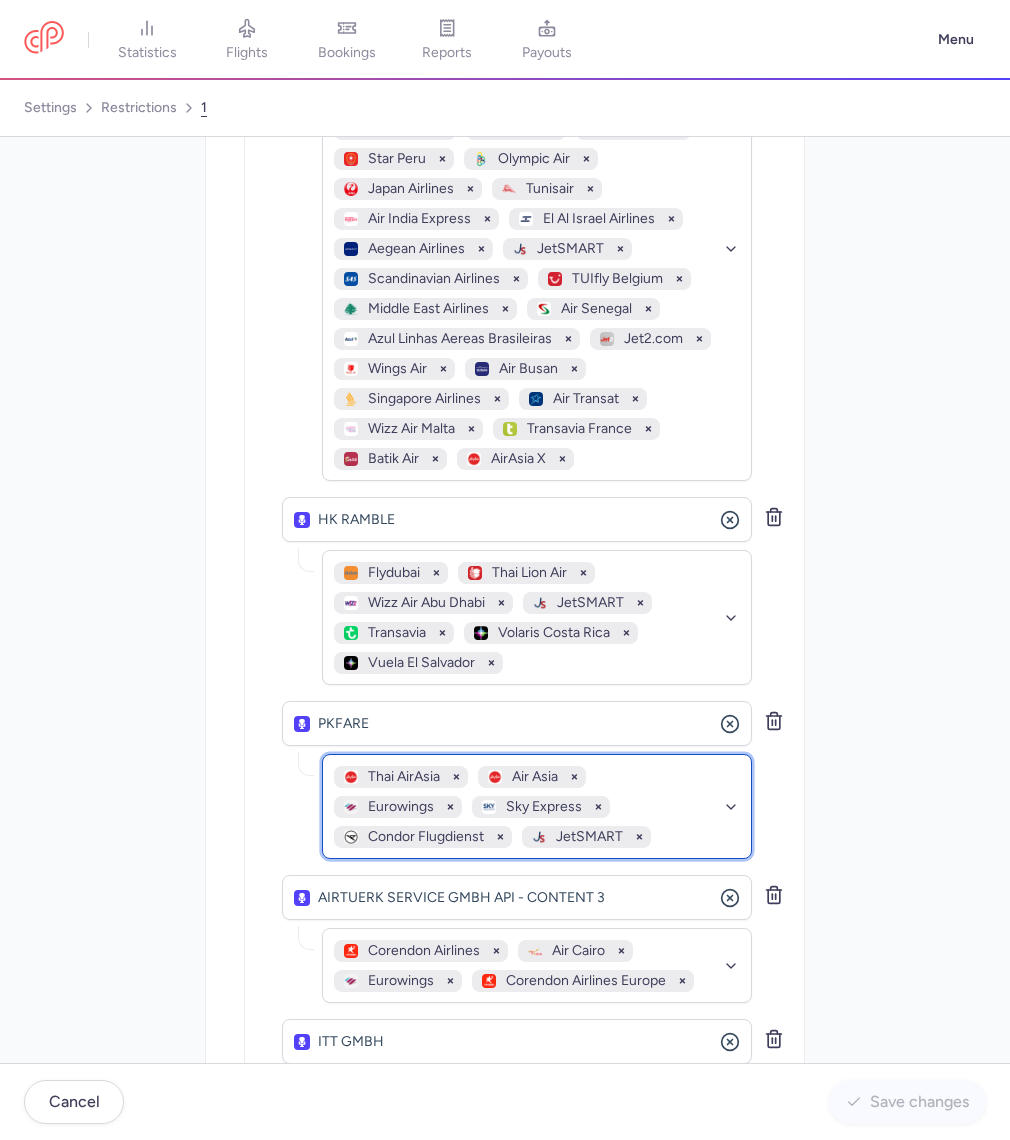 click on "Thai AirAsia   Air Asia   Eurowings   Sky Express   Condor Flugdienst   JetSMART" 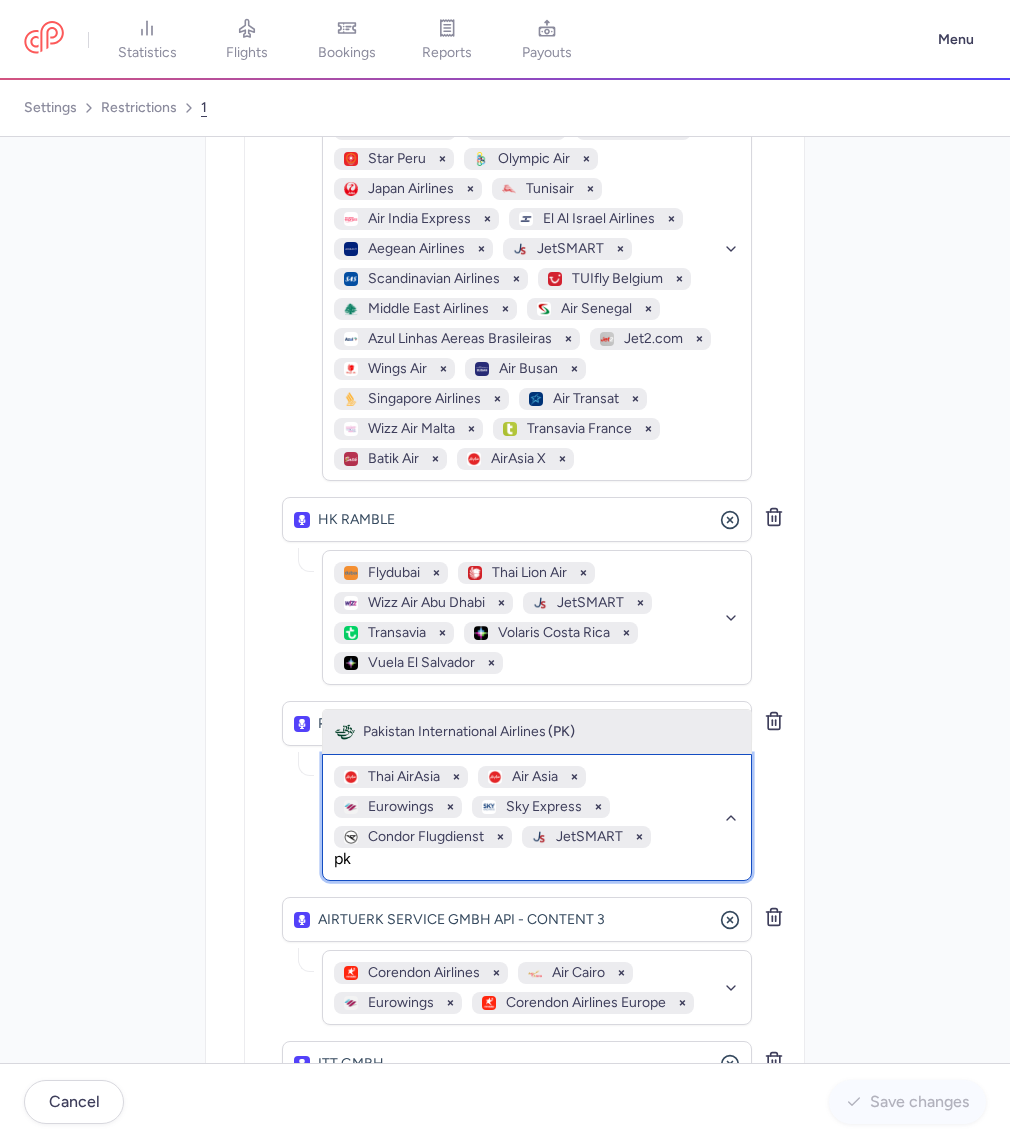 type on "p" 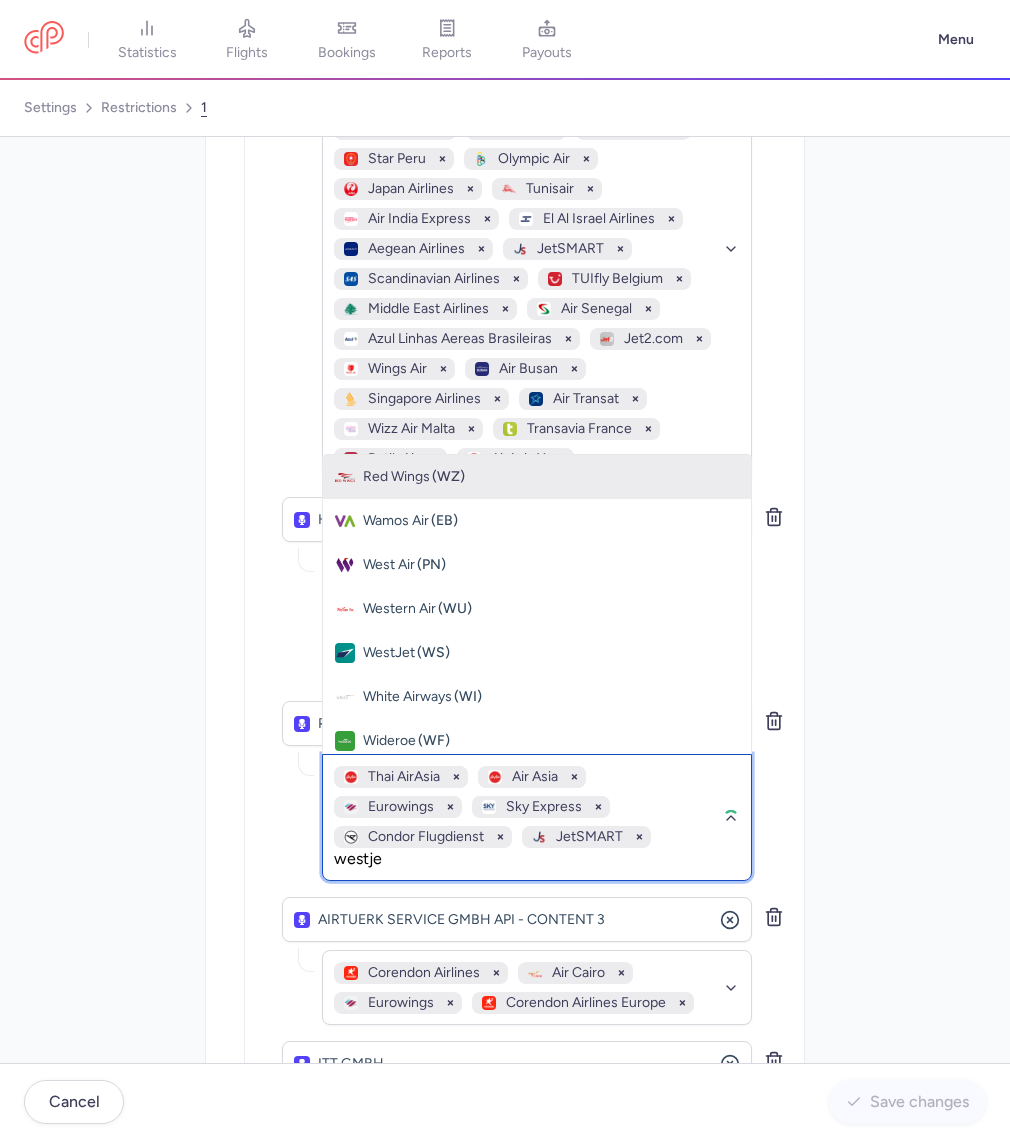 type on "westjet" 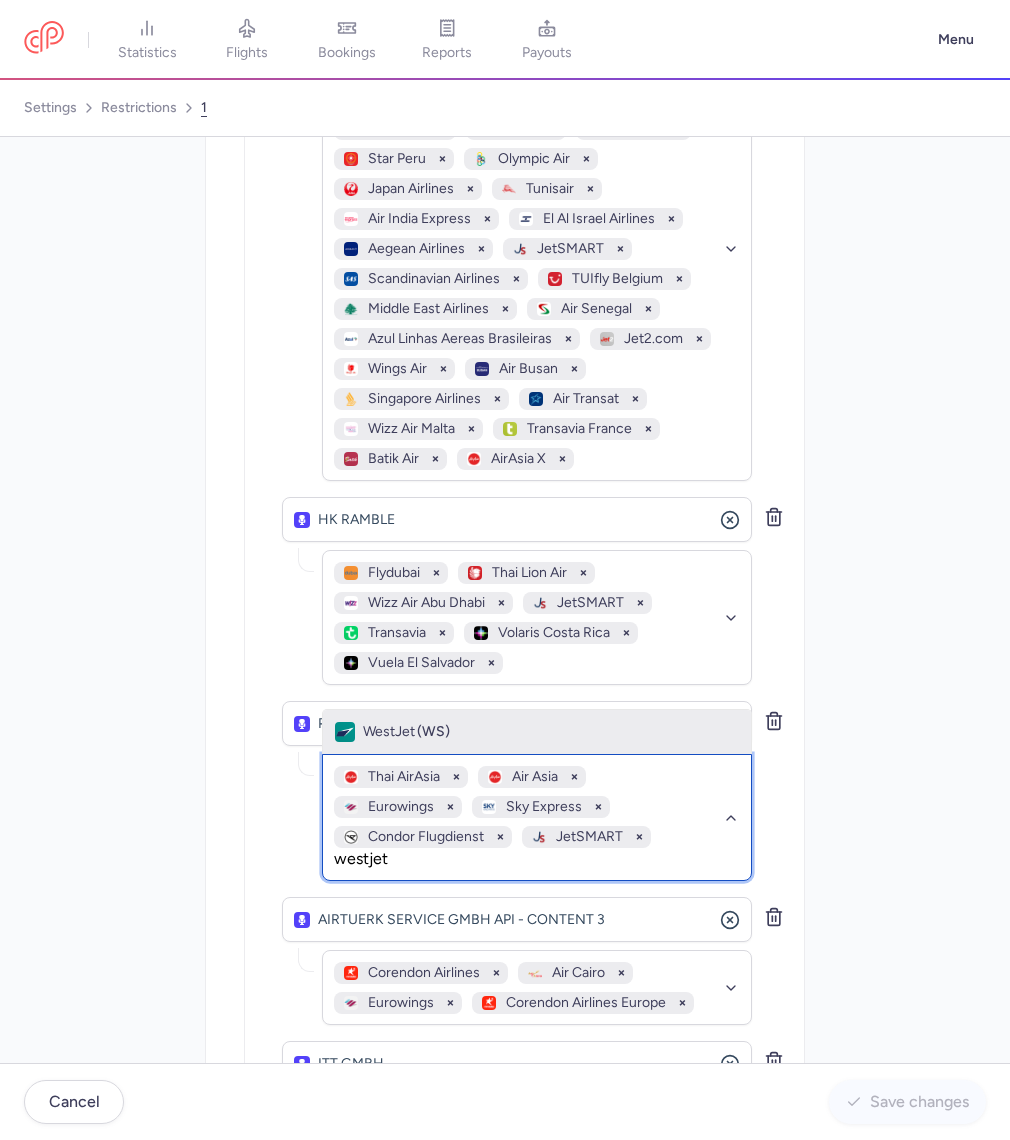 click on "WestJet (WS)" 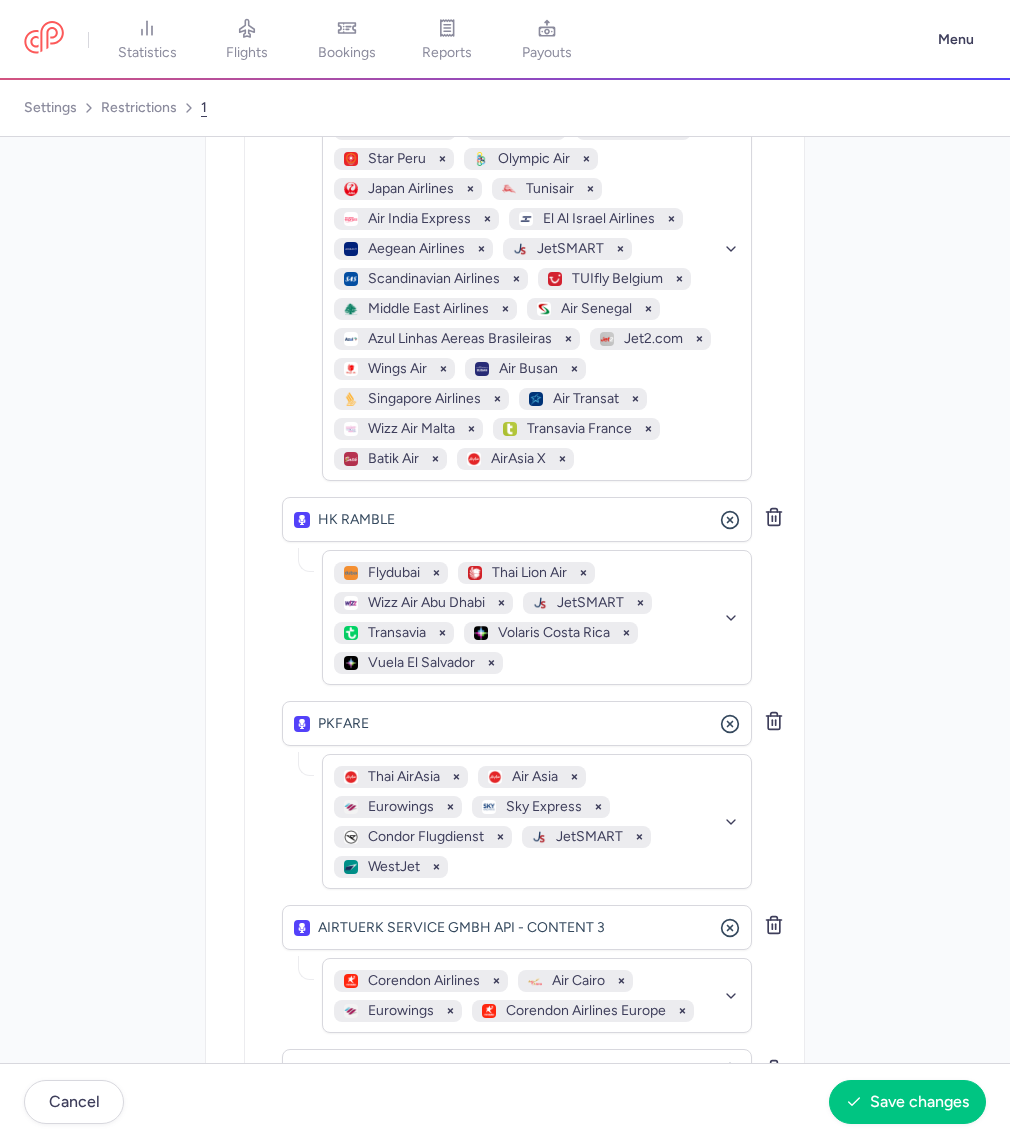 click on "Distribution Please create a new restriction for different distribution parameters  TRAVELFUSION LTD [API] No elements found. Consider changing the search query. Type an organization name edreams No elements found. Consider changing the search query. Type customer name... Inventory Select the suppliers and/or airlines you want to restrict And  DIDA TRAVEL No elements found. Consider changing the search query. Type an organization name  Skymark Airlines   Royal Jordanian   AirAsia Cambodia   British Airways   Air Europa   Air Arabia Maroc   Air Serbia   Air Do   Flybondi   Star Peru   Olympic Air   Japan Airlines   Tunisair   Air India Express   El Al Israel Airlines   Aegean Airlines   JetSMART   Scandinavian Airlines   TUIfly Belgium   Middle East Airlines   Air Senegal   Azul Linhas Aereas Brasileiras   Jet2.com   Wings Air   Air Busan   Singapore Airlines   Air Transat   Wizz Air Malta   Transavia France   Batik Air   AirAsia X  No elements found. Consider changing the search query.  HK RAMBLE  Flydubai" at bounding box center [505, 1437] 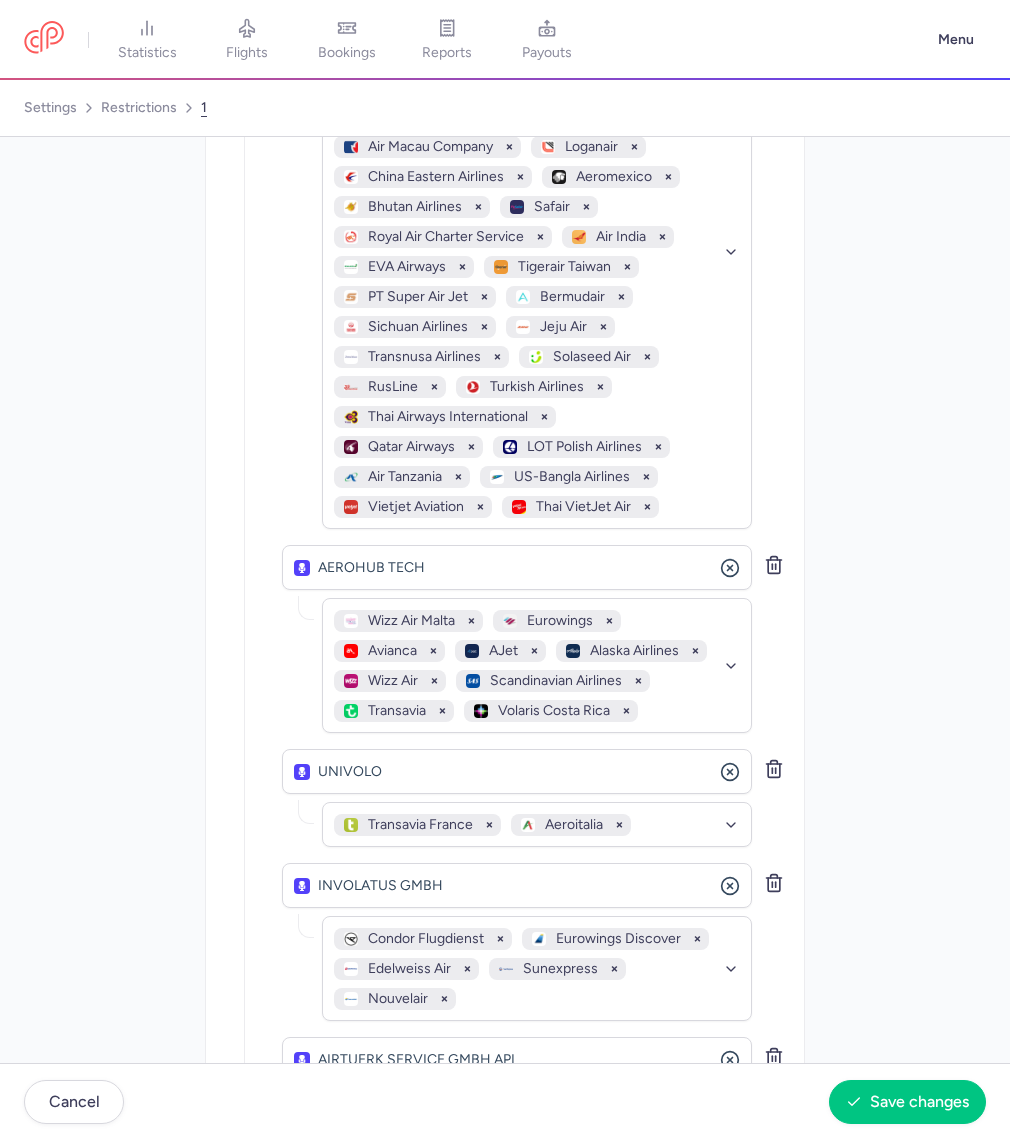 scroll, scrollTop: 2270, scrollLeft: 0, axis: vertical 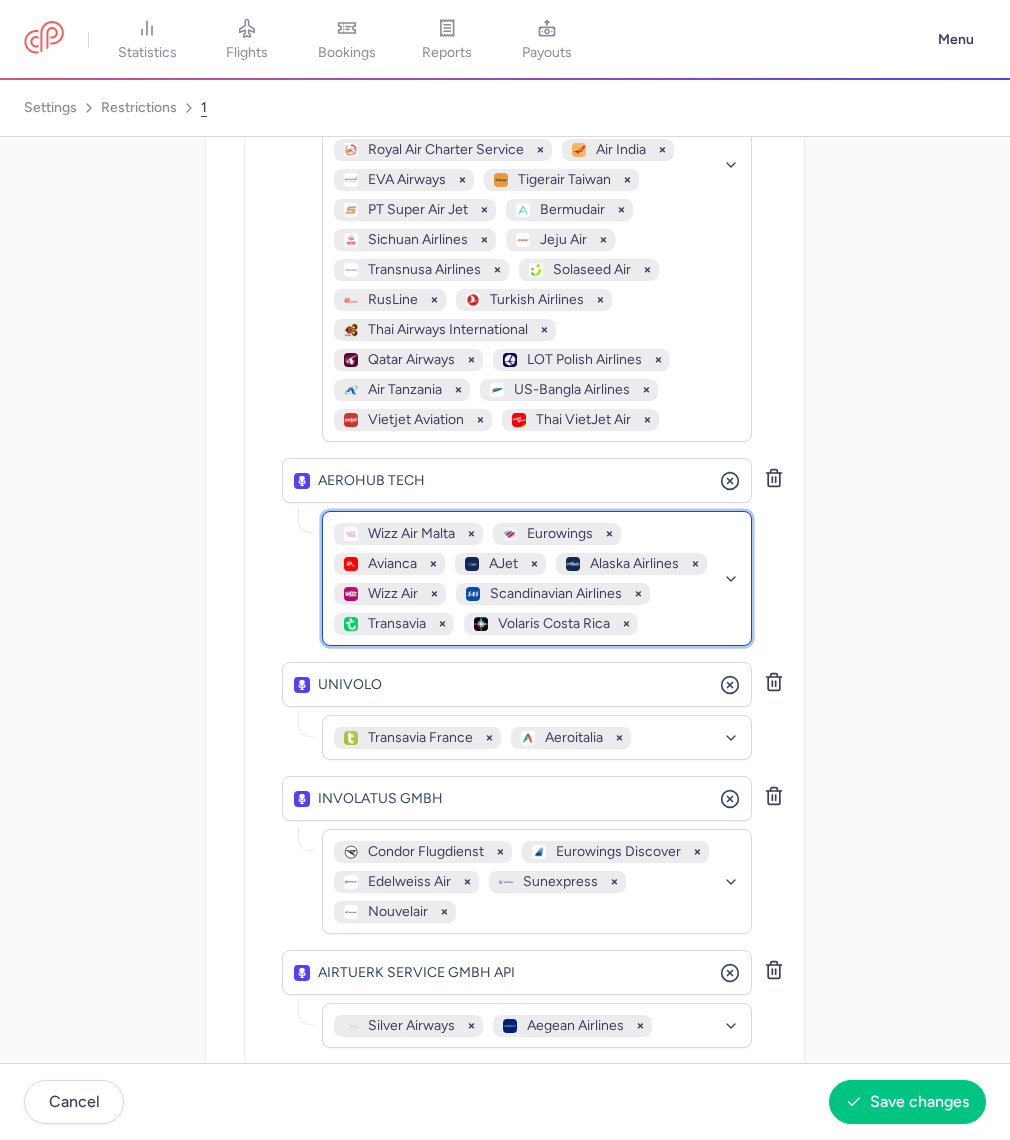 click on "Wizz Air Malta   Eurowings   Avianca   AJet   Alaska Airlines    Wizz Air   Scandinavian Airlines   Transavia   Volaris Costa Rica" 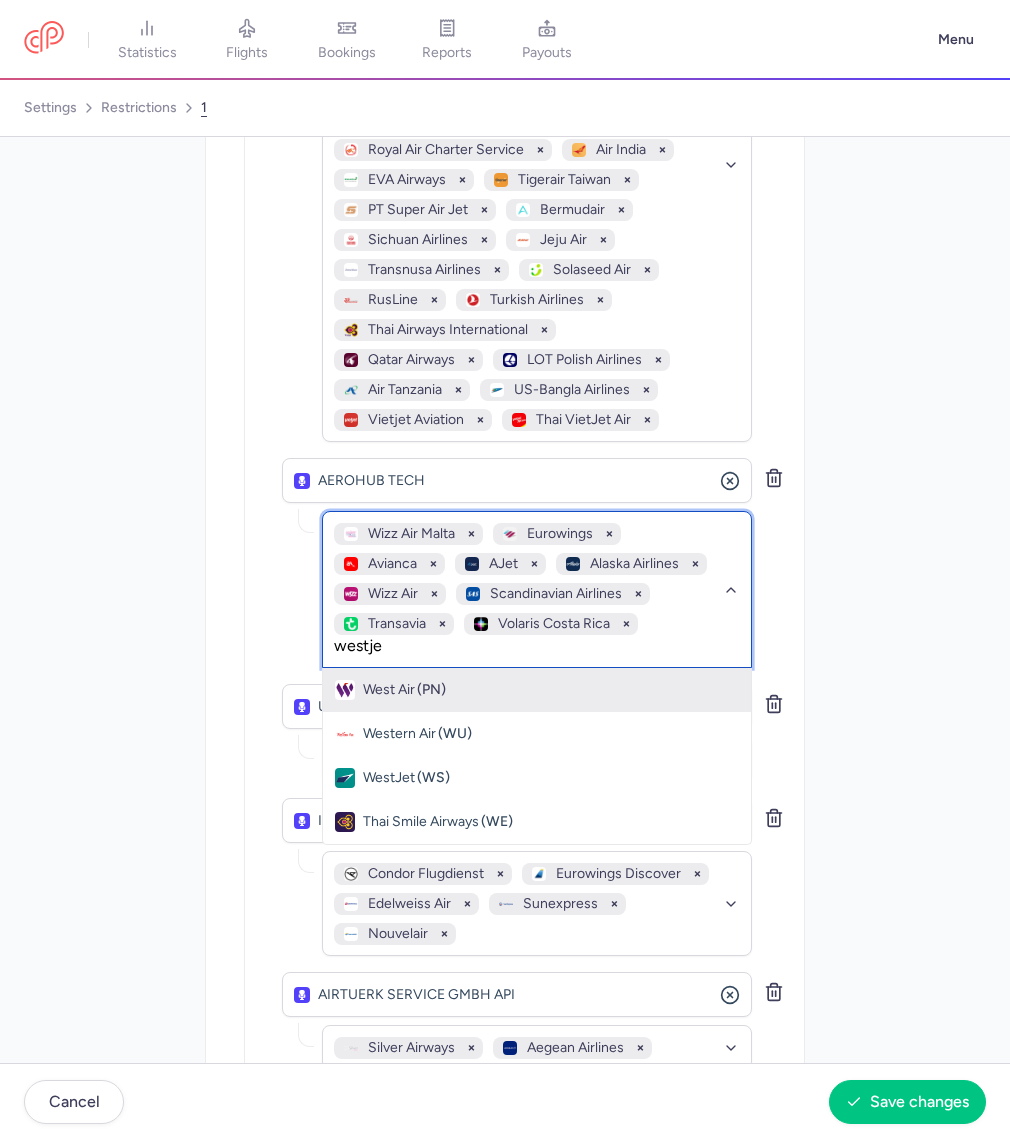 type on "westjet" 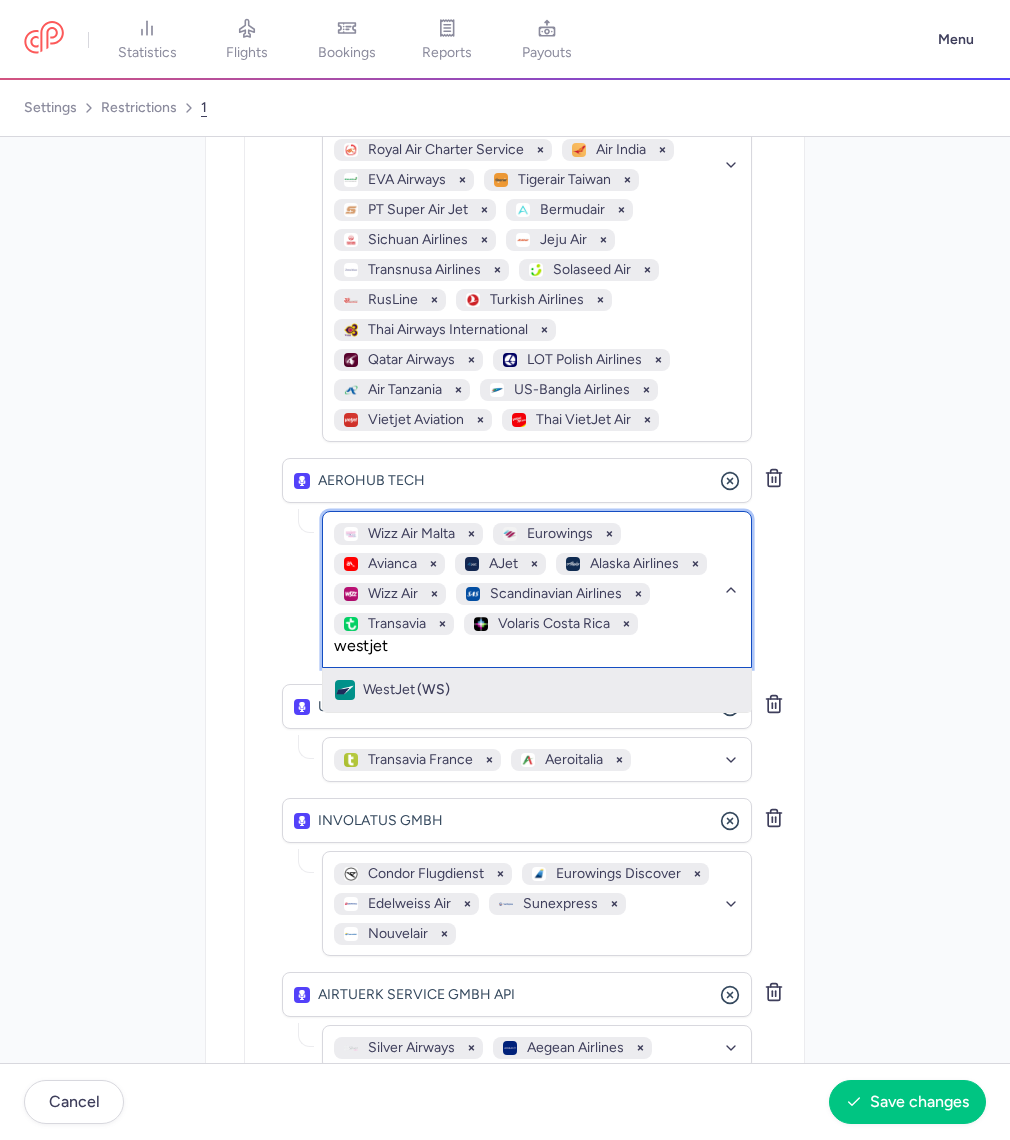 click on "WestJet (WS)" 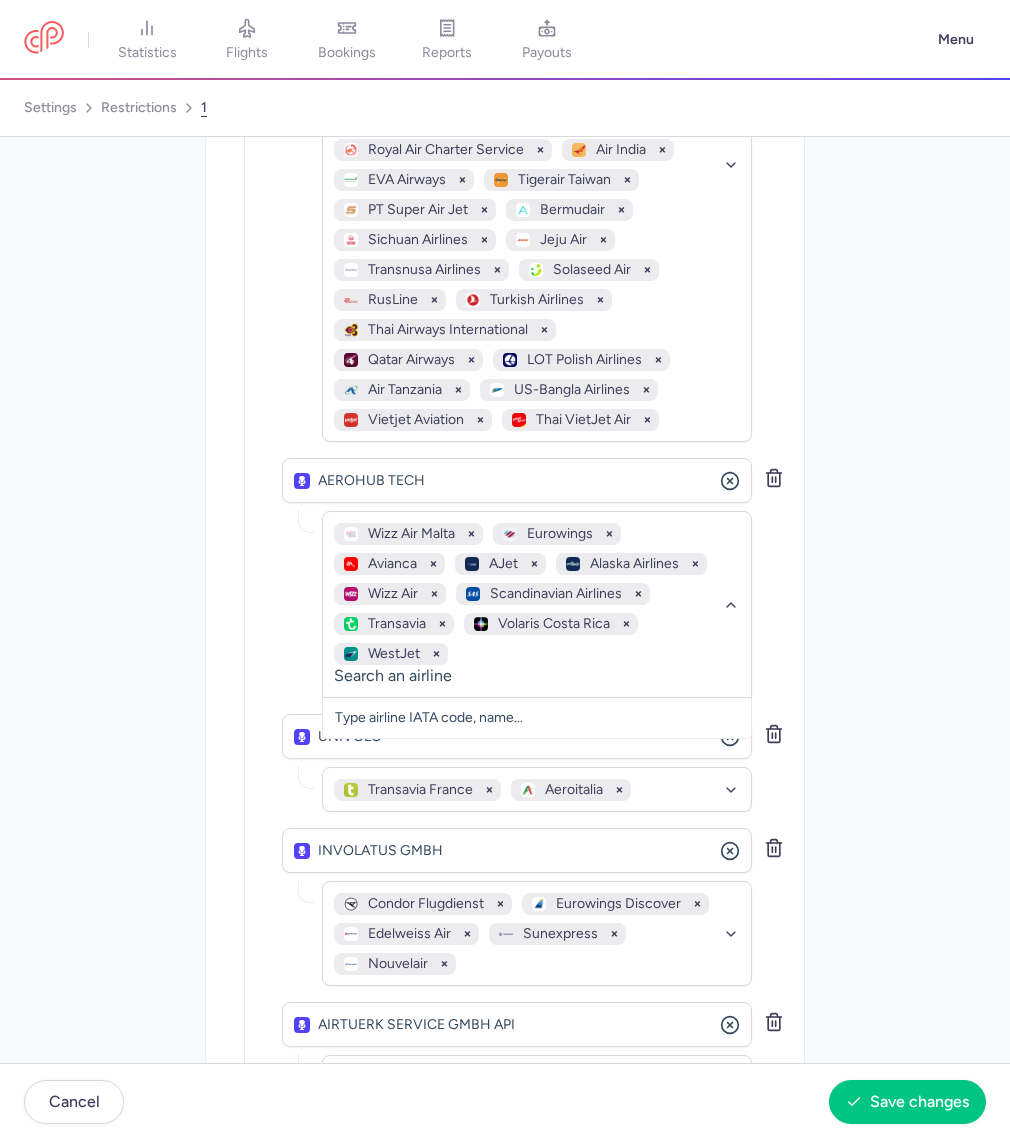 click on "Distribution Please create a new restriction for different distribution parameters  TRAVELFUSION LTD [API] No elements found. Consider changing the search query. Type an organization name edreams No elements found. Consider changing the search query. Type customer name... Inventory Select the suppliers and/or airlines you want to restrict And  DIDA TRAVEL No elements found. Consider changing the search query. Type an organization name  Skymark Airlines   Royal Jordanian   AirAsia Cambodia   British Airways   Air Europa   Air Arabia Maroc   Air Serbia   Air Do   Flybondi   Star Peru   Olympic Air   Japan Airlines   Tunisair   Air India Express   El Al Israel Airlines   Aegean Airlines   JetSMART   Scandinavian Airlines   TUIfly Belgium   Middle East Airlines   Air Senegal   Azul Linhas Aereas Brasileiras   Jet2.com   Wings Air   Air Busan   Singapore Airlines   Air Transat   Wizz Air Malta   Transavia France   Batik Air   AirAsia X  No elements found. Consider changing the search query.  HK RAMBLE  Flydubai" at bounding box center [505, -298] 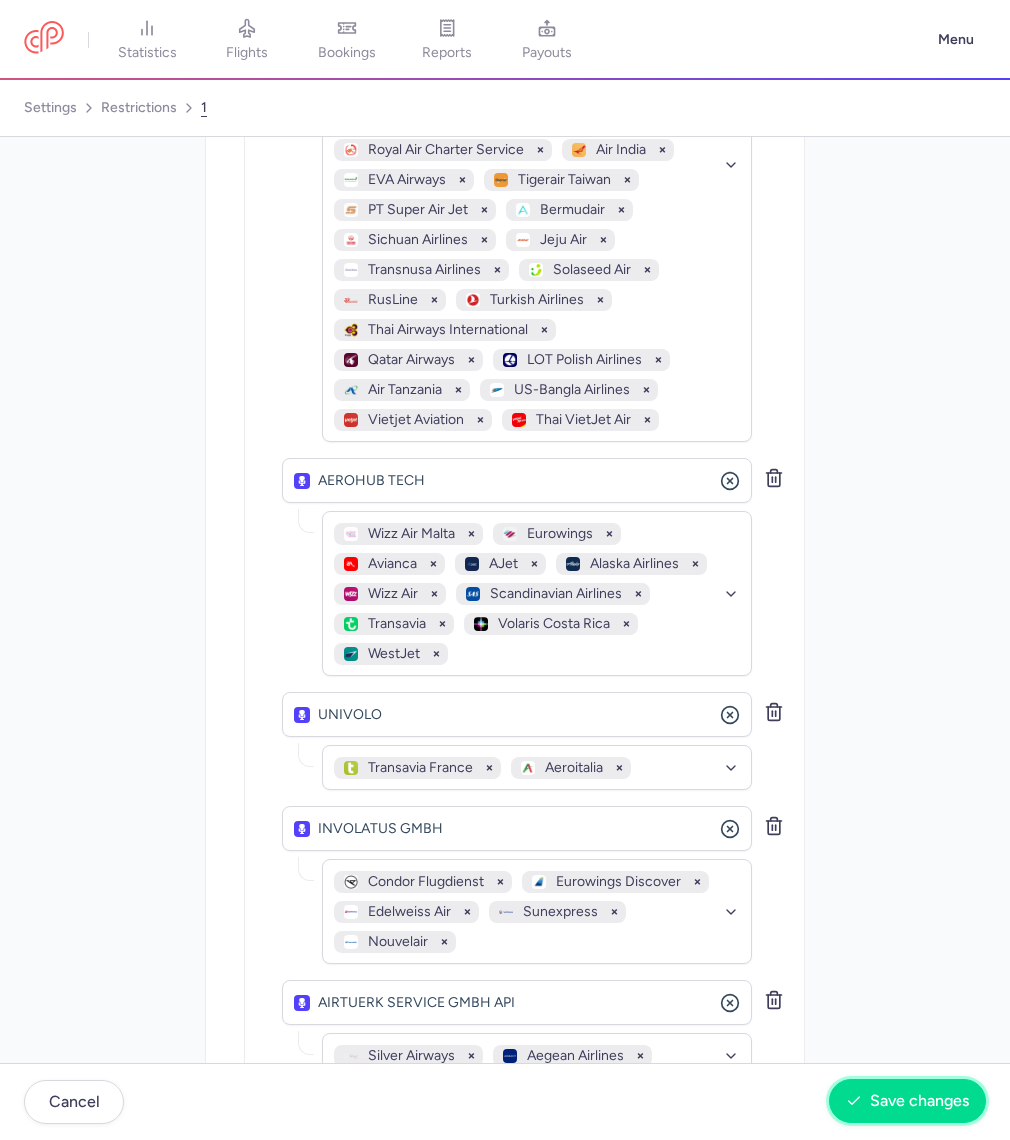 click on "Save changes" at bounding box center [919, 1101] 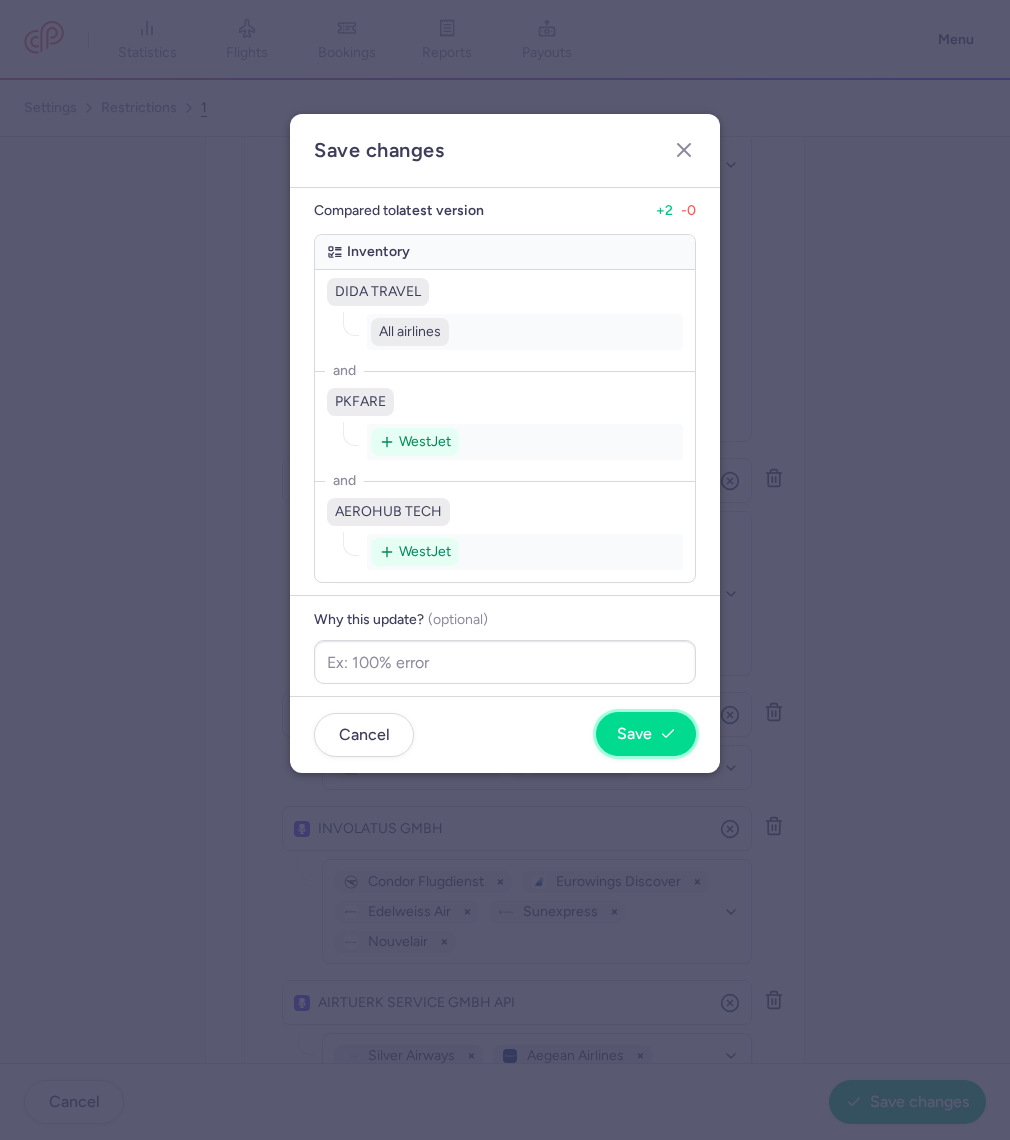 click on "Save" at bounding box center (634, 734) 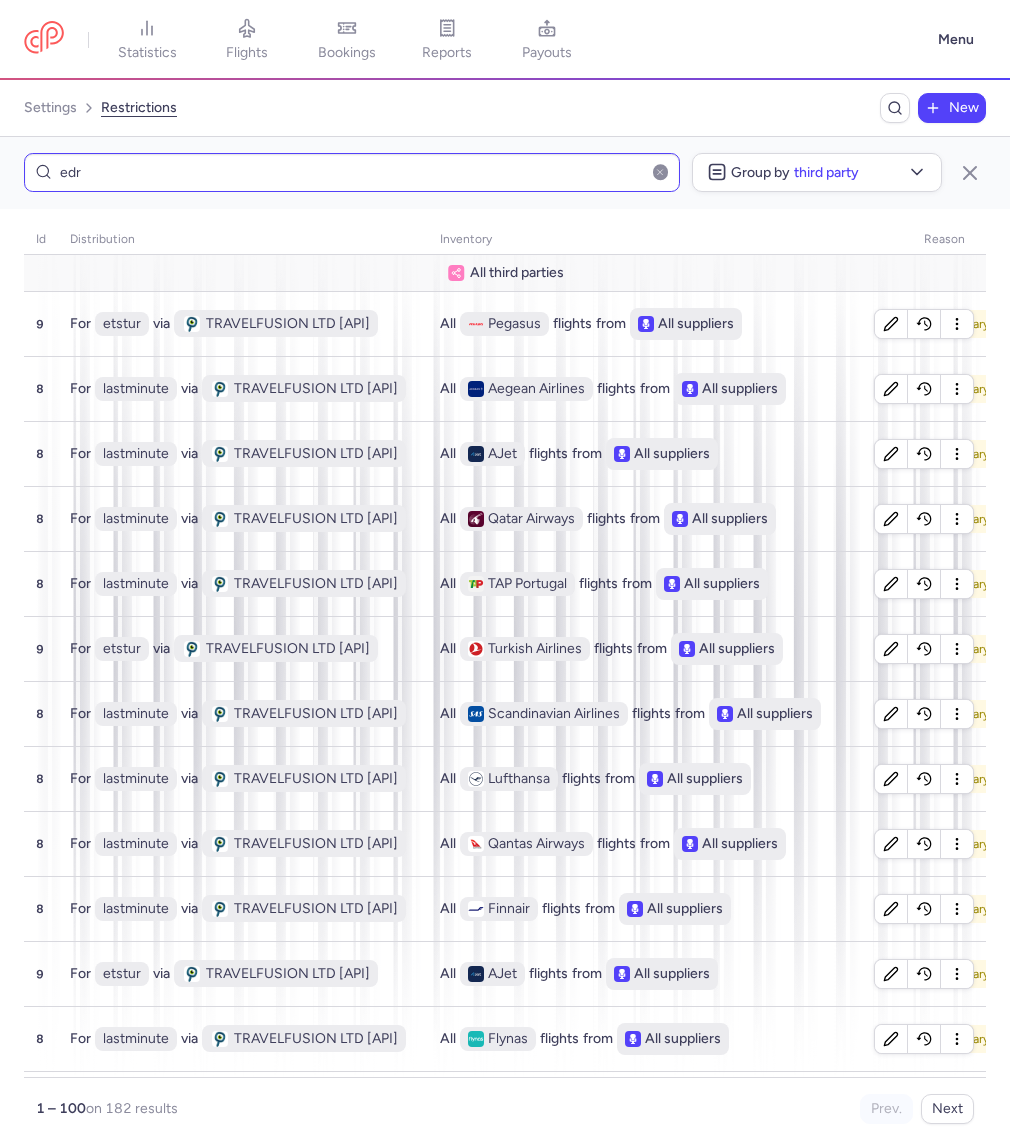 click on "edr" at bounding box center (352, 172) 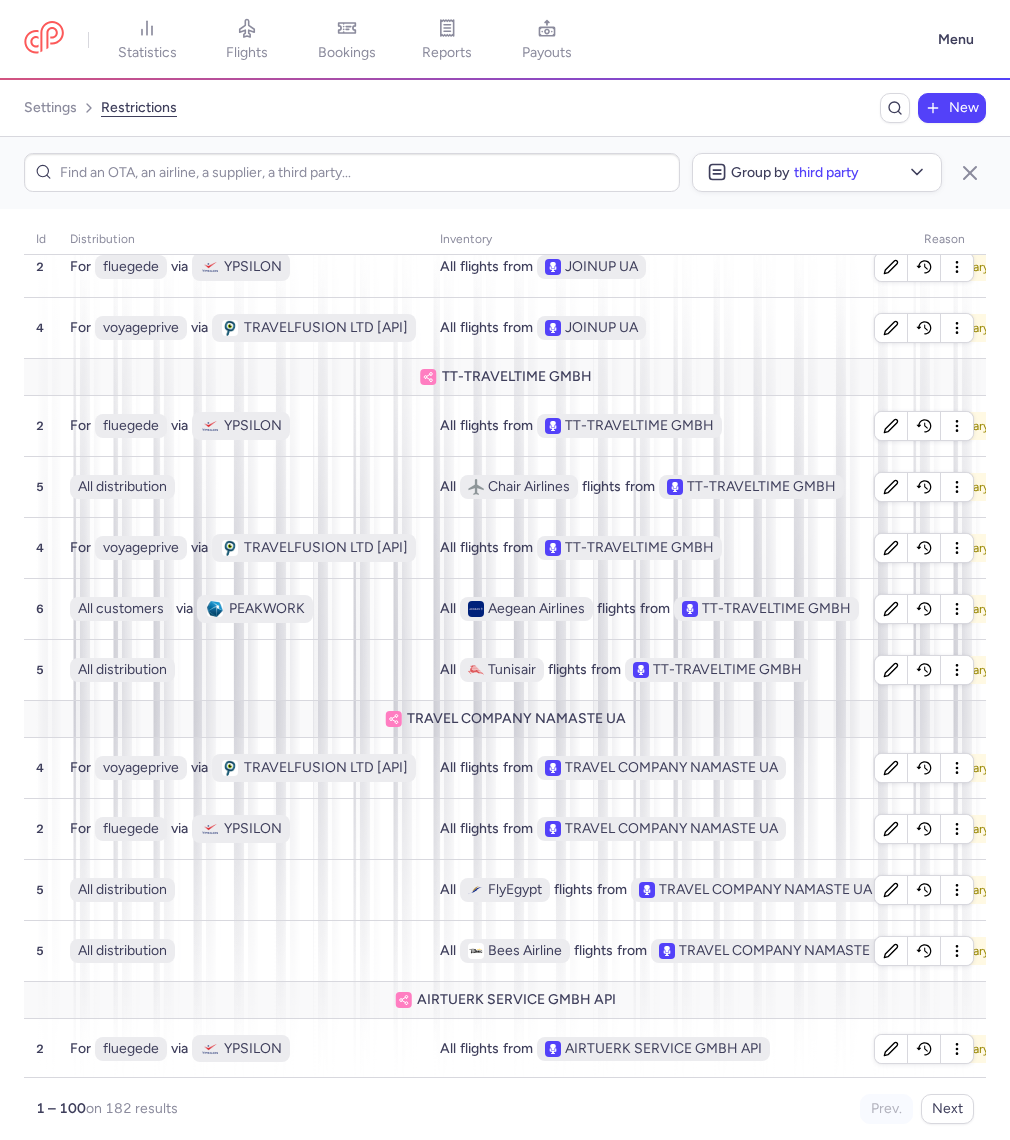 scroll, scrollTop: 1635, scrollLeft: 0, axis: vertical 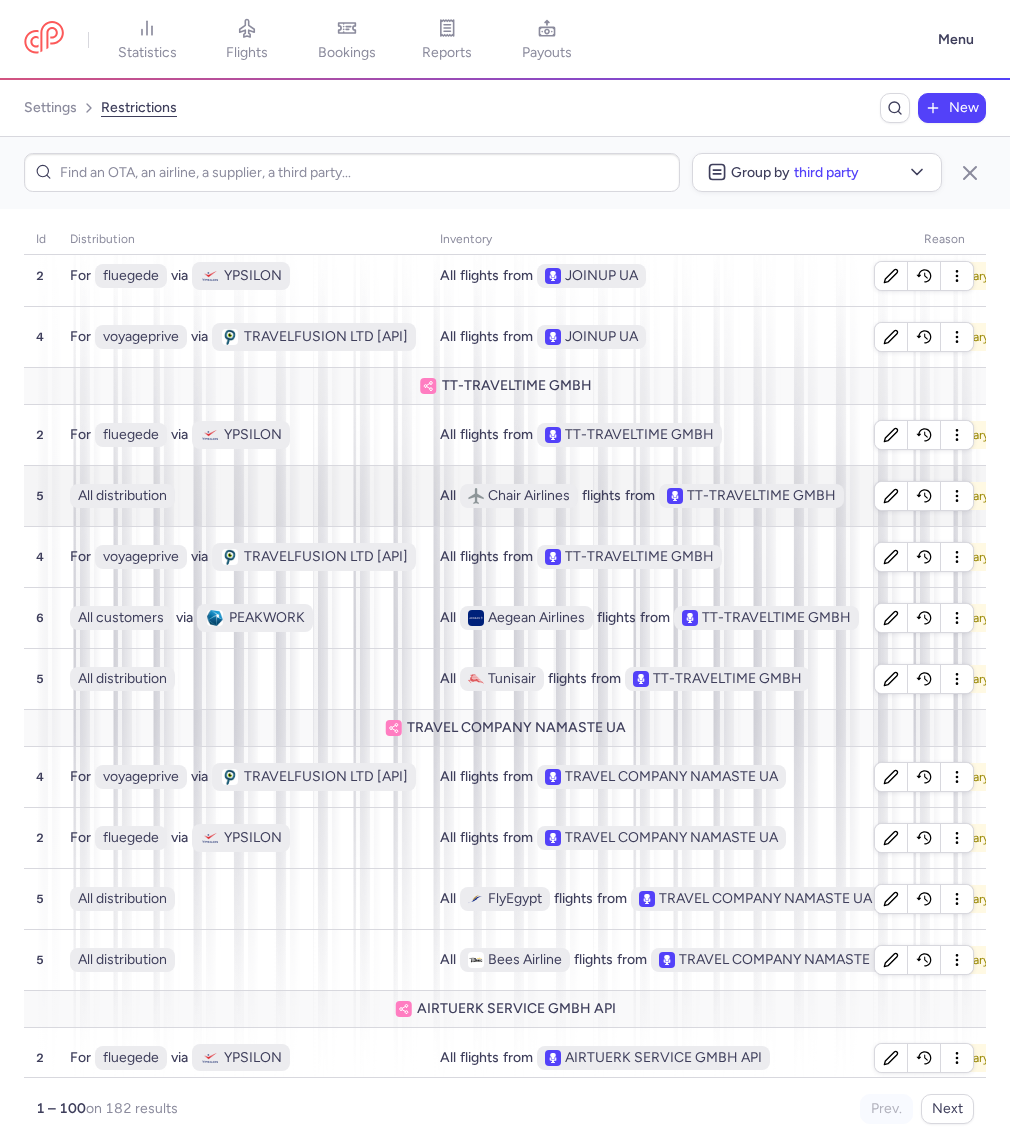 type 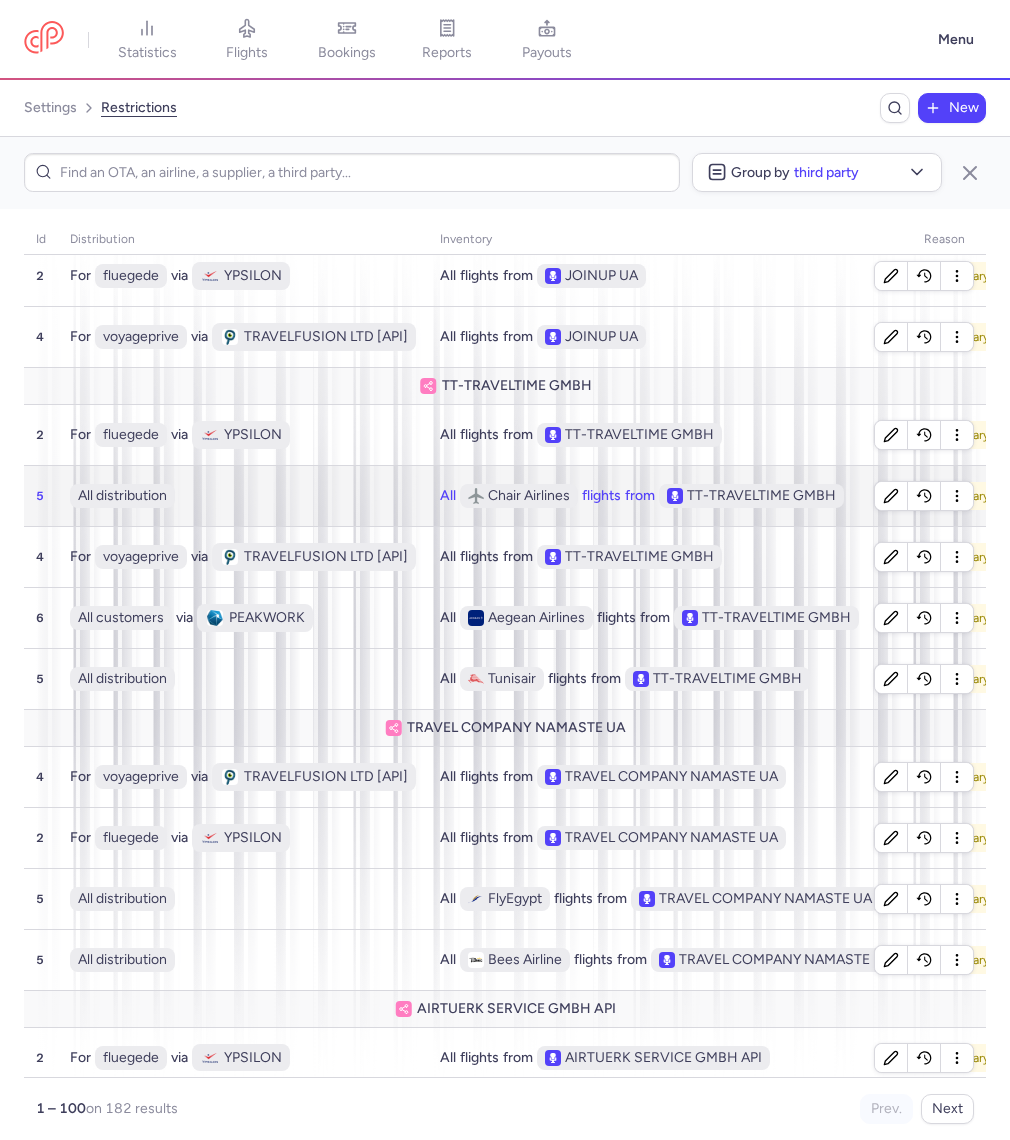 click on "All distribution" 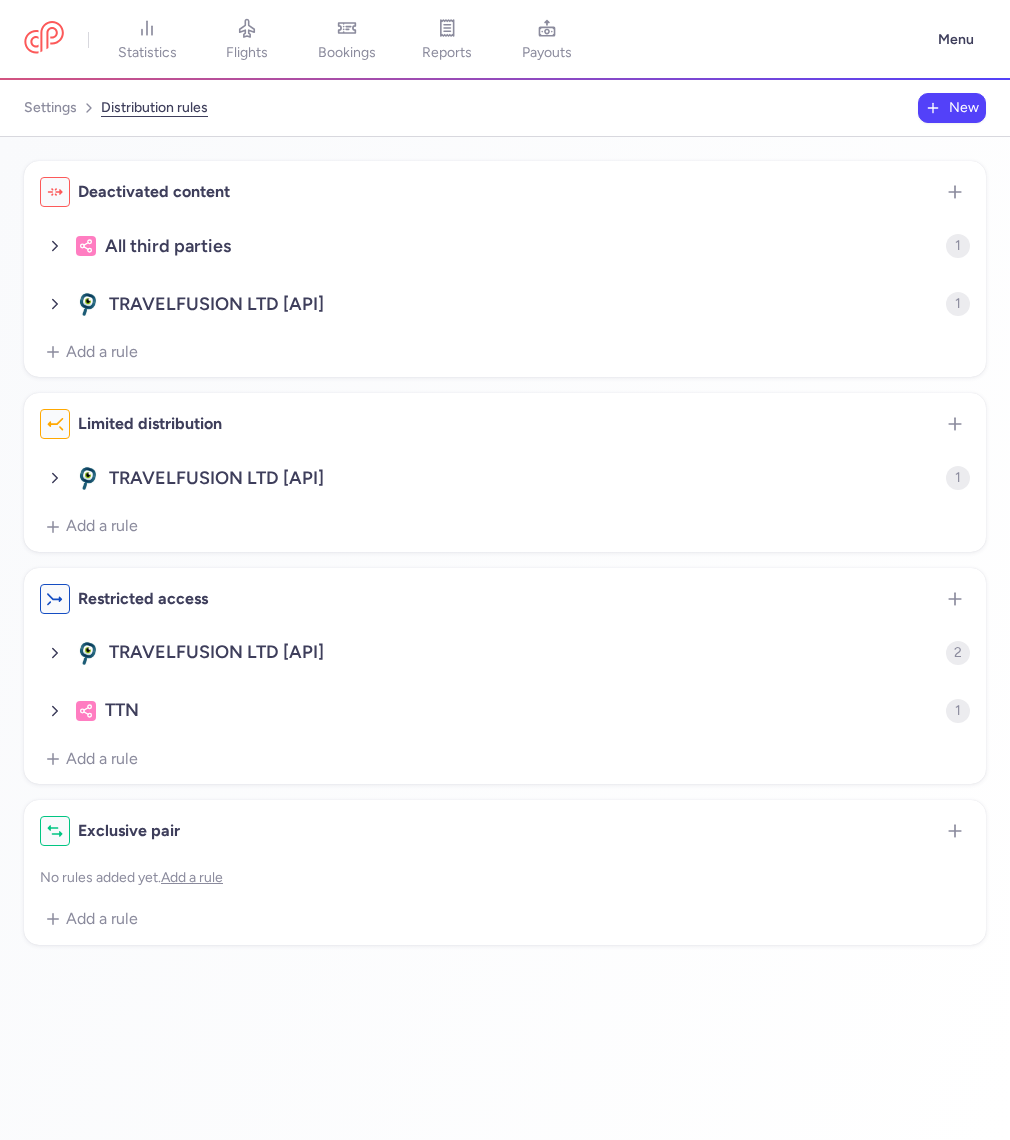 scroll, scrollTop: 0, scrollLeft: 0, axis: both 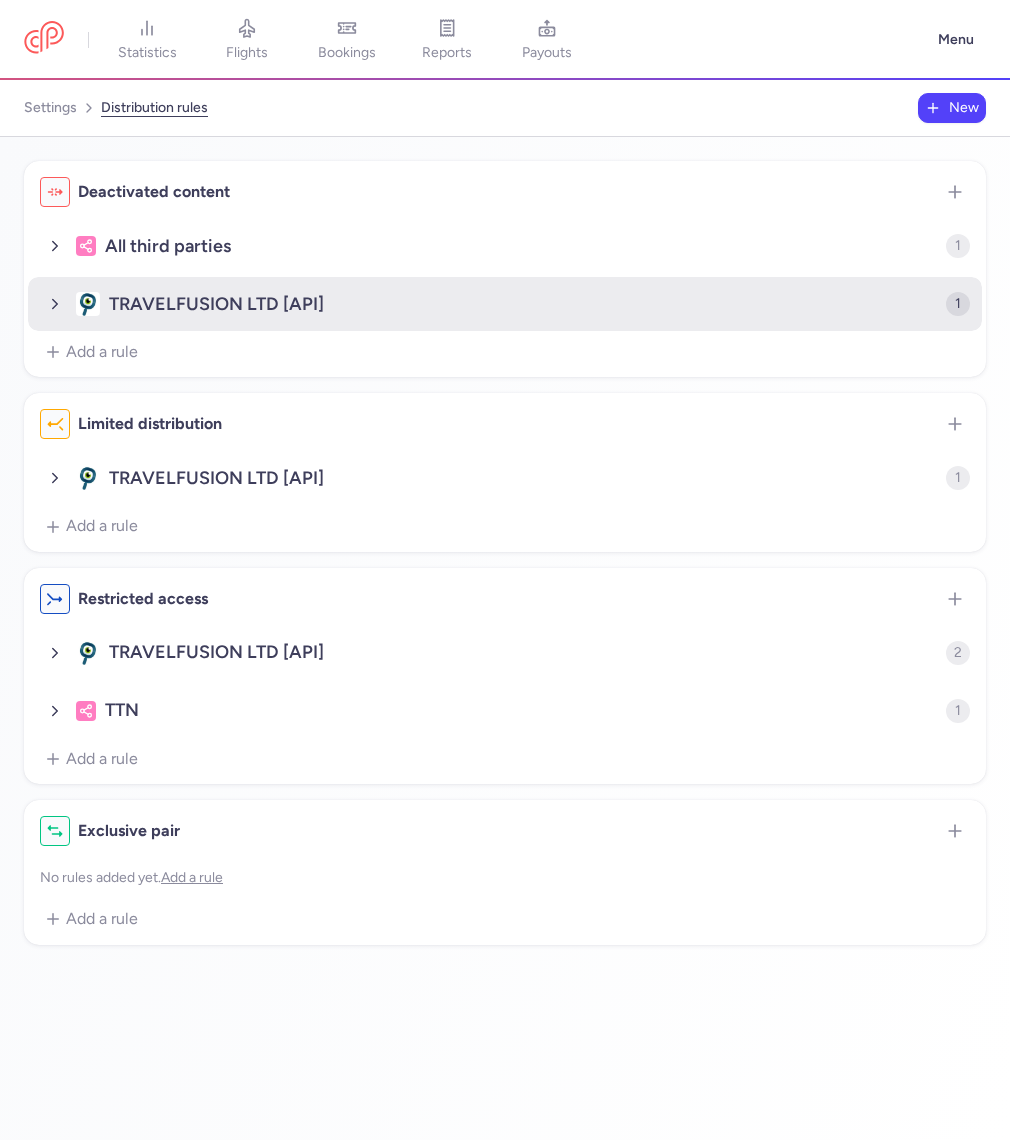 click on "TRAVELFUSION LTD [API]" at bounding box center (508, 304) 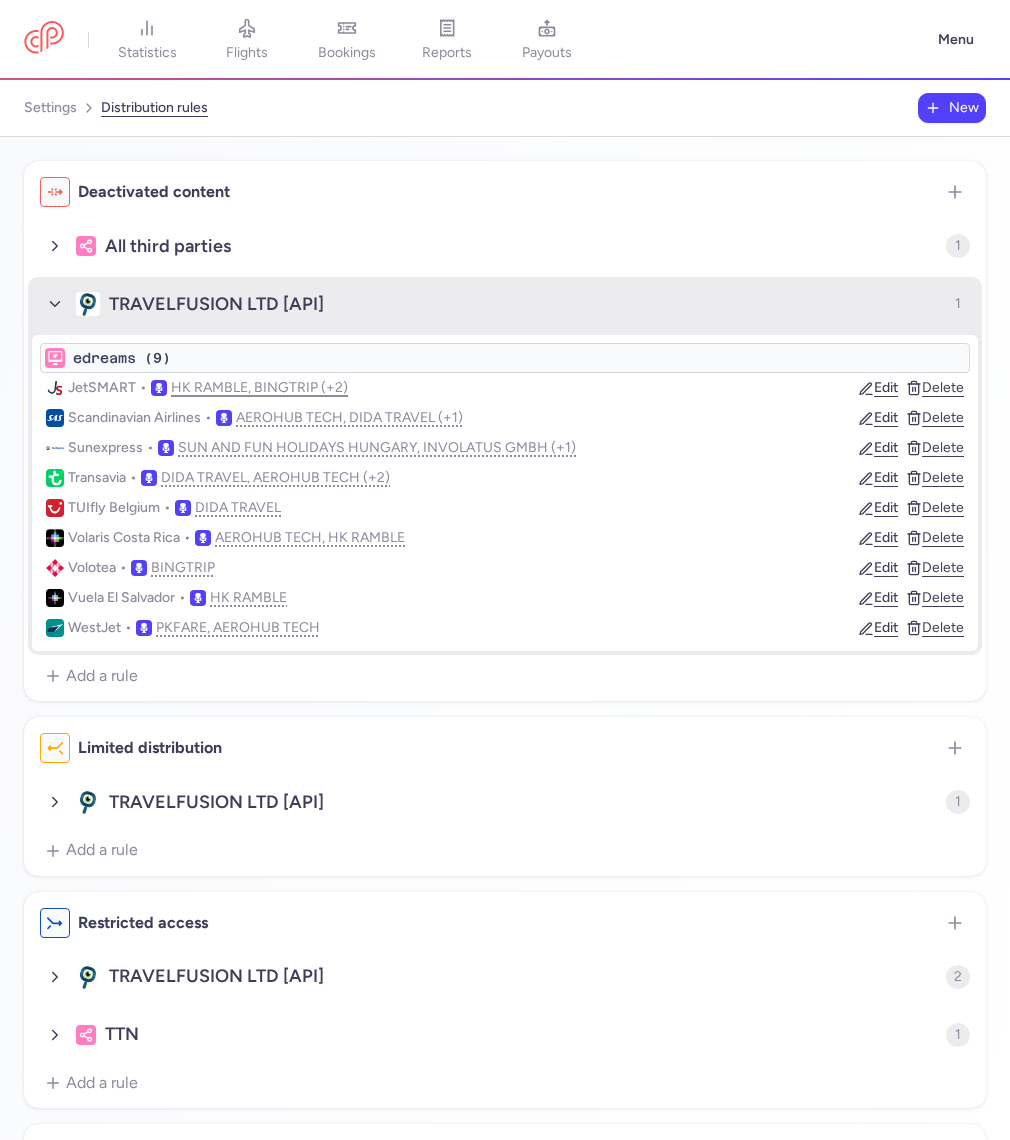 click on "HK RAMBLE, BINGTRIP (+2)" at bounding box center [259, 388] 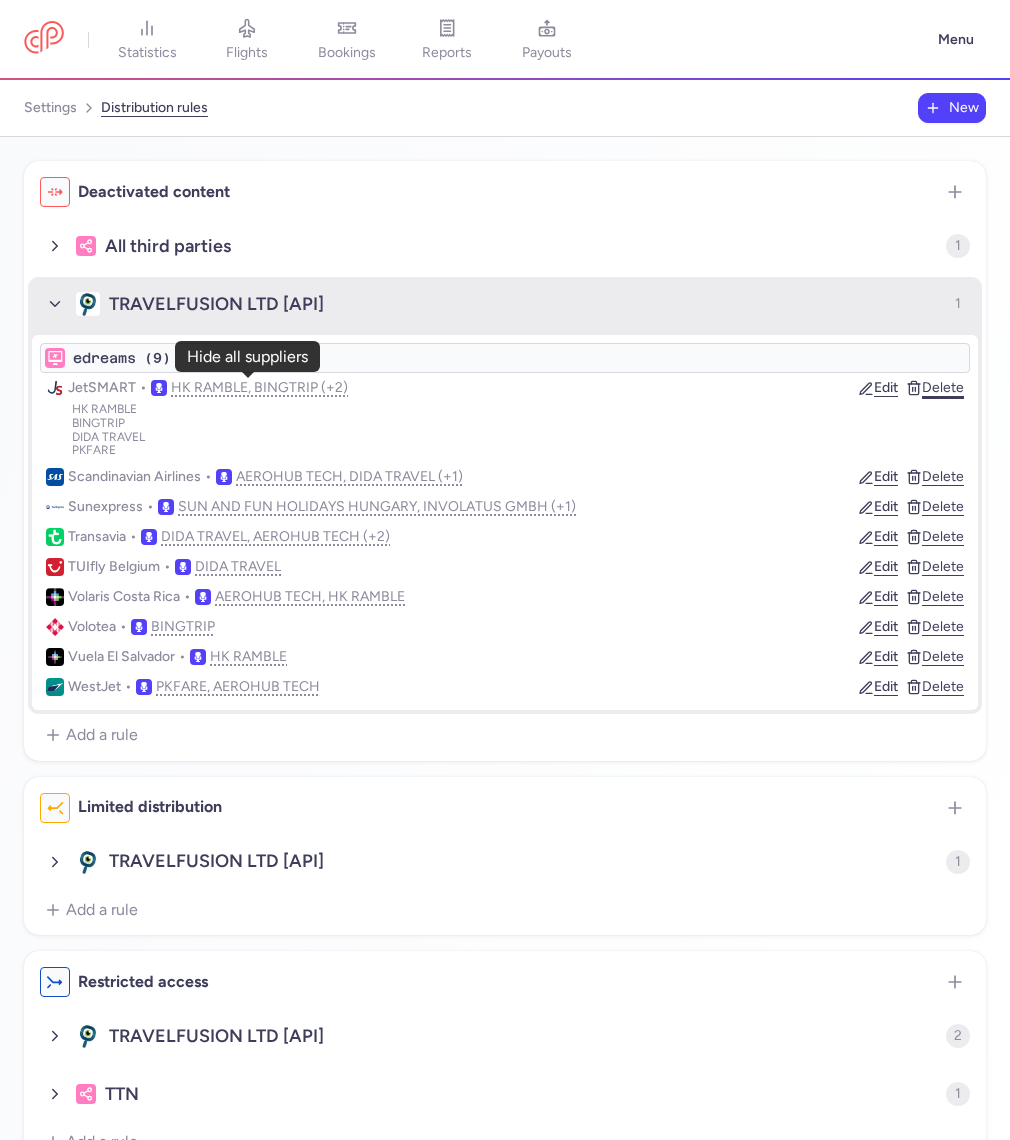 click on "Delete" 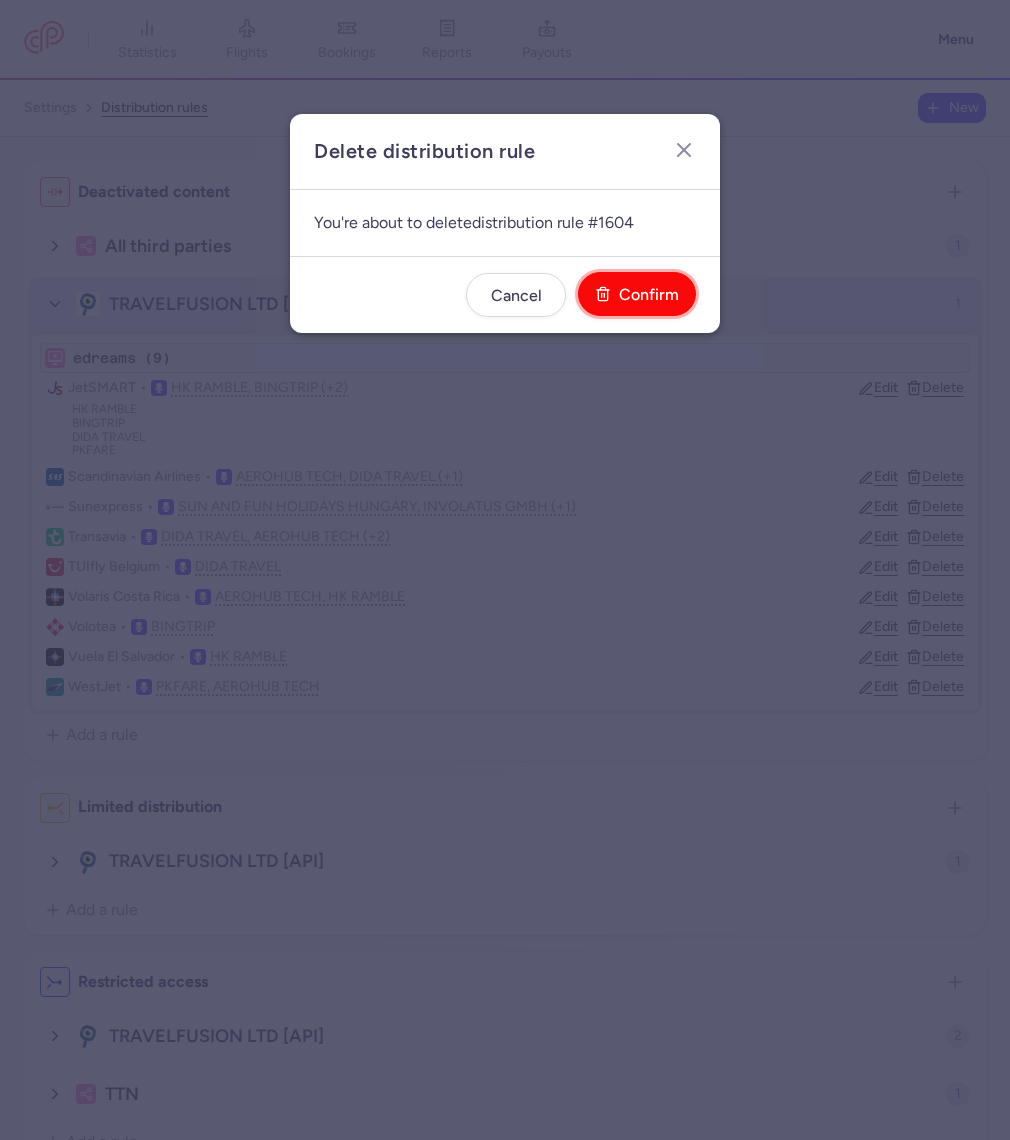 click on "Confirm" at bounding box center [649, 295] 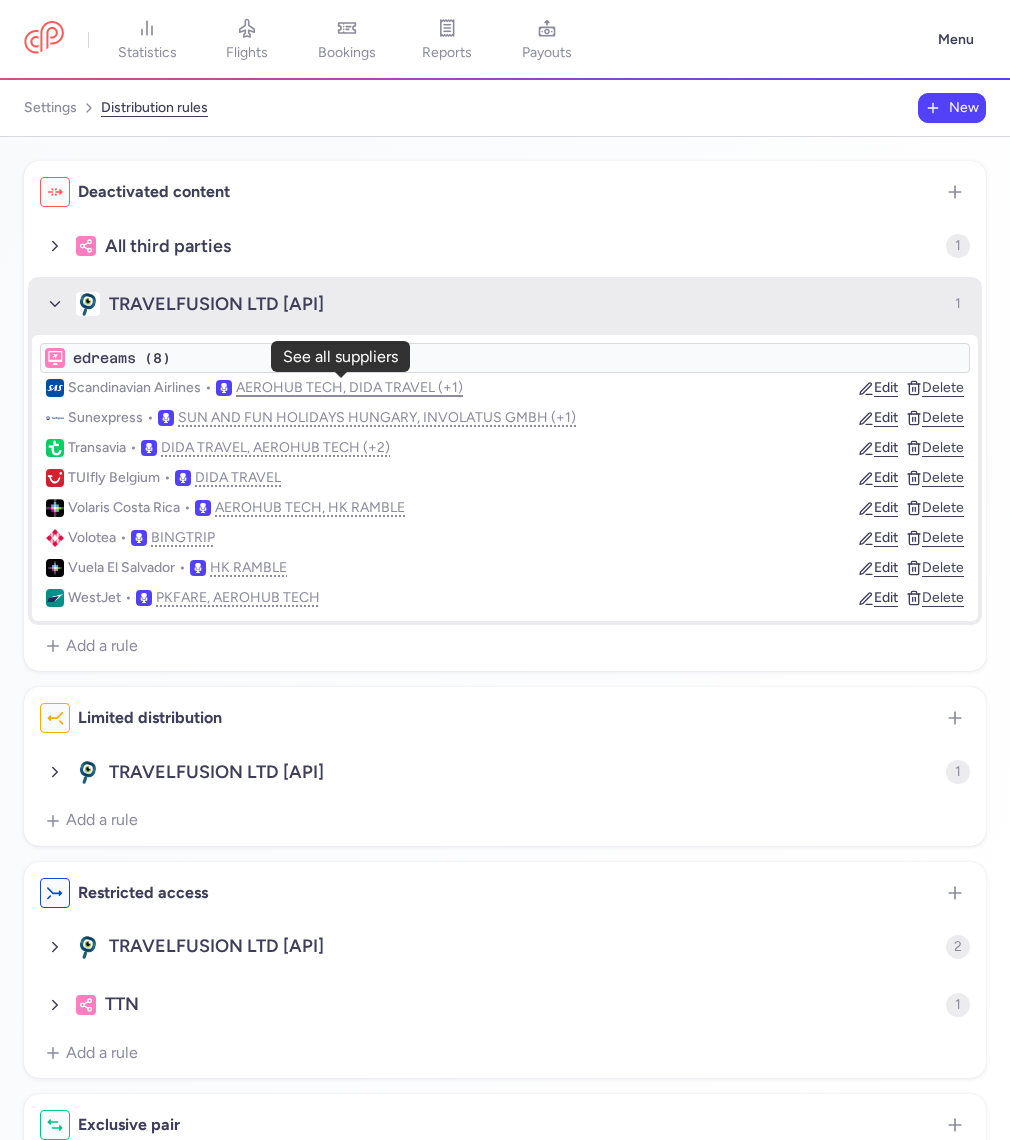 click on "AEROHUB TECH, DIDA TRAVEL (+1)" at bounding box center [349, 388] 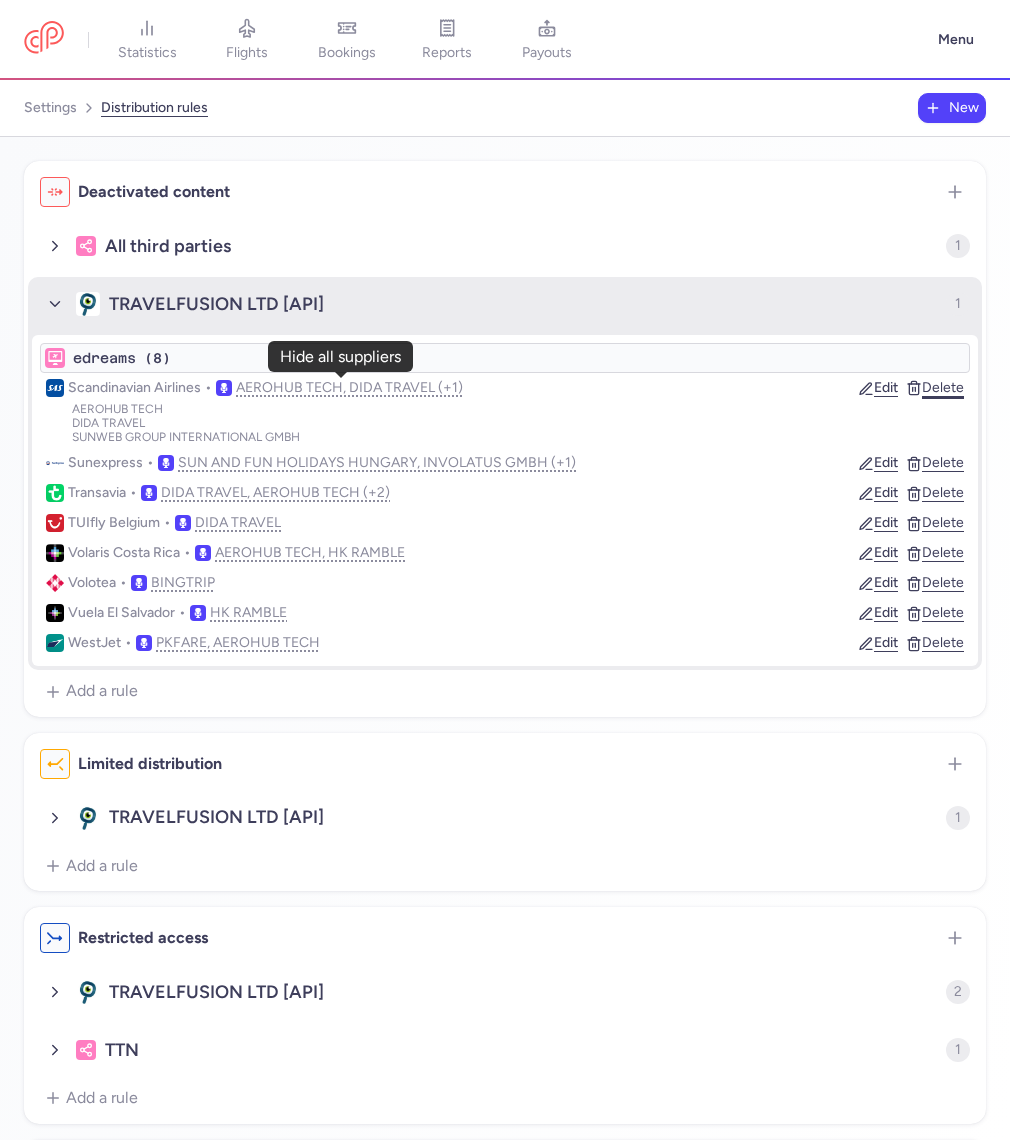 click on "Delete" 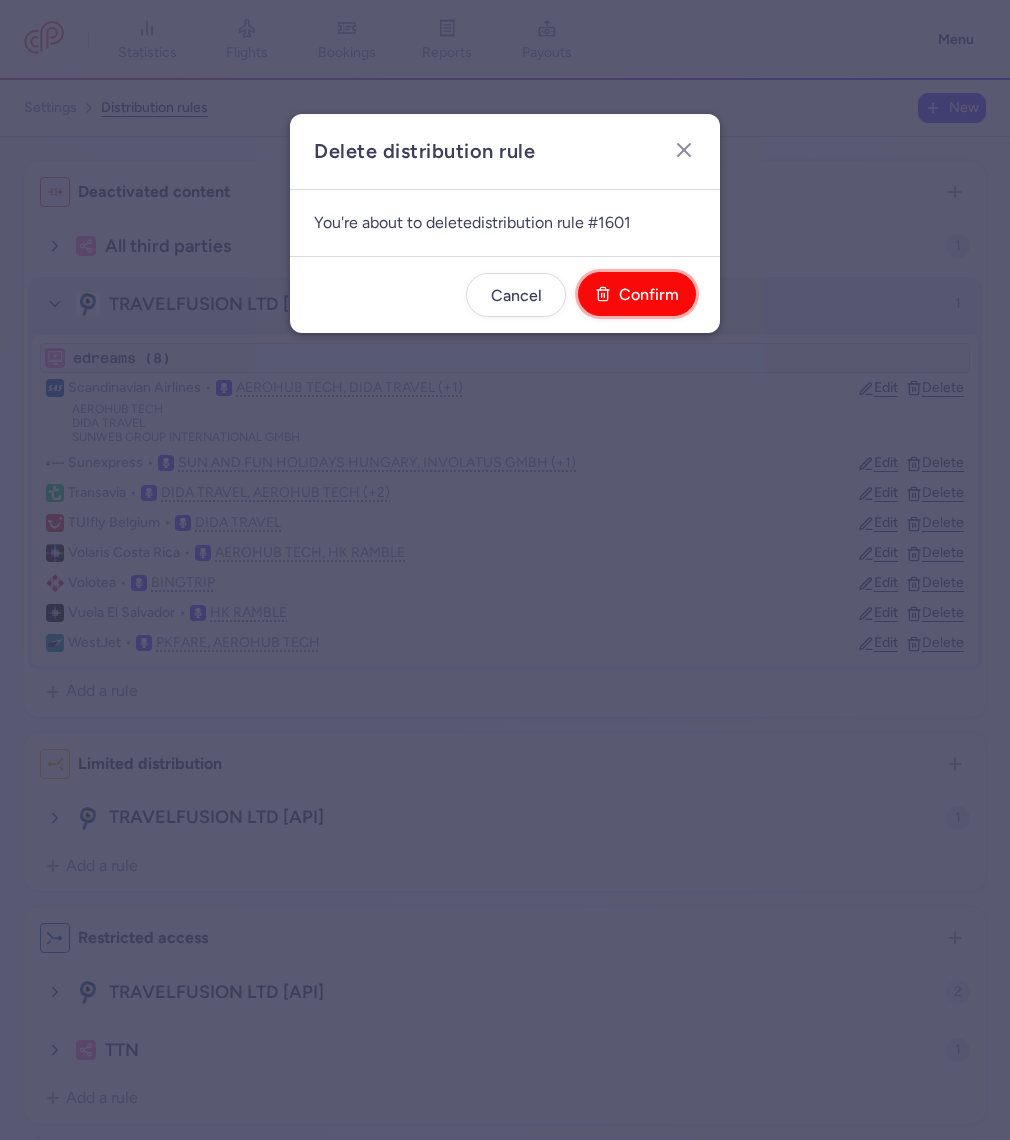 click on "Confirm" at bounding box center [649, 295] 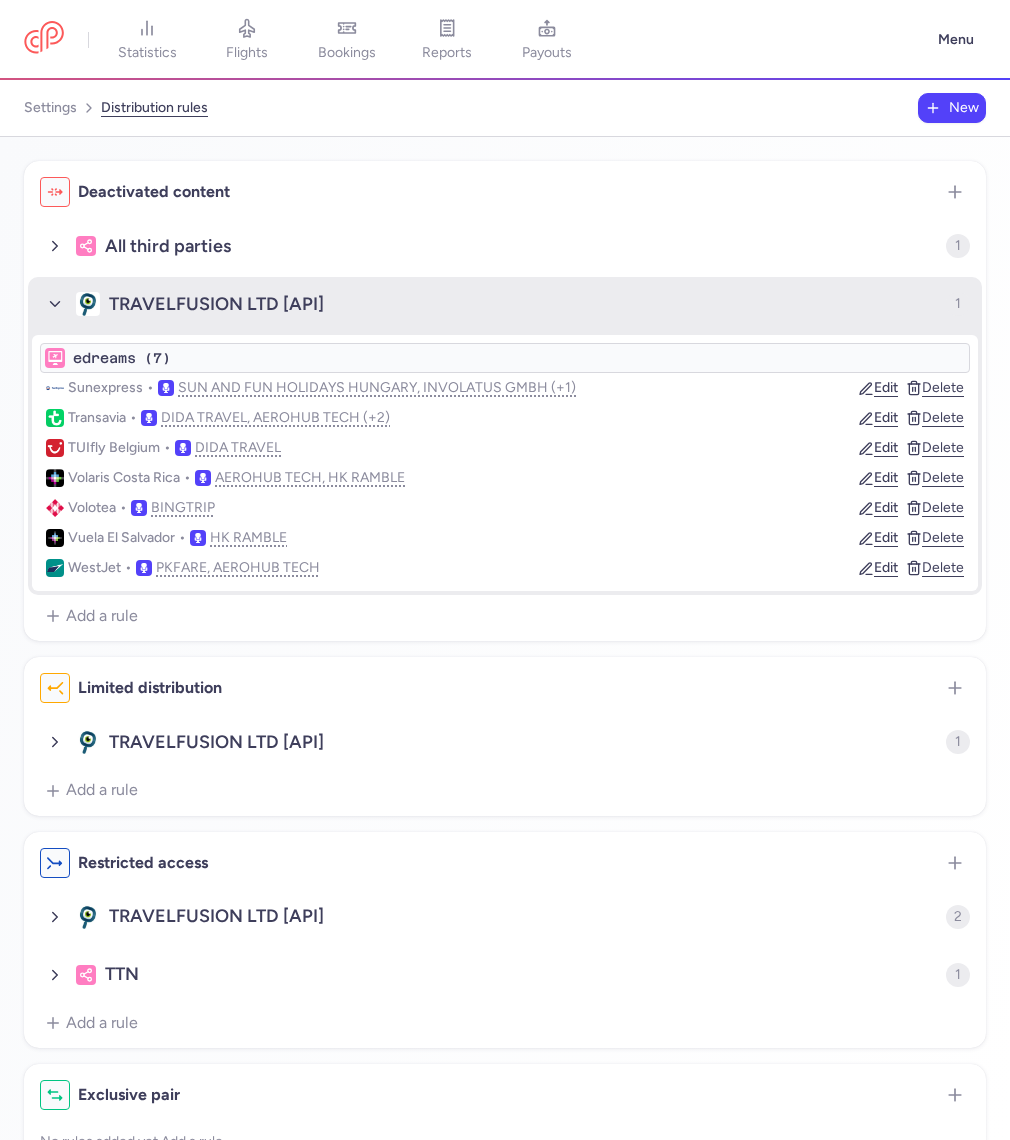 click on "Sunexpress • SUN AND FUN HOLIDAYS HUNGARY, INVOLATUS GMBH (+1)  Edit   Delete" 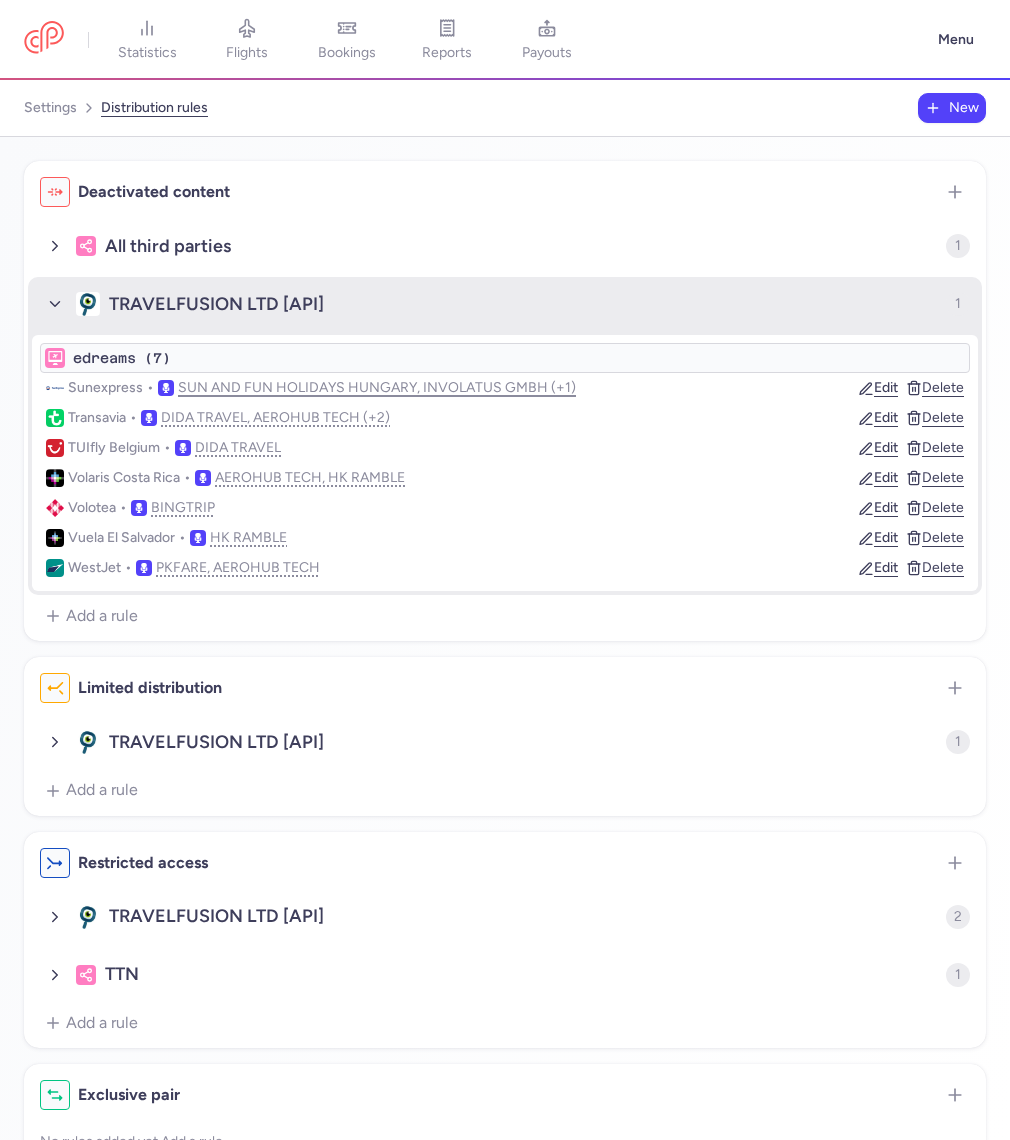 click on "SUN AND FUN HOLIDAYS HUNGARY, INVOLATUS GMBH (+1)" at bounding box center (377, 388) 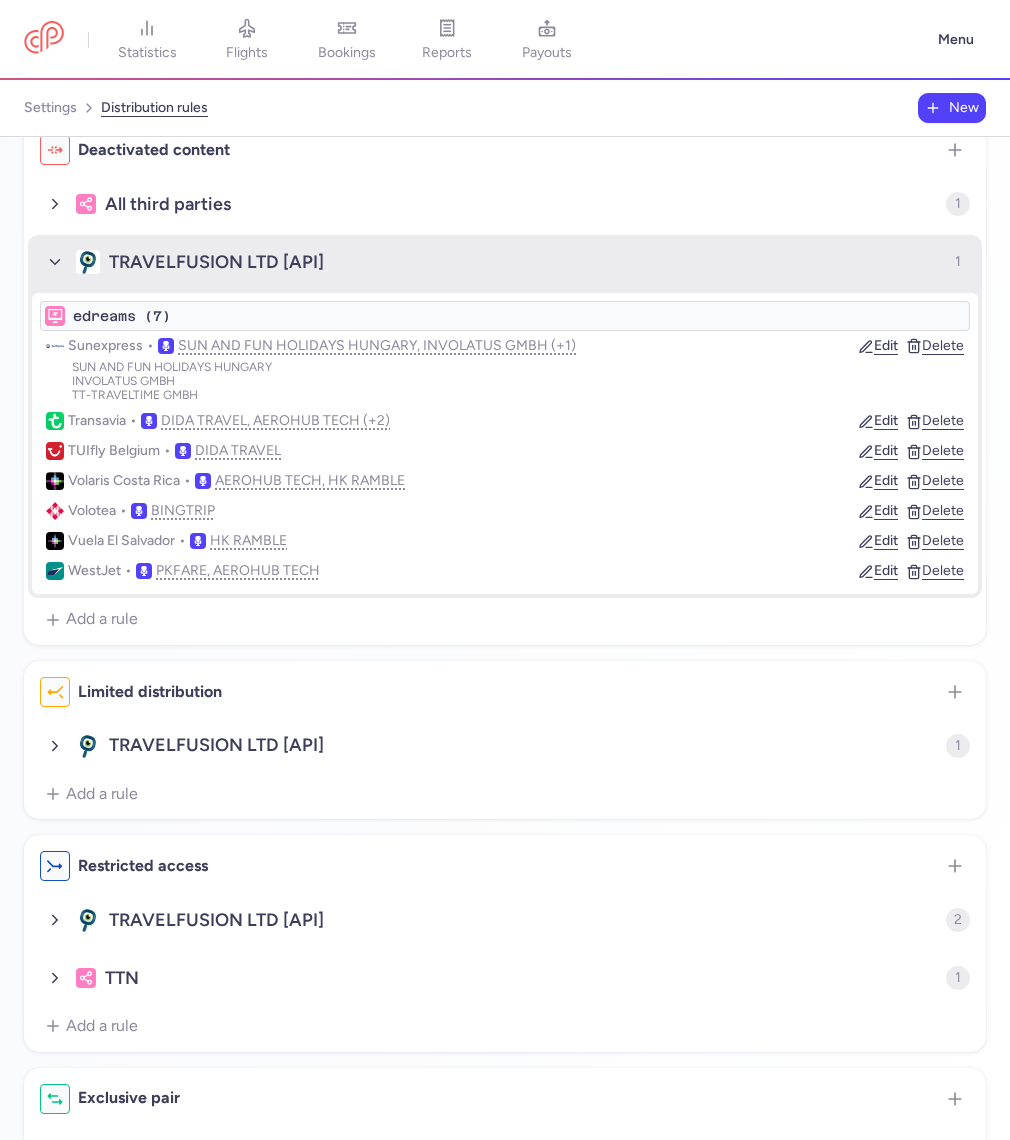 scroll, scrollTop: 44, scrollLeft: 0, axis: vertical 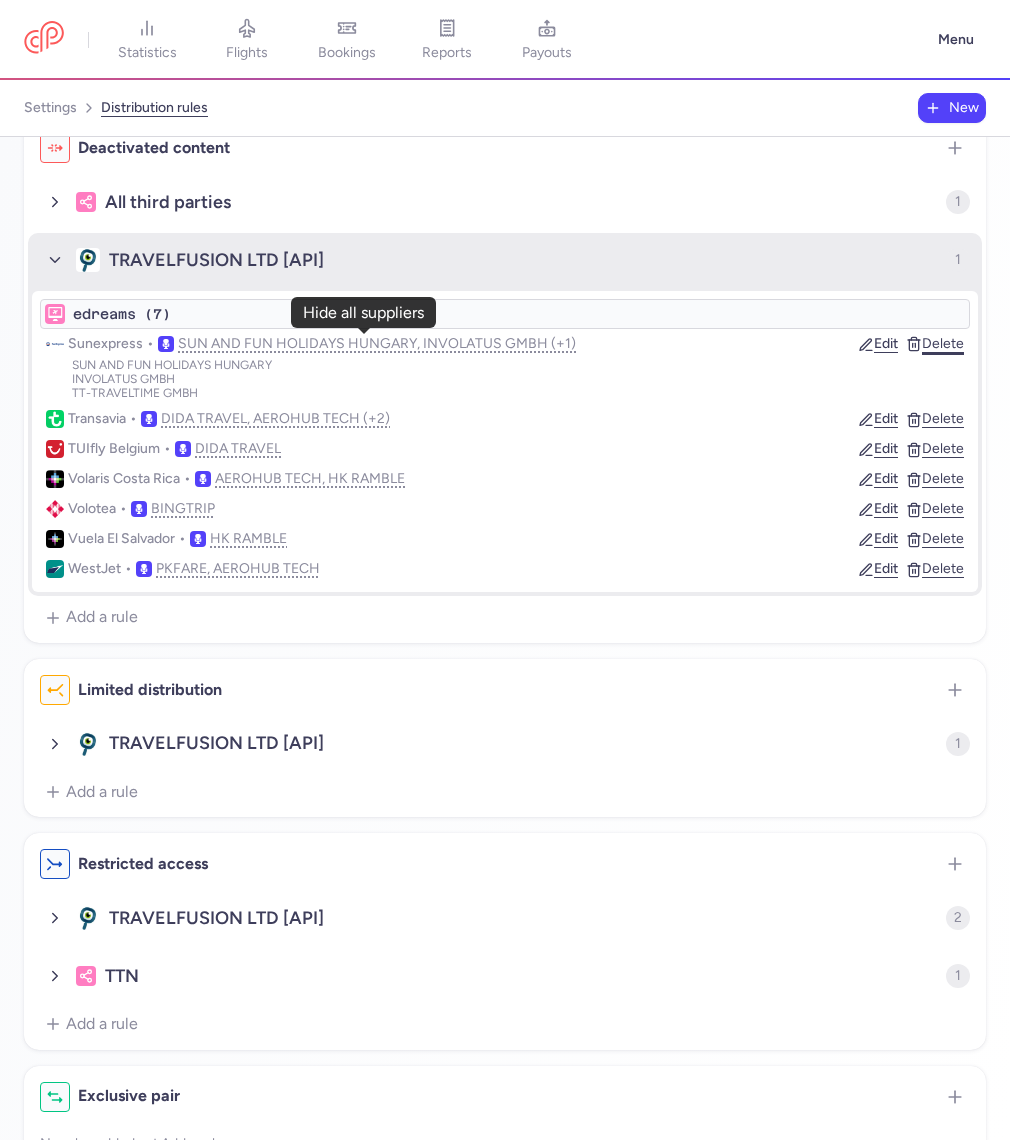 click on "Delete" 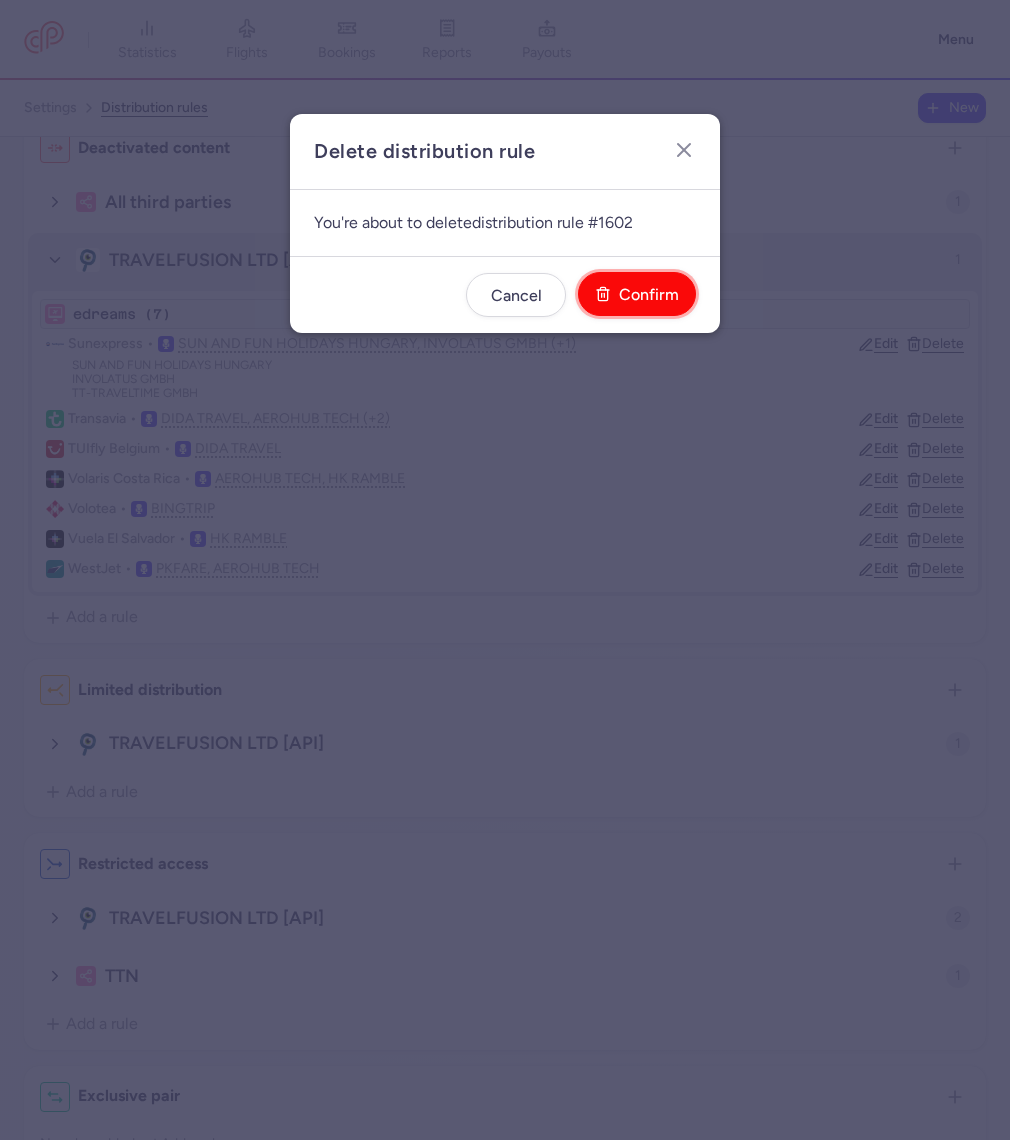 click on "Confirm" at bounding box center (649, 295) 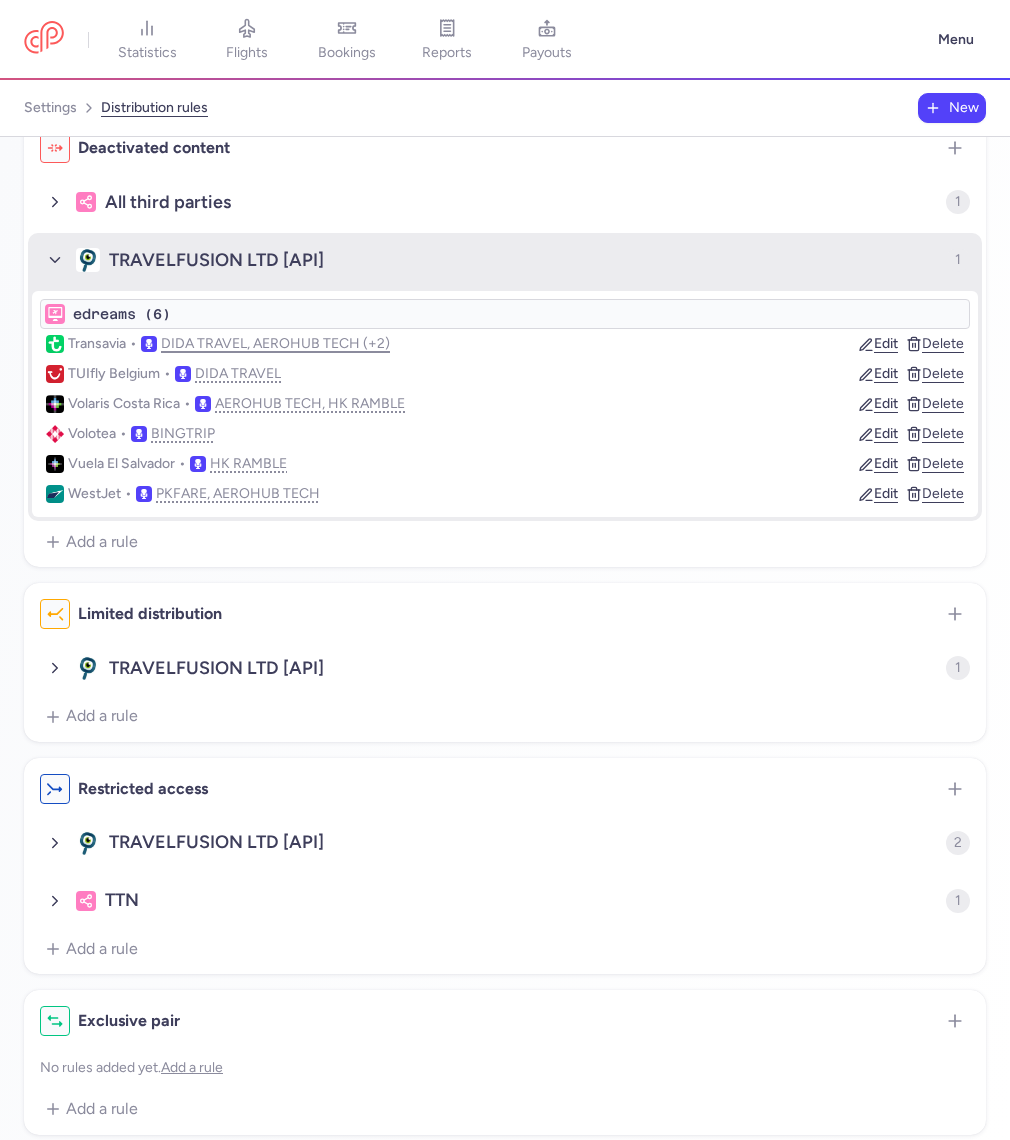 click on "DIDA TRAVEL, AEROHUB TECH (+2)" at bounding box center (275, 344) 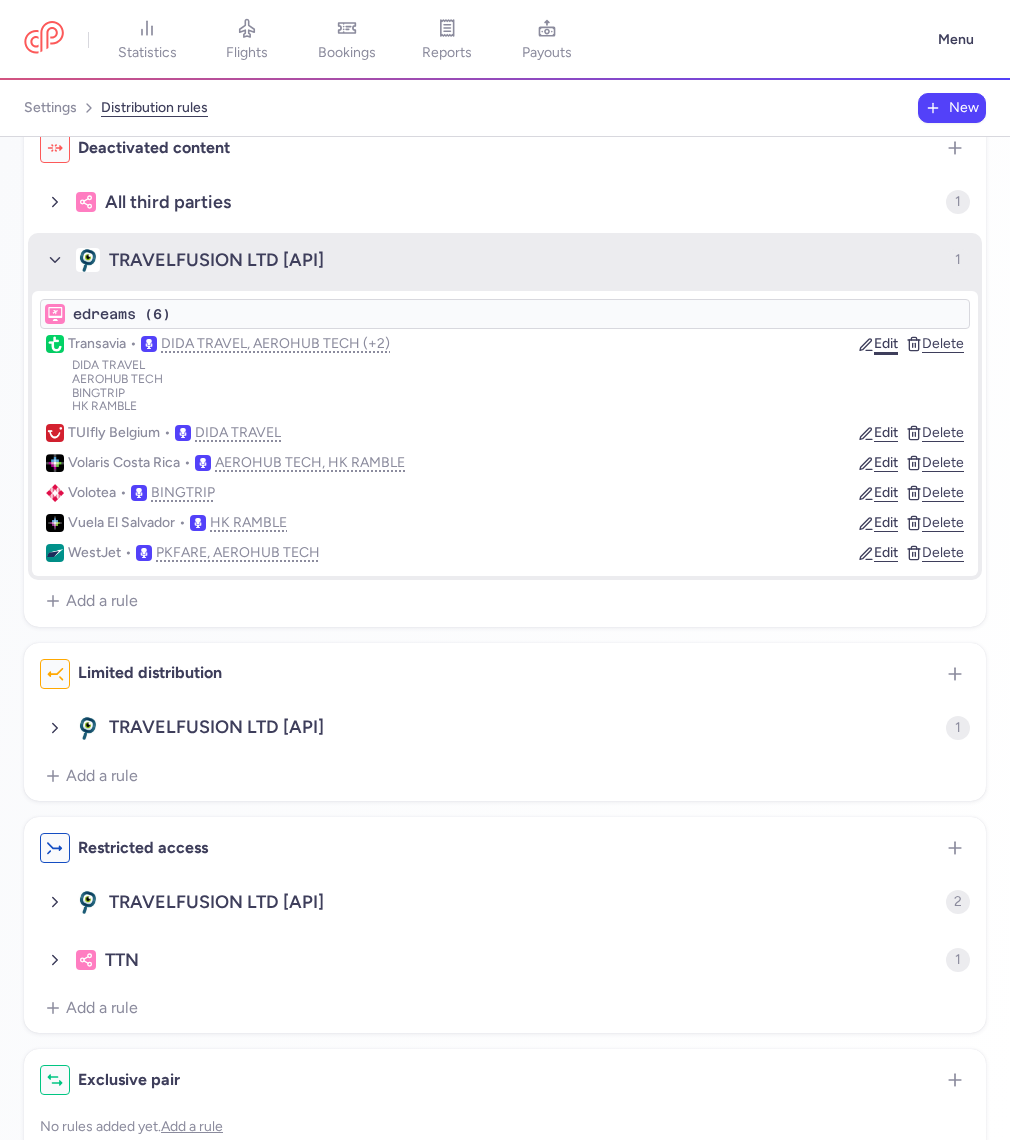 click on "Edit" 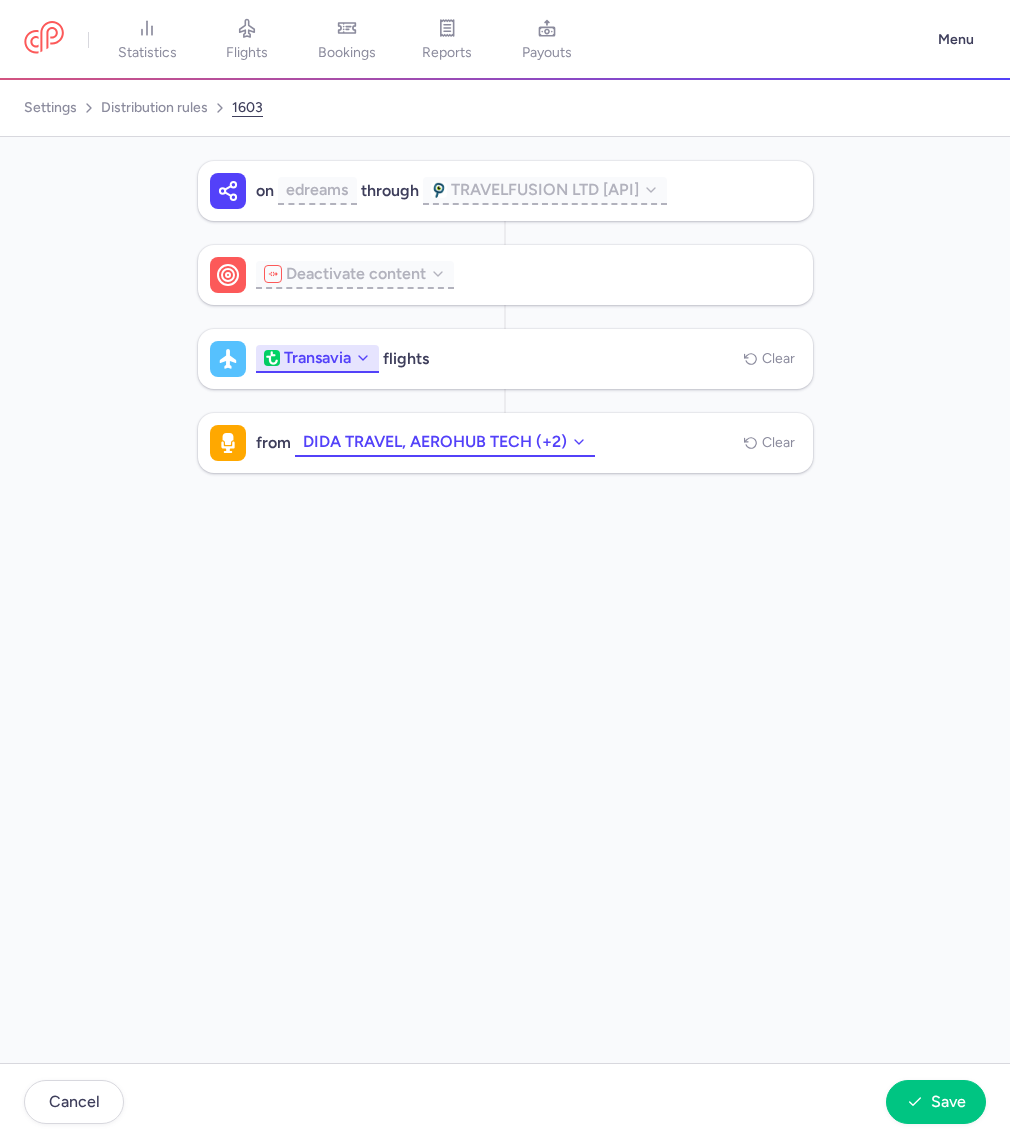 click on "Transavia" at bounding box center [307, 358] 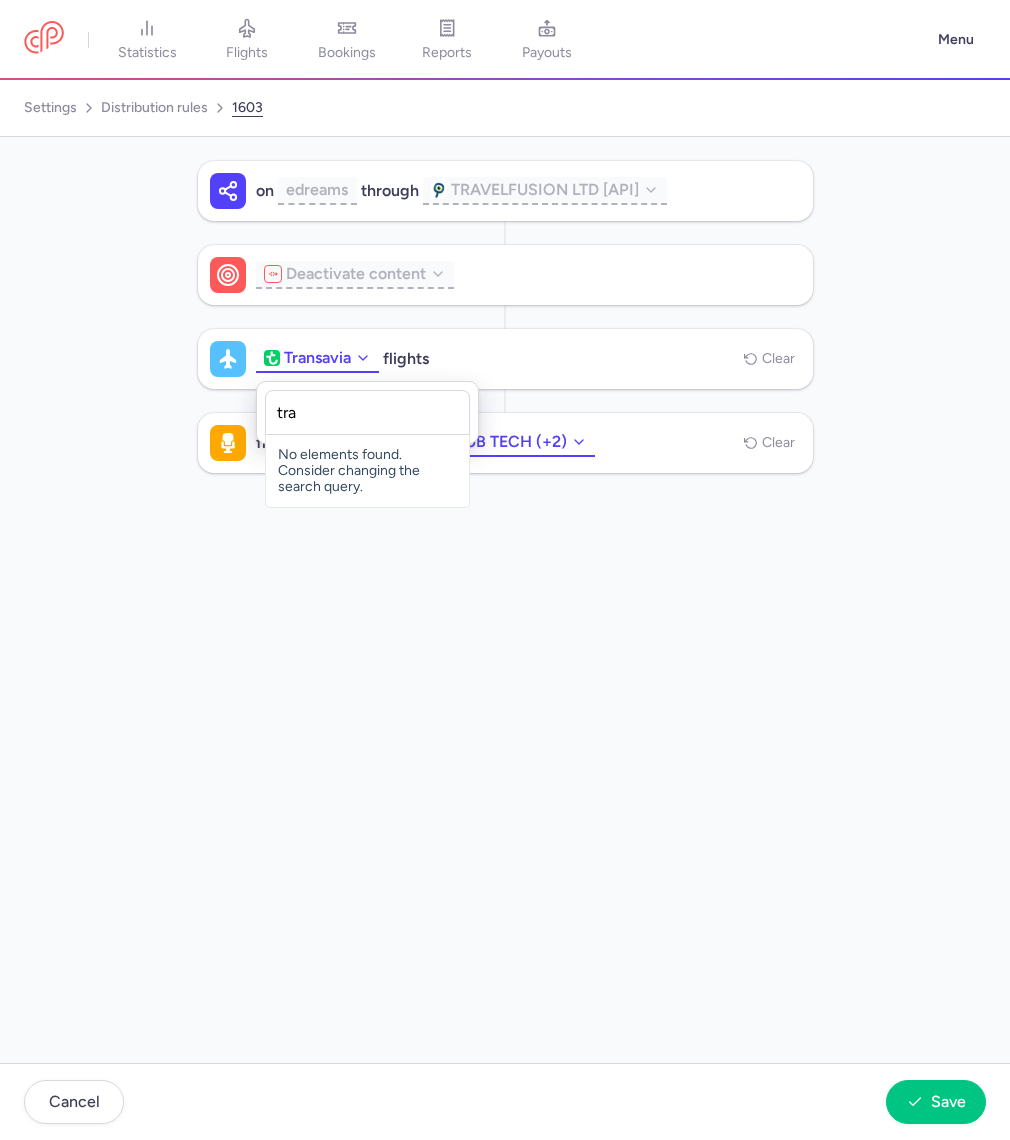type on "tran" 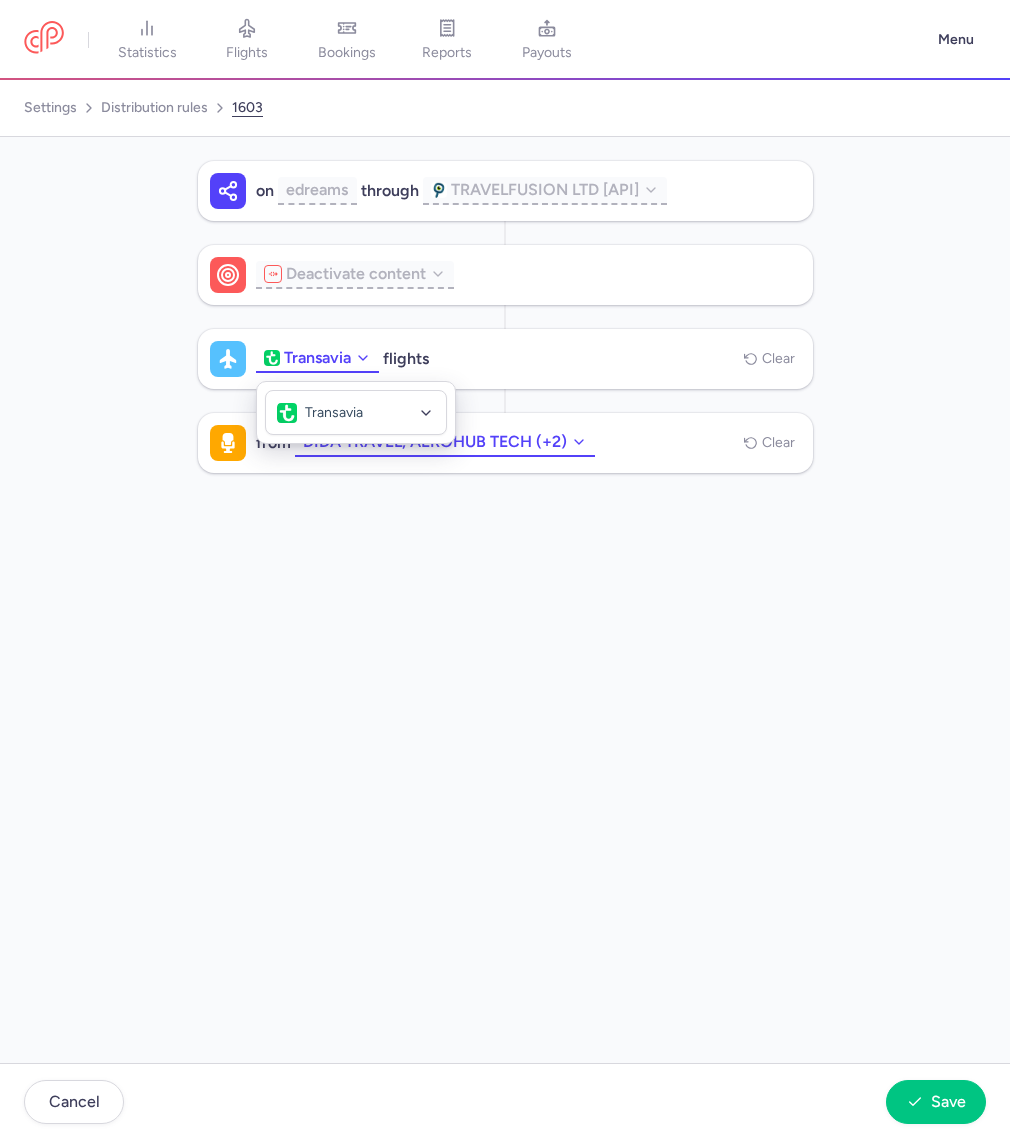 click on "On edreams through TRAVELFUSION LTD [API] Deactivate content  Transavia flights  Clear  from DIDA TRAVEL, AEROHUB TECH (+2)  Clear" at bounding box center [505, 600] 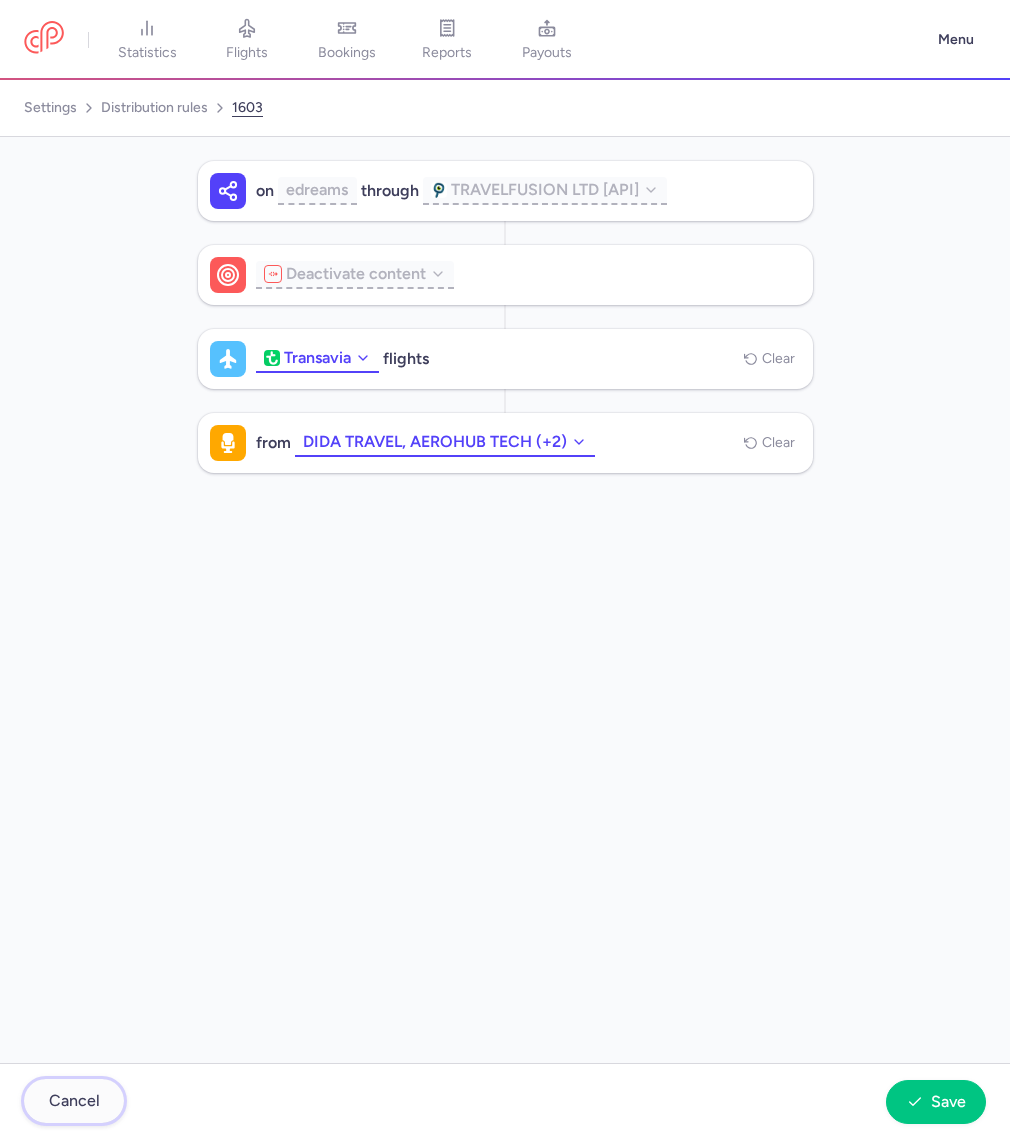 click on "Cancel" at bounding box center (74, 1101) 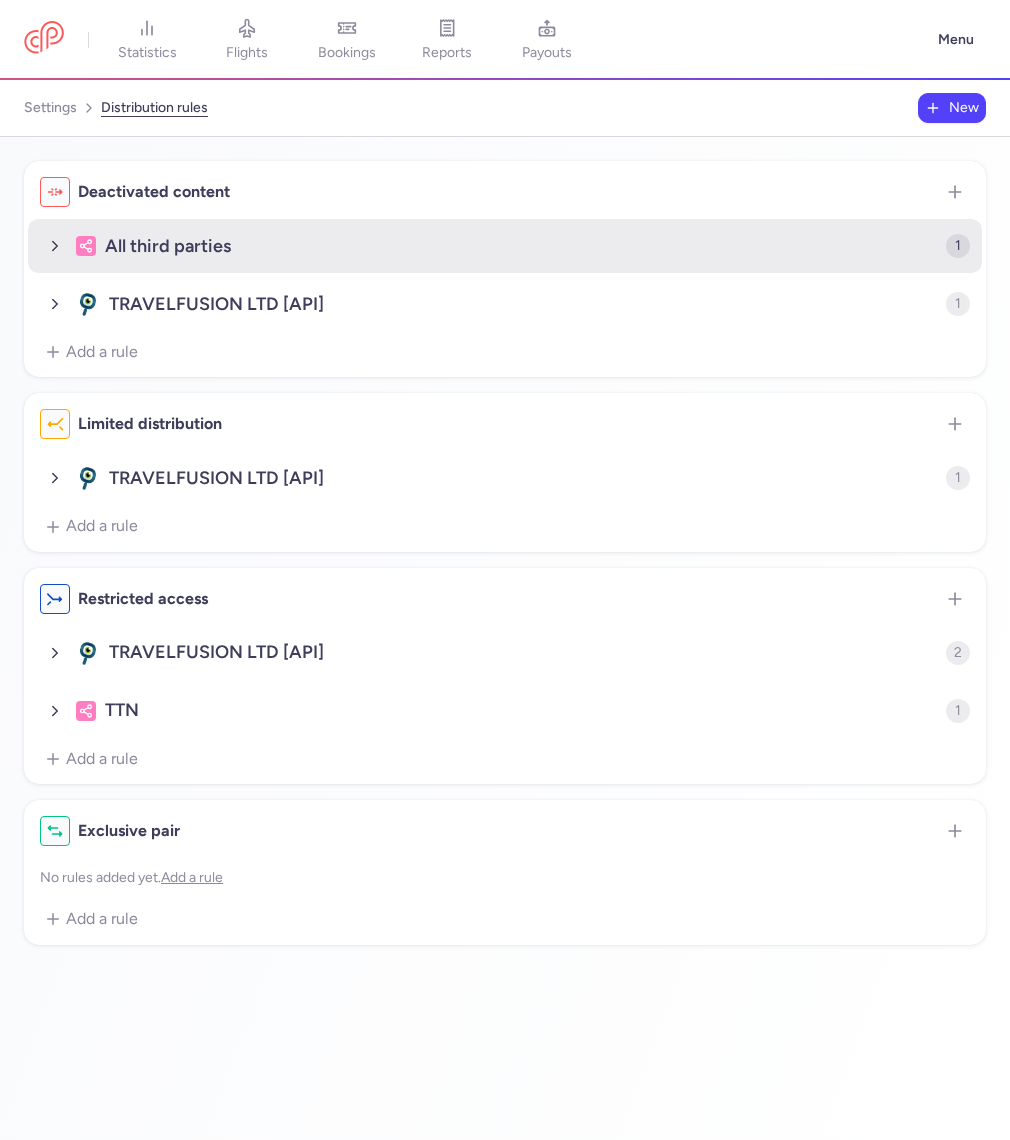 click on "All third parties" 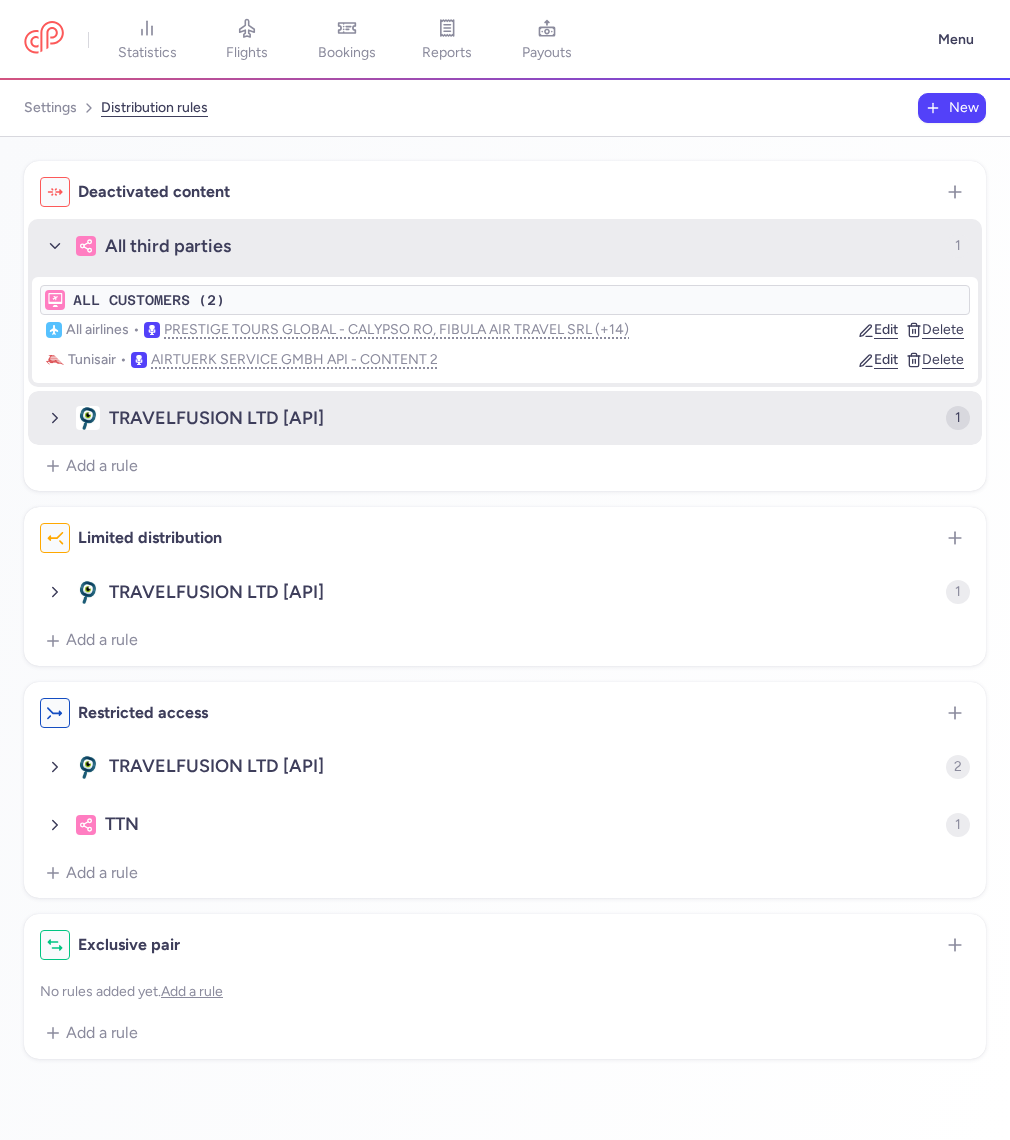 click on "TRAVELFUSION LTD [API]" 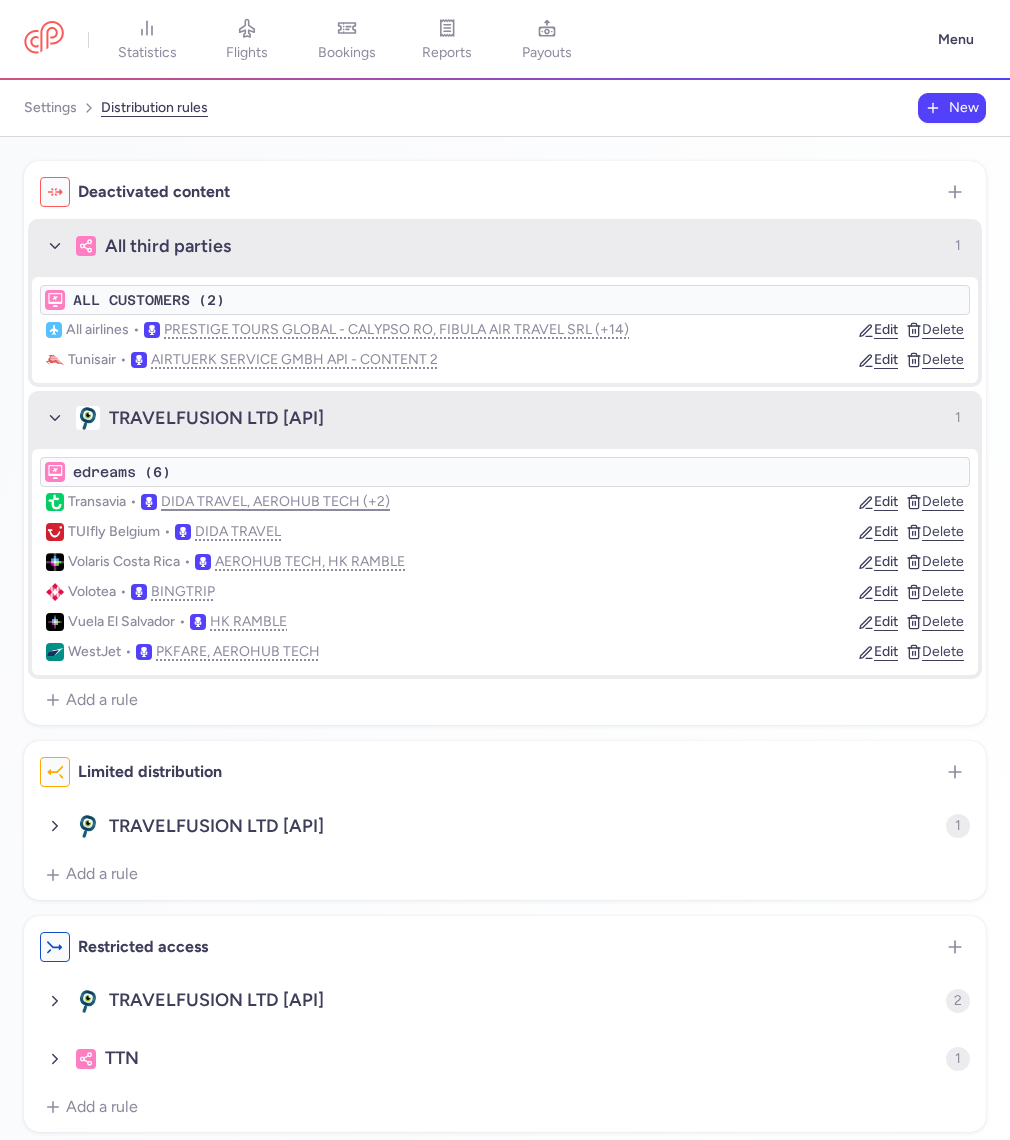 click on "DIDA TRAVEL, AEROHUB TECH (+2)" at bounding box center [275, 502] 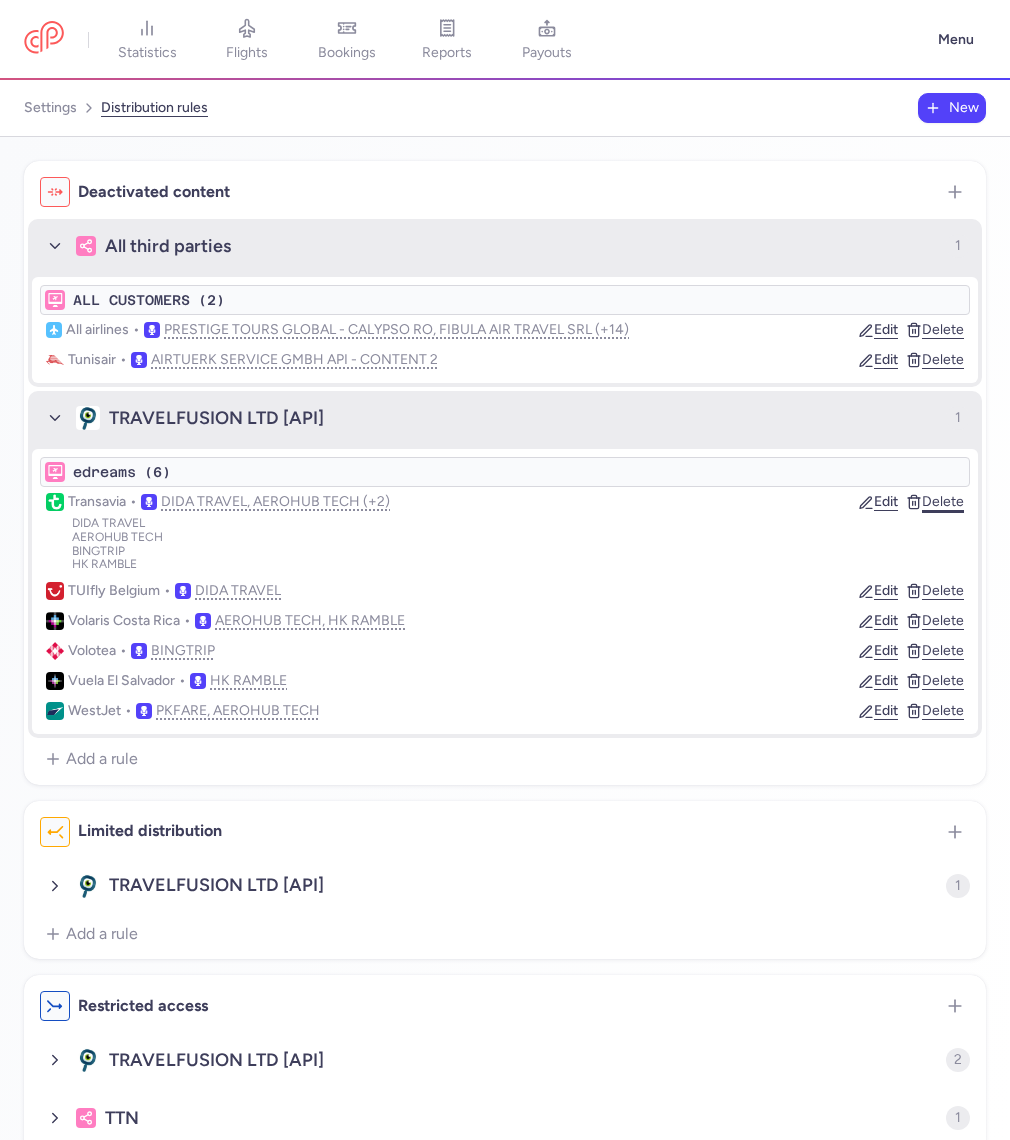 click on "Delete" 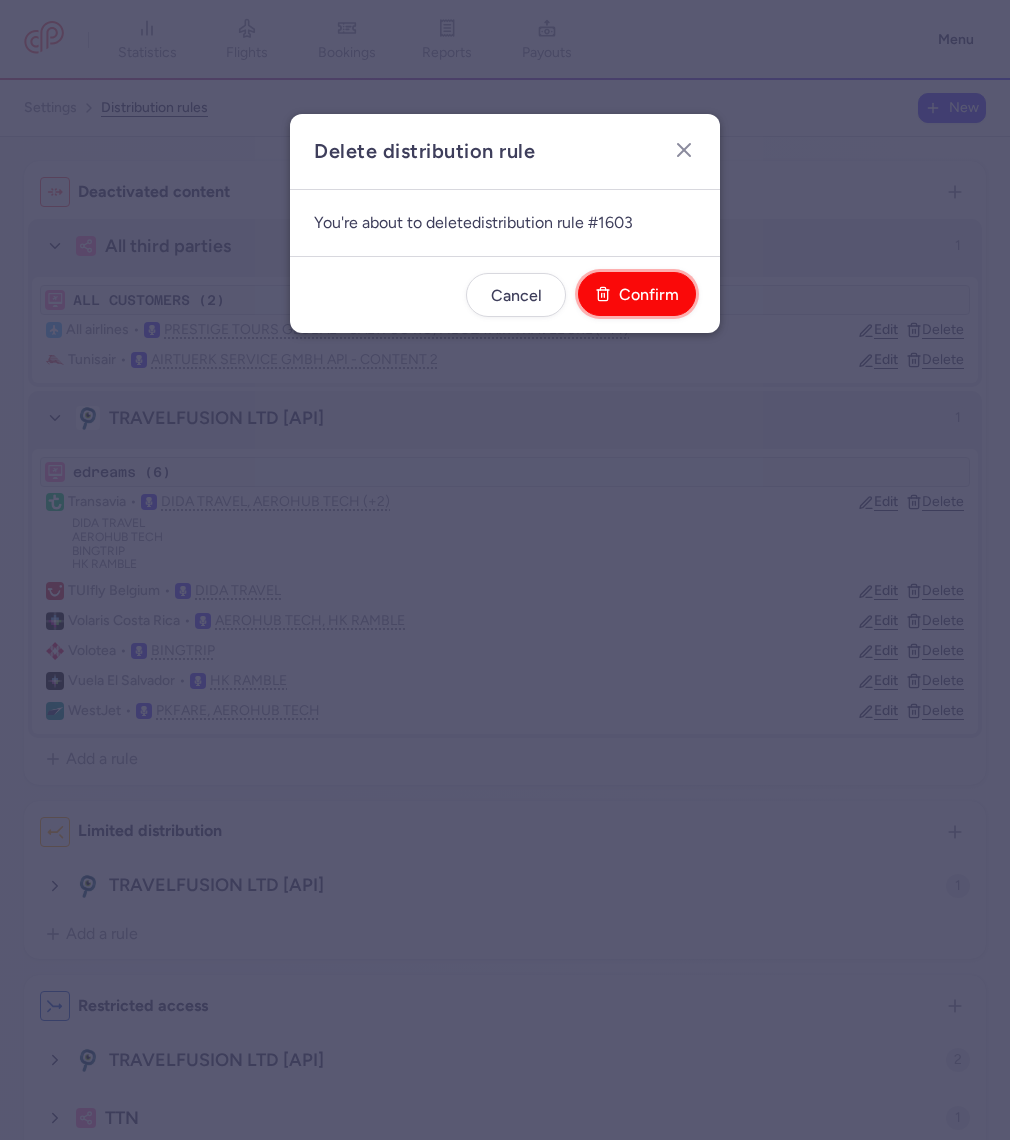 click on "Confirm" at bounding box center [649, 295] 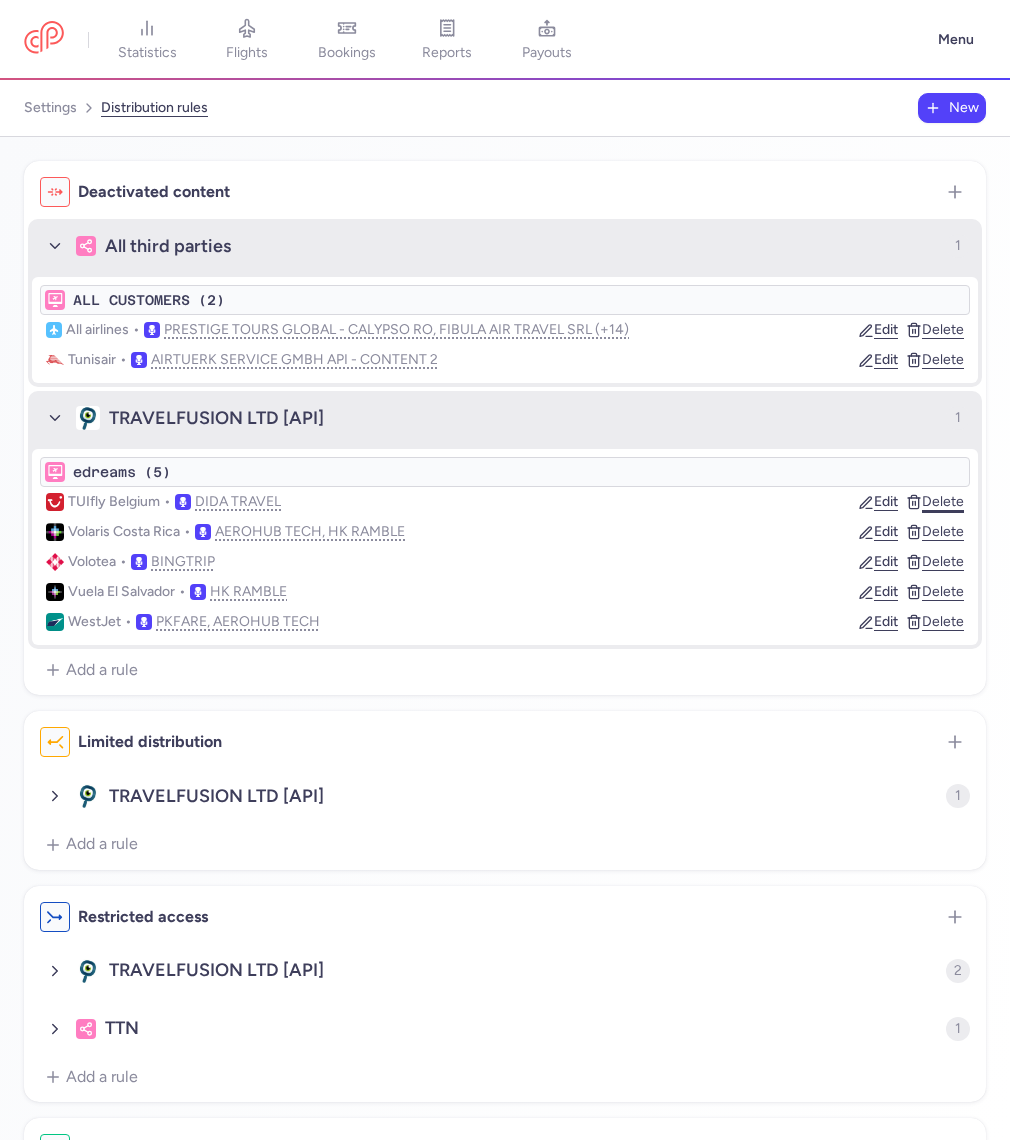 click on "Delete" 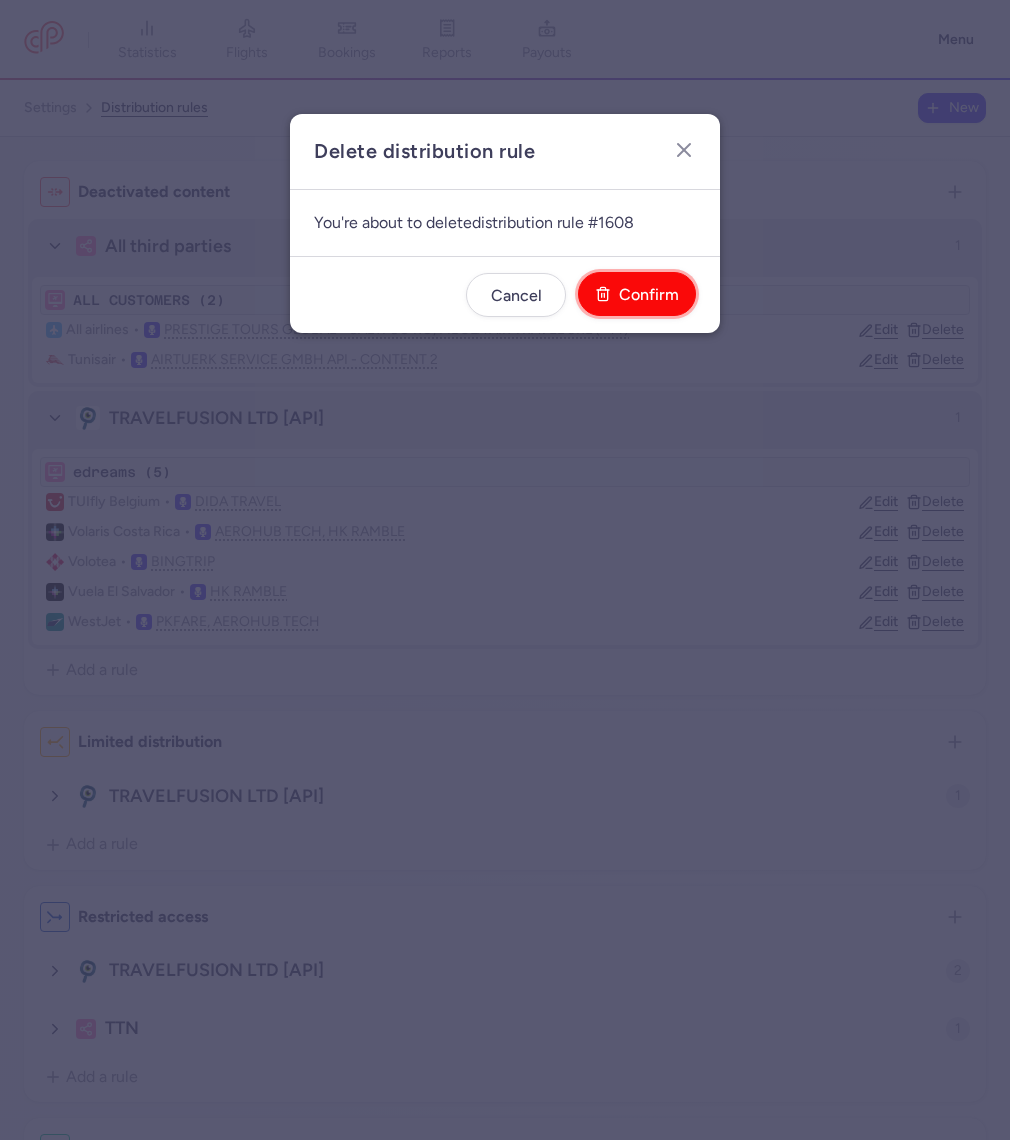 click on "Confirm" at bounding box center (649, 295) 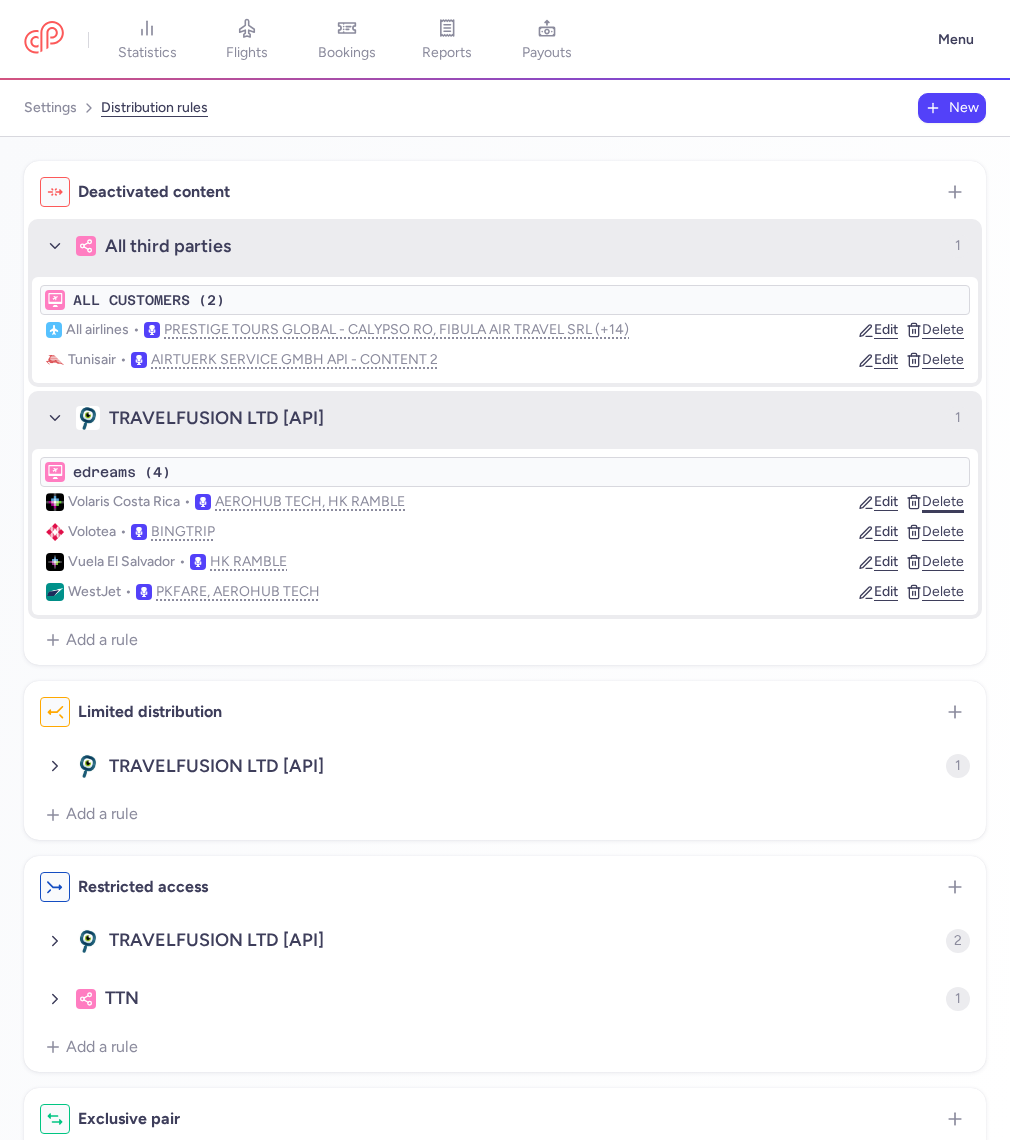 click on "Delete" 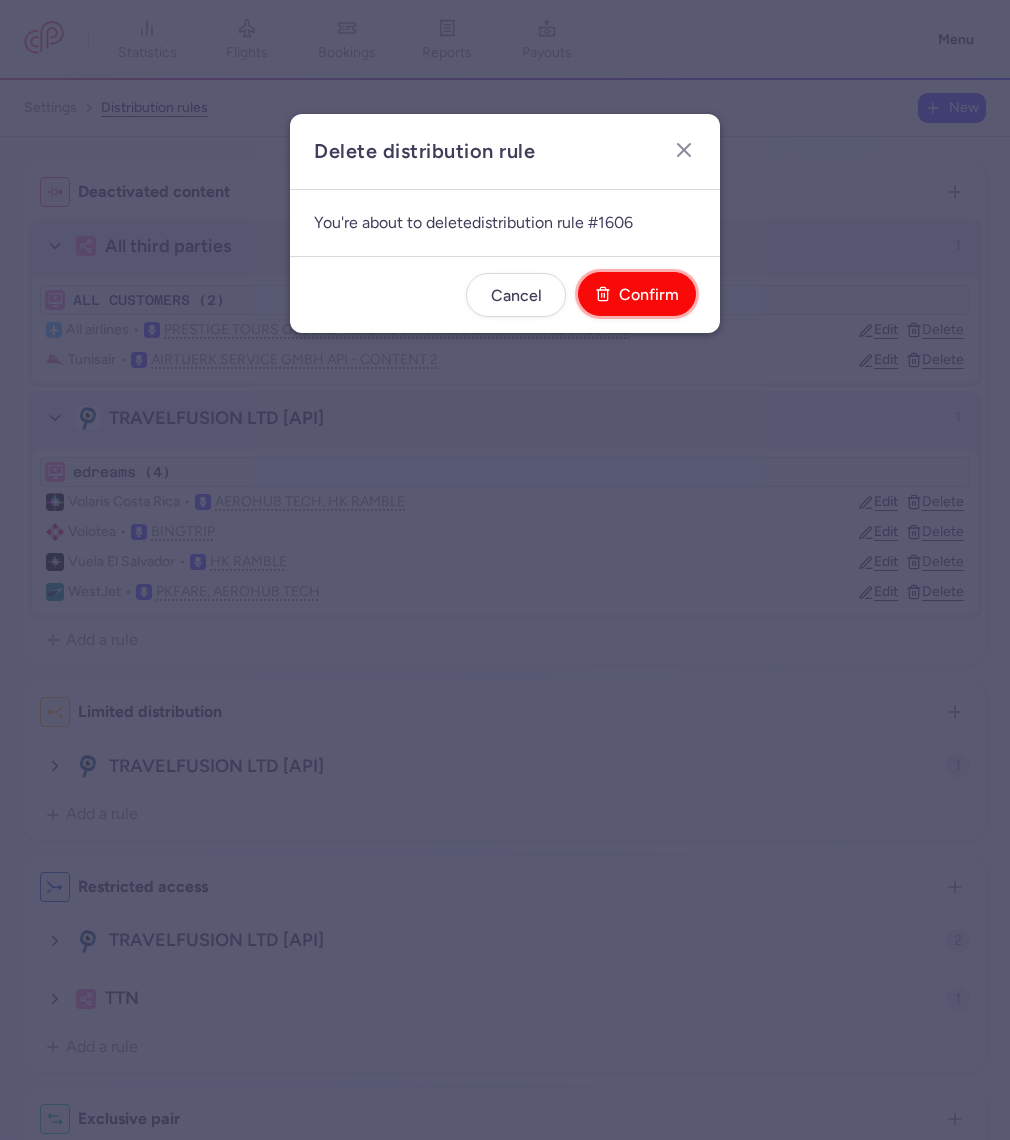 click on "Confirm" at bounding box center (637, 294) 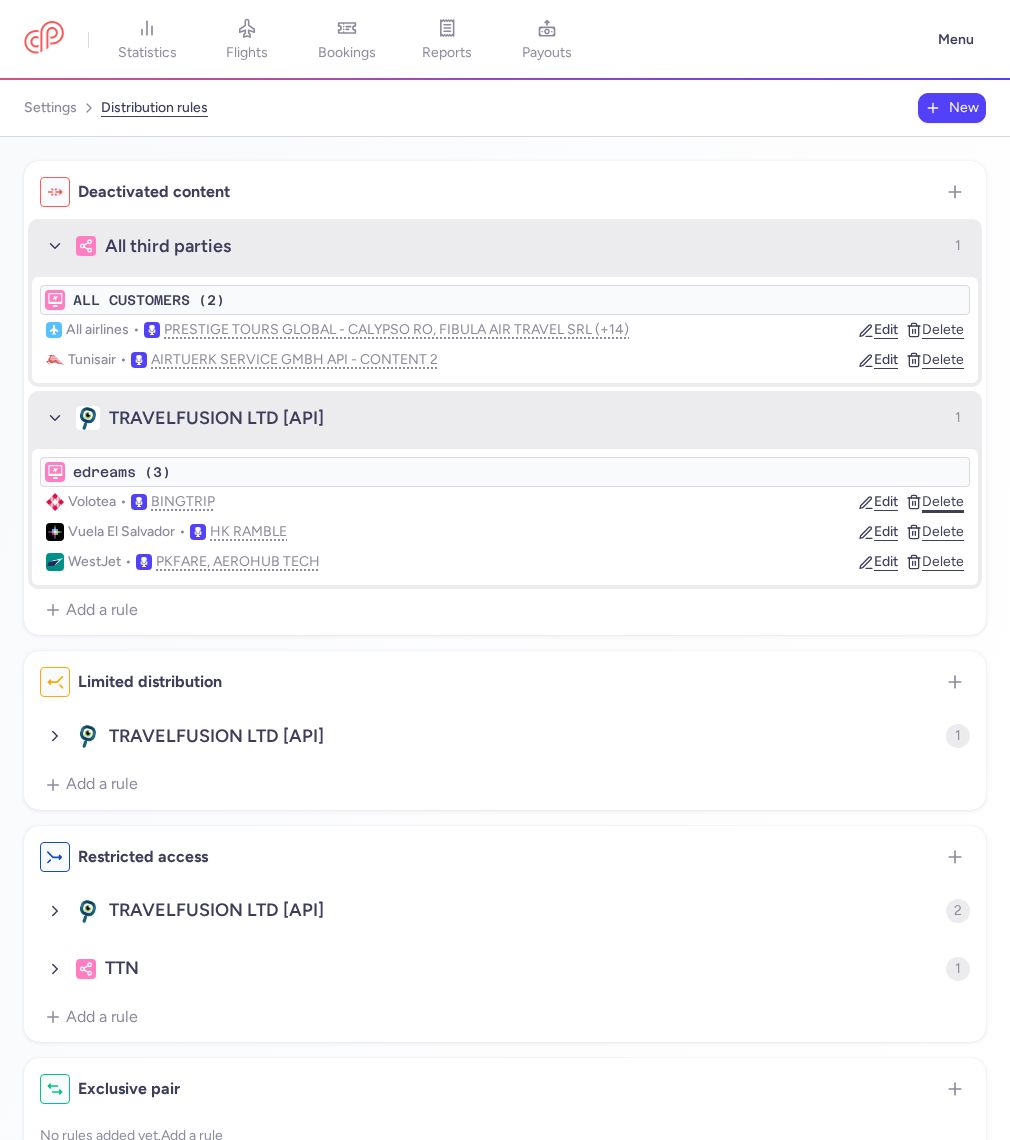 click on "Delete" 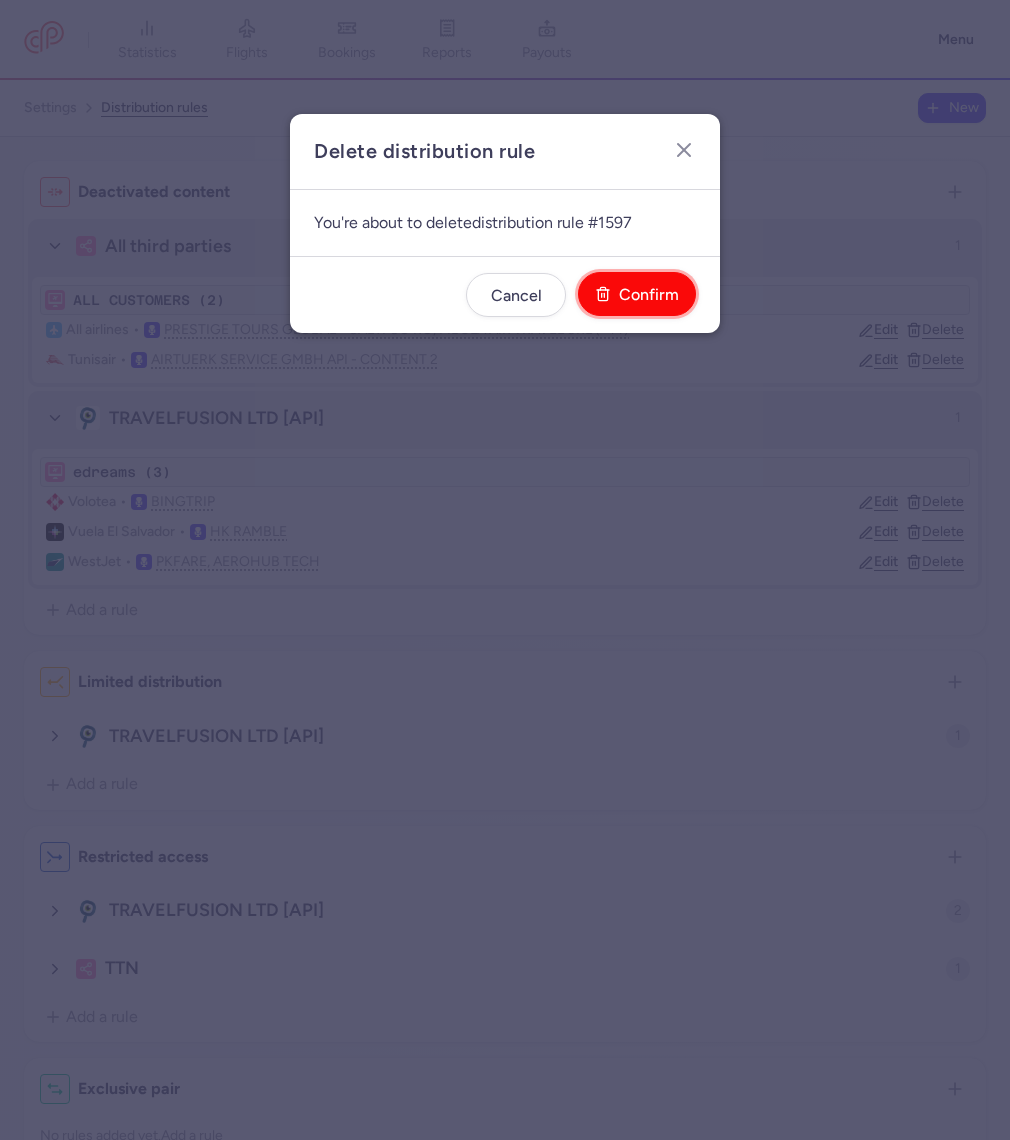 click on "Confirm" at bounding box center [637, 294] 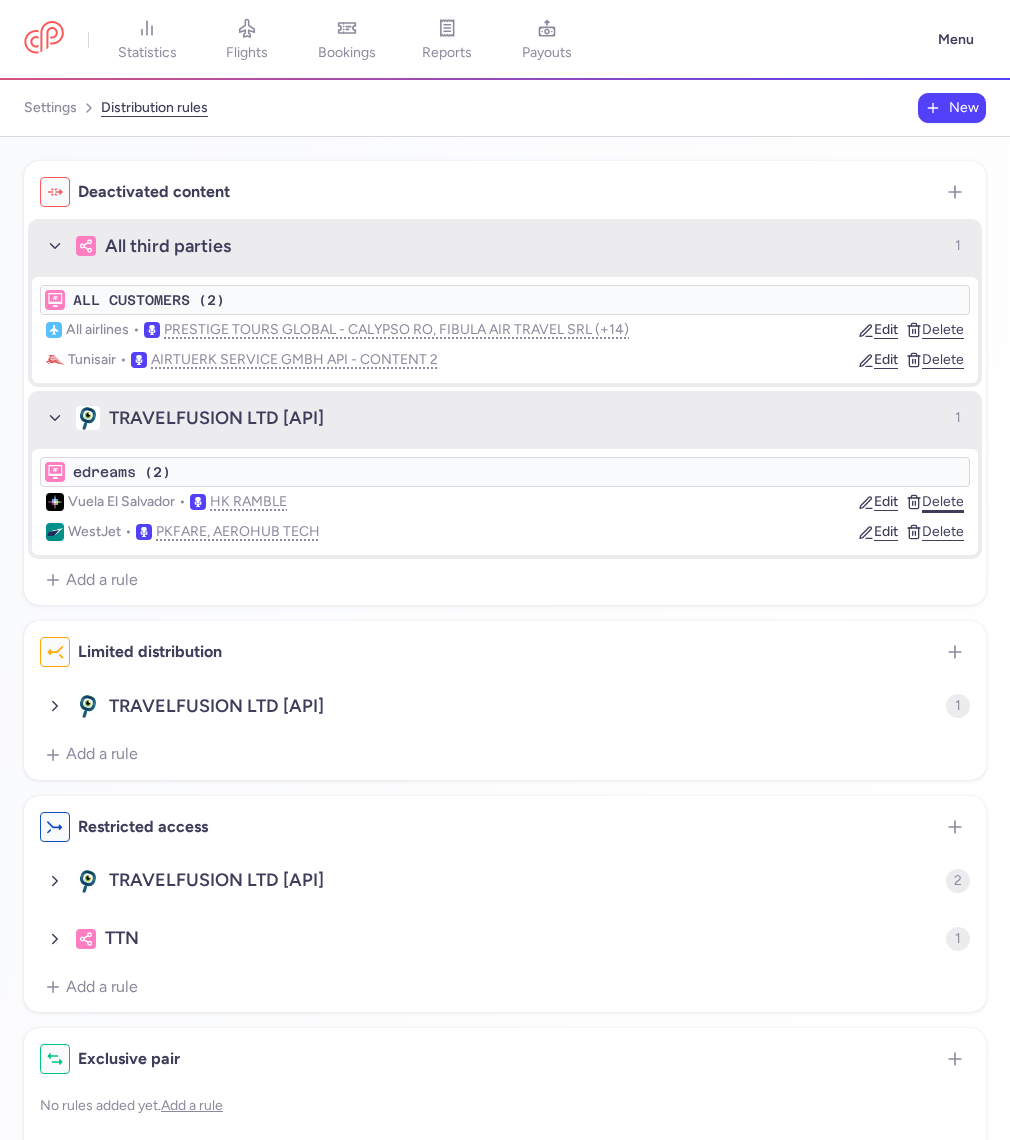 click on "Delete" 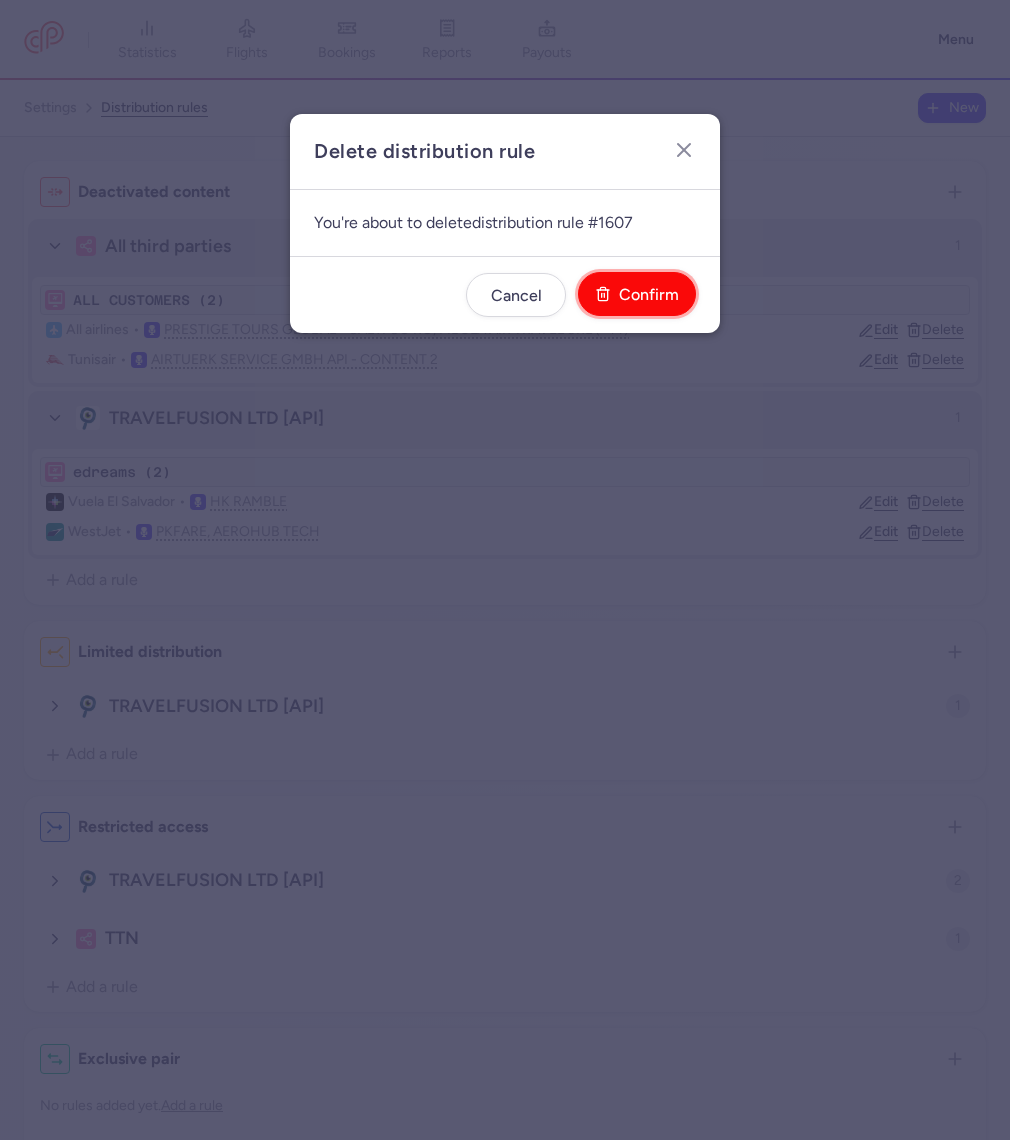 click on "Confirm" at bounding box center (637, 294) 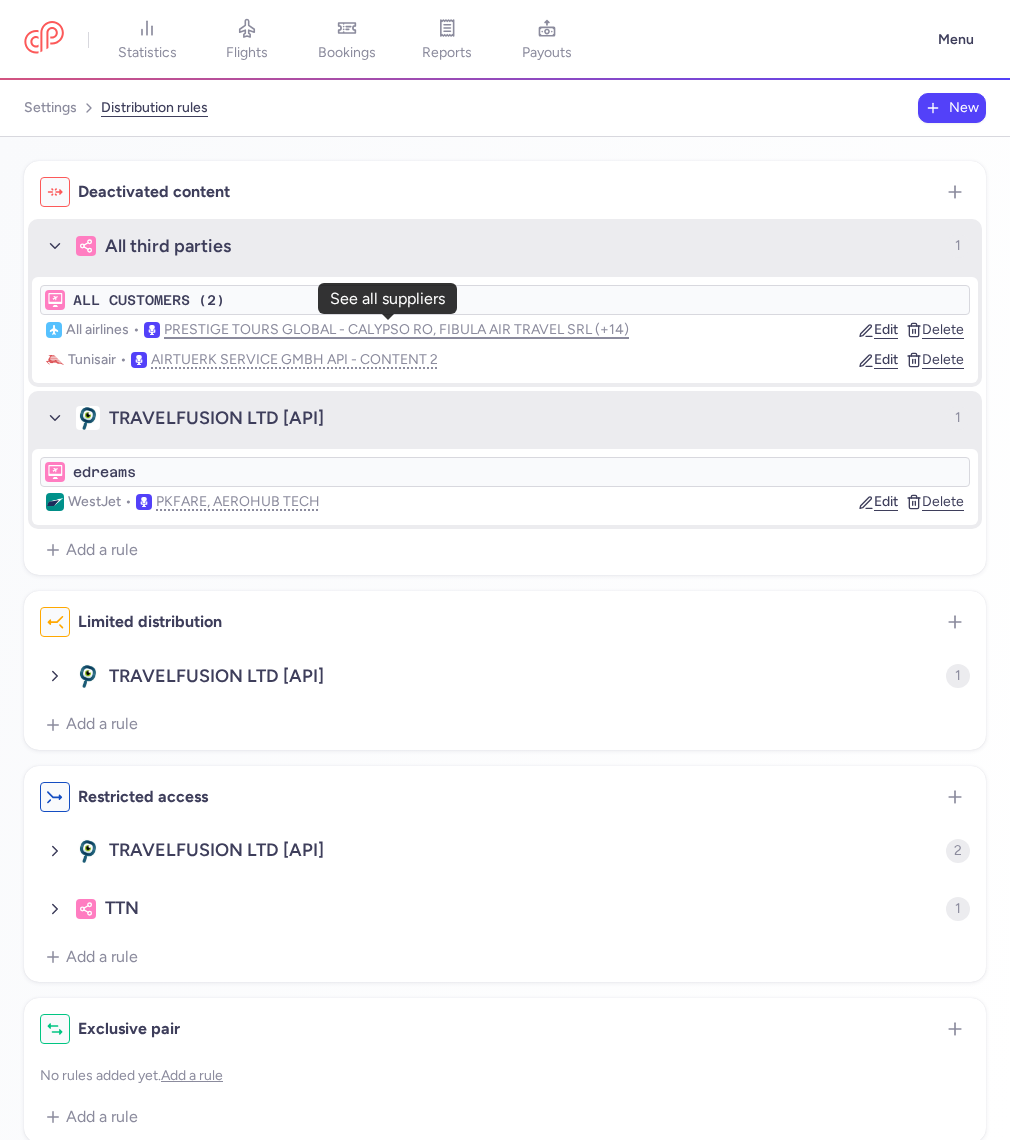 click on "PRESTIGE TOURS GLOBAL - CALYPSO RO, FIBULA AIR TRAVEL SRL (+14)" at bounding box center (396, 330) 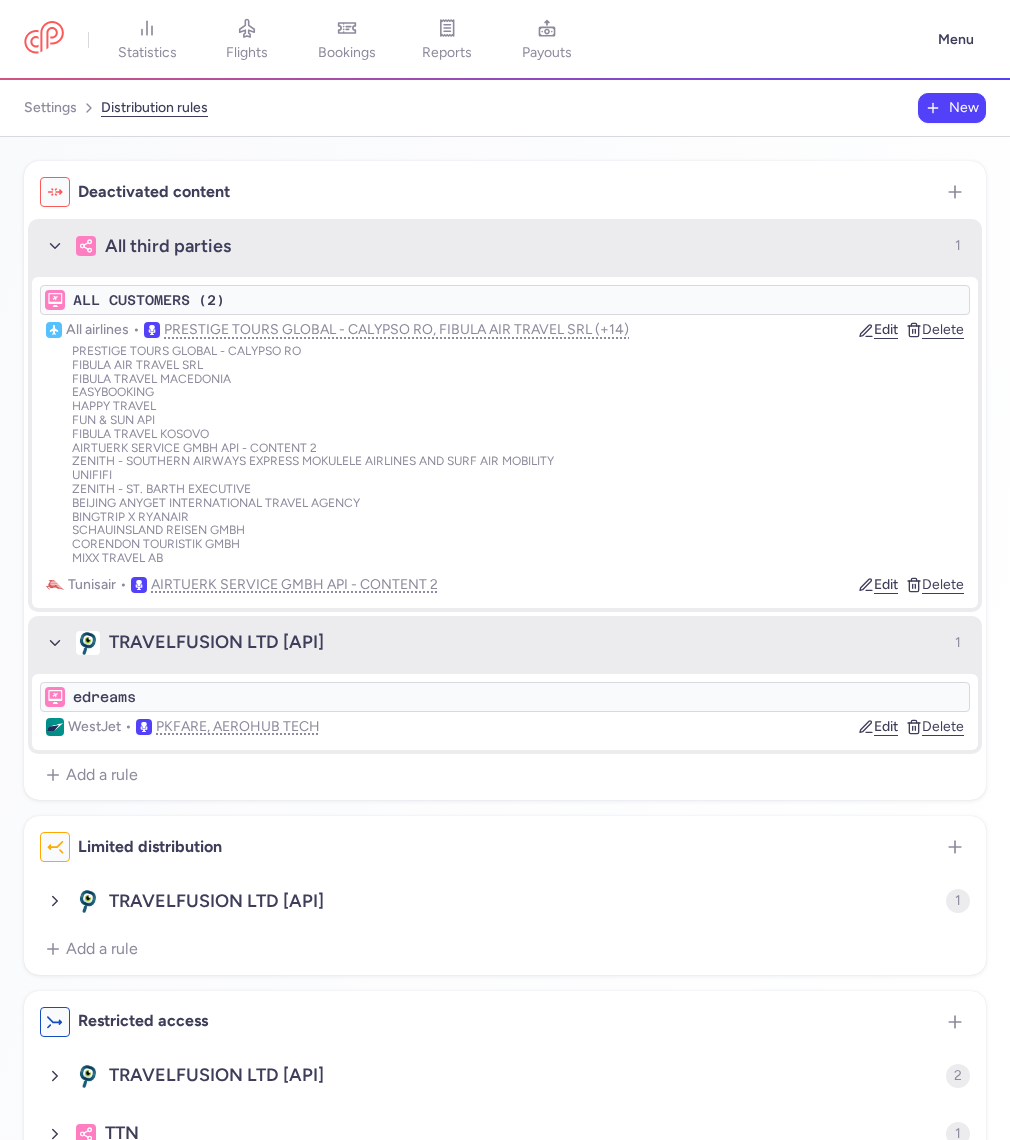 drag, startPoint x: 100, startPoint y: 358, endPoint x: 102, endPoint y: 551, distance: 193.01036 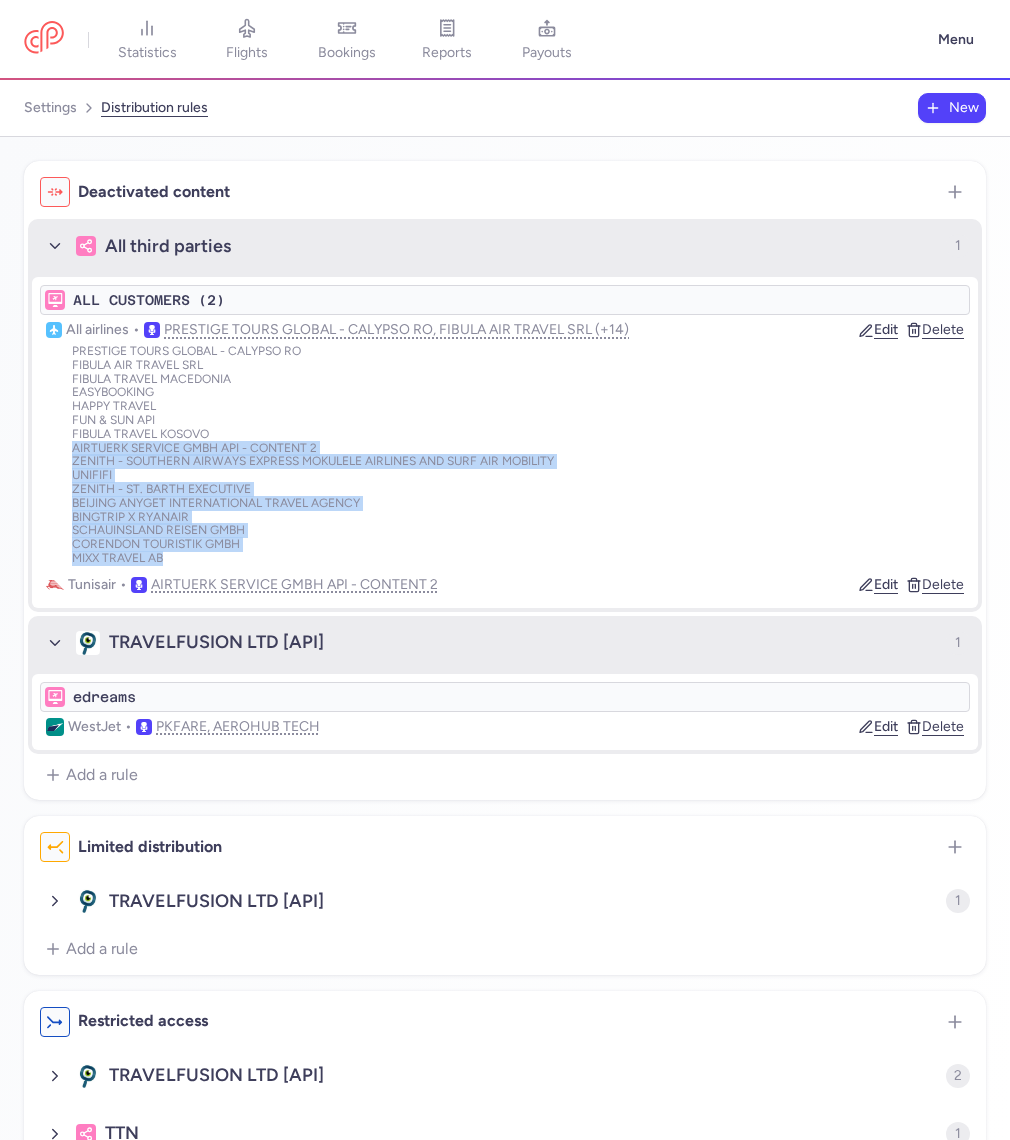 drag, startPoint x: 167, startPoint y: 559, endPoint x: 48, endPoint y: 405, distance: 194.62015 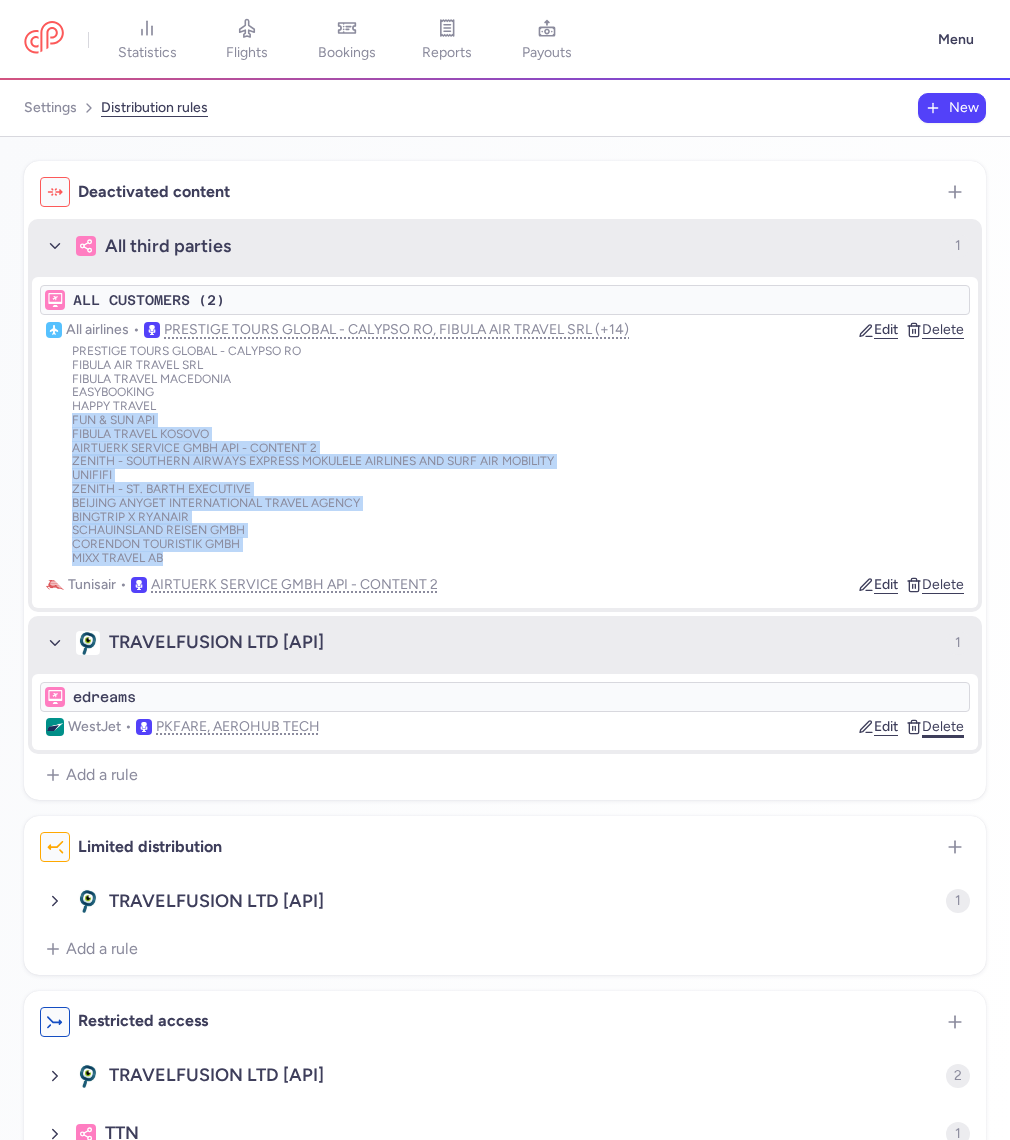 click on "Delete" 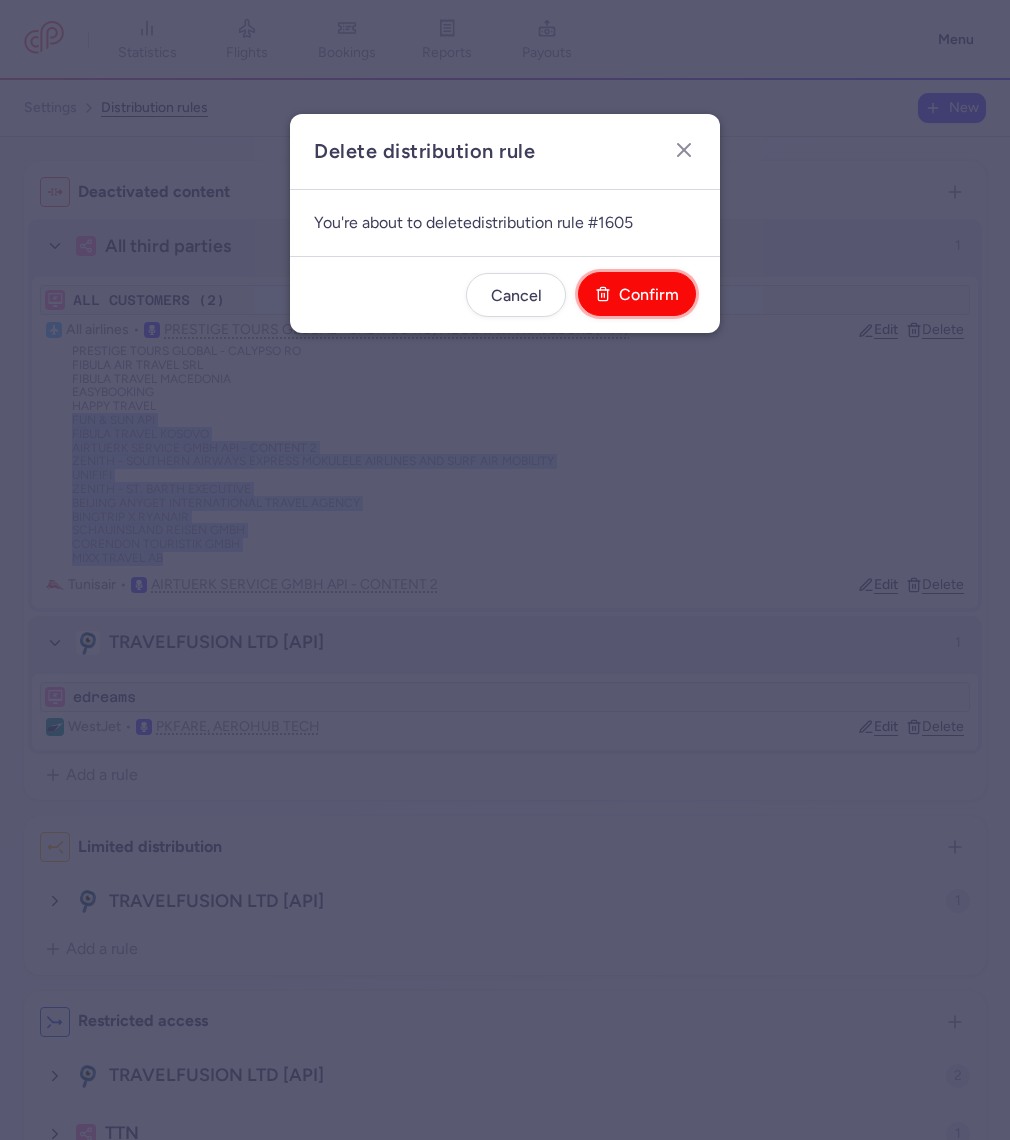 click on "Confirm" at bounding box center (649, 295) 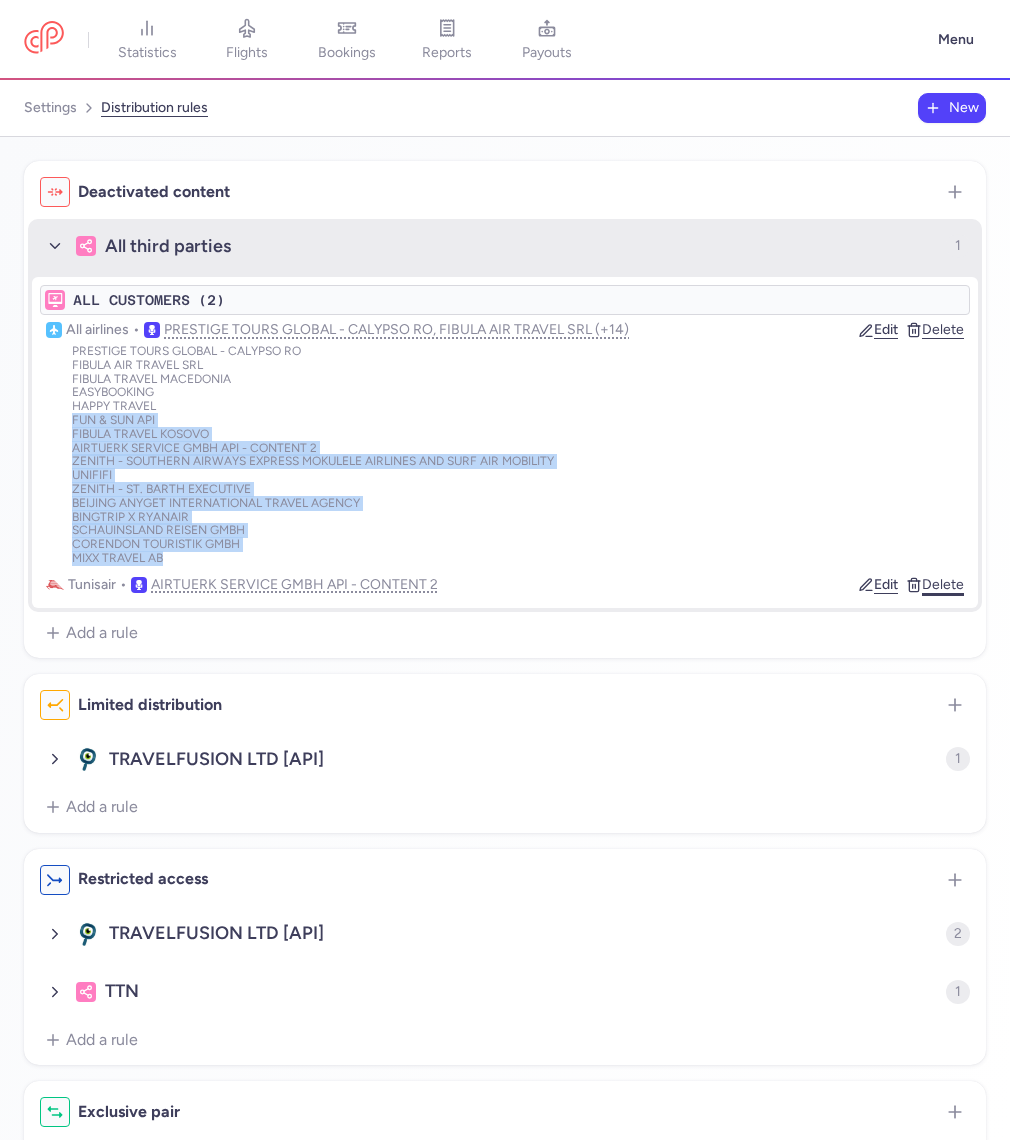 click on "Delete" 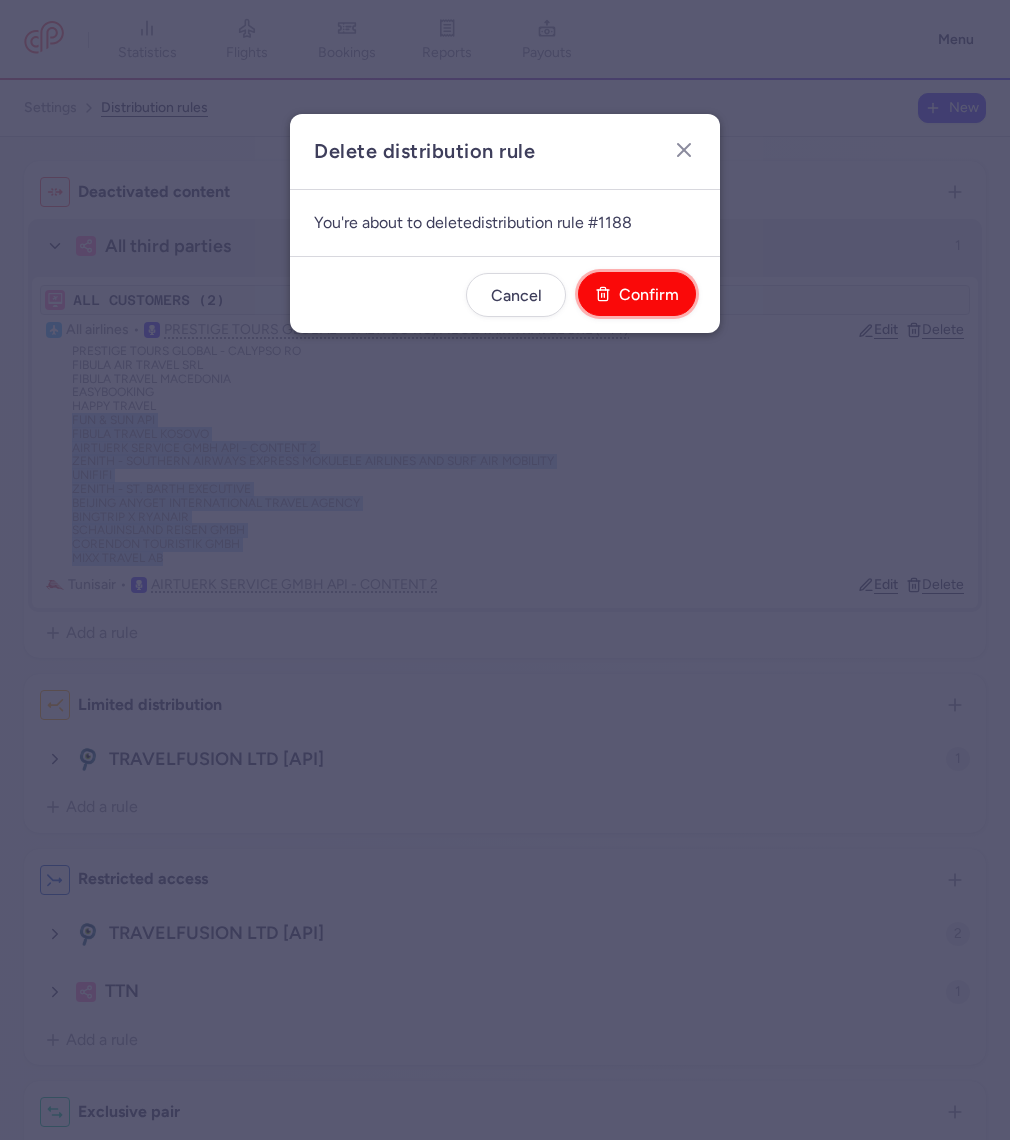 click on "Confirm" at bounding box center [637, 294] 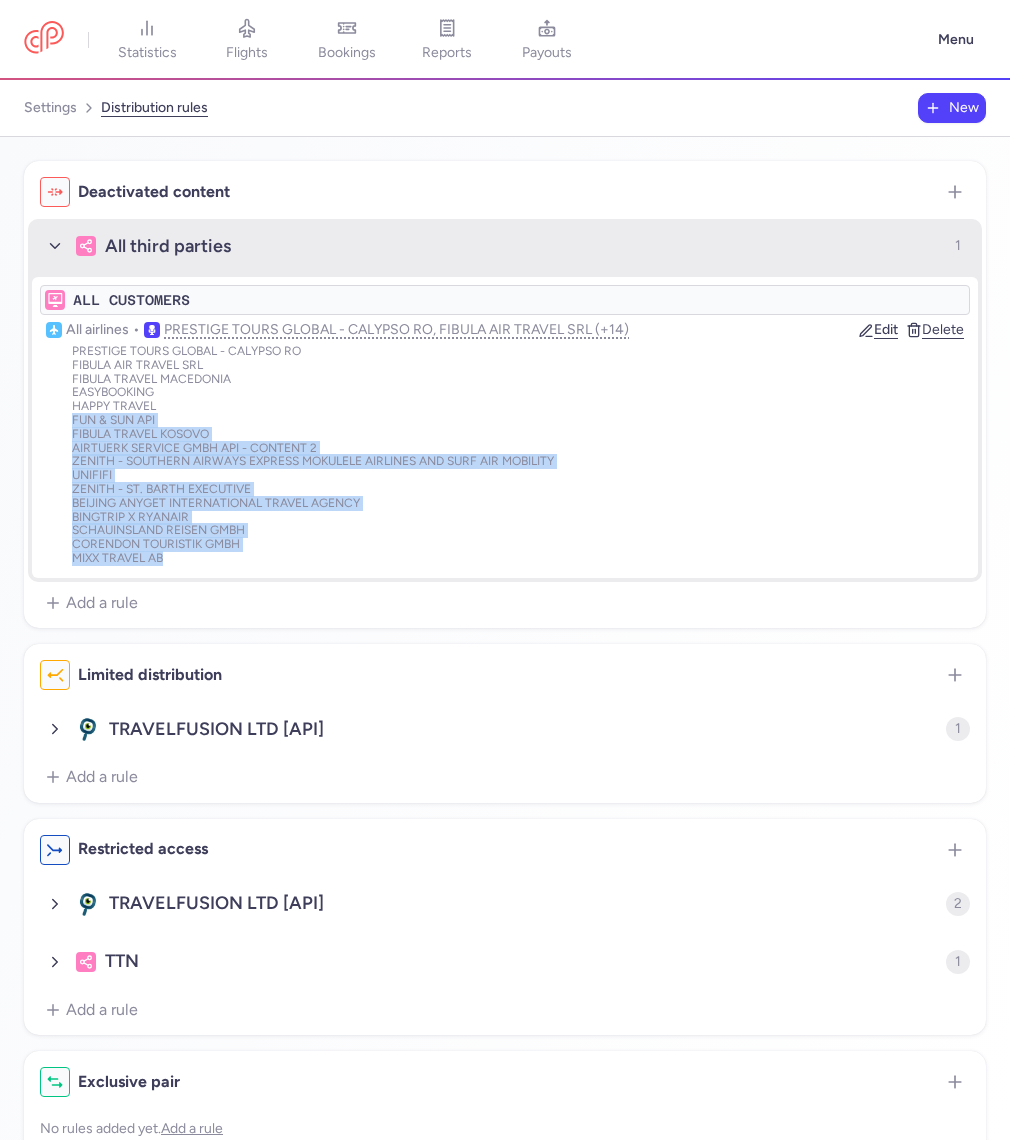 click on "ZENITH - ST. BARTH EXECUTIVE" 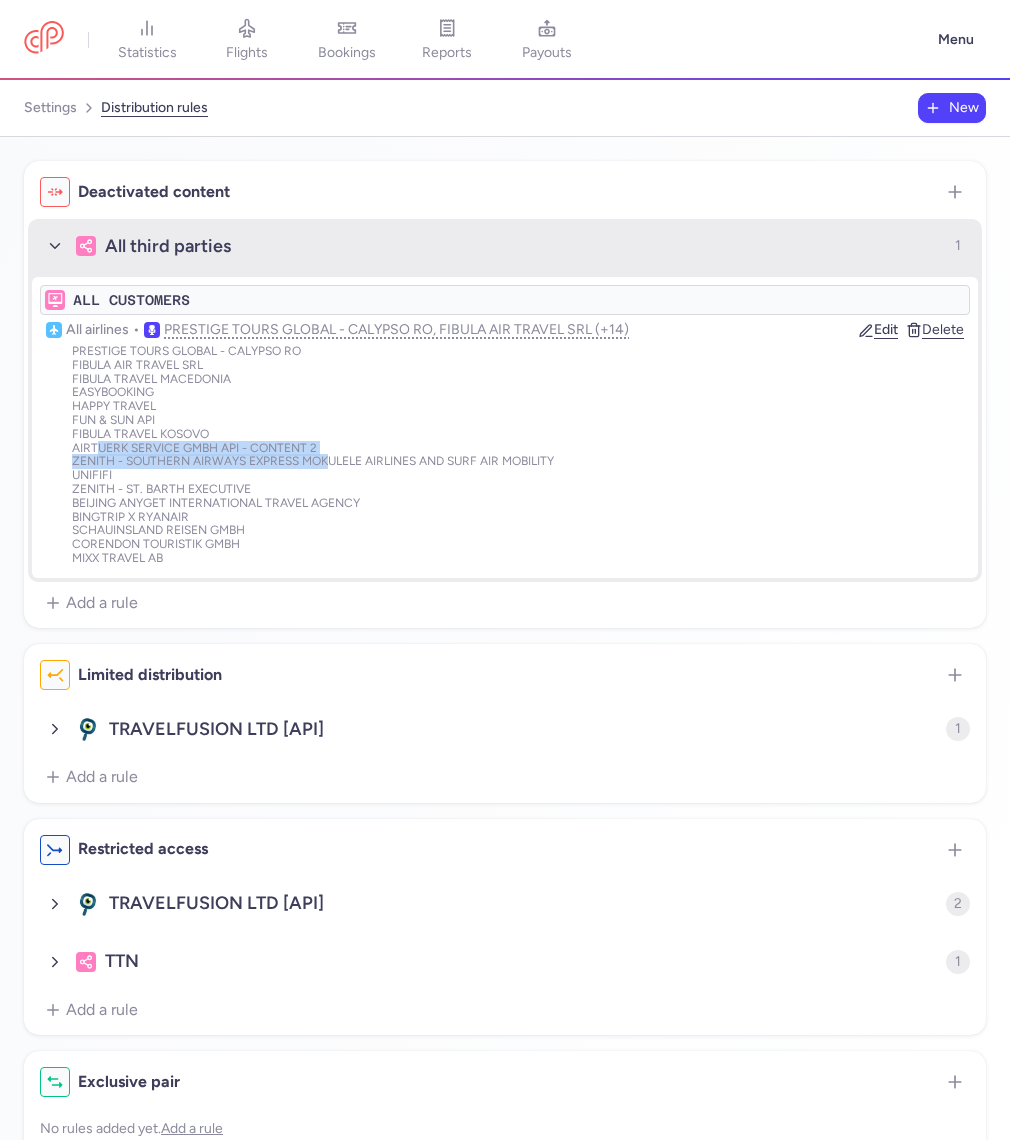 drag, startPoint x: 97, startPoint y: 447, endPoint x: 332, endPoint y: 456, distance: 235.17227 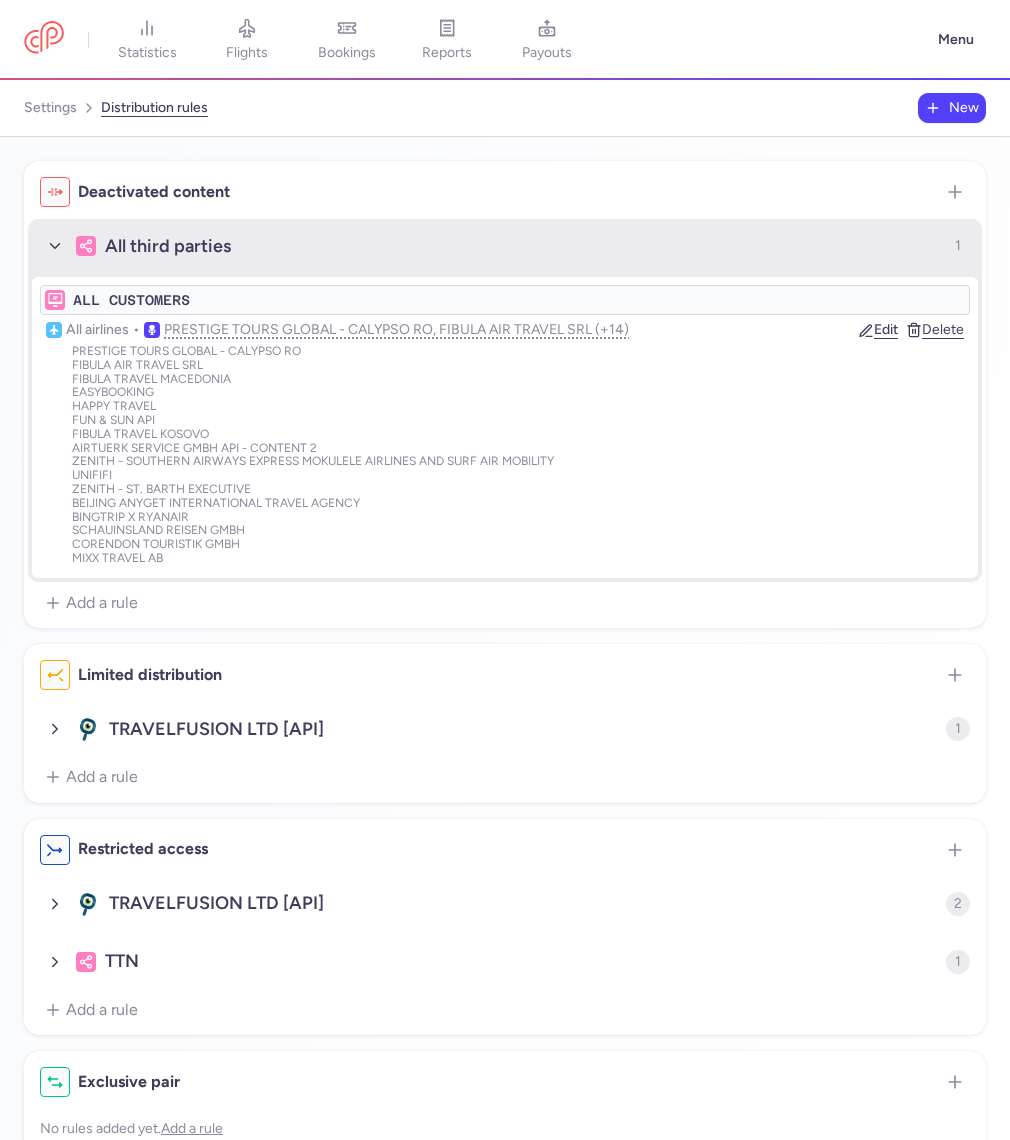 click on "AIRTUERK SERVICE GMBH API - CONTENT 2" 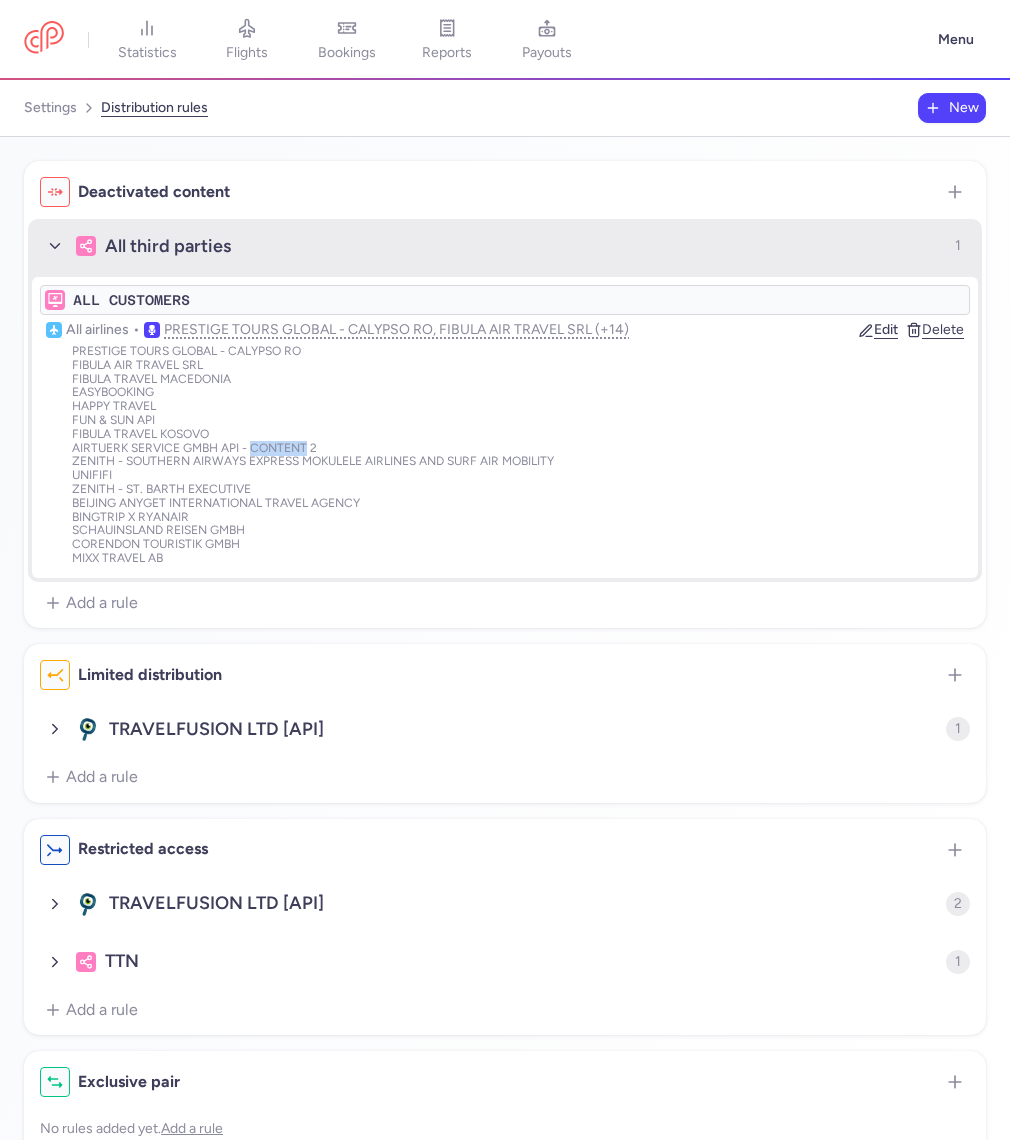 click on "AIRTUERK SERVICE GMBH API - CONTENT 2" 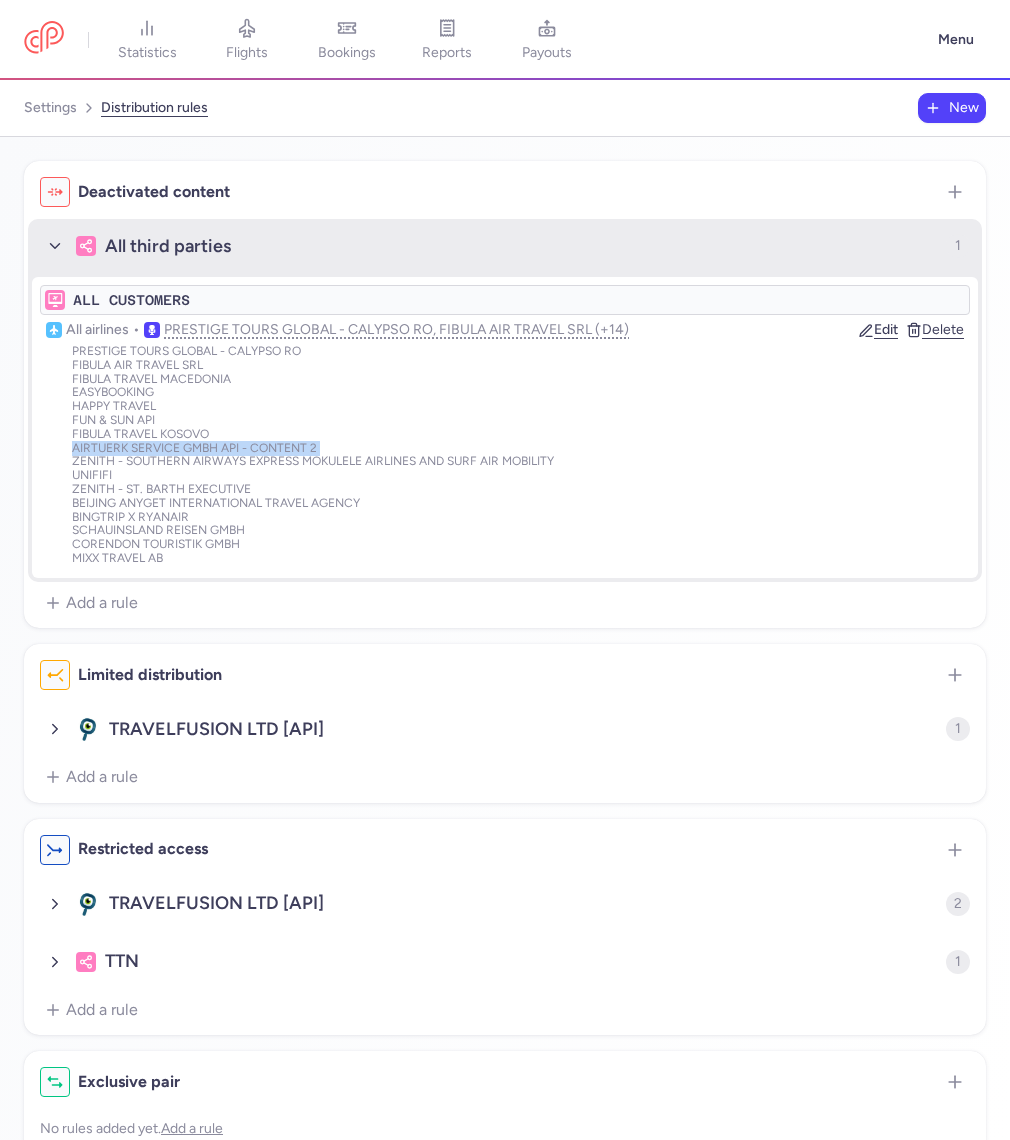 click on "AIRTUERK SERVICE GMBH API - CONTENT 2" 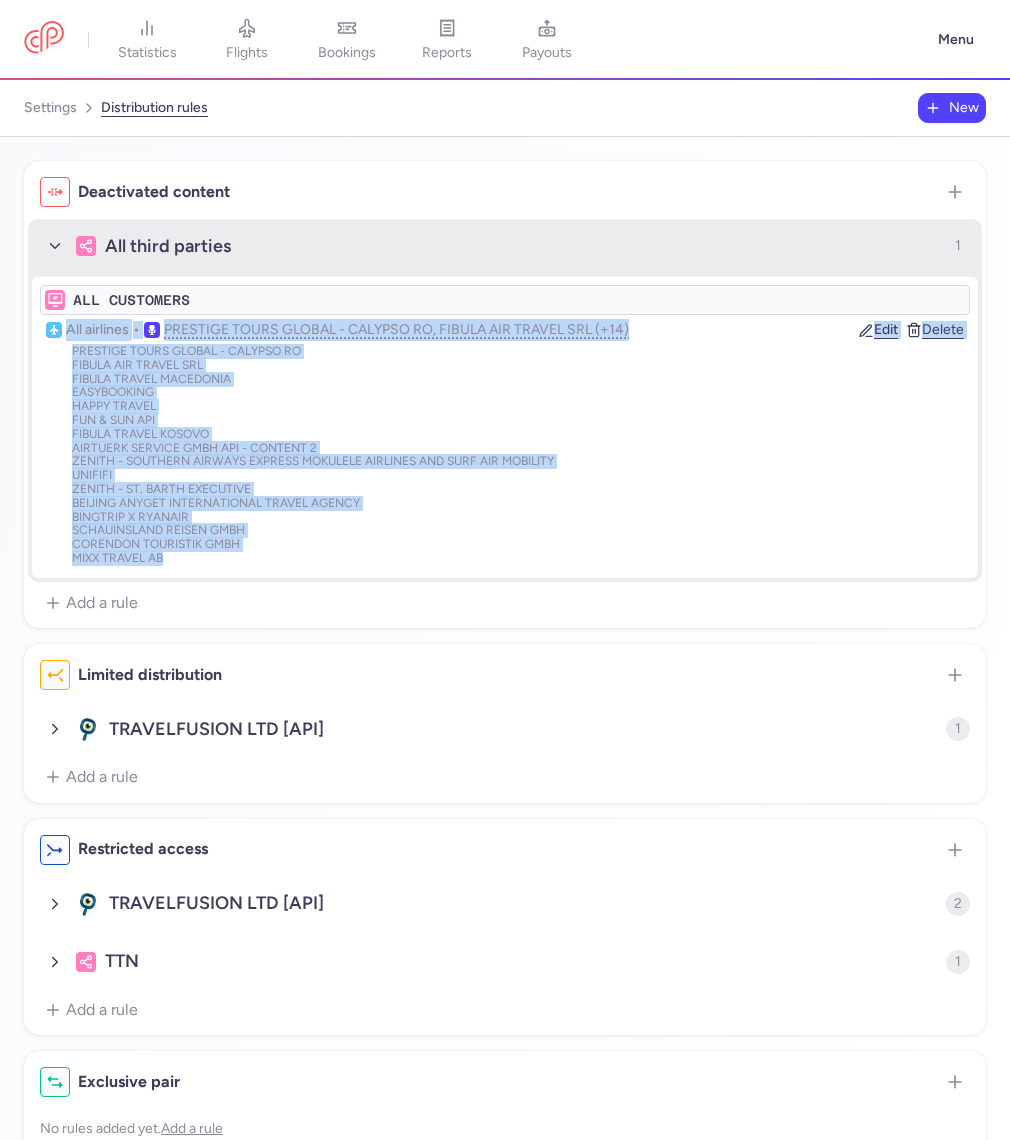 drag, startPoint x: 184, startPoint y: 526, endPoint x: 49, endPoint y: 338, distance: 231.44978 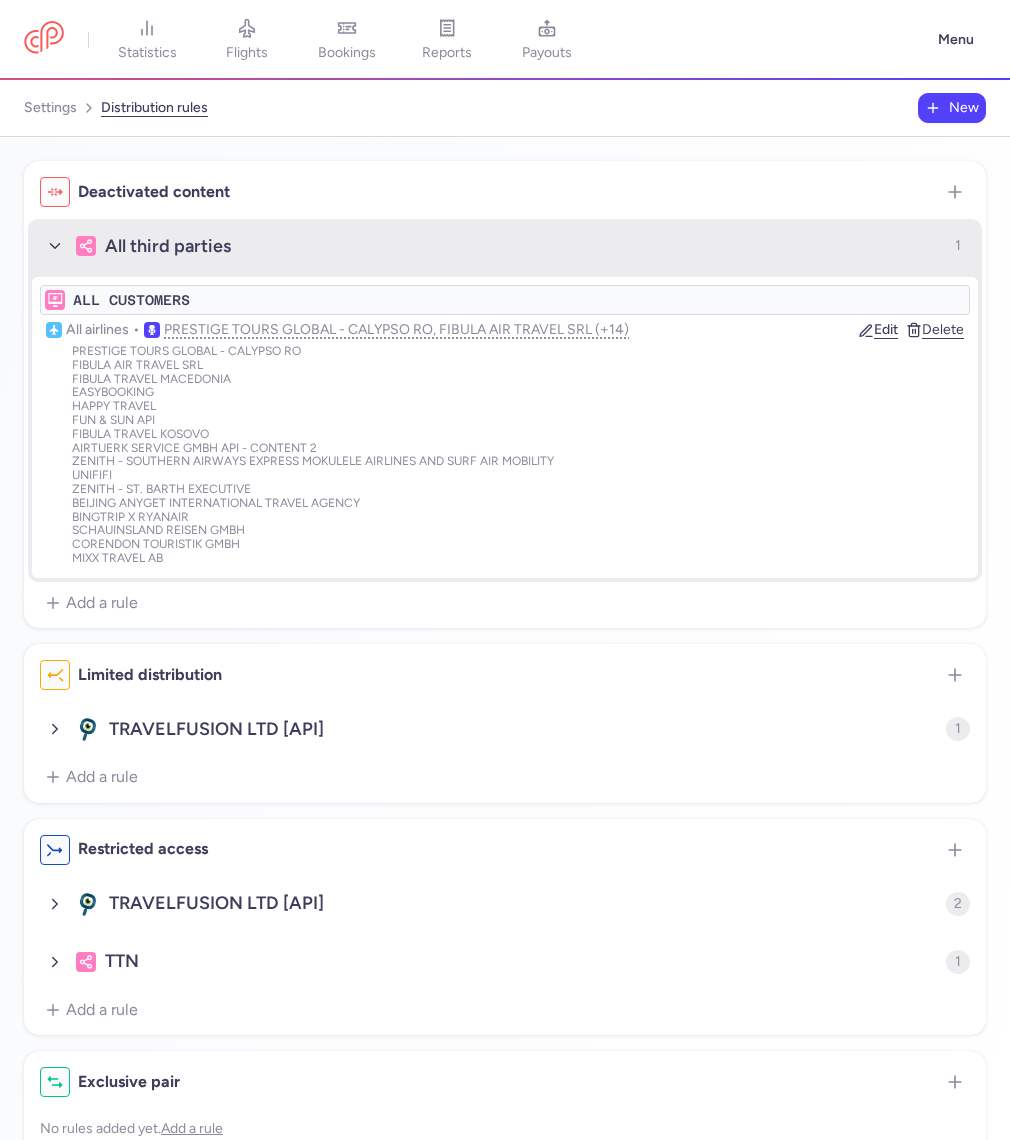 click on "HAPPY TRAVEL" 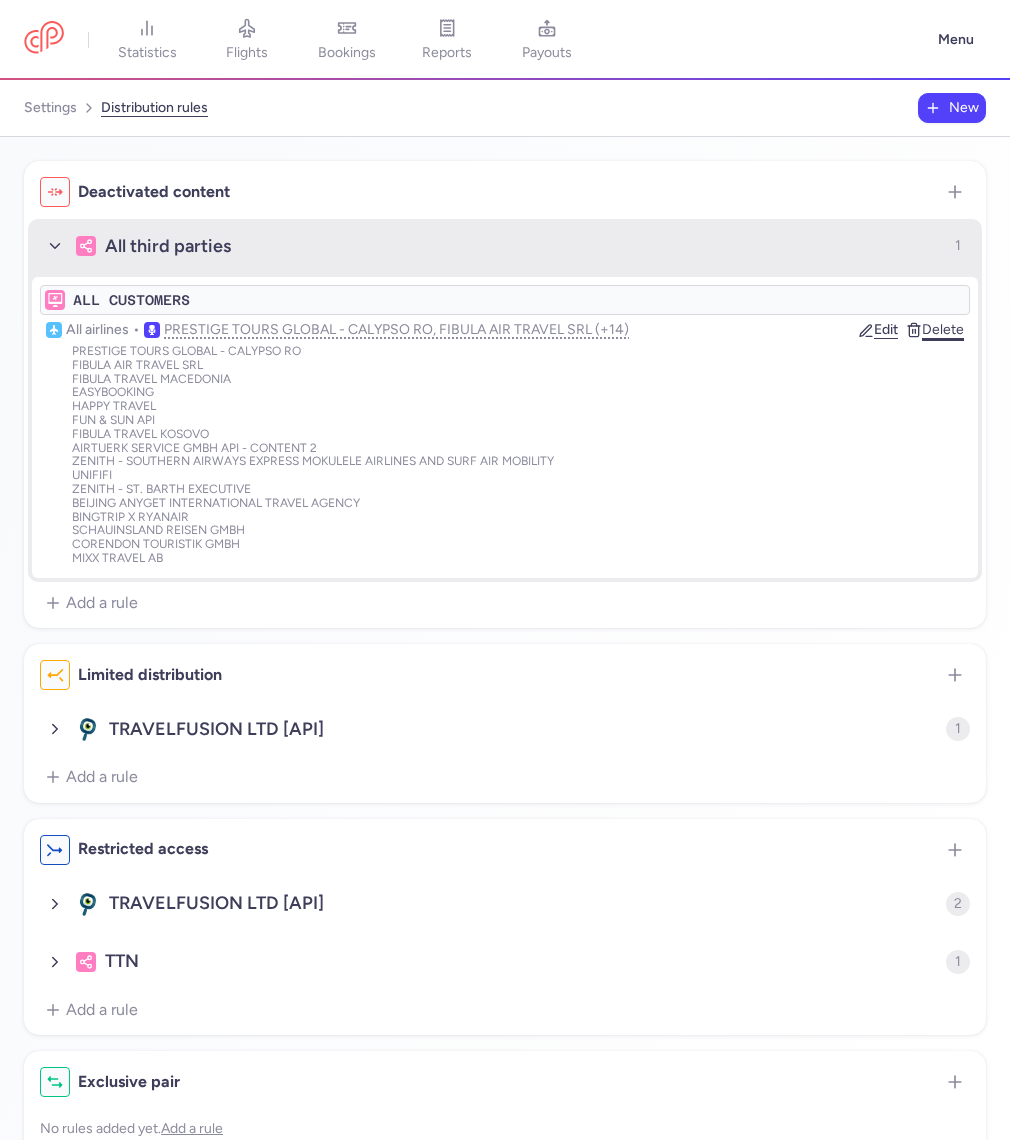 click on "Delete" 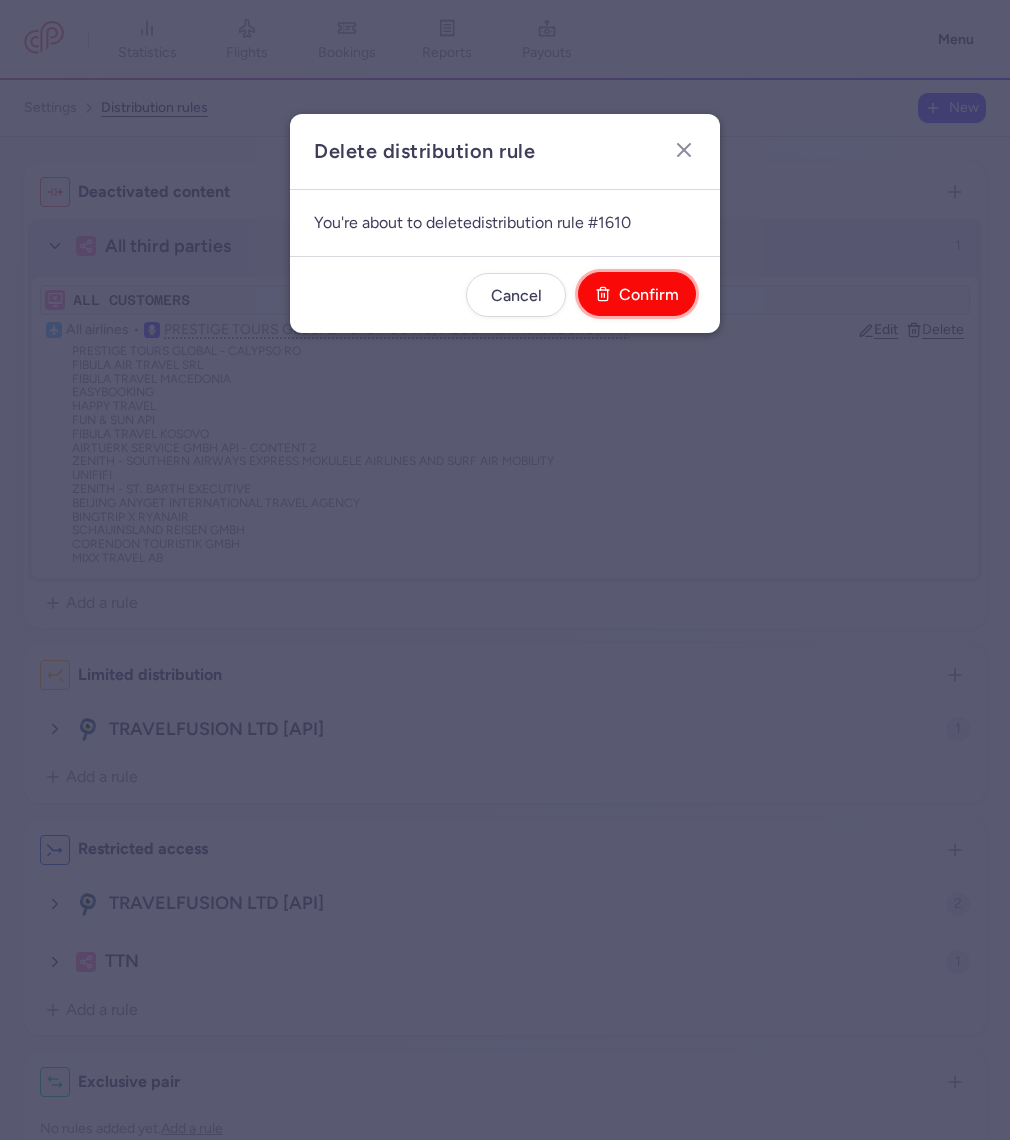 click on "Confirm" at bounding box center [637, 294] 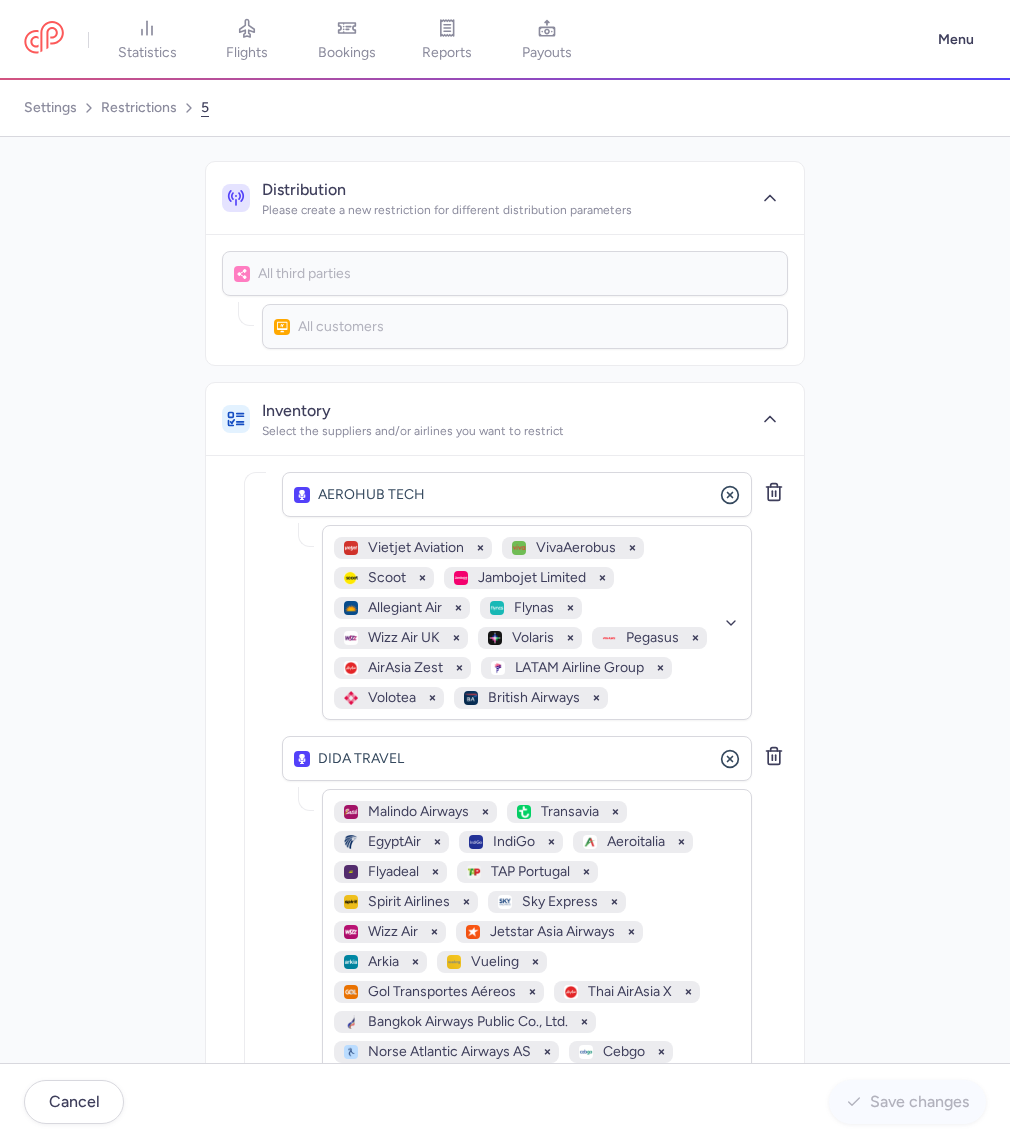 scroll, scrollTop: 0, scrollLeft: 0, axis: both 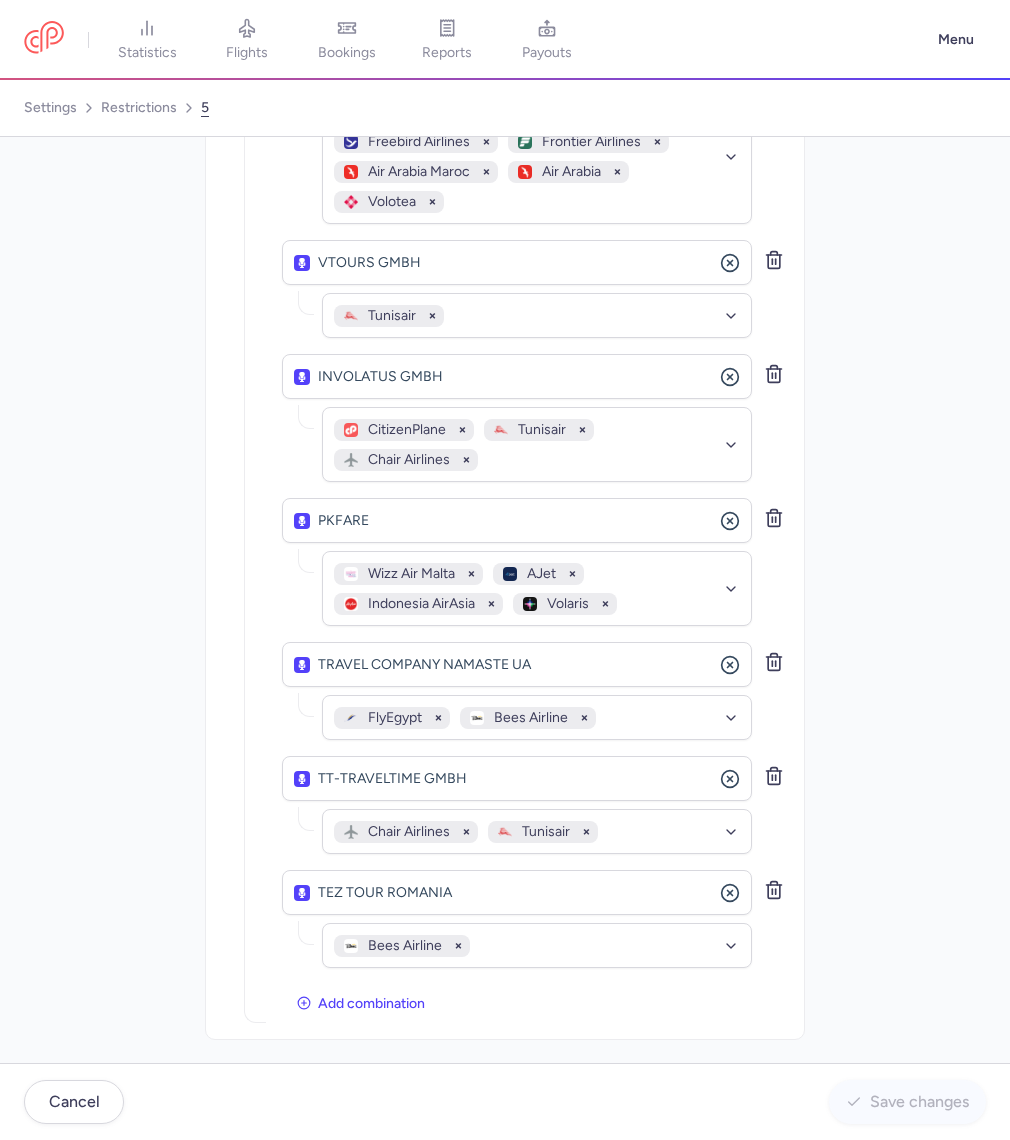 click on "Distribution Please create a new restriction for different distribution parameters All third parties No elements found. Consider changing the search query. Type an organization name All customers No elements found. Consider changing the search query. Type customer name... Inventory Select the suppliers and/or airlines you want to restrict And [ORG] No elements found. Consider changing the search query. Type an organization name [AIRLINE] [AIRLINE] [AIRLINE] [AIRLINE] [AIRLINE] [AIRLINE] [AIRLINE] [AIRLINE] [AIRLINE] [AIRLINE] [AIRLINE] [AIRLINE] [AIRLINE] [AIRLINE] [AIRLINE] No elements found. Consider changing the search query. Type airline IATA code, name... [ORG] No elements found. Consider changing the search query. Type an organization name [AIRLINE] [AIRLINE] [AIRLINE] [AIRLINE] [AIRLINE] [AIRLINE] [AIRLINE] [AIRLINE] [AIRLINE] [AIRLINE] [AIRLINE] [AIRLINE] [AIRLINE] [AIRLINE] [AIRLINE]" at bounding box center [505, -149] 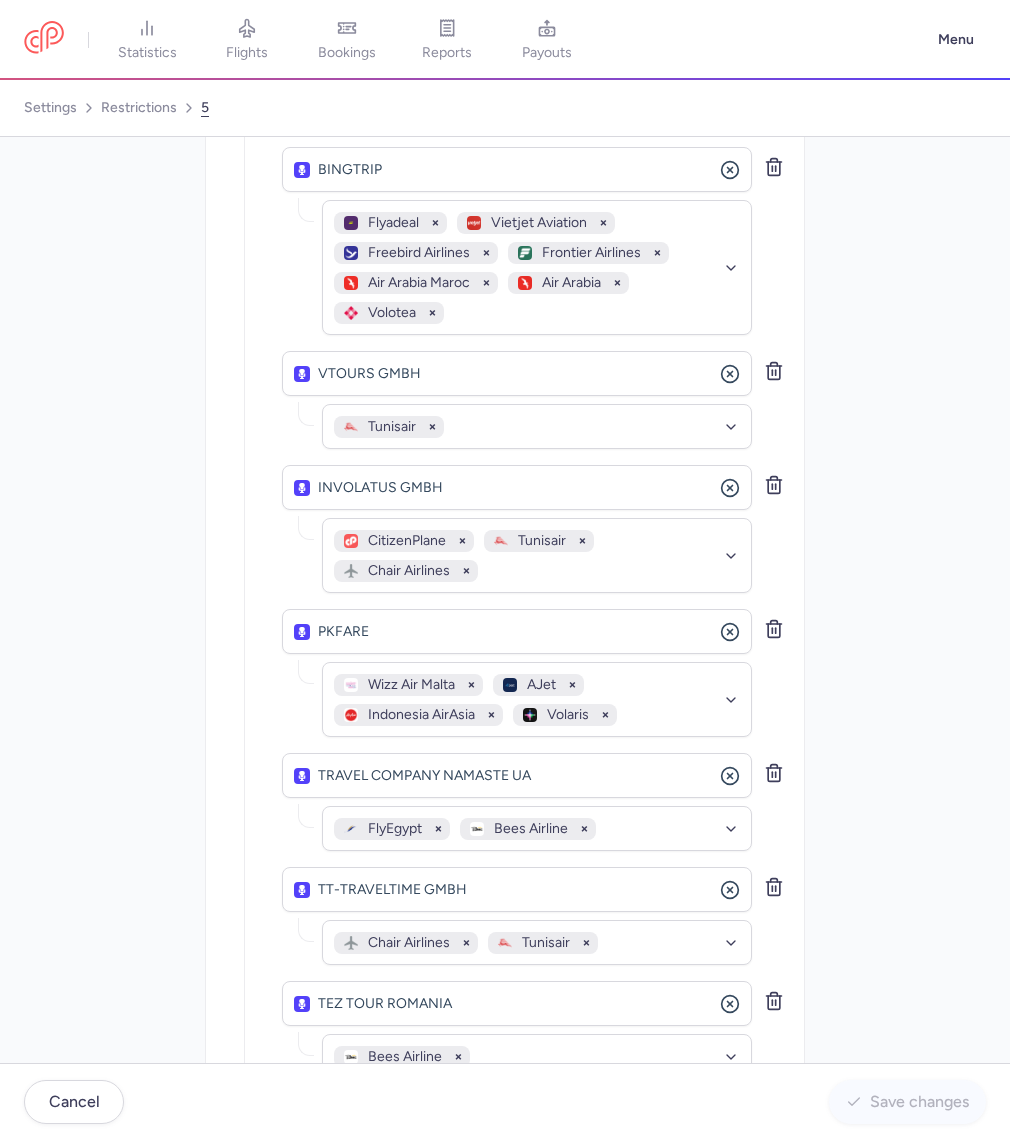 scroll, scrollTop: 1498, scrollLeft: 0, axis: vertical 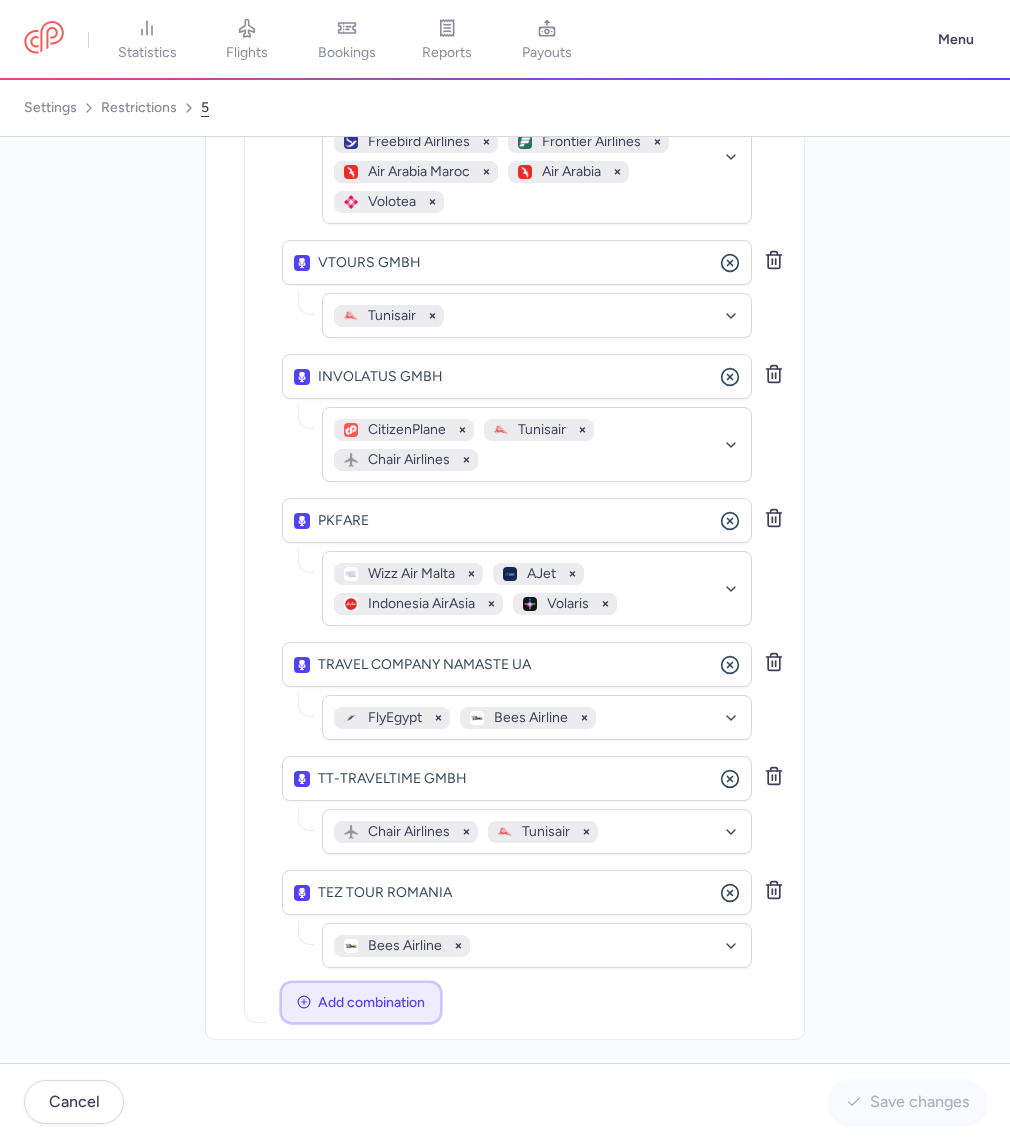 click on "Add combination" at bounding box center (371, 1002) 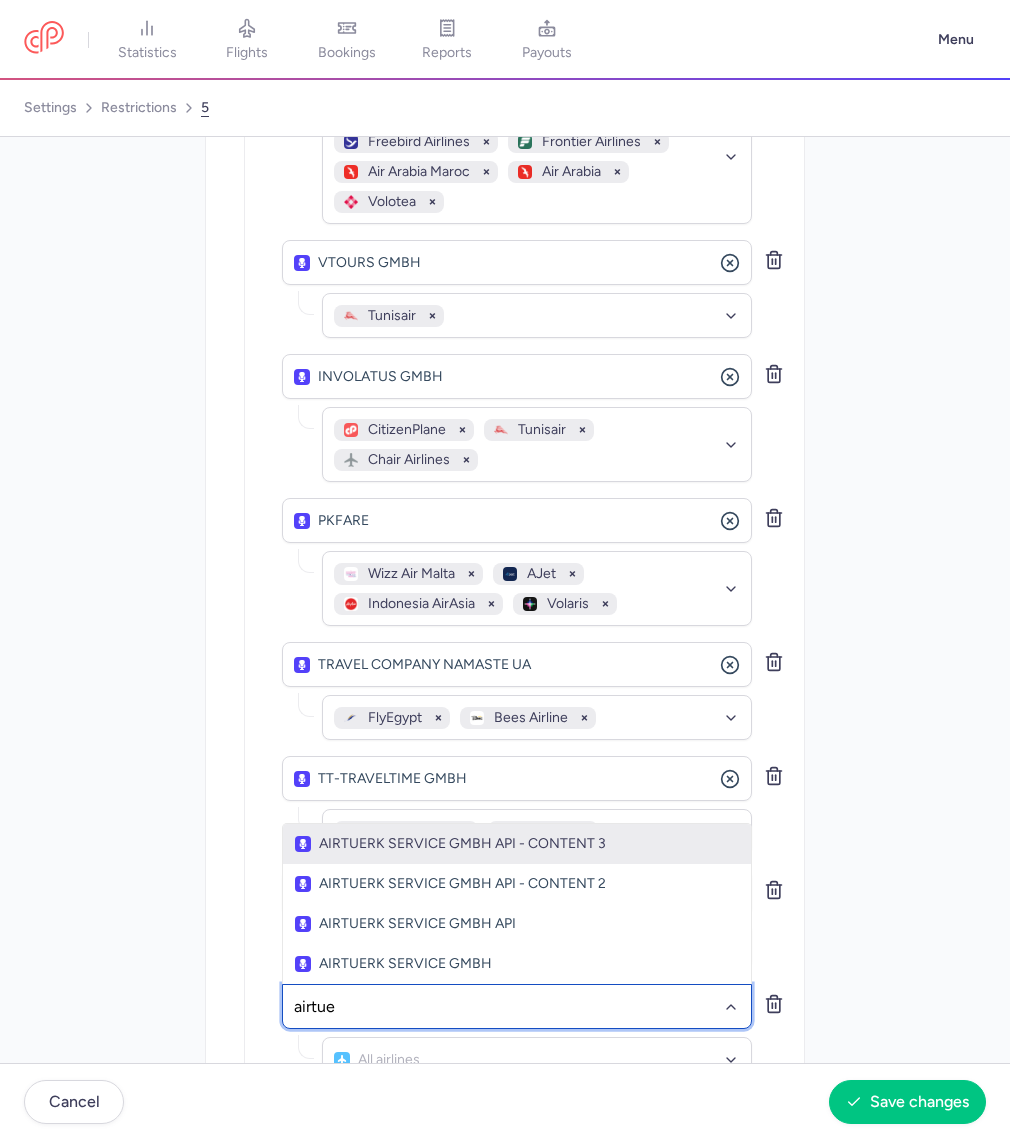 type on "airtuer" 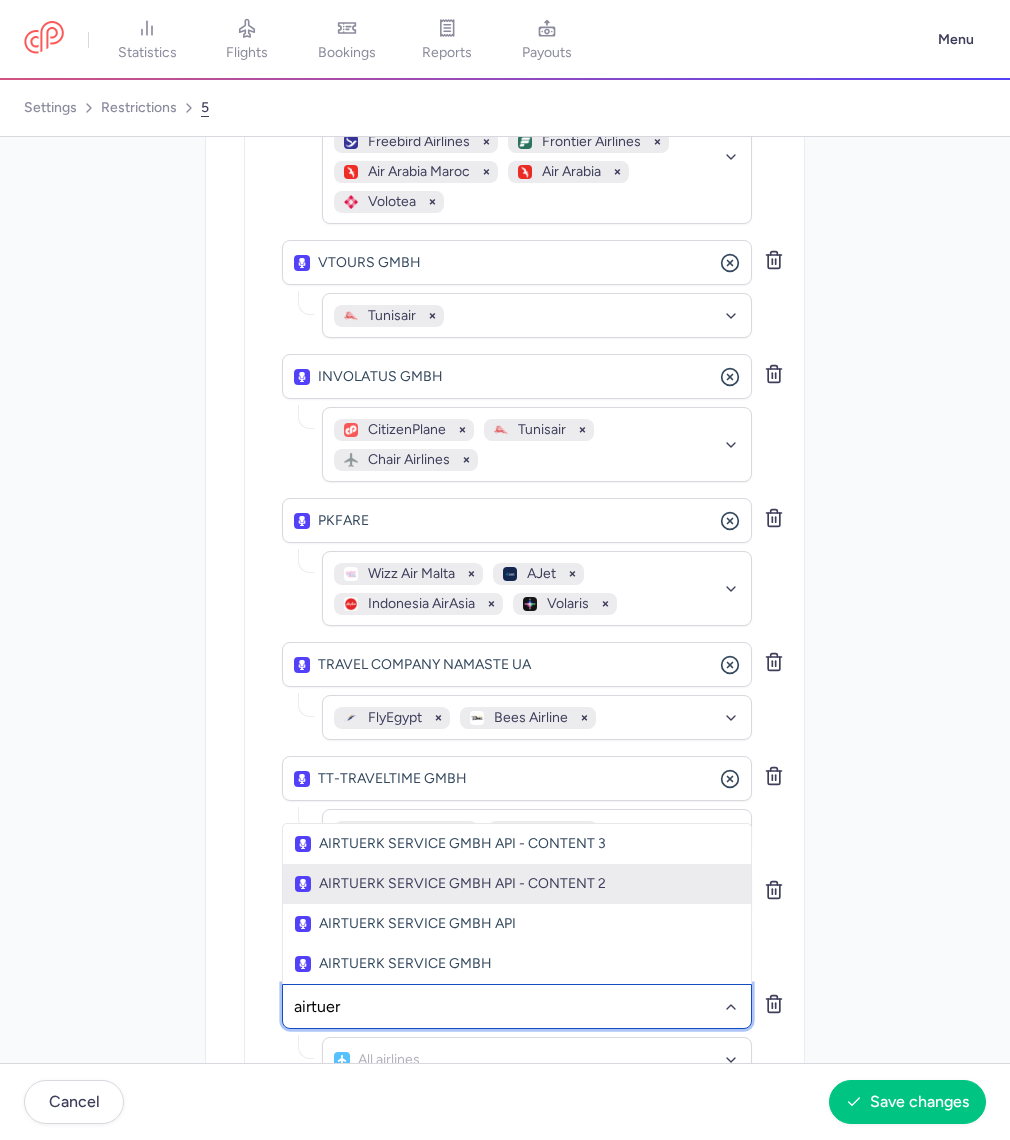 click on "AIRTUERK SERVICE GMBH API - CONTENT 2" at bounding box center (517, 884) 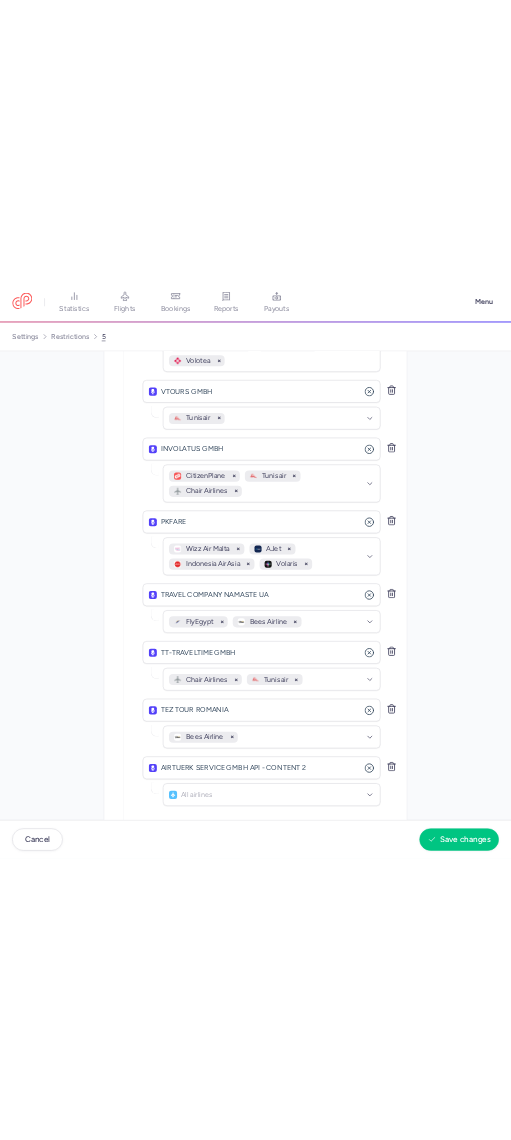 scroll, scrollTop: 1612, scrollLeft: 0, axis: vertical 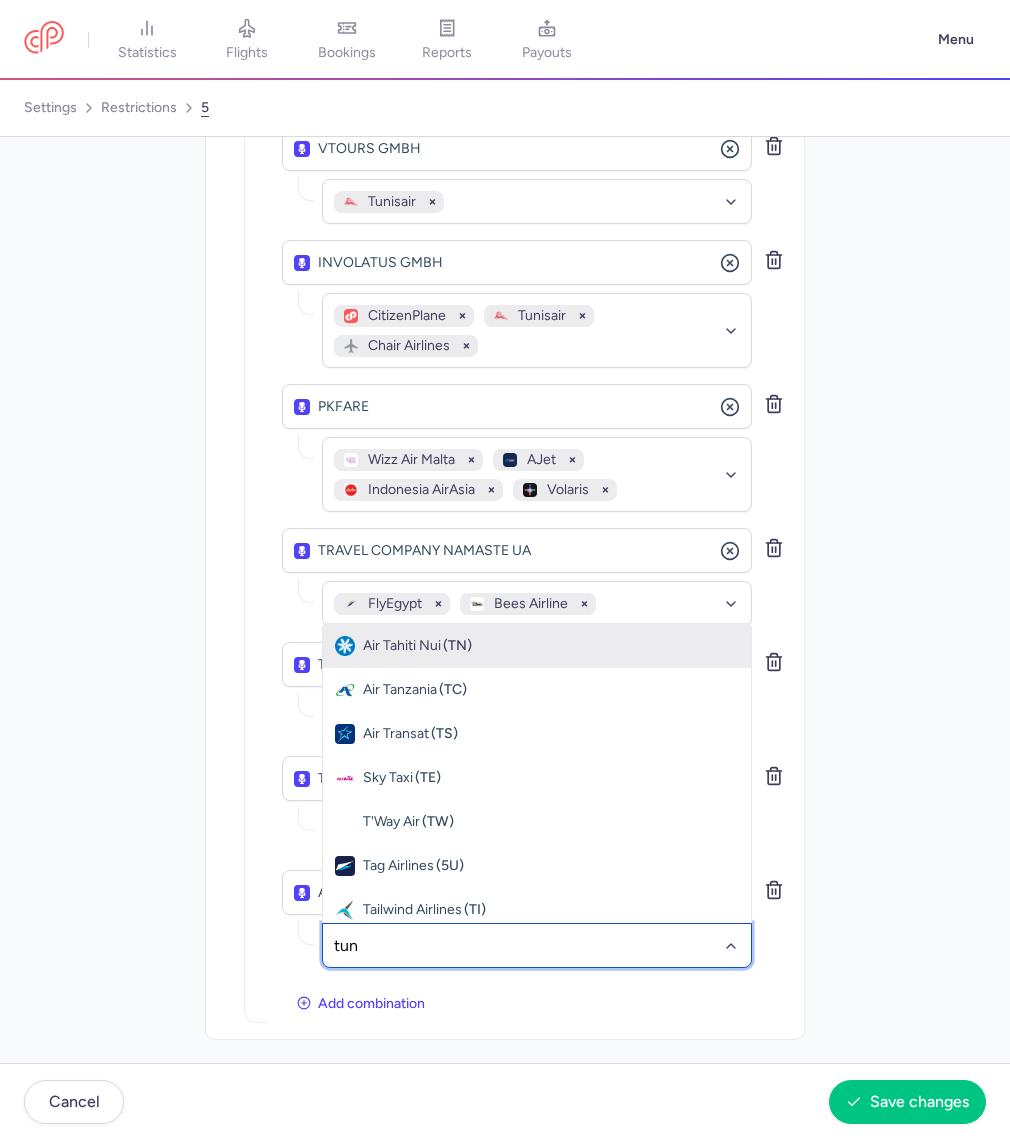type on "tuni" 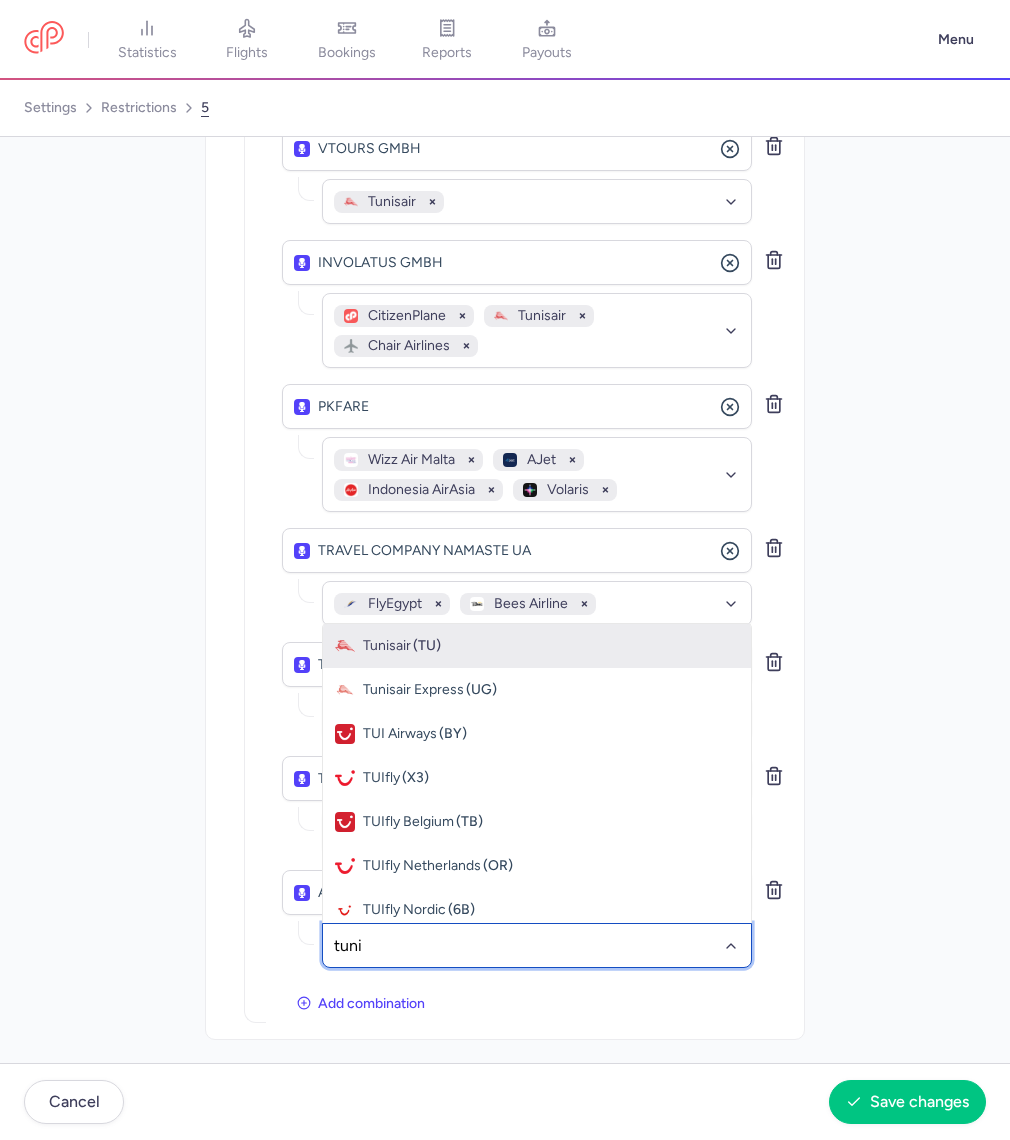 click on "(TU)" at bounding box center [427, 646] 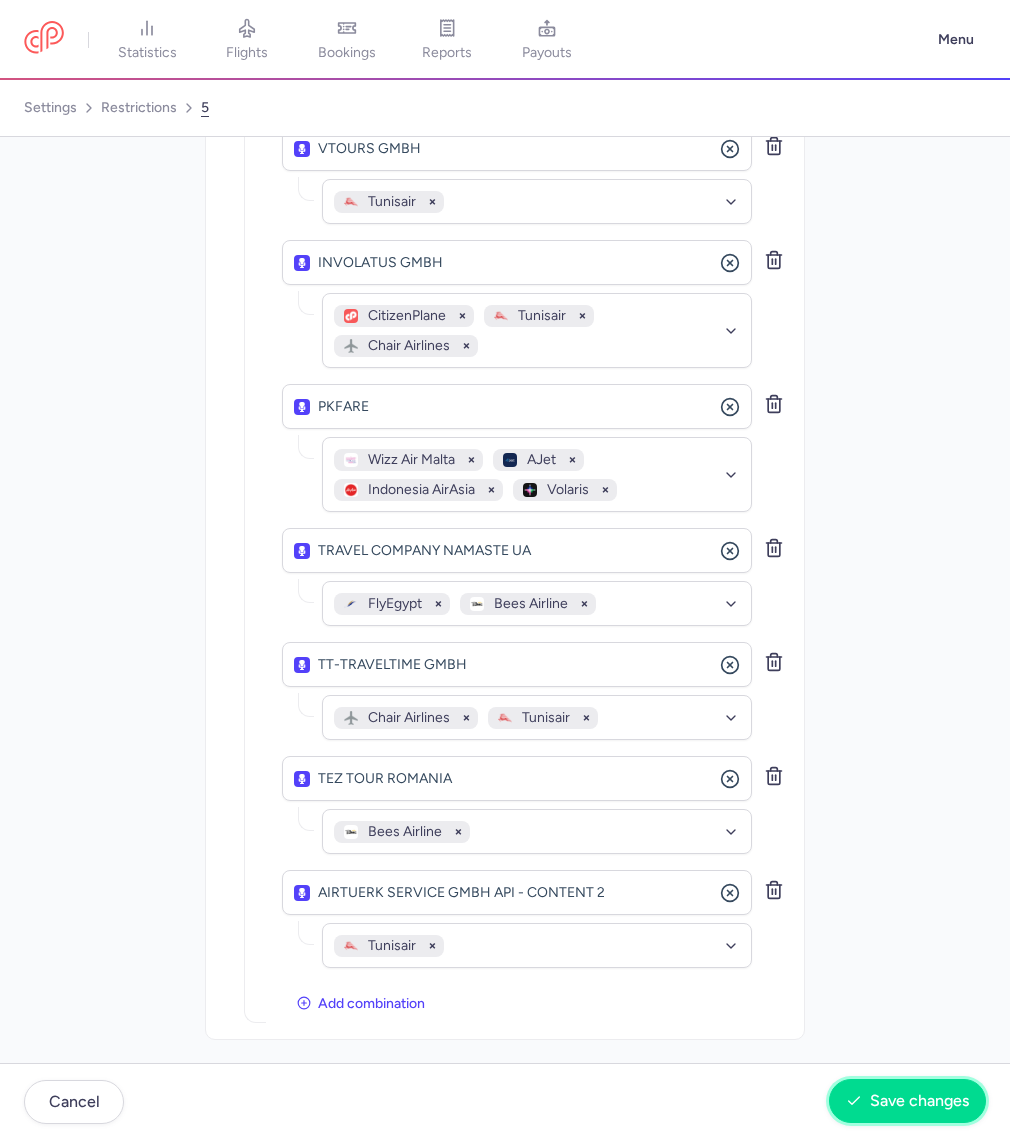 click on "Save changes" 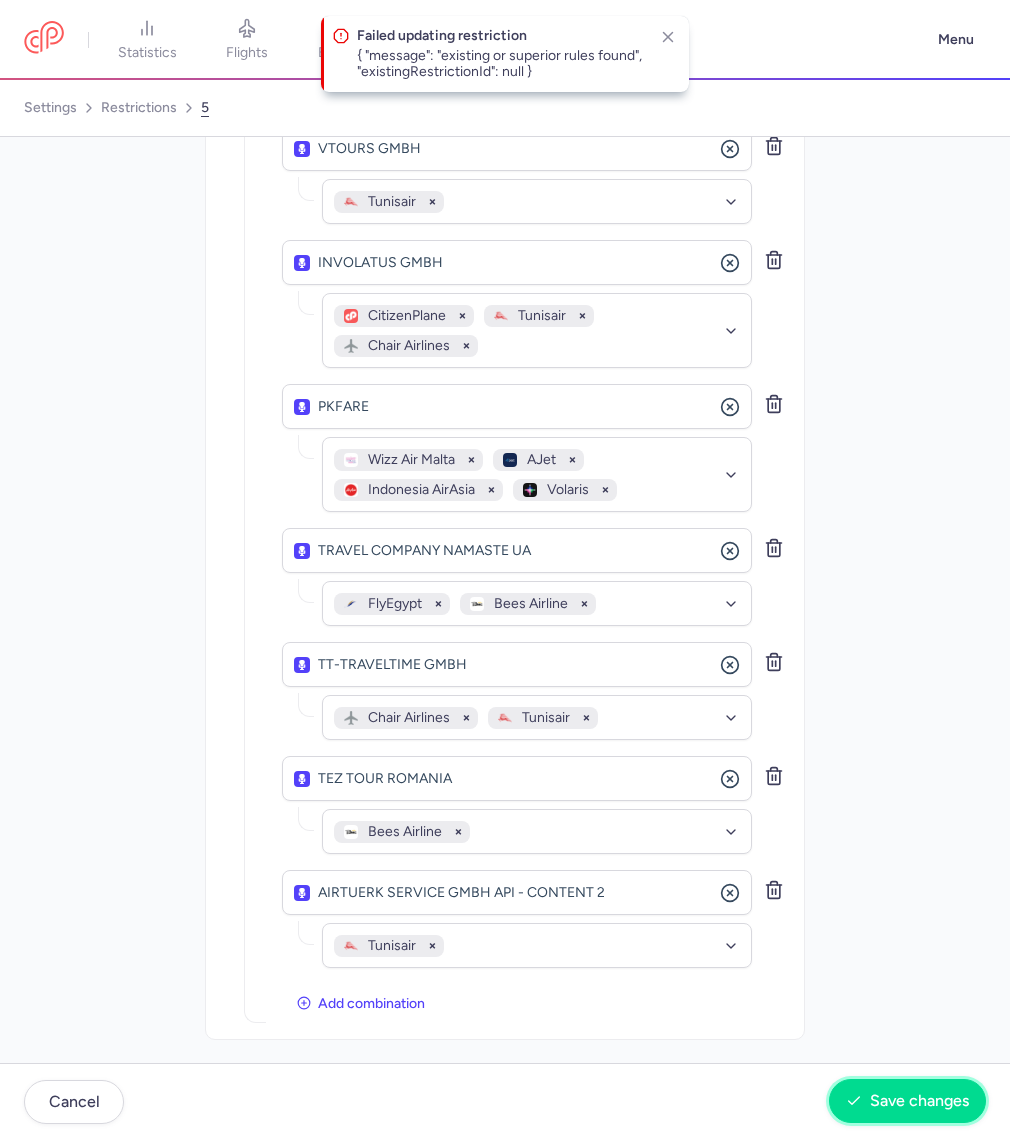 click on "Save changes" 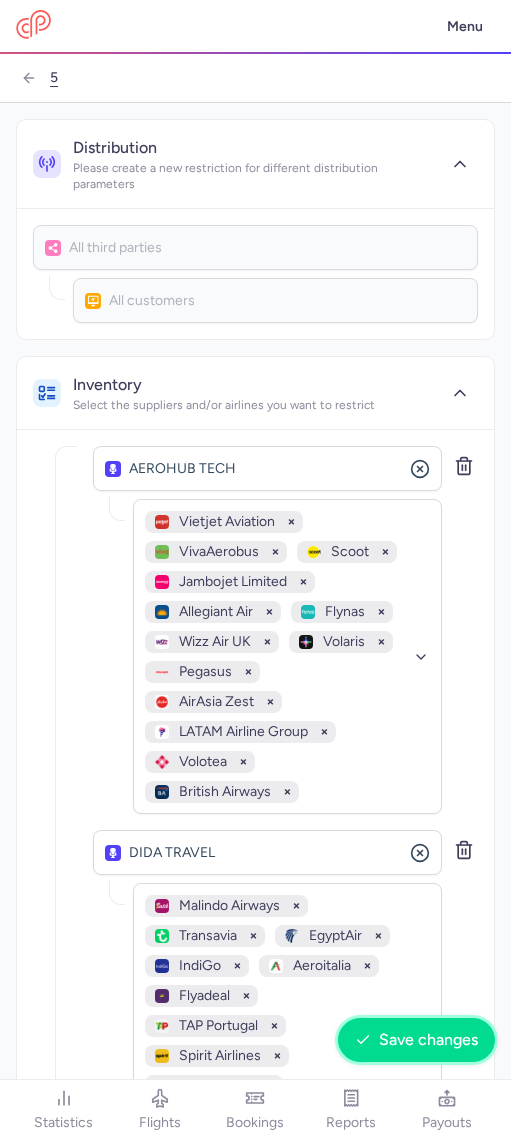 click on "Save changes" at bounding box center (428, 1040) 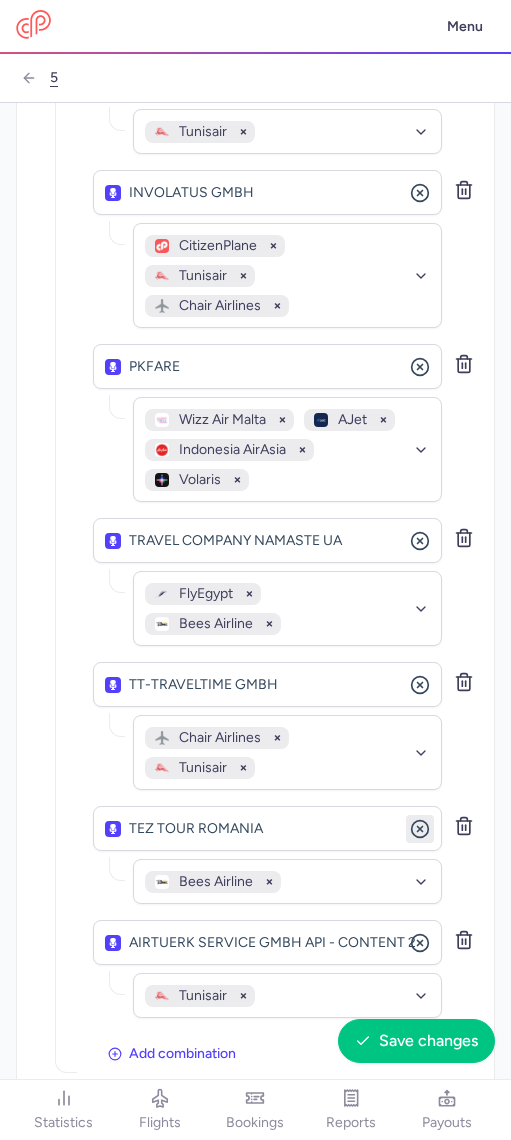 scroll, scrollTop: 2342, scrollLeft: 0, axis: vertical 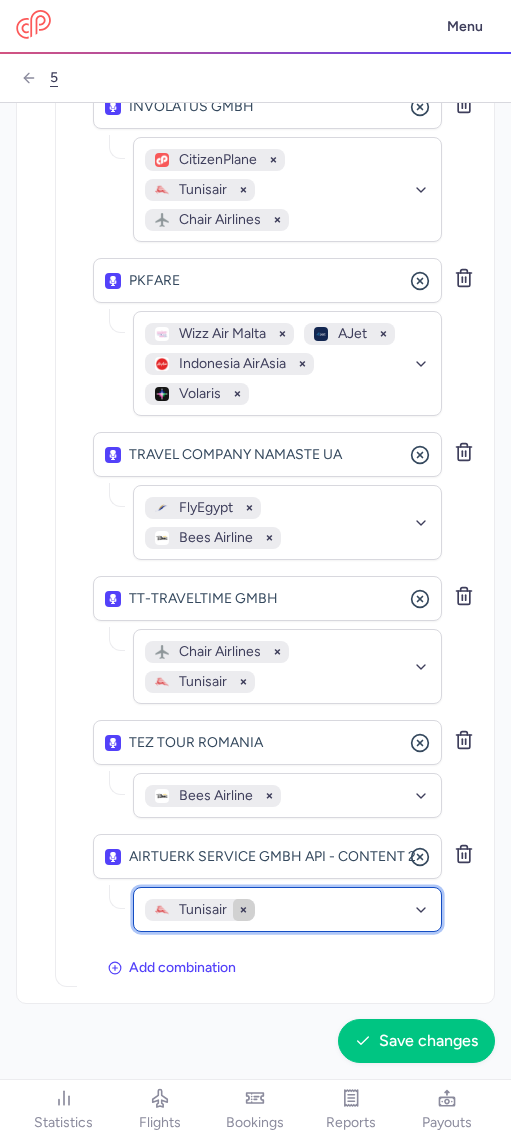 click at bounding box center [244, 910] 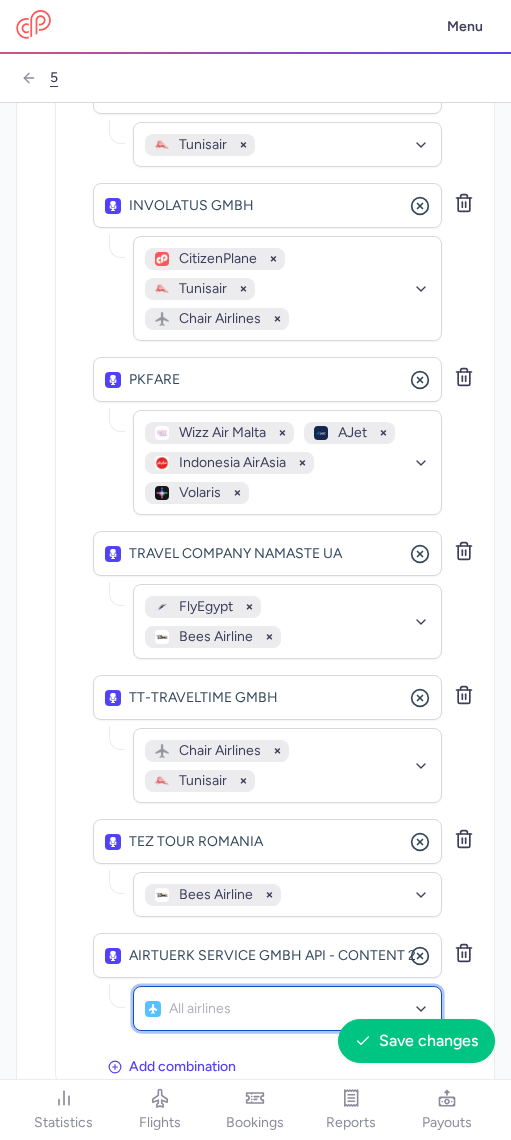 scroll, scrollTop: 2342, scrollLeft: 0, axis: vertical 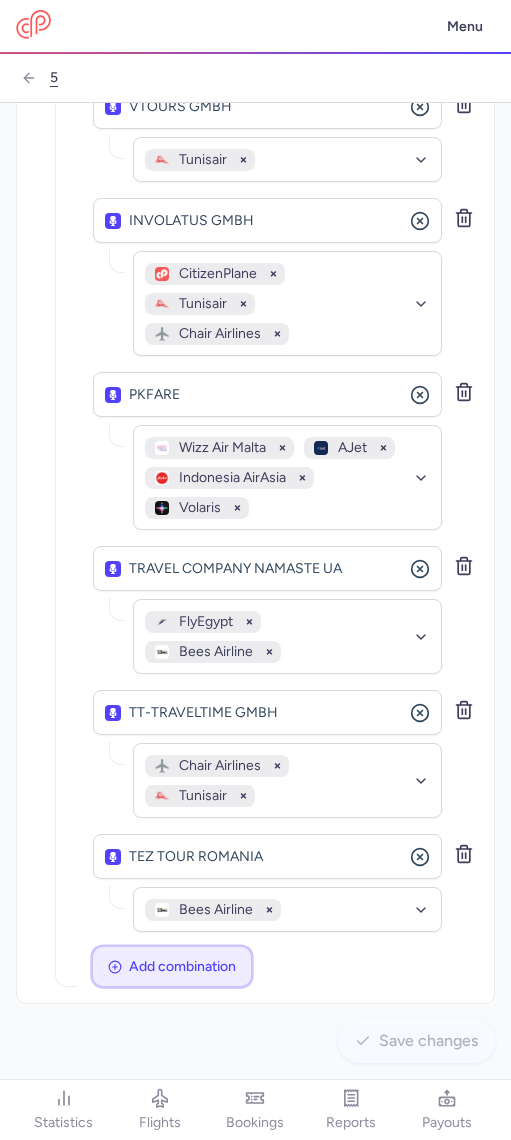 click on "Add combination" at bounding box center (182, 966) 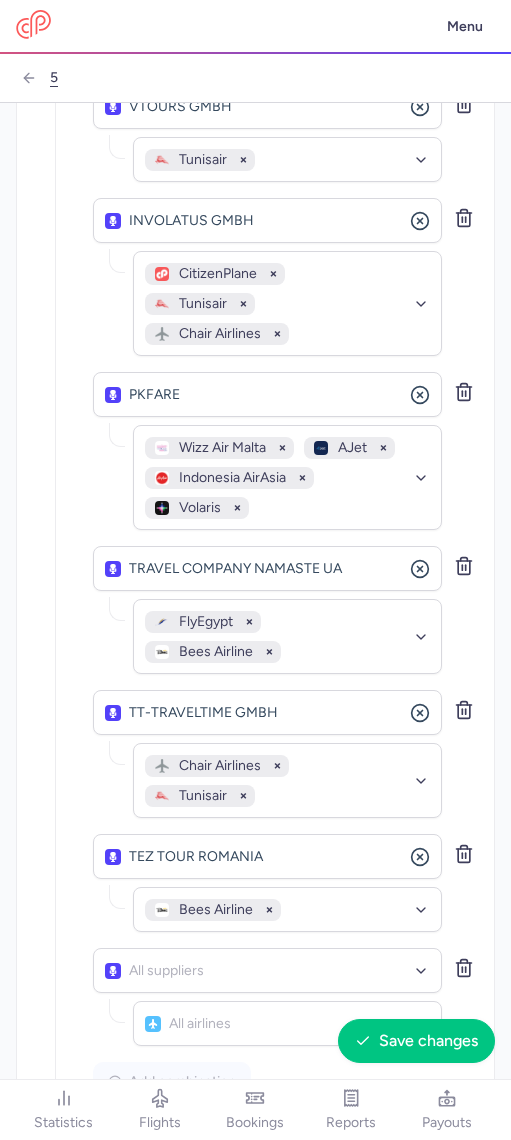 scroll, scrollTop: 2342, scrollLeft: 0, axis: vertical 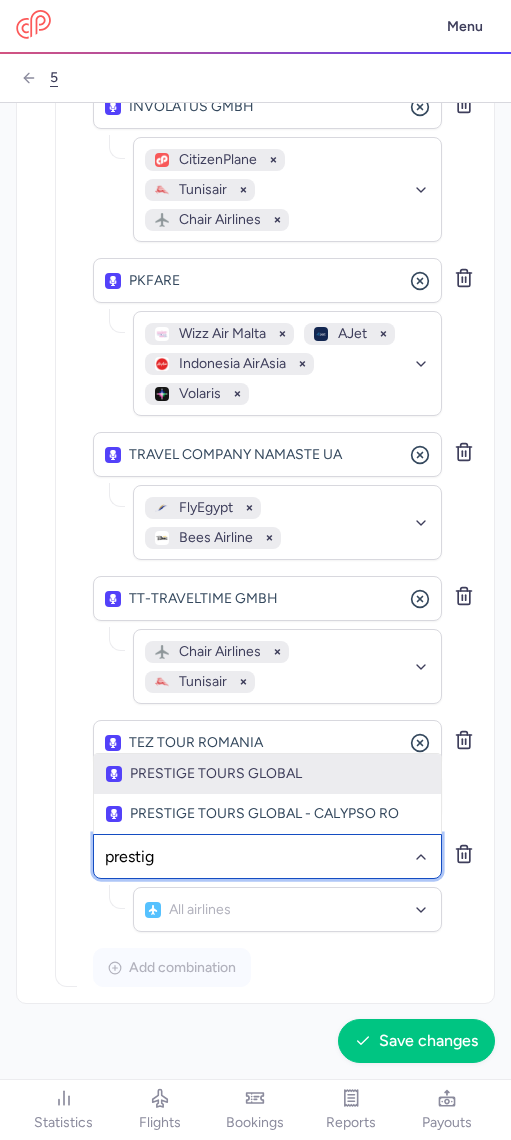 click on "PRESTIGE TOURS GLOBAL" 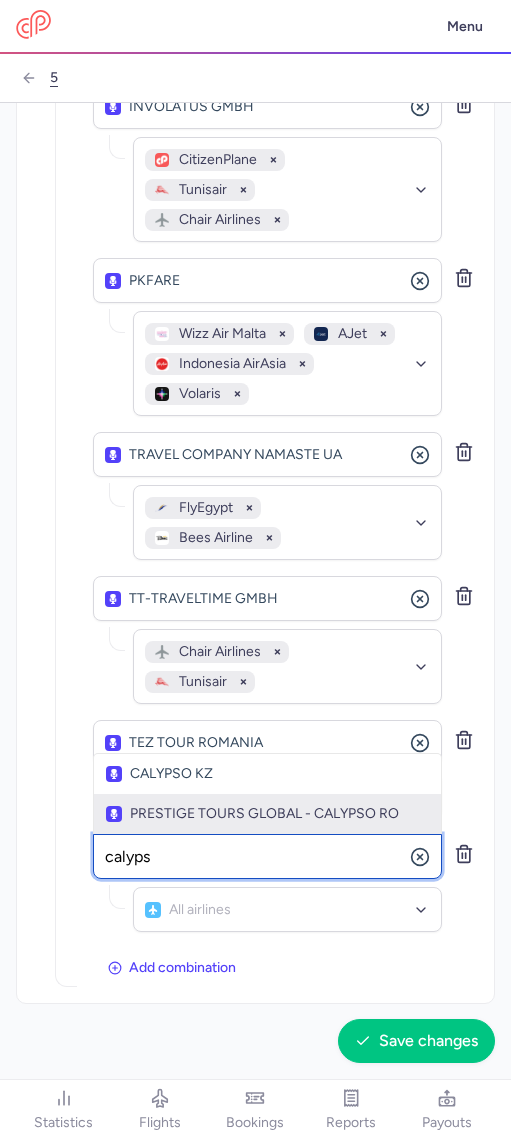 type on "calypso" 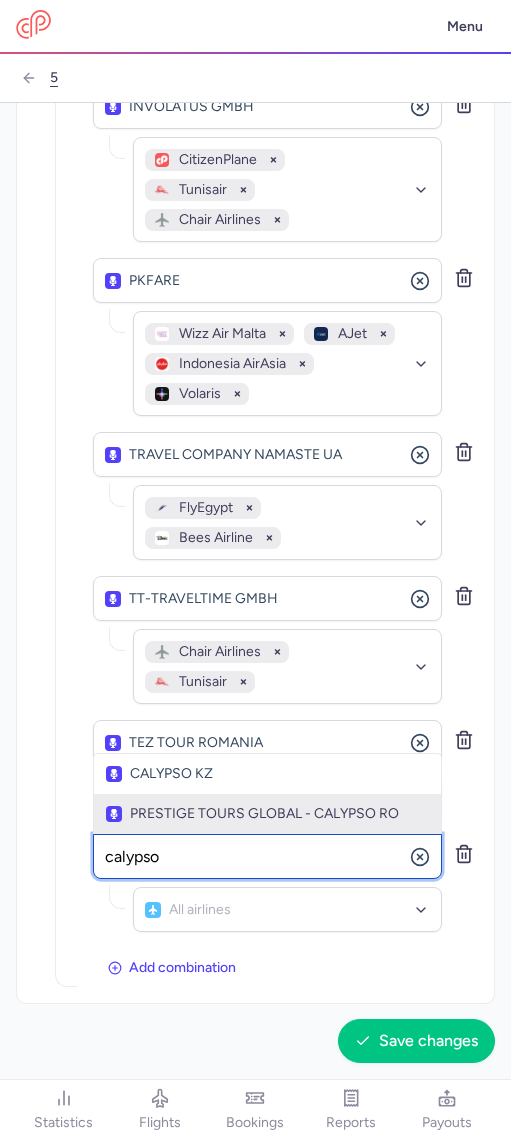 click on "PRESTIGE TOURS GLOBAL - CALYPSO RO" 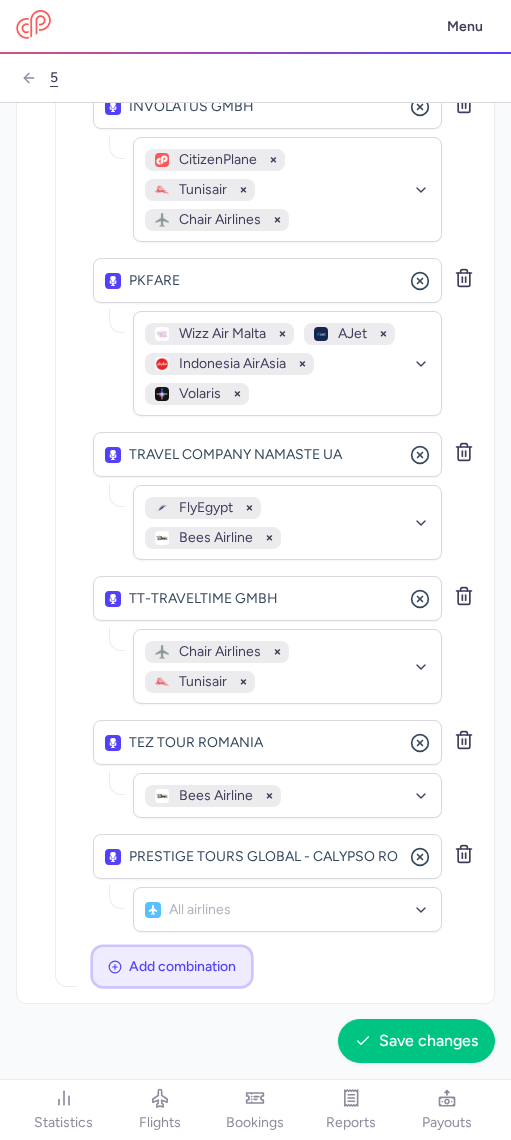 click on "Add combination" at bounding box center (182, 966) 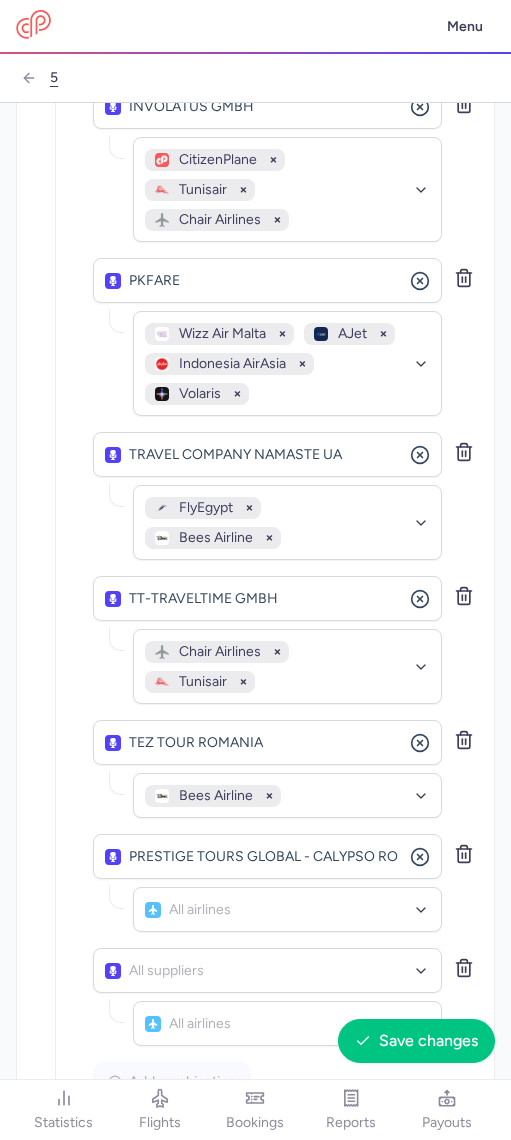 scroll, scrollTop: 2456, scrollLeft: 0, axis: vertical 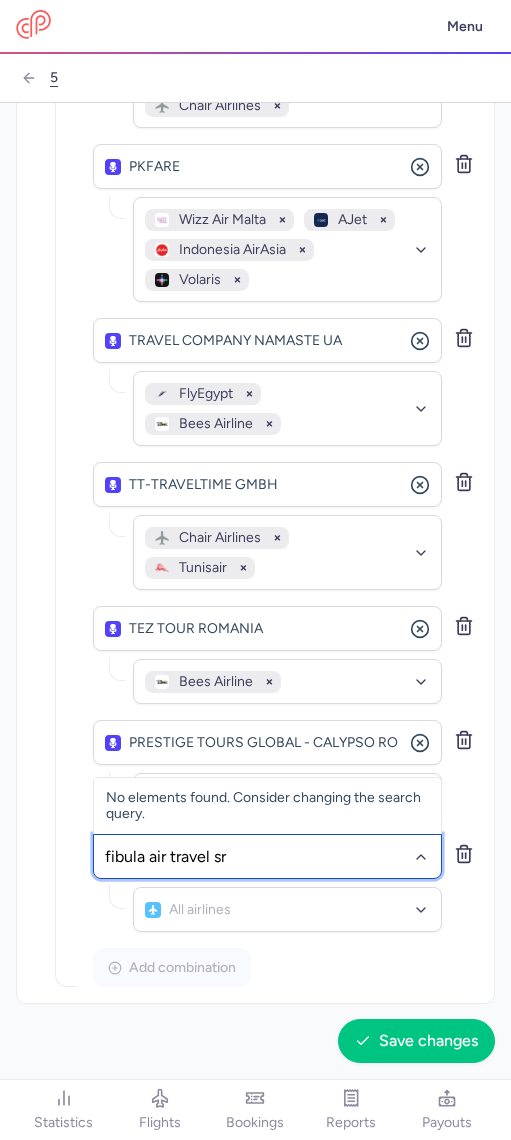 type on "fibula air travel srl" 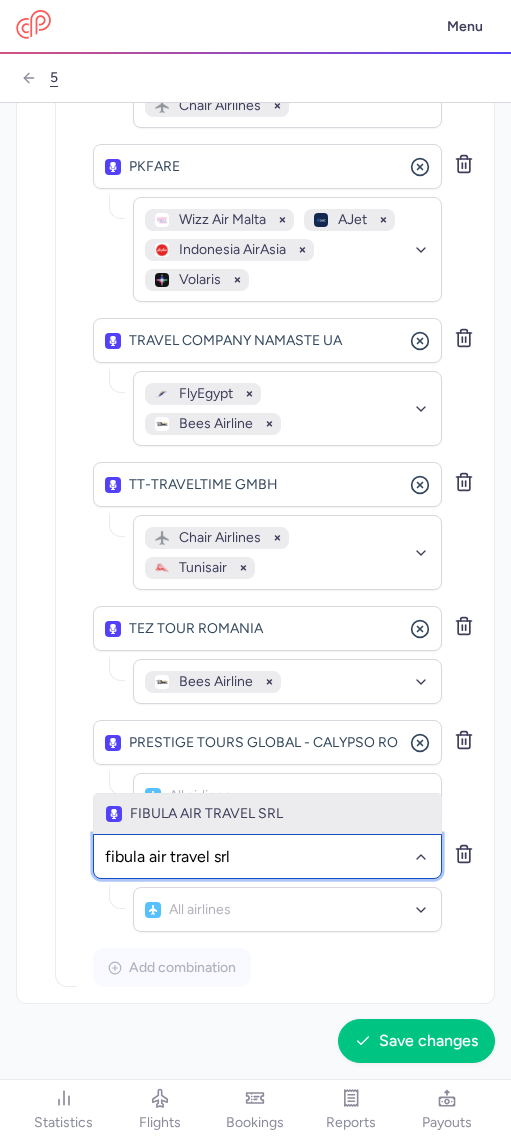click on "FIBULA AIR TRAVEL SRL" 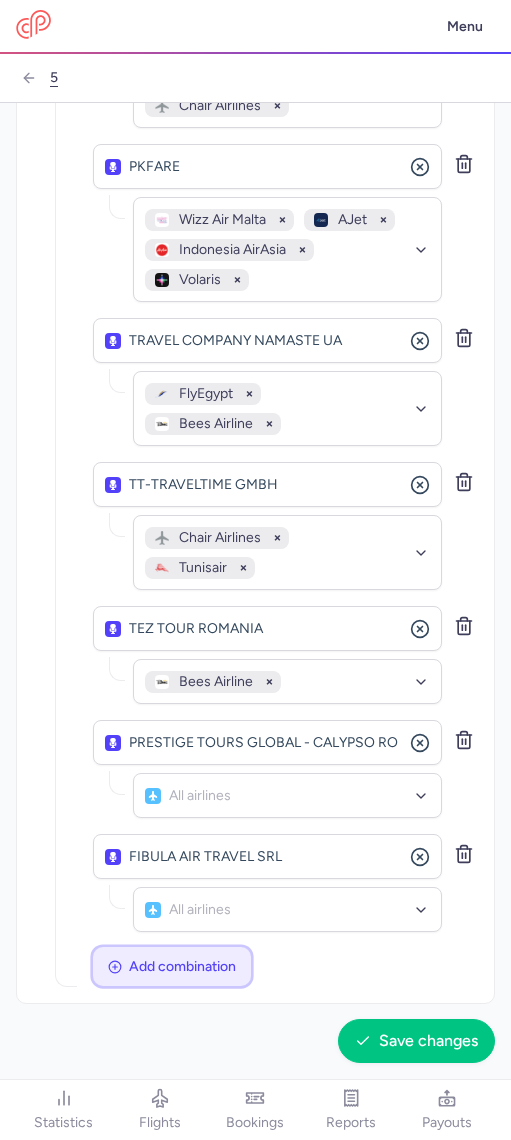 click on "Add combination" at bounding box center (182, 966) 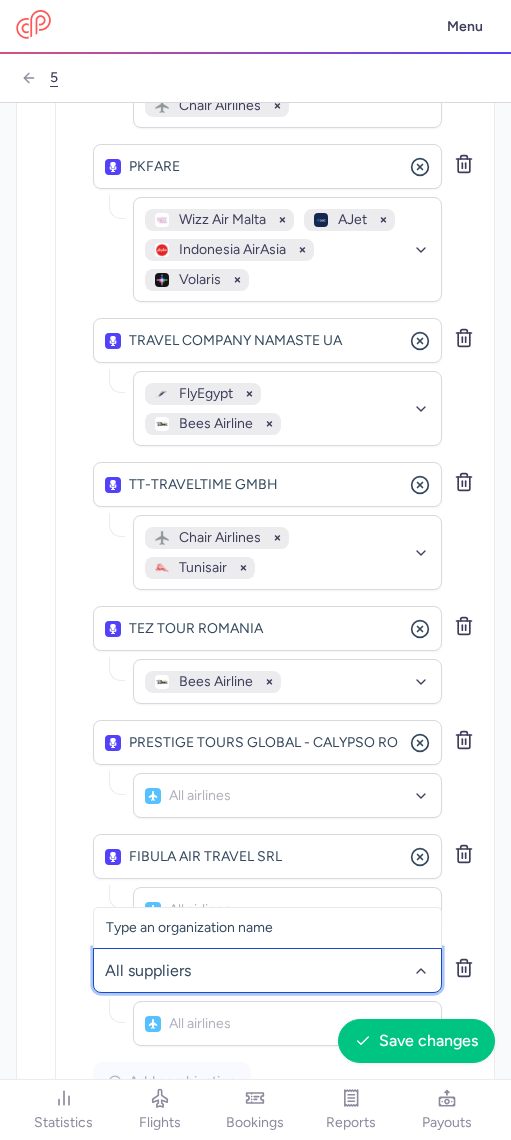 scroll, scrollTop: 2570, scrollLeft: 0, axis: vertical 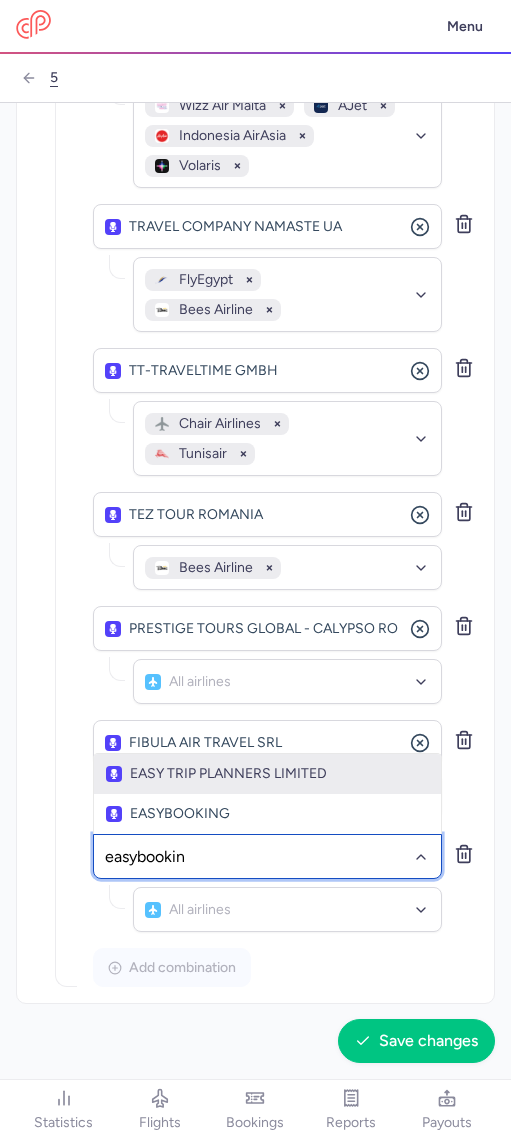 type on "easybooking" 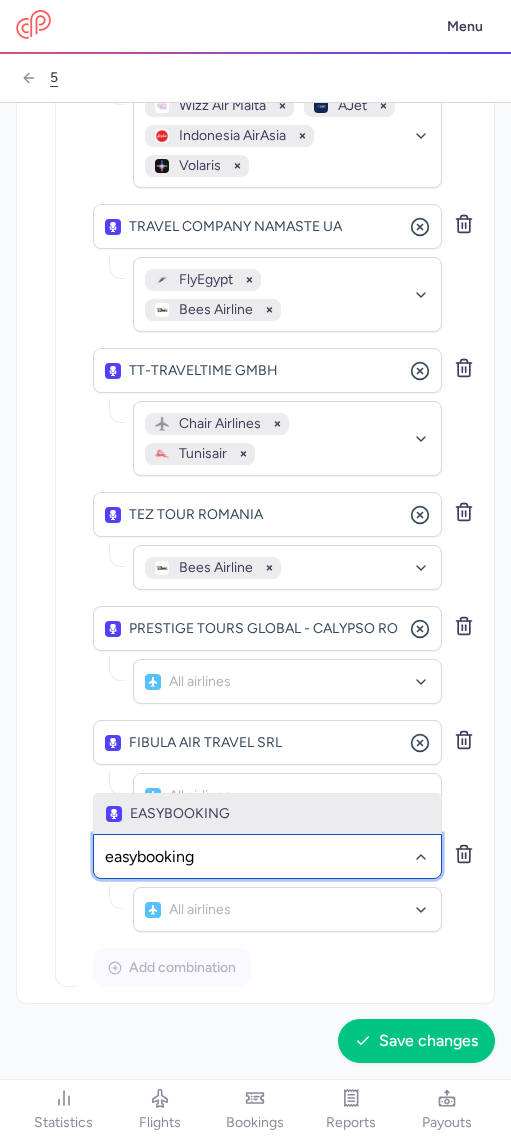 click on "EASYBOOKING" 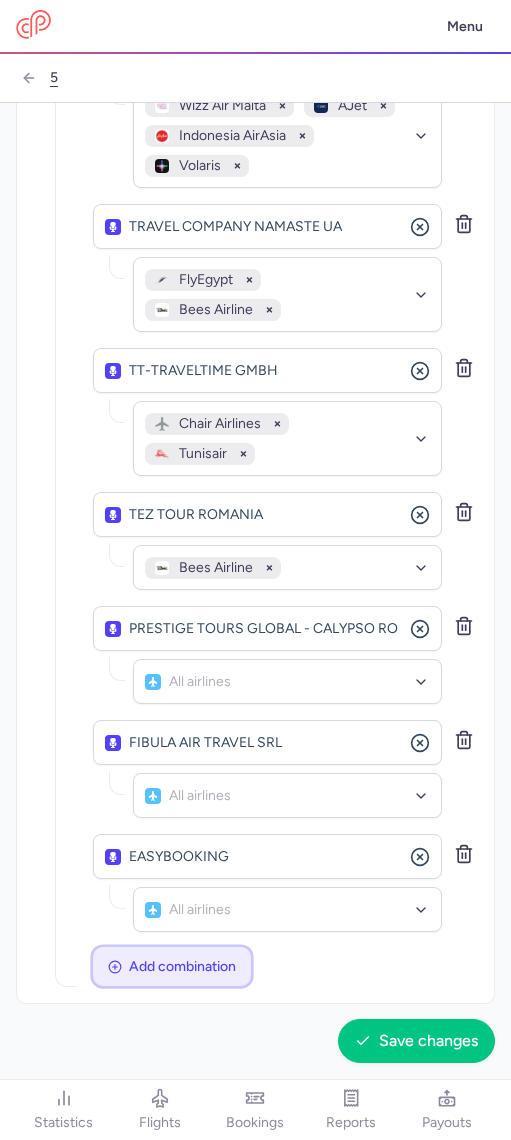 click on "Add combination" at bounding box center [172, 966] 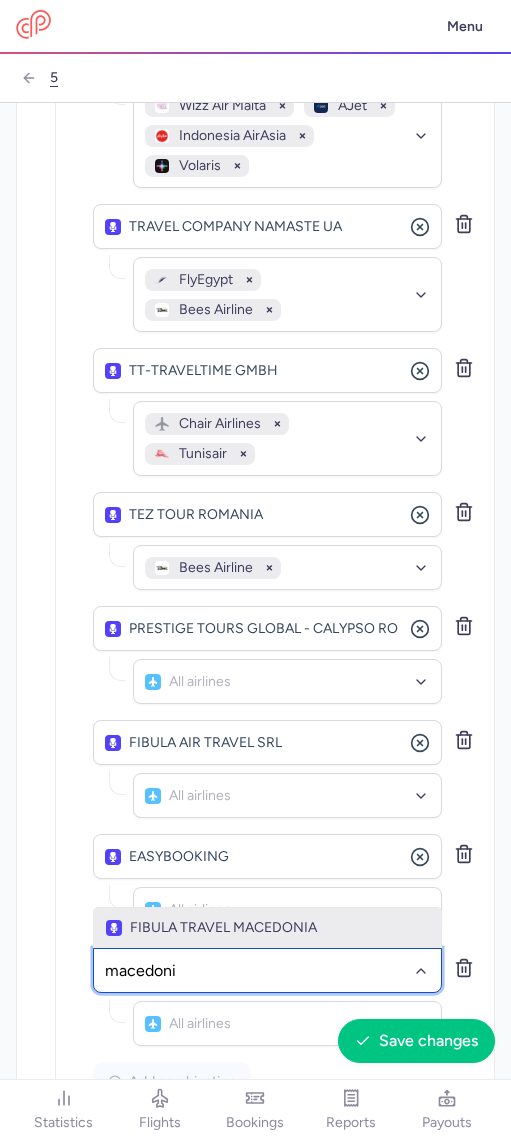 type on "macedonia" 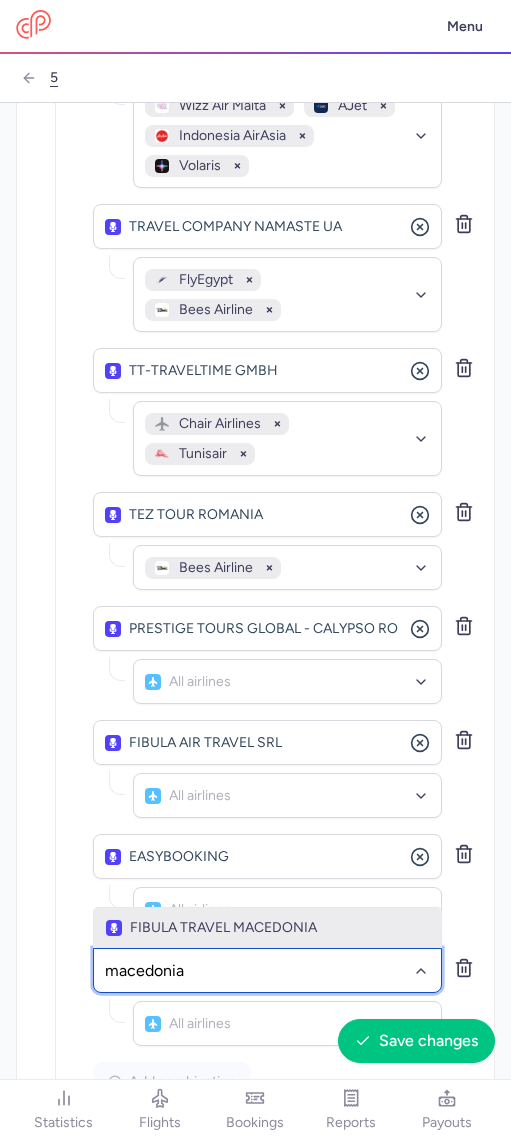 click on "FIBULA TRAVEL MACEDONIA" 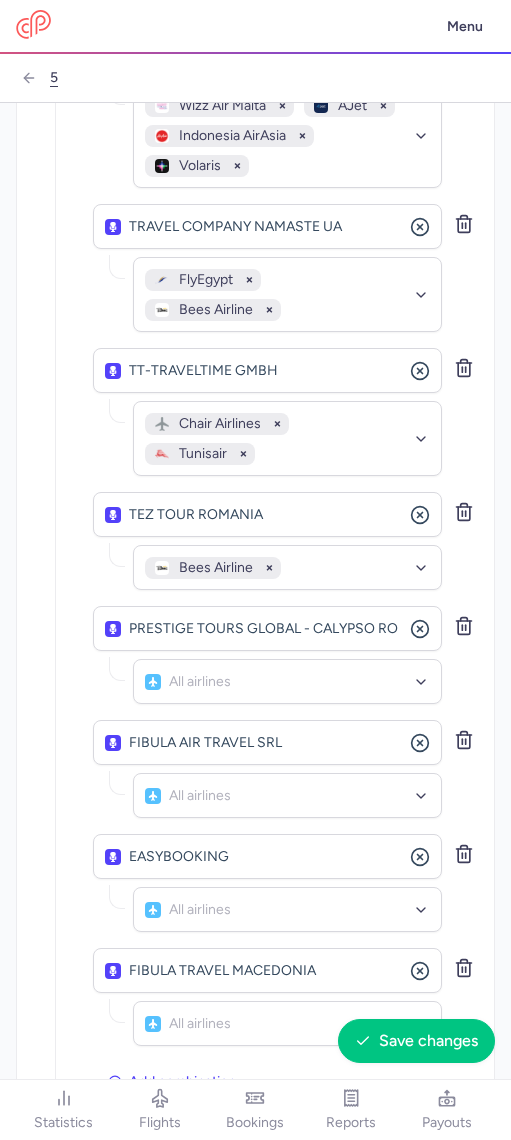 scroll, scrollTop: 2684, scrollLeft: 0, axis: vertical 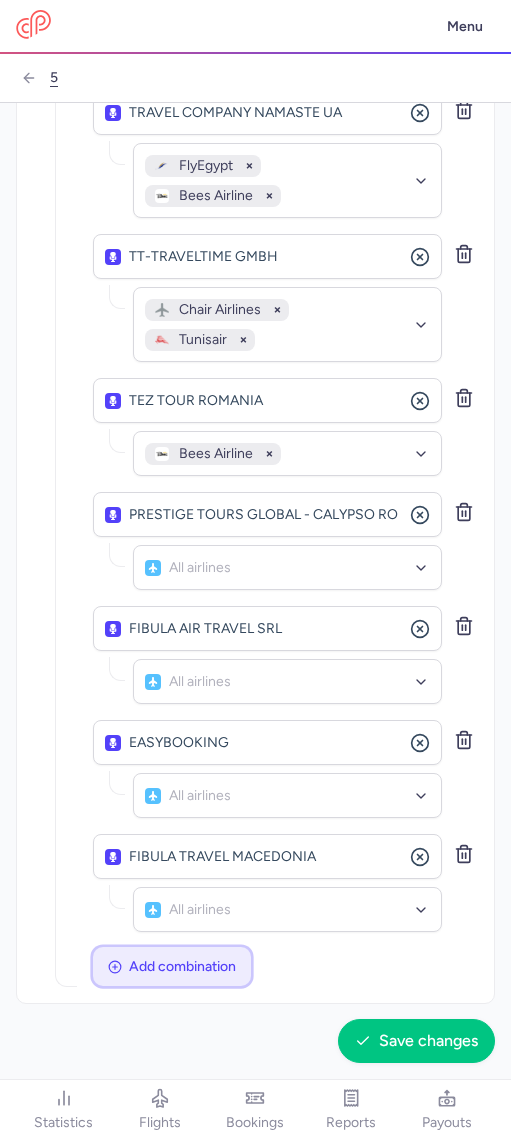 click on "Add combination" at bounding box center [182, 966] 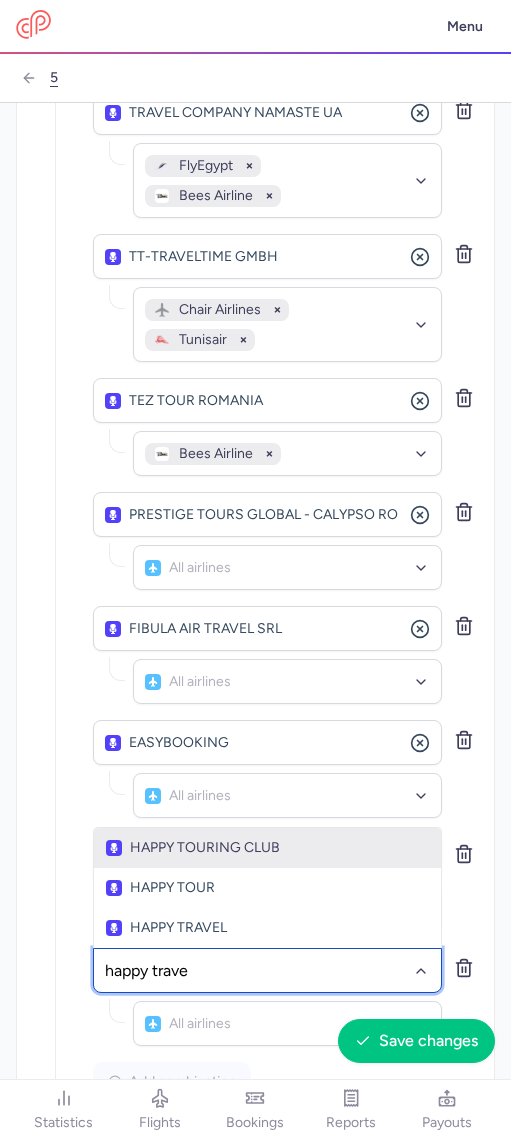 type on "happy travel" 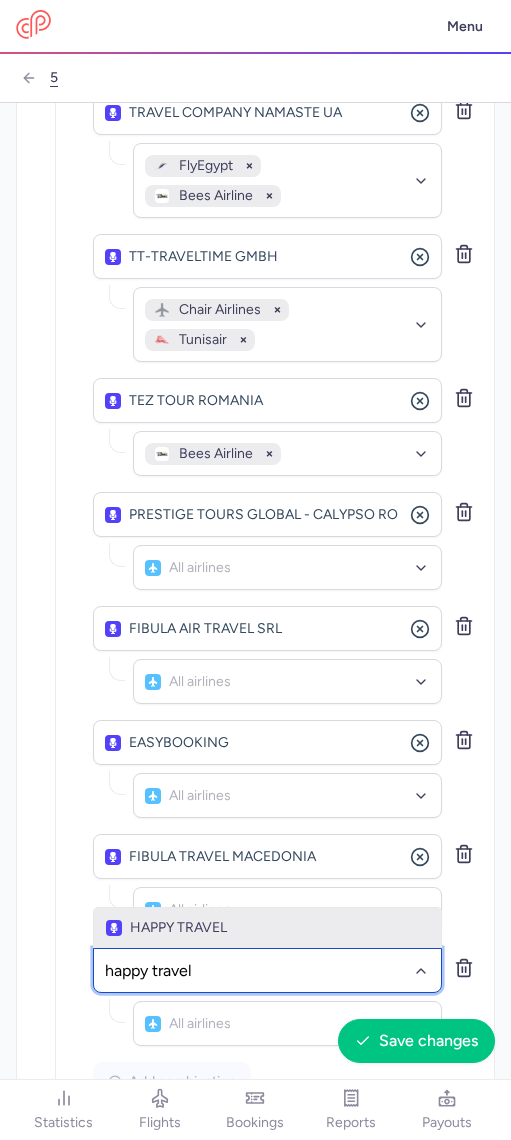 click on "HAPPY TRAVEL" 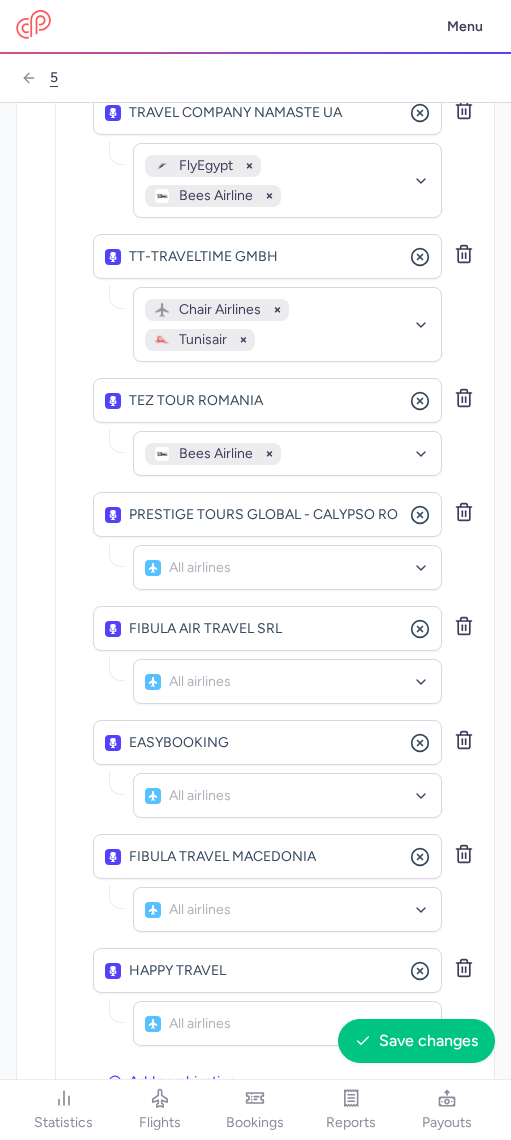 scroll, scrollTop: 2798, scrollLeft: 0, axis: vertical 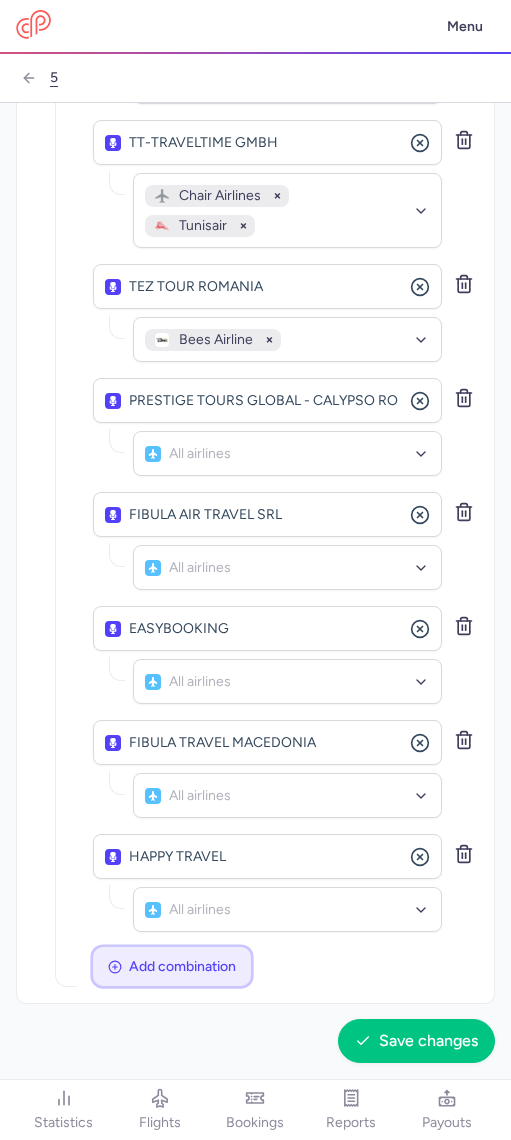 click on "Add combination" at bounding box center [182, 966] 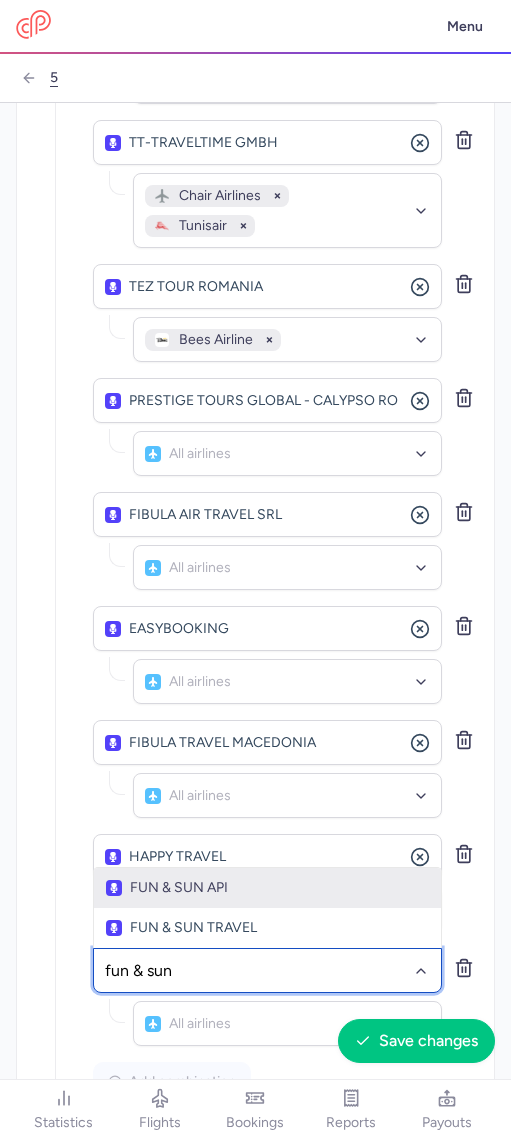 type on "fun & sun" 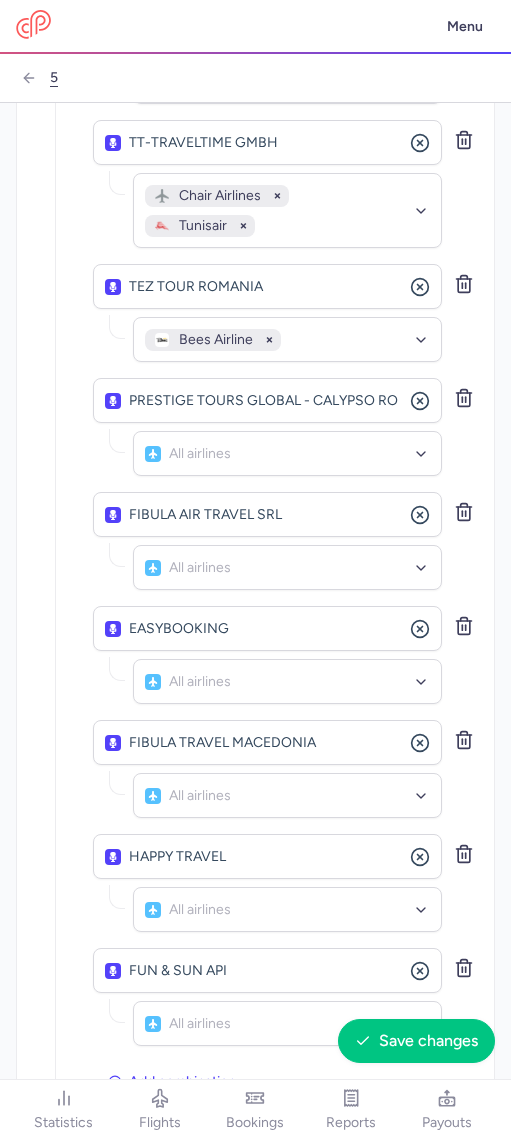 scroll, scrollTop: 2912, scrollLeft: 0, axis: vertical 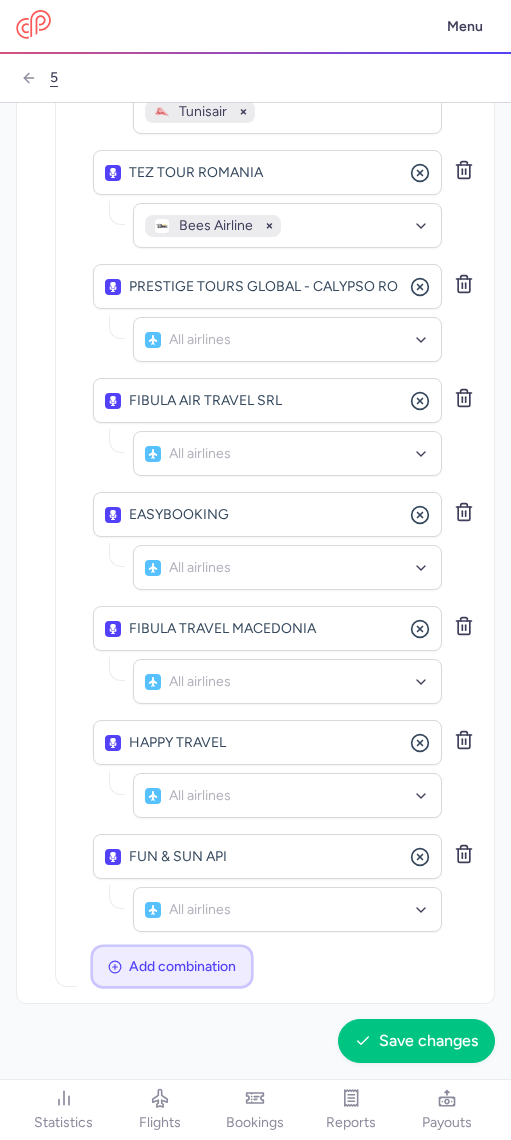 click on "Add combination" at bounding box center [182, 966] 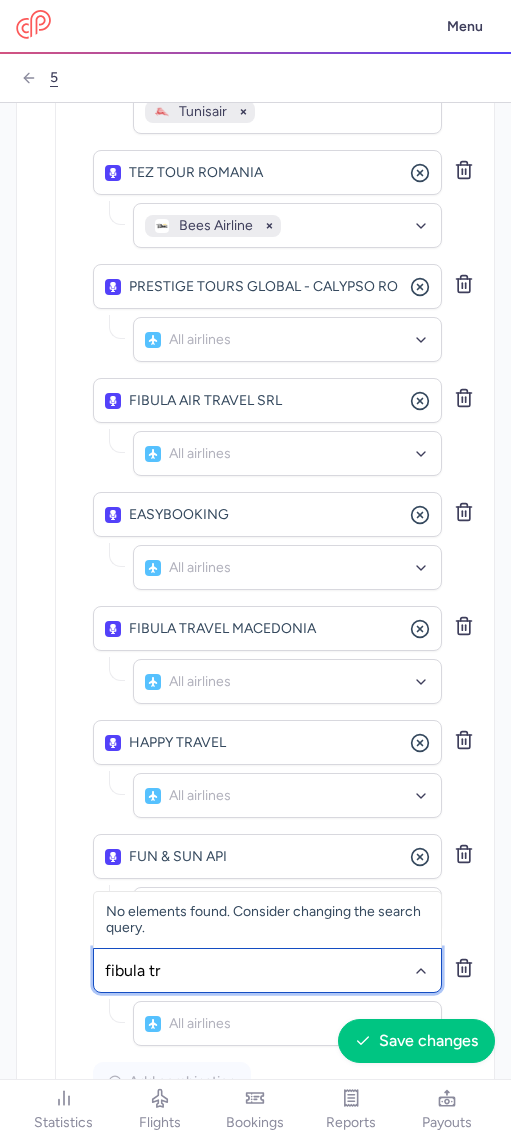 type on "fibula tra" 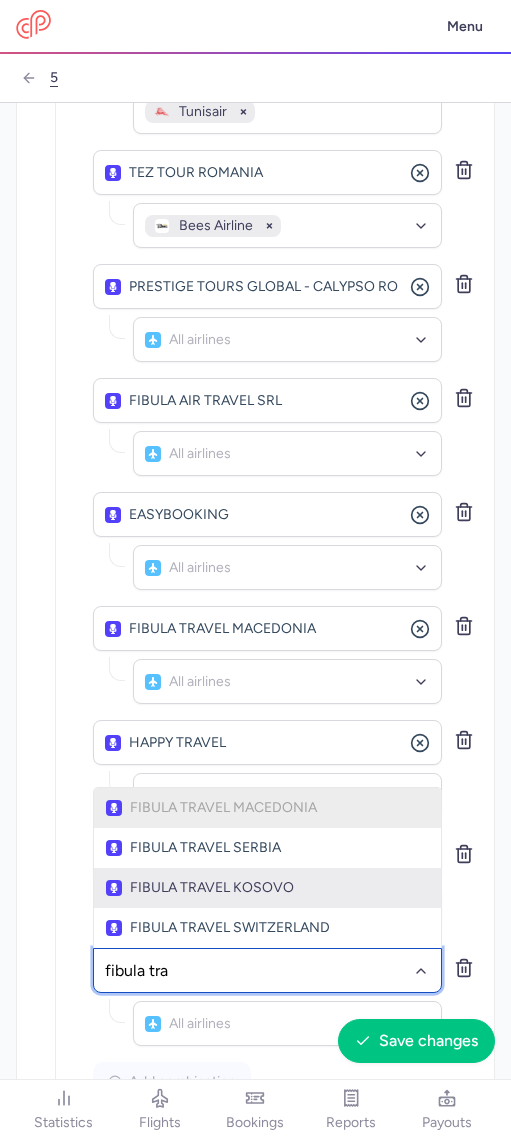 click on "FIBULA TRAVEL KOSOVO" at bounding box center [267, 888] 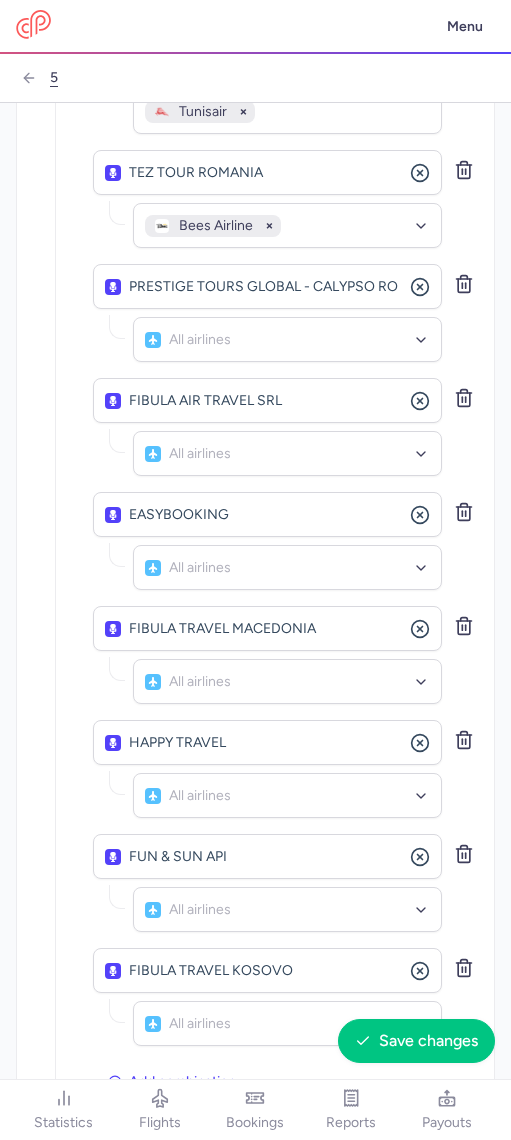 scroll, scrollTop: 3026, scrollLeft: 0, axis: vertical 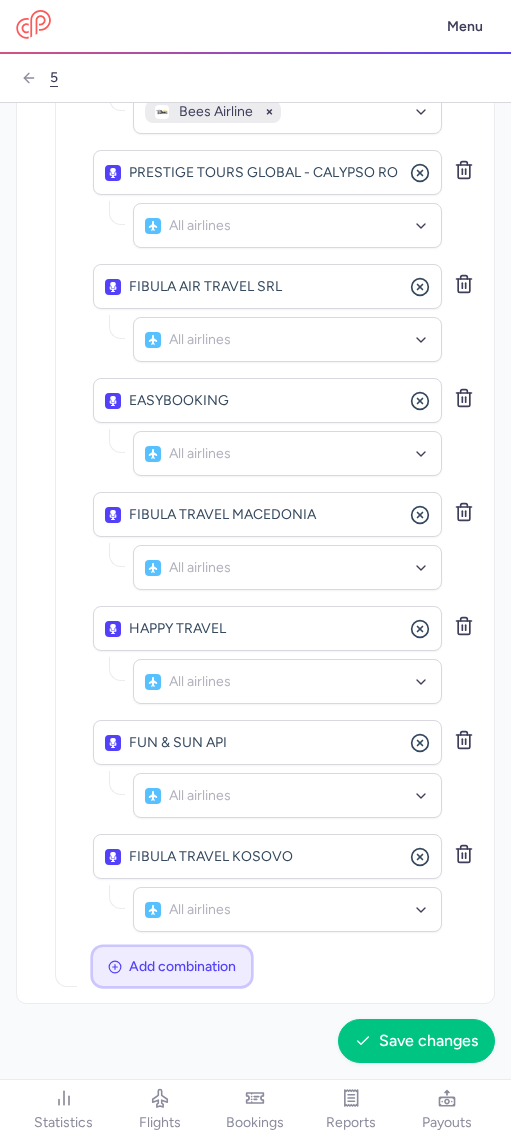 click on "Add combination" at bounding box center [172, 966] 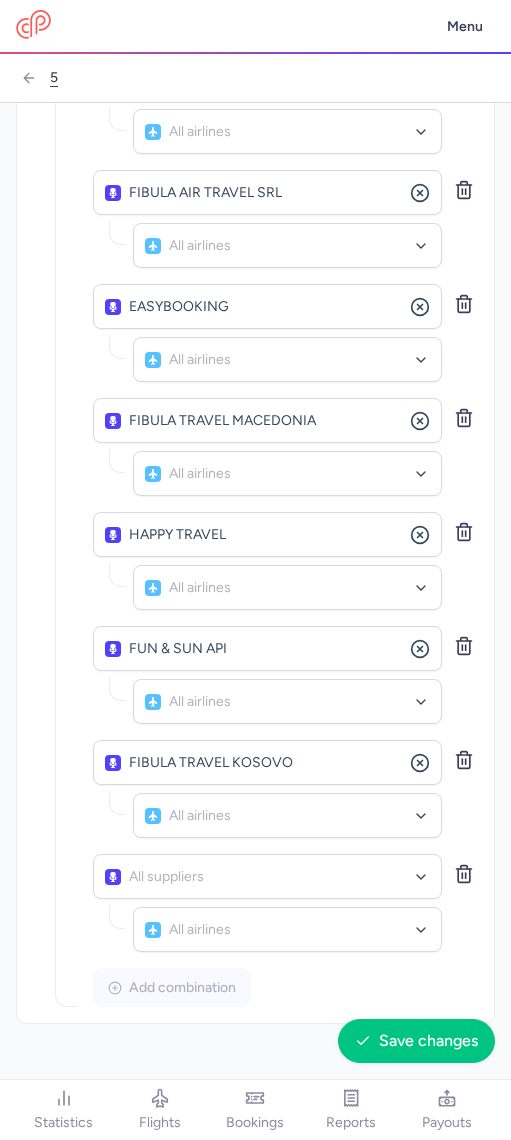 scroll, scrollTop: 3140, scrollLeft: 0, axis: vertical 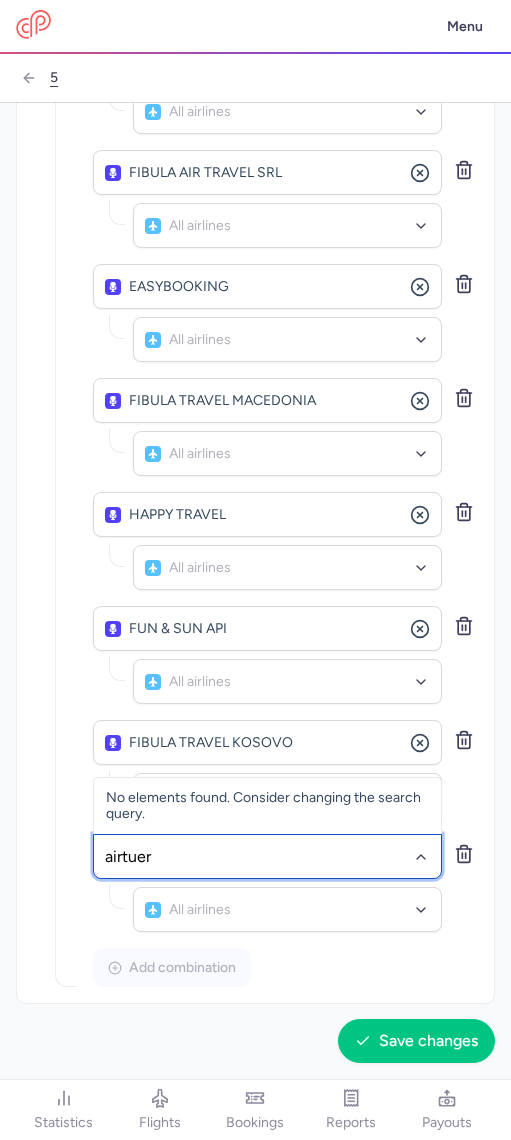 type on "airtuerk" 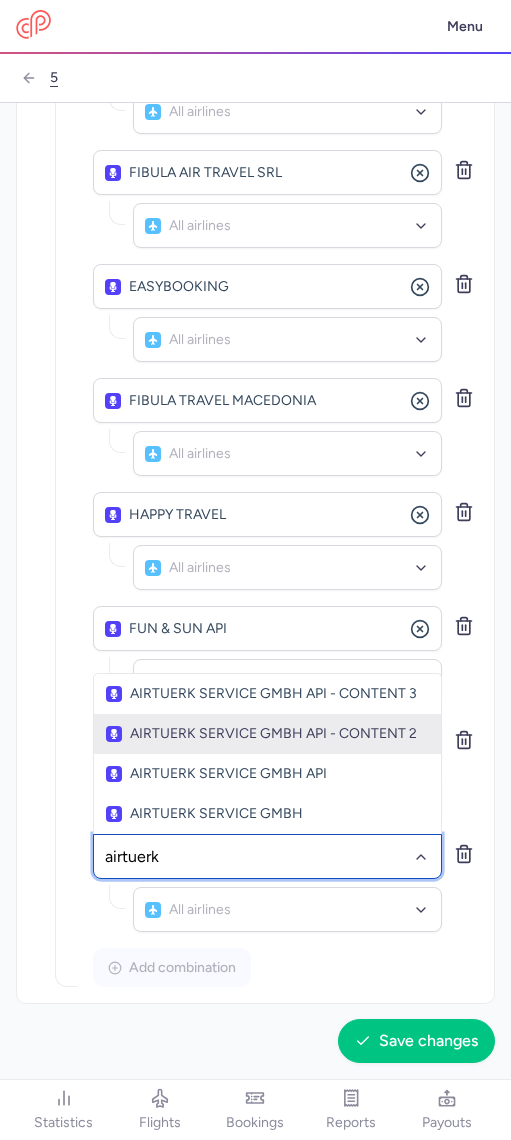 click on "AIRTUERK SERVICE GMBH API - CONTENT 2" 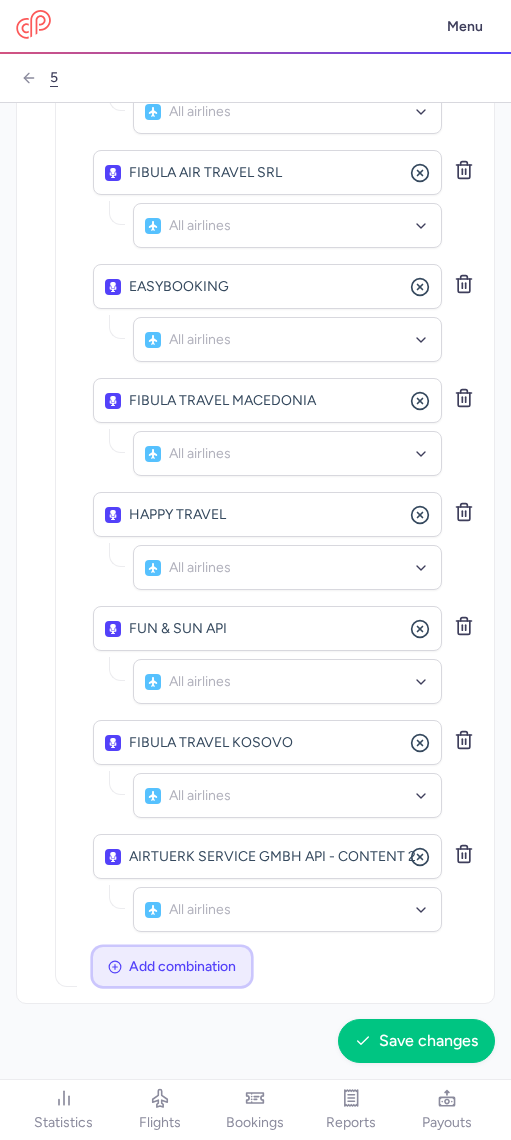 click on "Add combination" at bounding box center [172, 966] 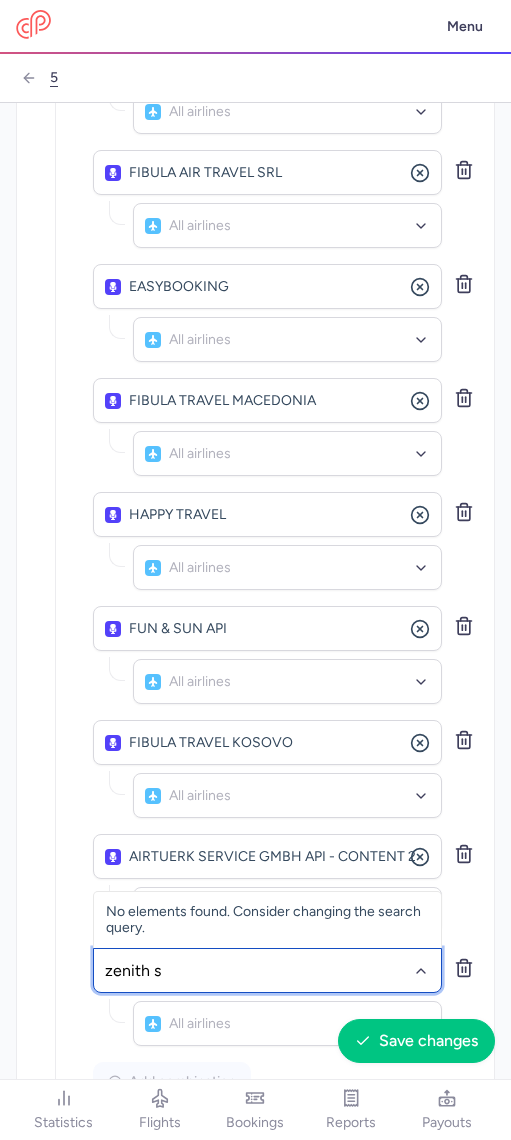 type on "zenith" 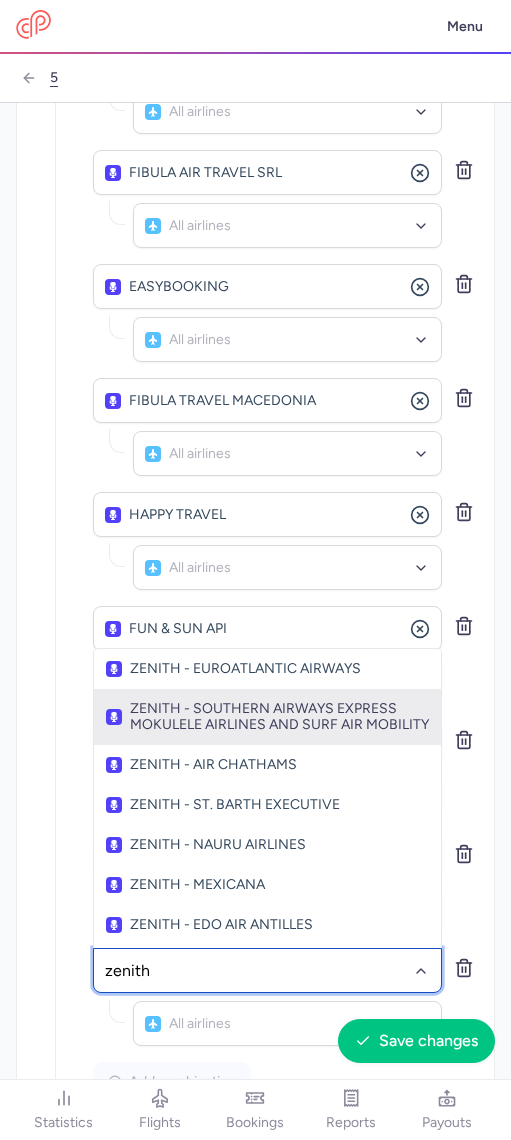 click on "ZENITH - SOUTHERN AIRWAYS EXPRESS MOKULELE AIRLINES AND SURF AIR MOBILITY" 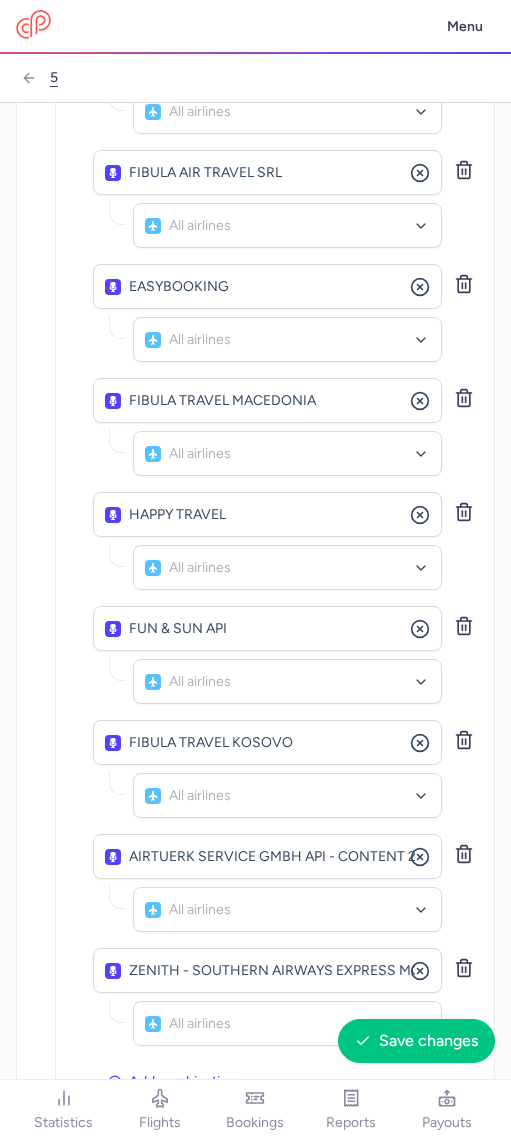 click on "Cancel  Save changes" at bounding box center [255, 1041] 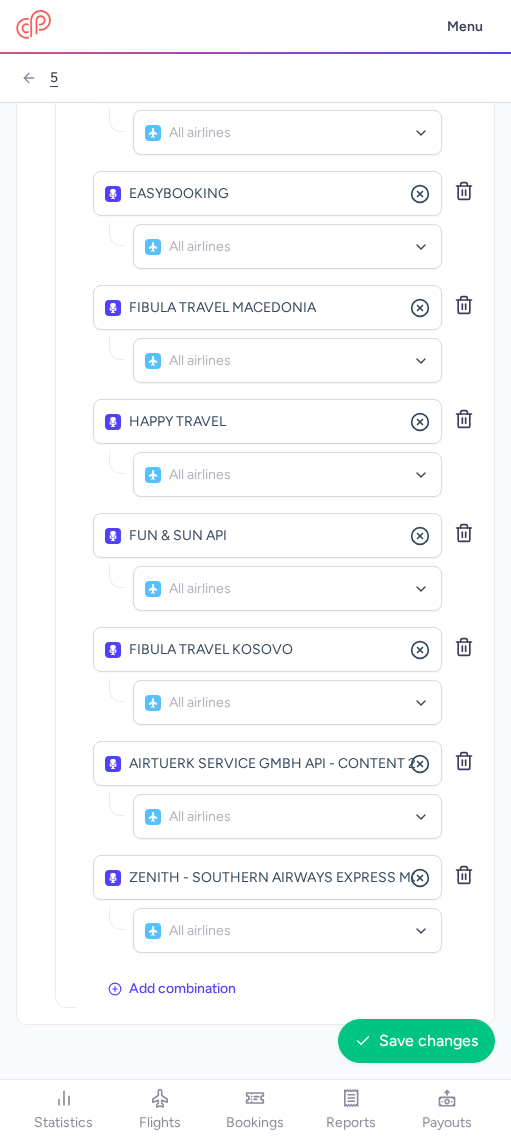 scroll, scrollTop: 3254, scrollLeft: 0, axis: vertical 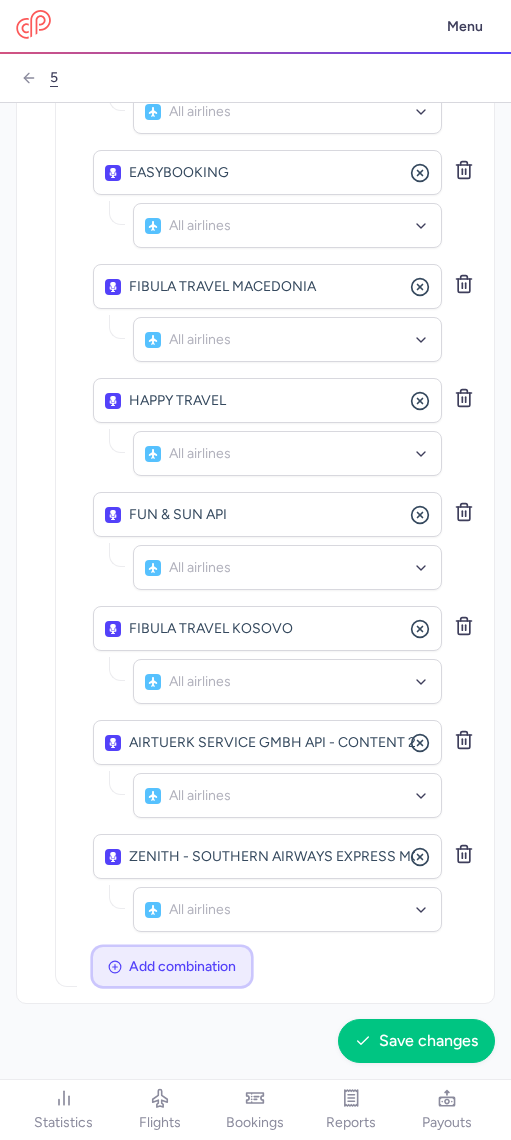 click on "Add combination" at bounding box center (182, 966) 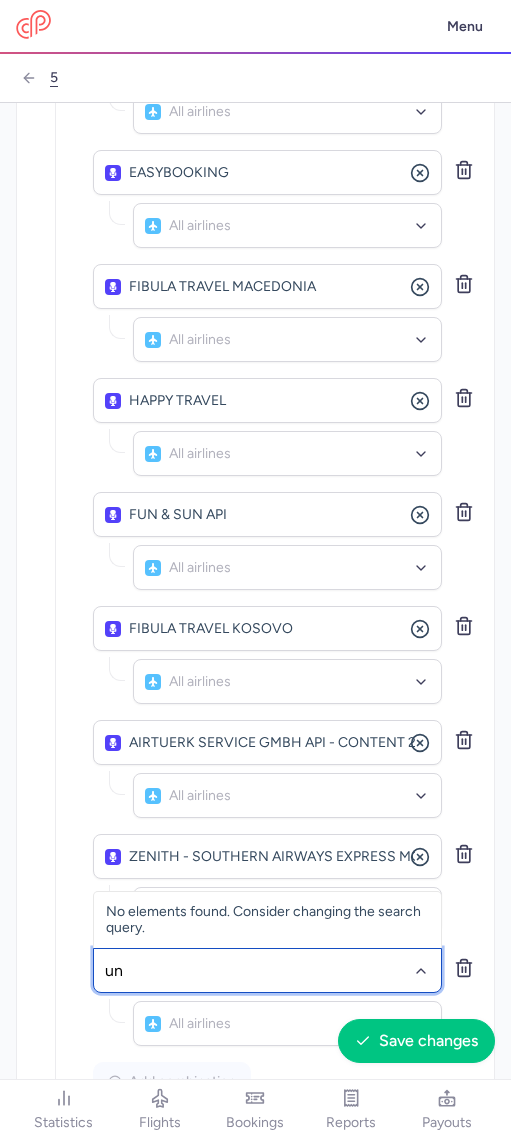 type on "uni" 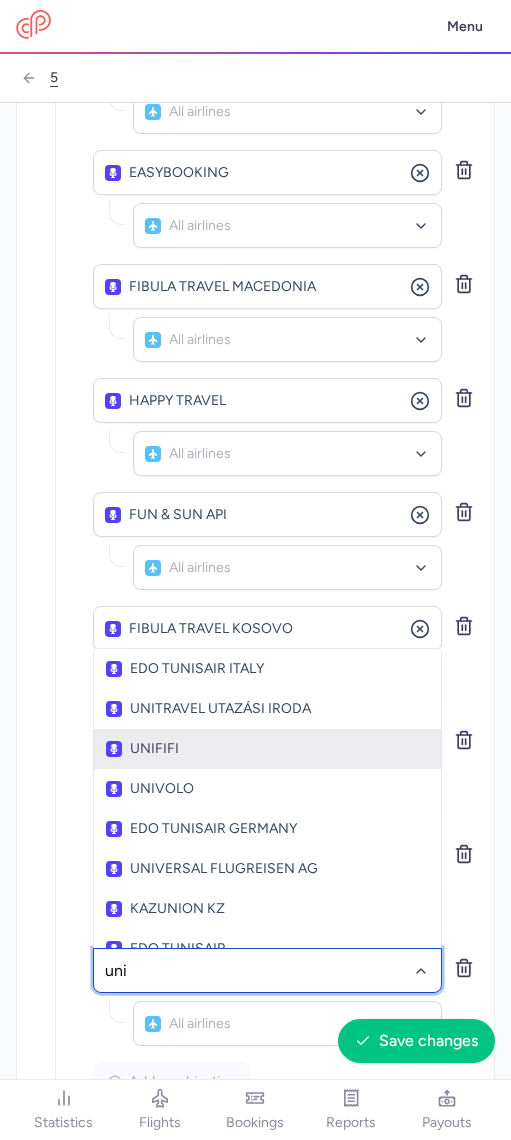 click on "UNIFIFI" 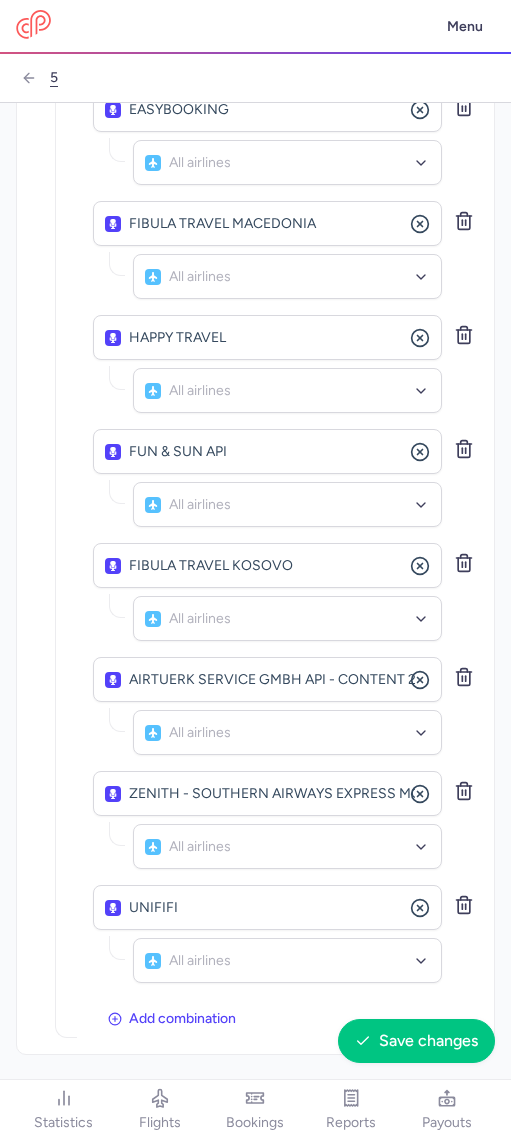 scroll, scrollTop: 3368, scrollLeft: 0, axis: vertical 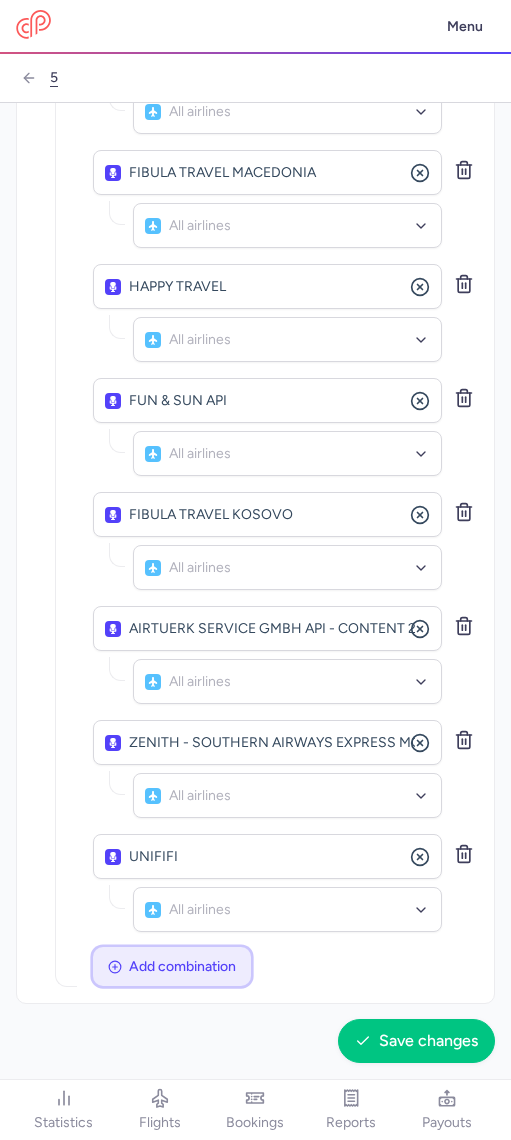 click on "Add combination" at bounding box center (172, 966) 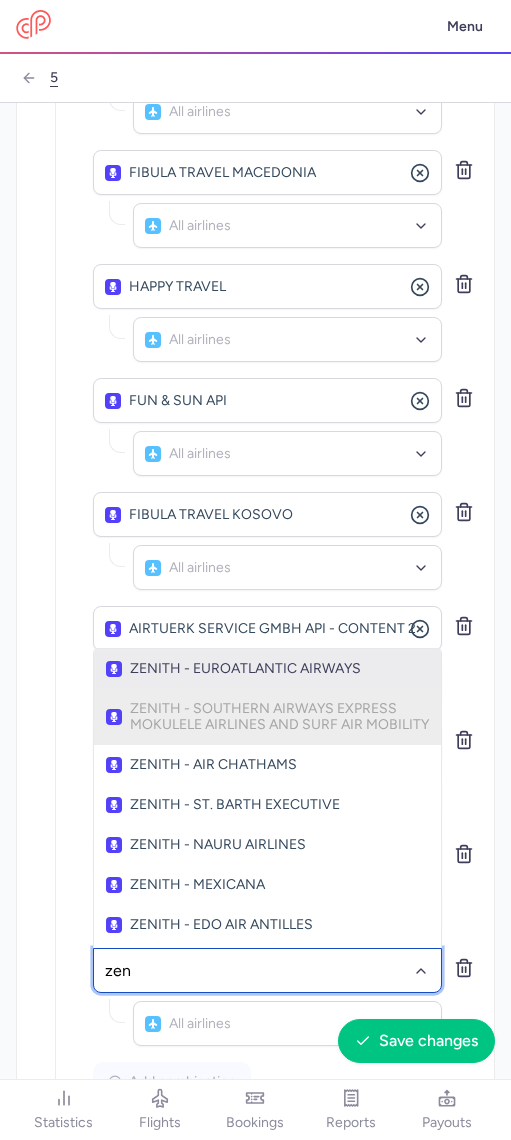 type on "zeni" 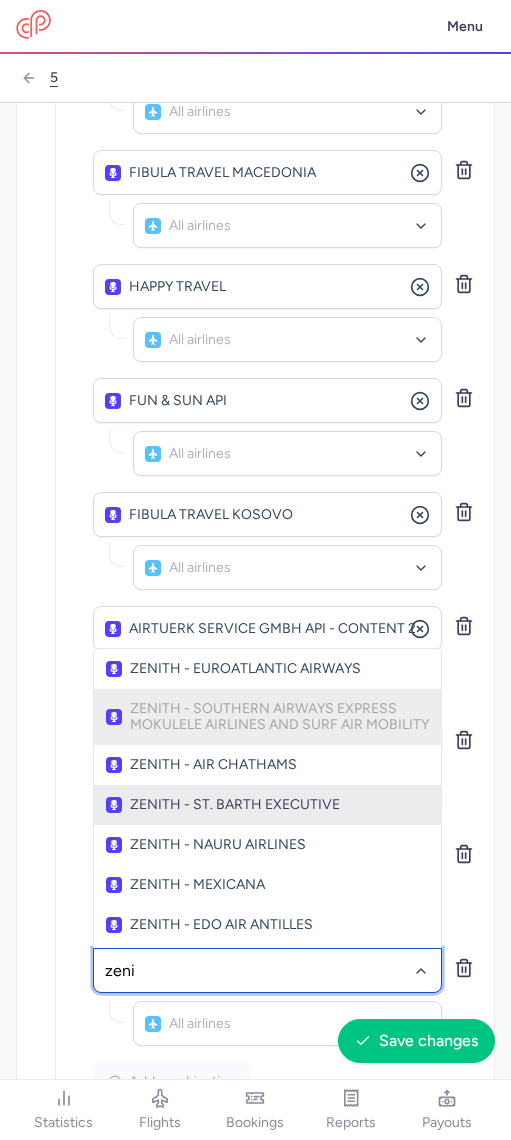 click on "ZENITH - ST. BARTH EXECUTIVE" at bounding box center (267, 805) 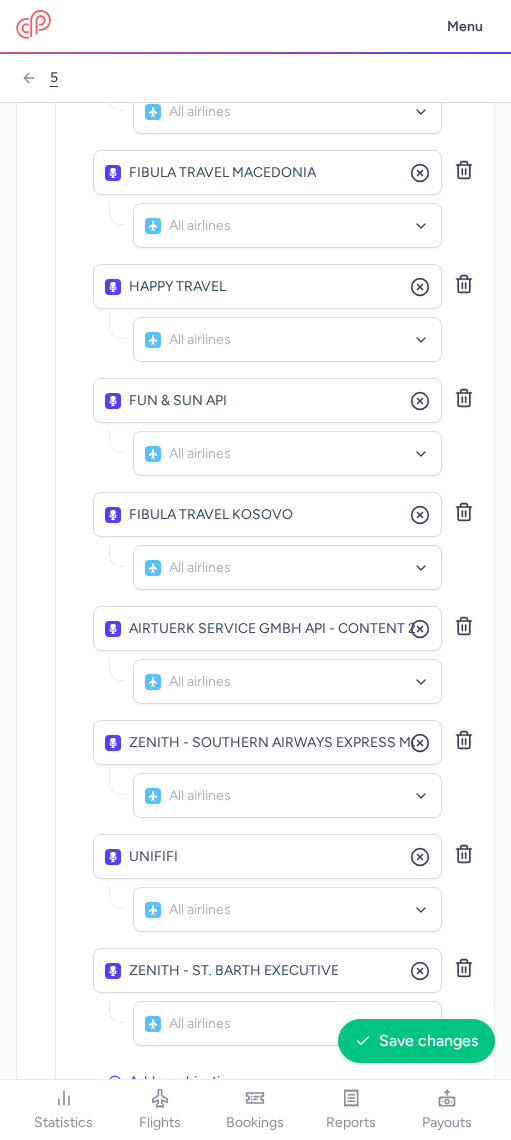 click on "Cancel  Save changes" at bounding box center (255, 1041) 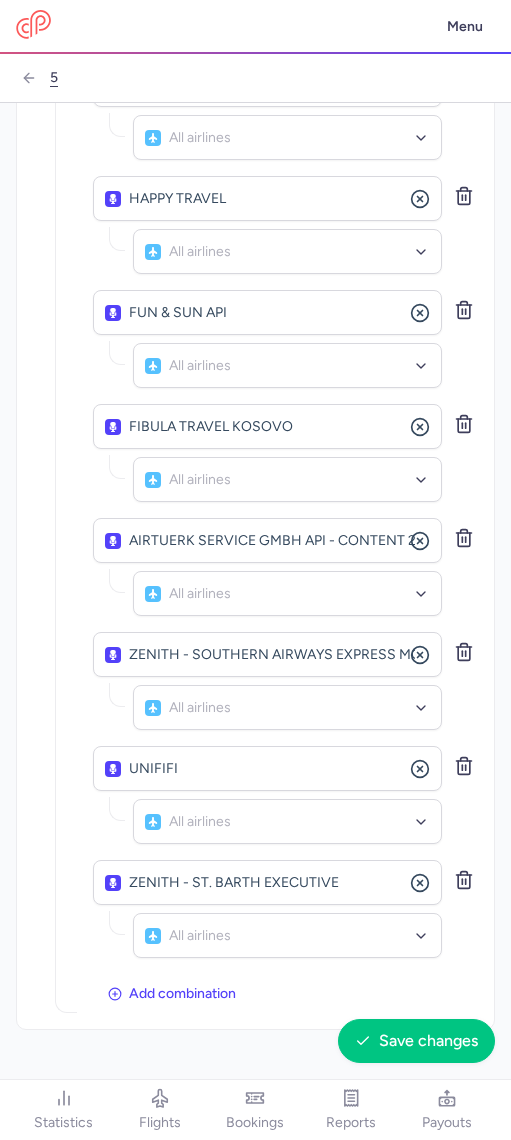 scroll, scrollTop: 3482, scrollLeft: 0, axis: vertical 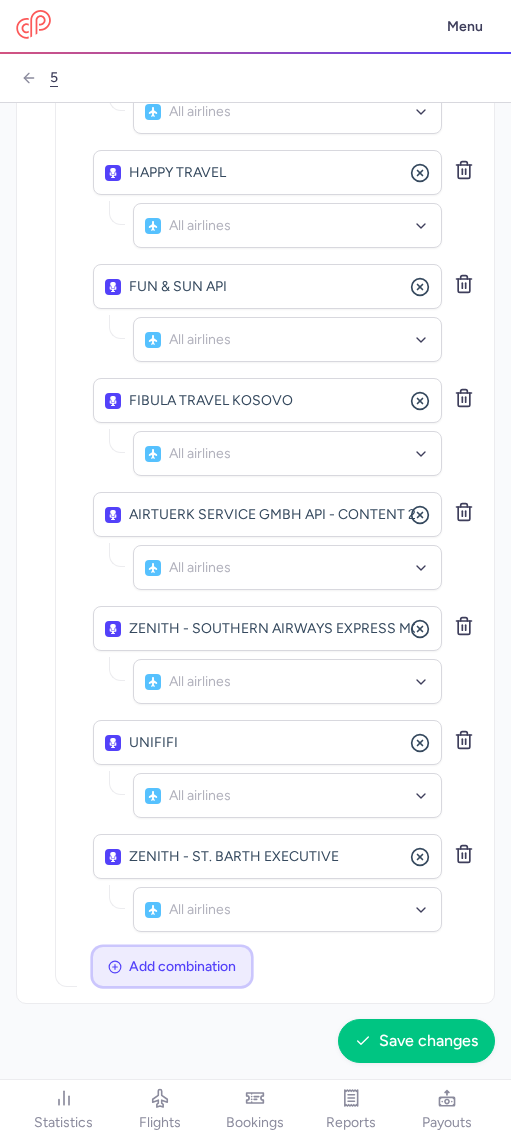 click on "Add combination" at bounding box center (172, 966) 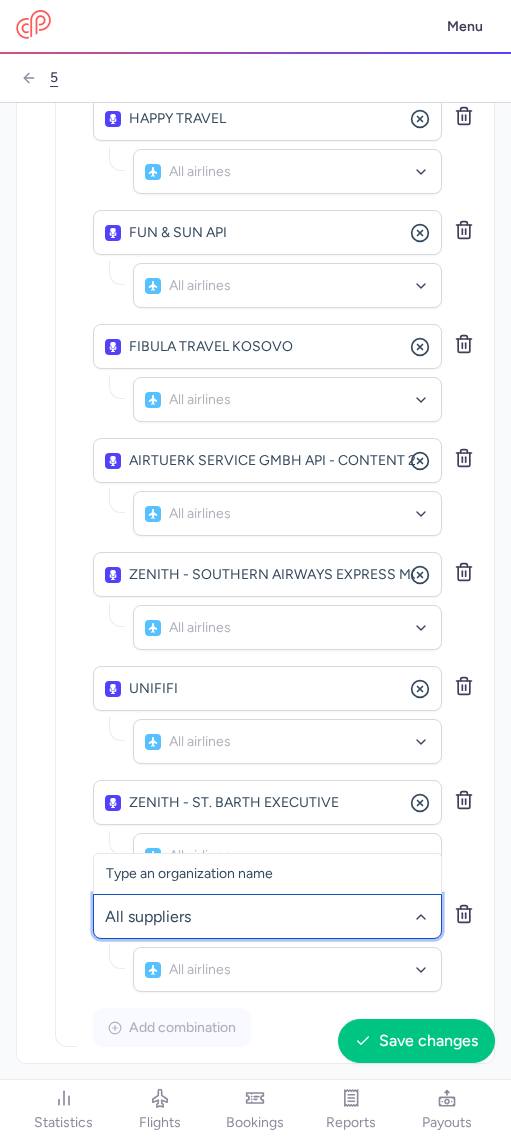 scroll, scrollTop: 3596, scrollLeft: 0, axis: vertical 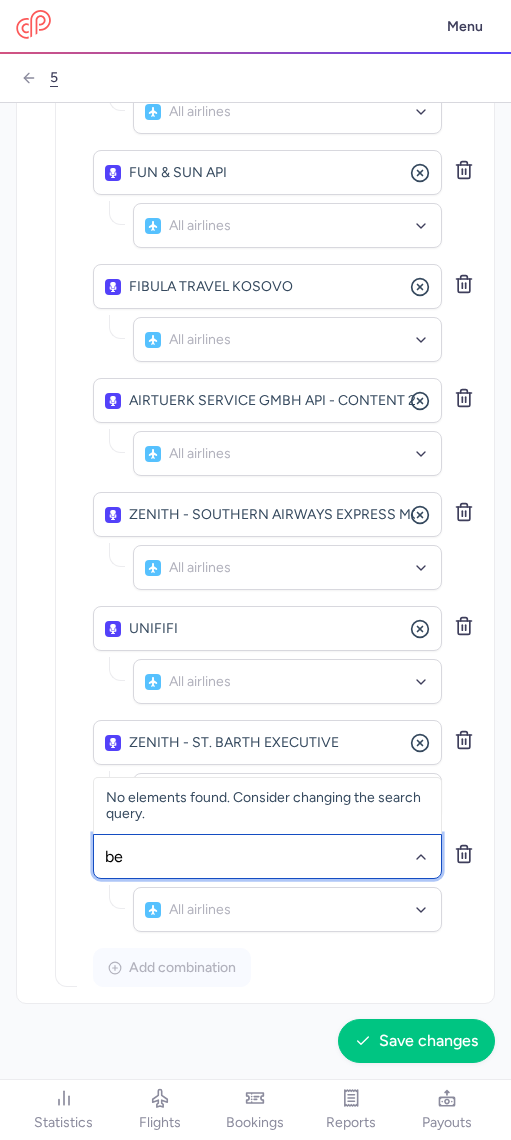 type on "bei" 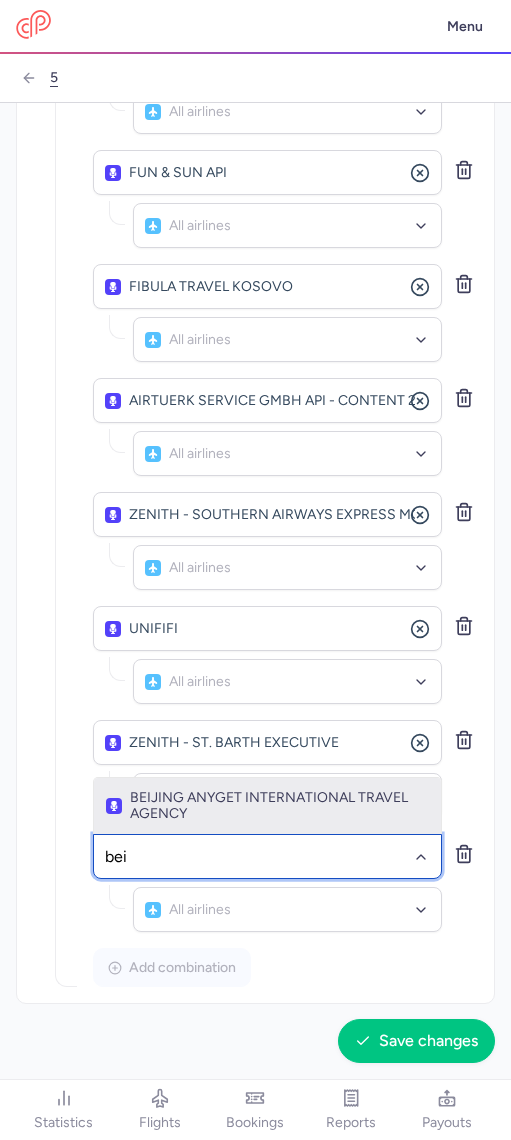 click on "BEIJING ANYGET INTERNATIONAL TRAVEL AGENCY" 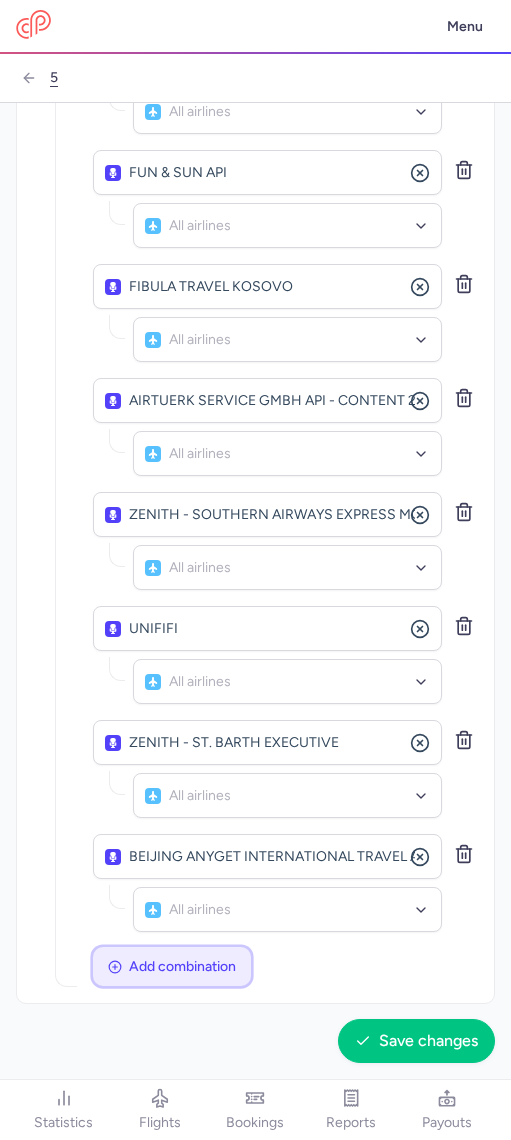 click on "Add combination" at bounding box center [182, 966] 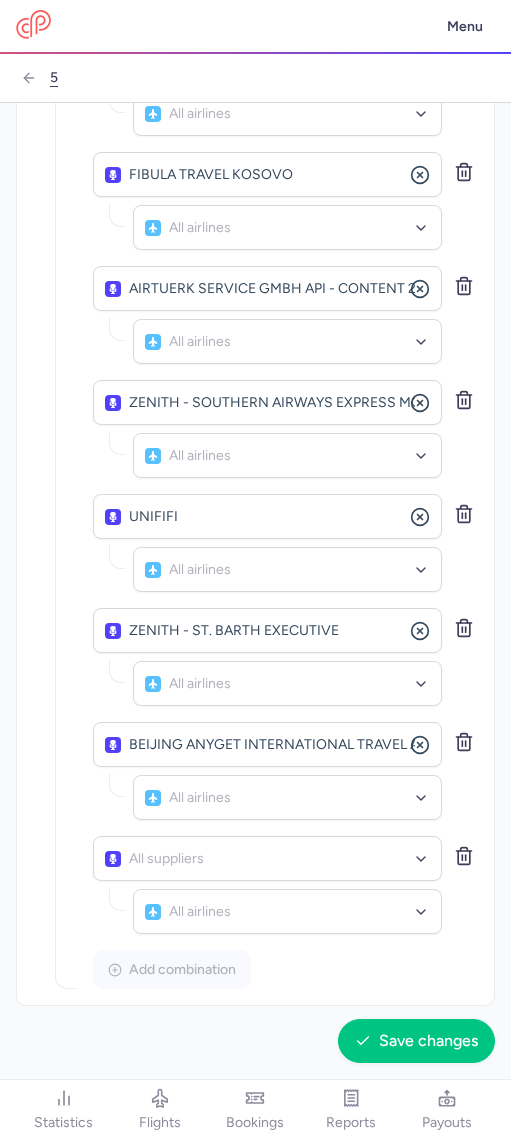 scroll, scrollTop: 3710, scrollLeft: 0, axis: vertical 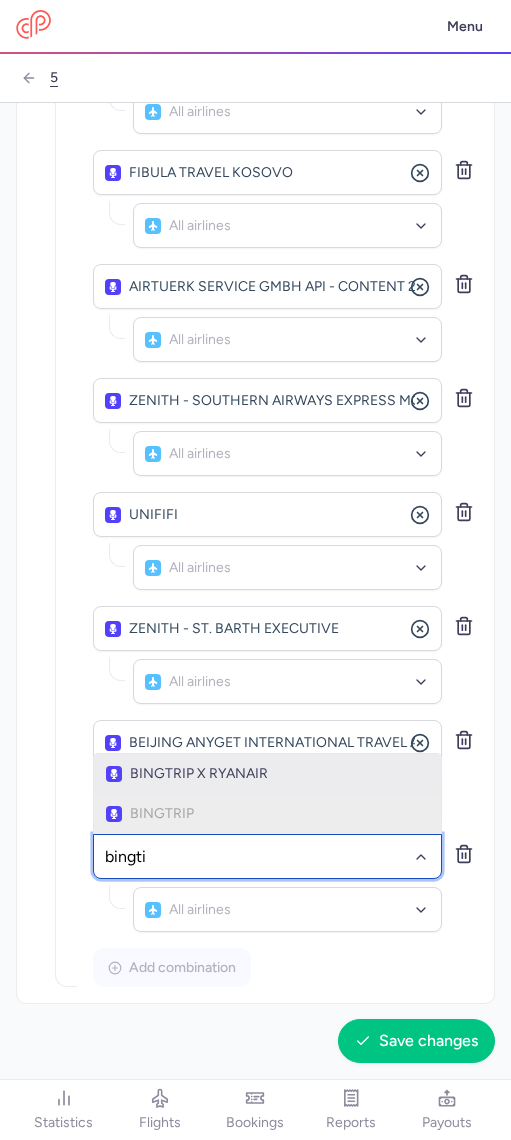 type on "bingt" 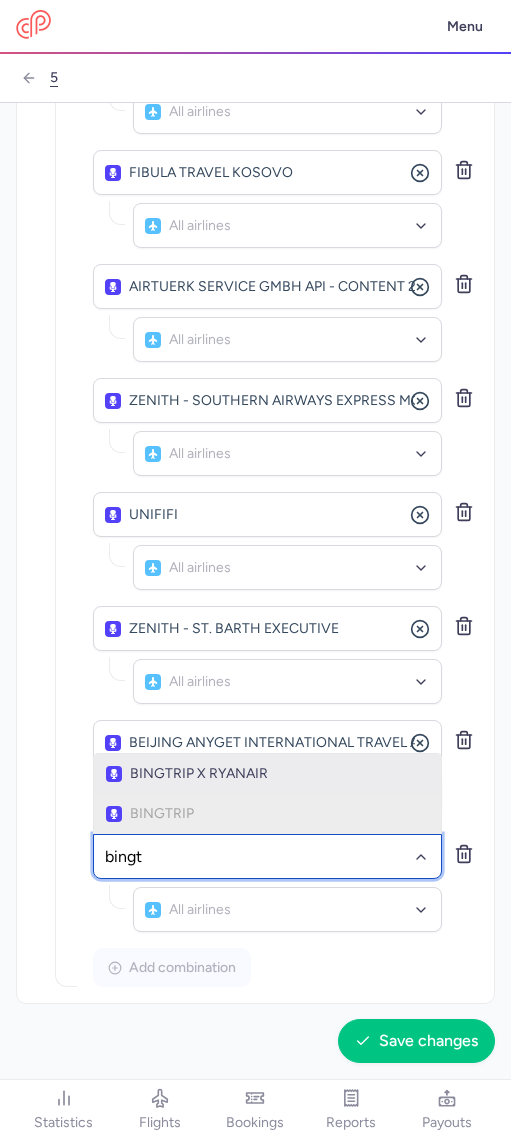 click on "BINGTRIP X RYANAIR" 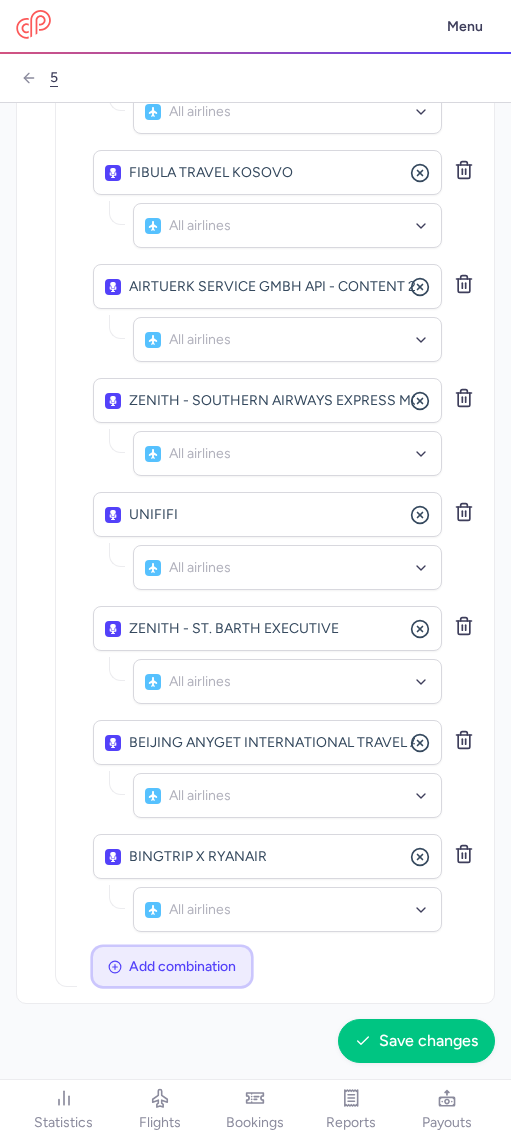 click on "Add combination" at bounding box center [172, 966] 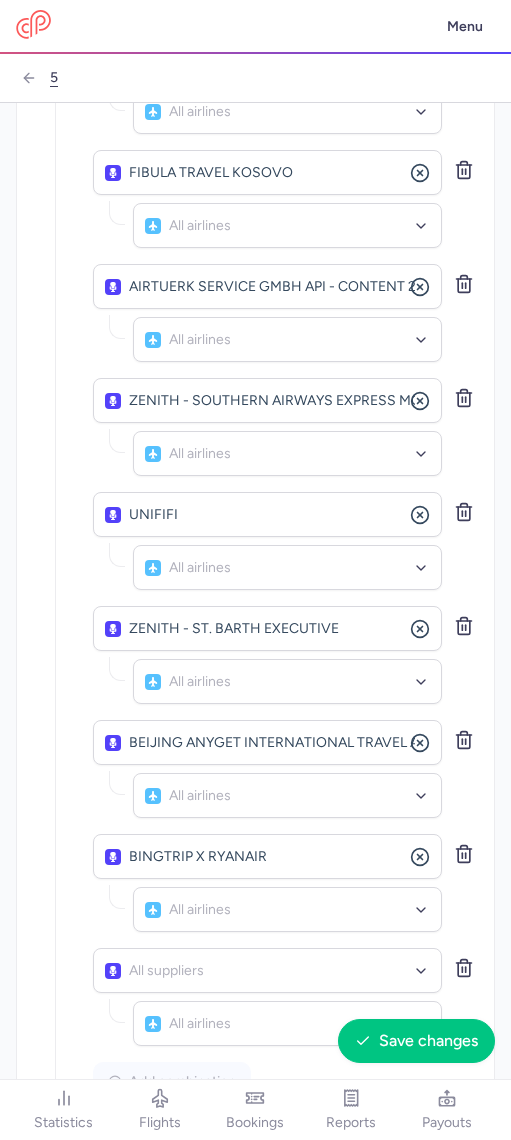 scroll, scrollTop: 3824, scrollLeft: 0, axis: vertical 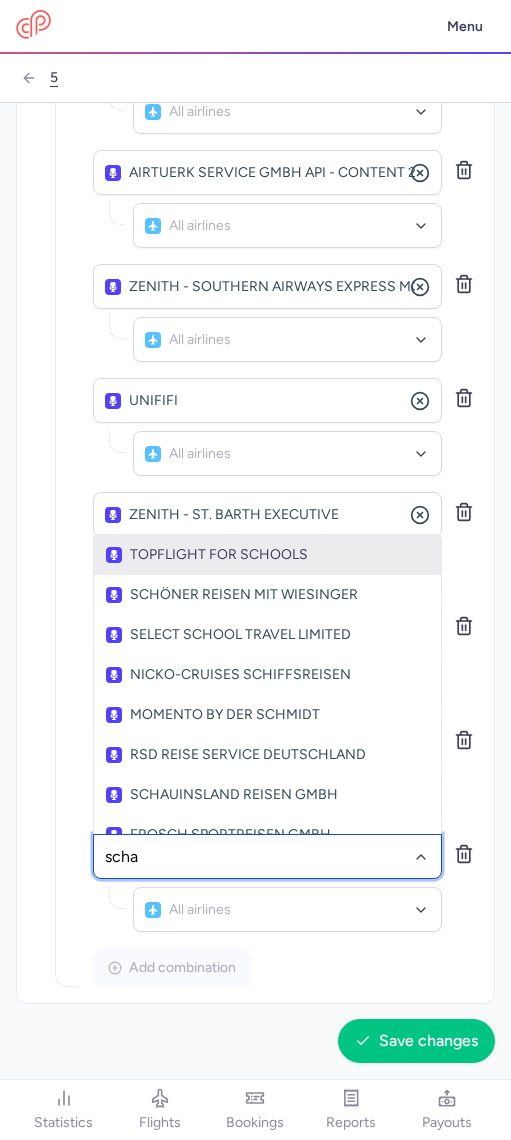 type on "schau" 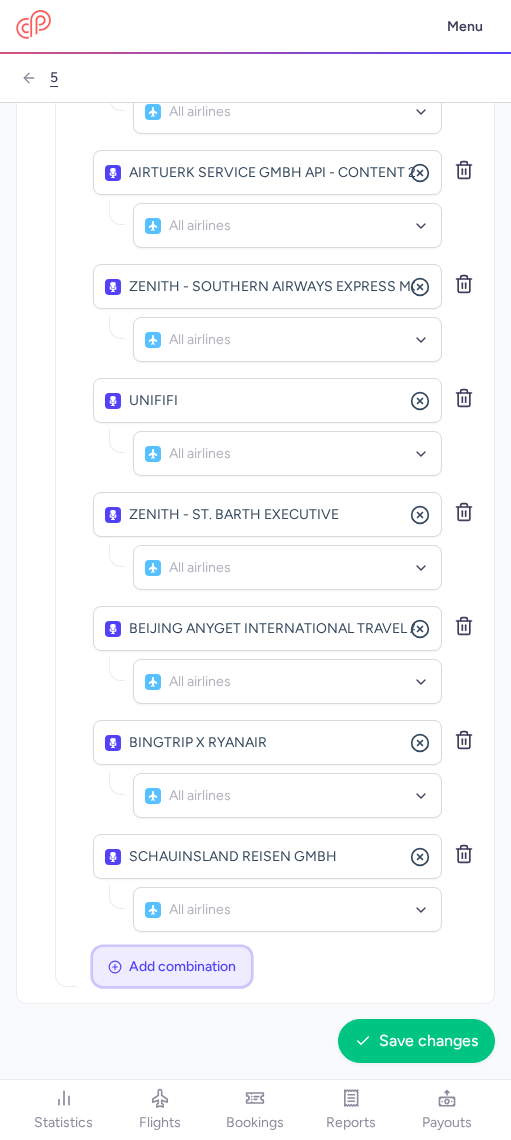 click on "Add combination" at bounding box center [172, 966] 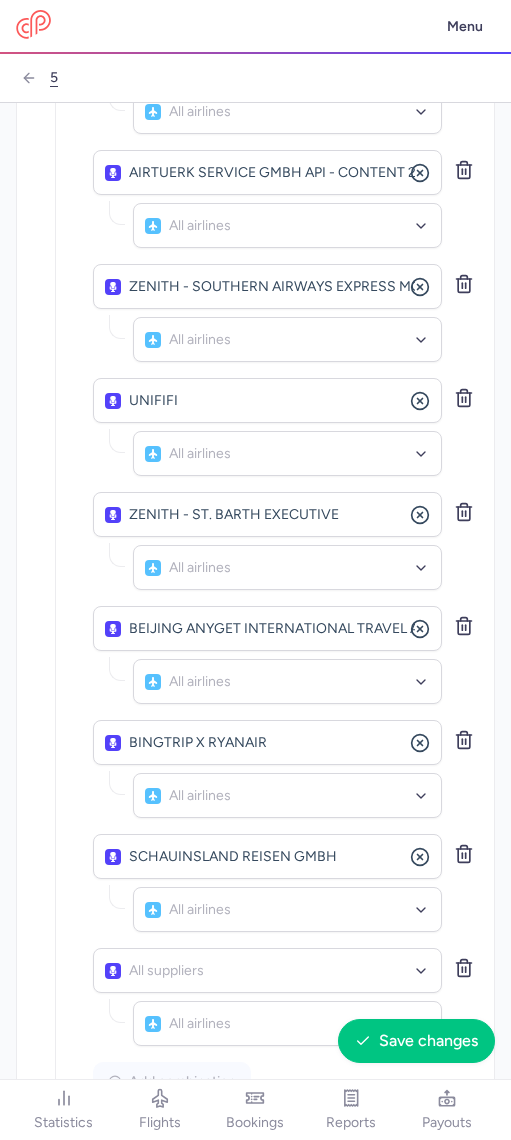scroll, scrollTop: 3938, scrollLeft: 0, axis: vertical 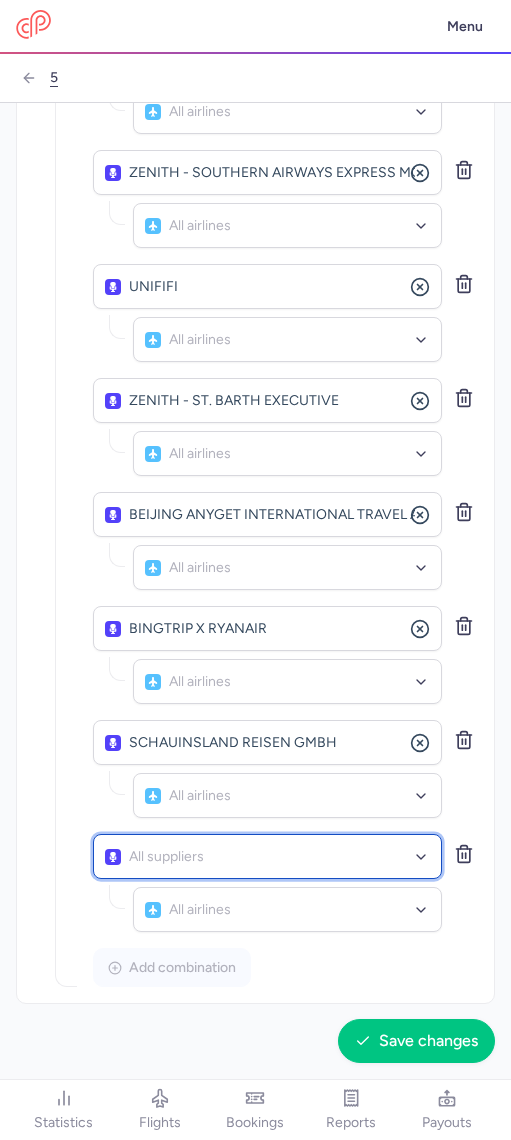click on "All suppliers" 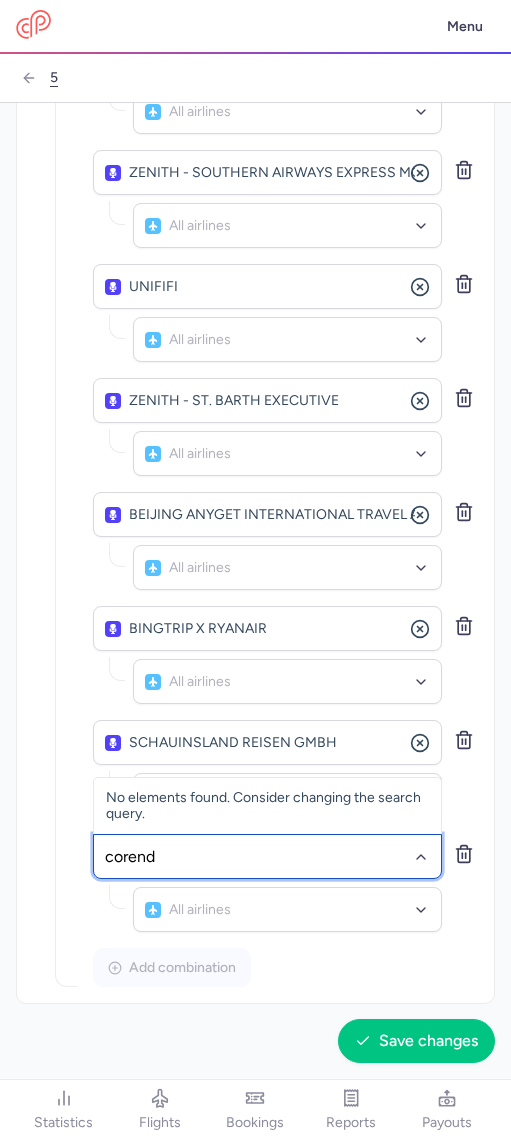 type on "corendo" 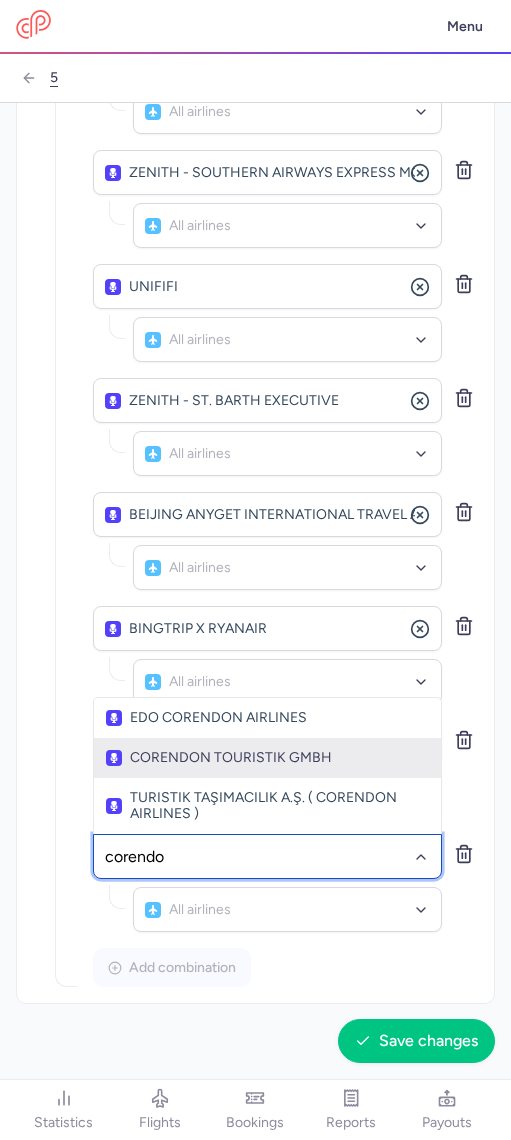 click on "CORENDON TOURISTIK GMBH" at bounding box center [267, 758] 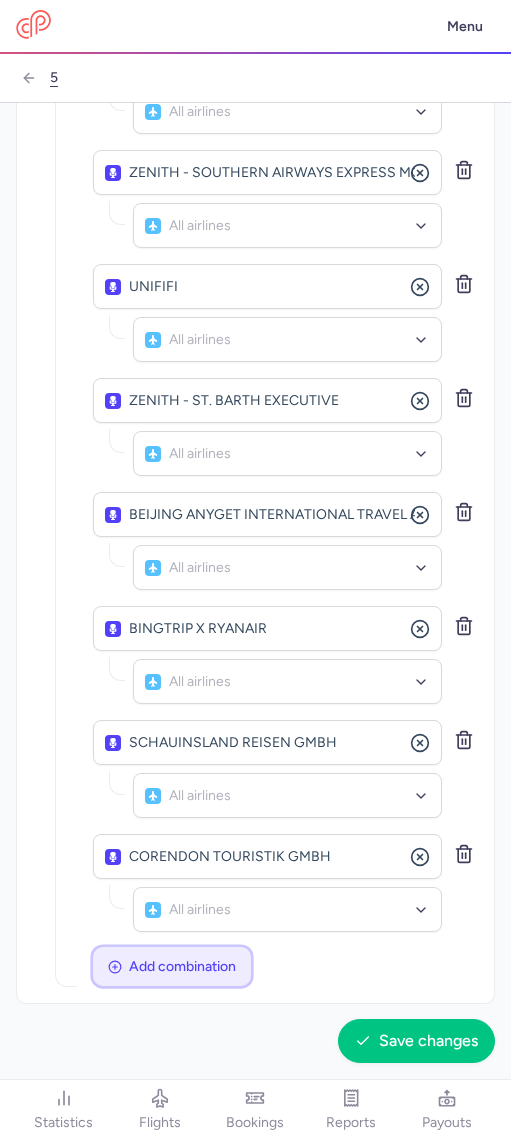 click on "Add combination" at bounding box center (182, 966) 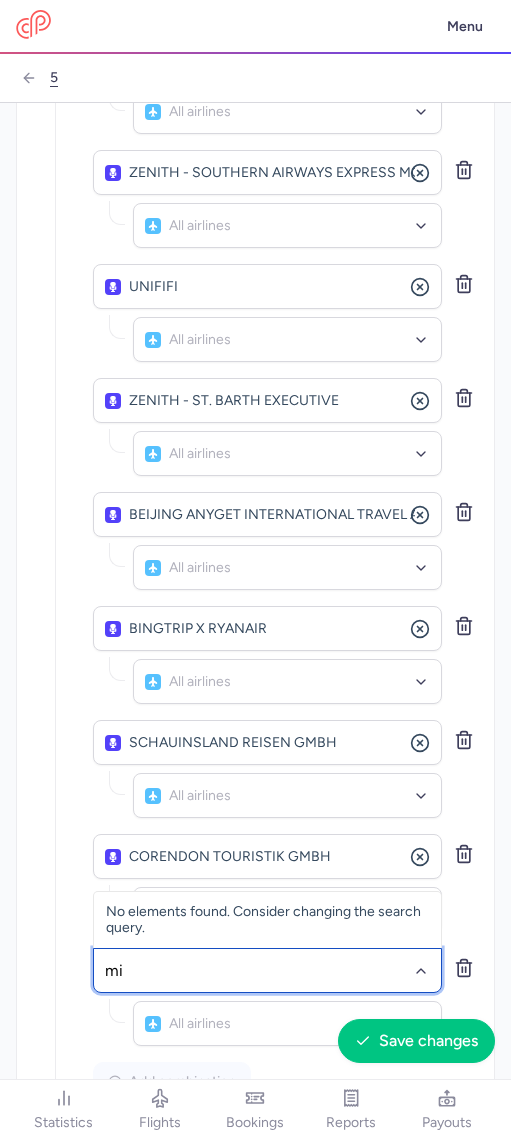 type on "mix" 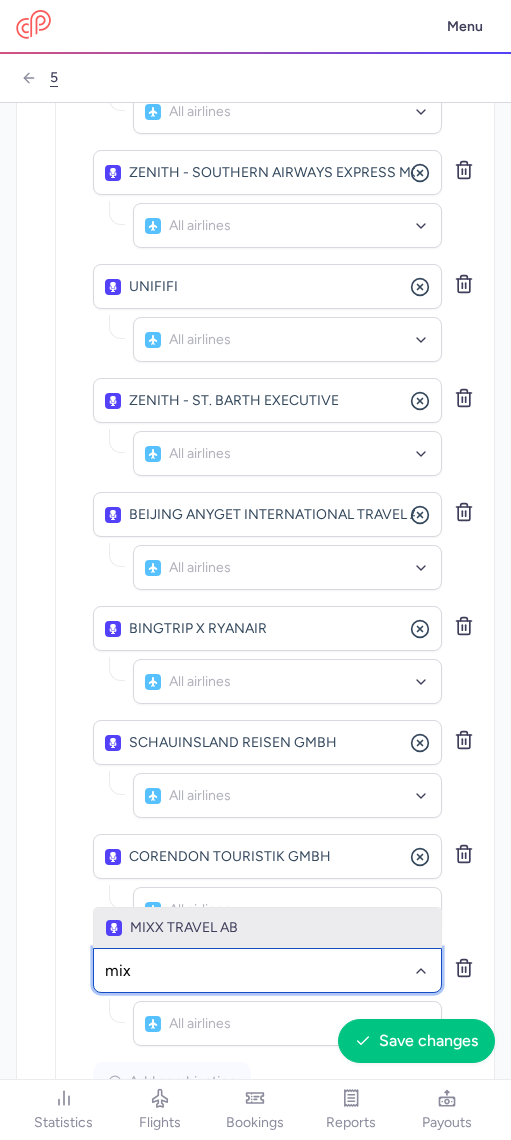 click on "MIXX TRAVEL AB" at bounding box center [267, 928] 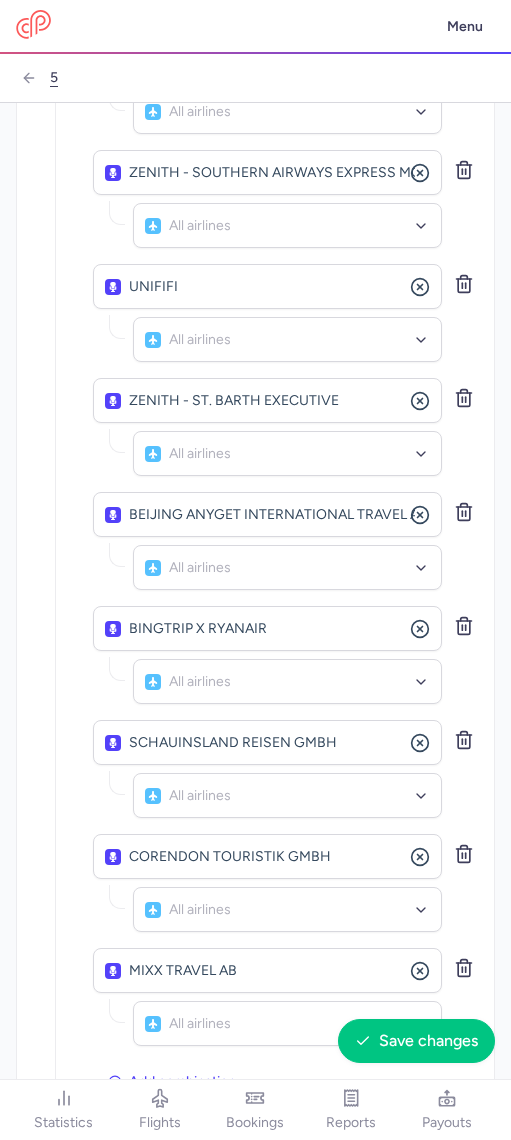 scroll, scrollTop: 4052, scrollLeft: 0, axis: vertical 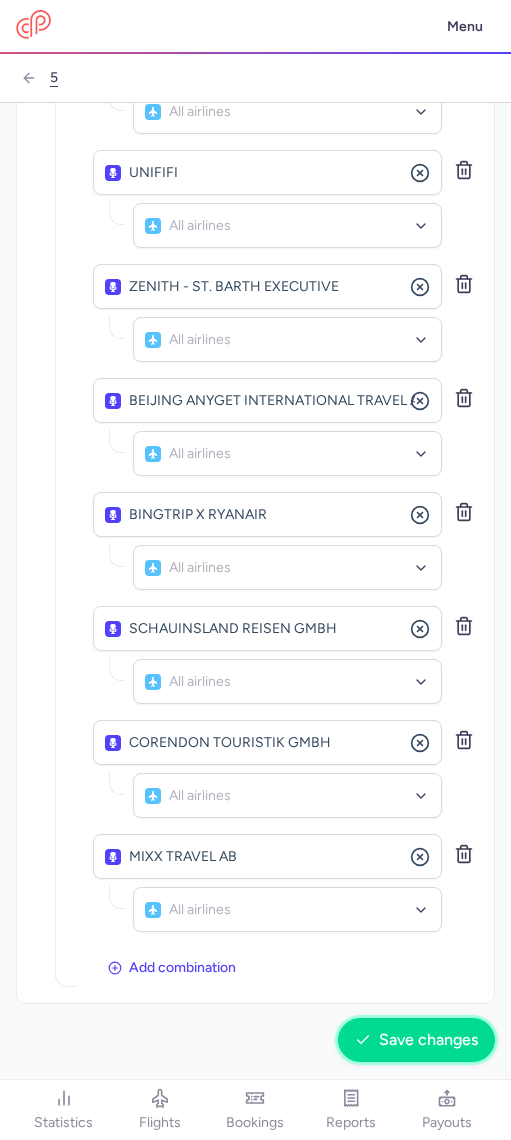 click on "Save changes" at bounding box center (428, 1040) 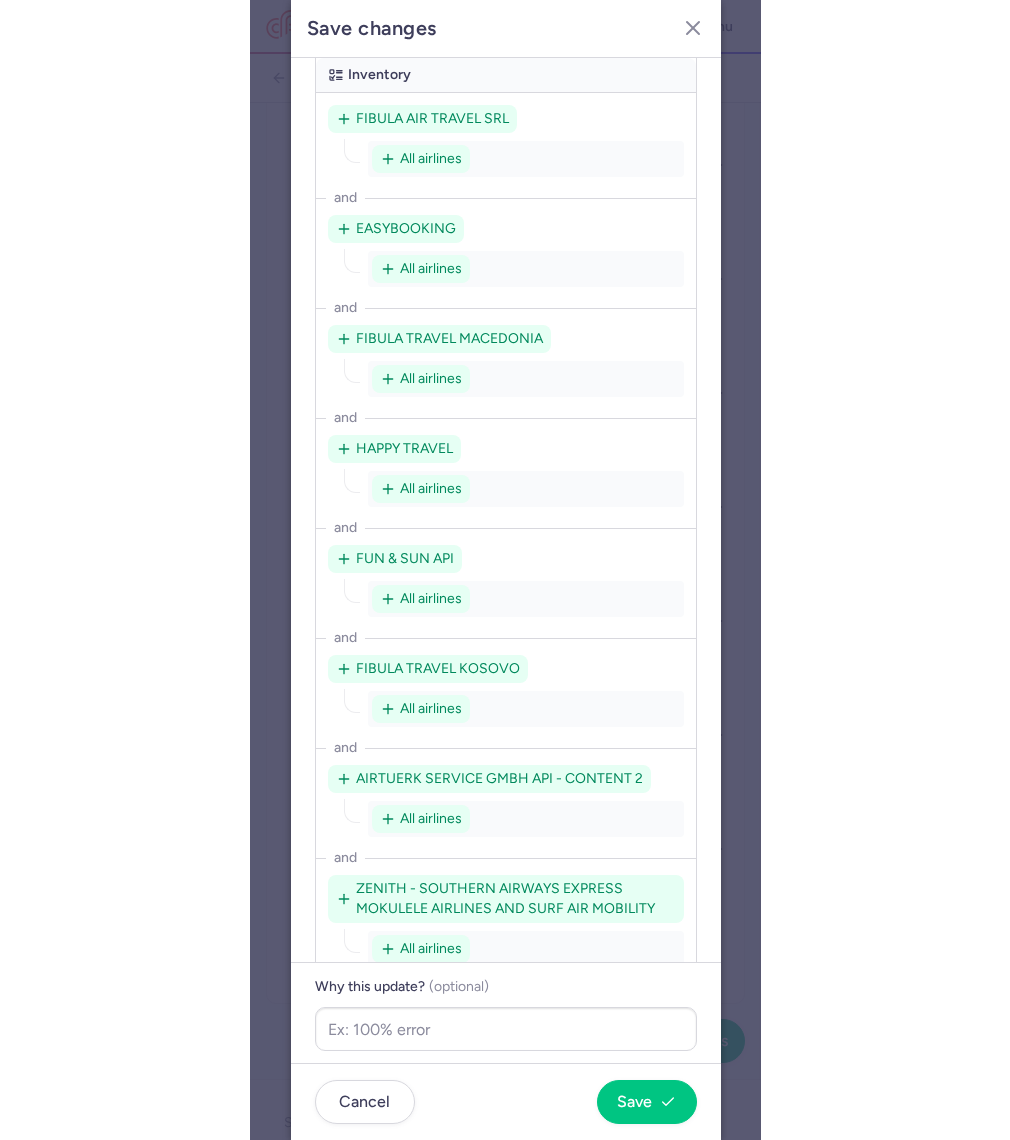 scroll, scrollTop: 0, scrollLeft: 0, axis: both 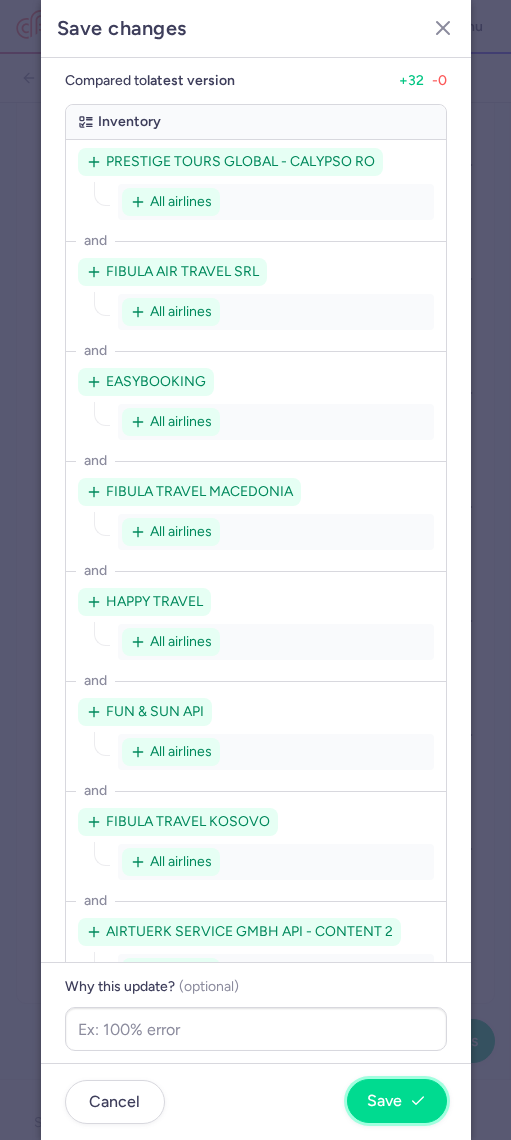 click 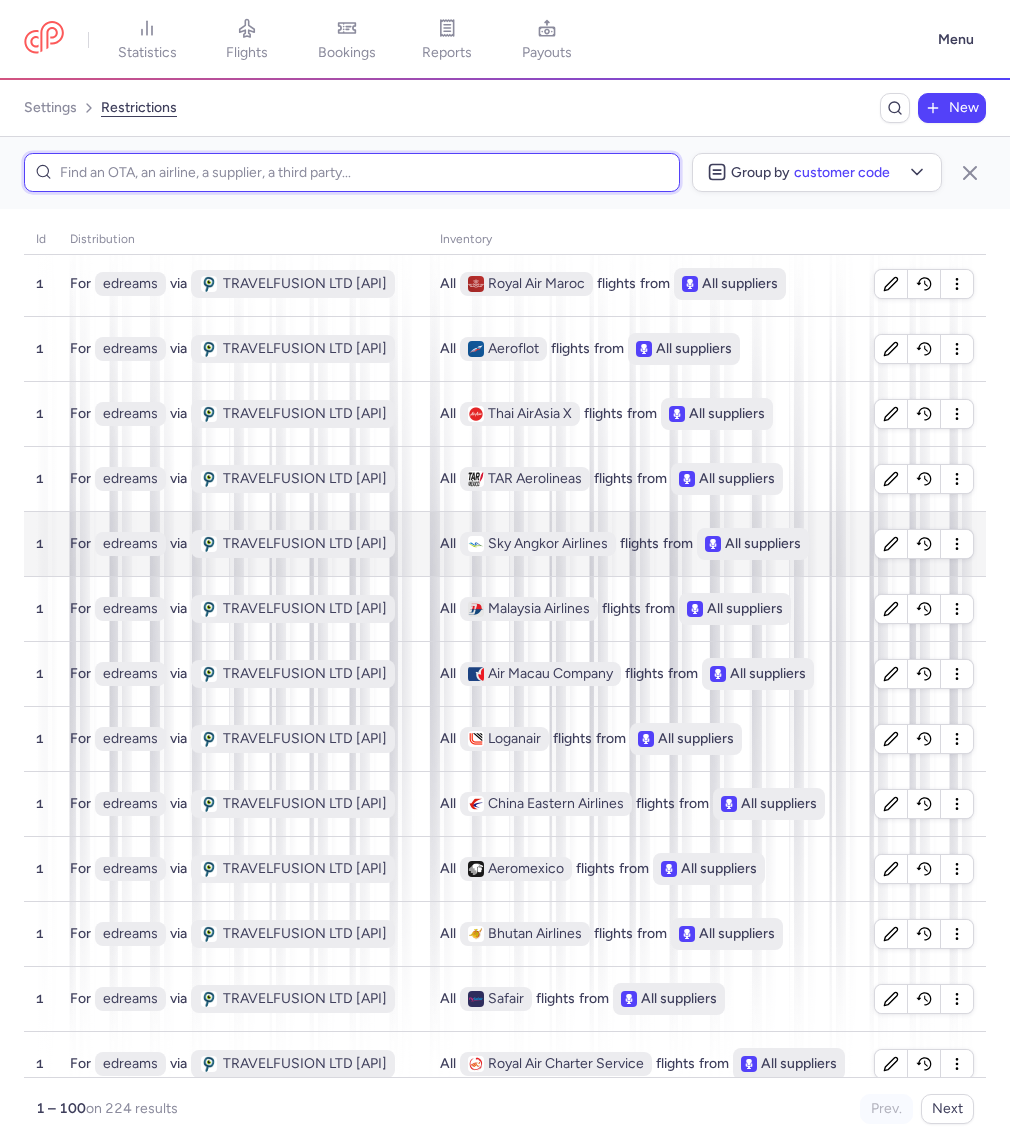 scroll, scrollTop: 0, scrollLeft: 0, axis: both 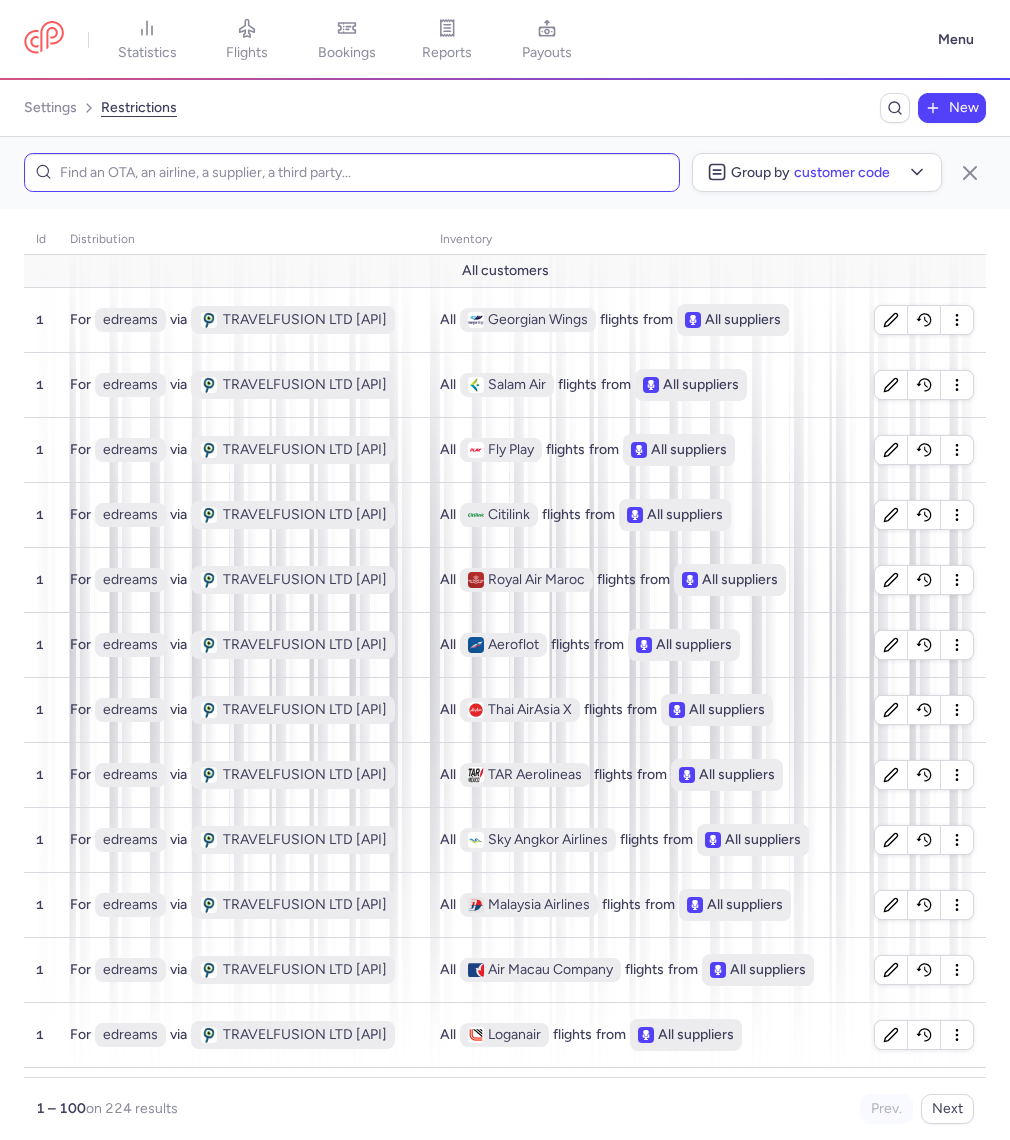 click at bounding box center (352, 172) 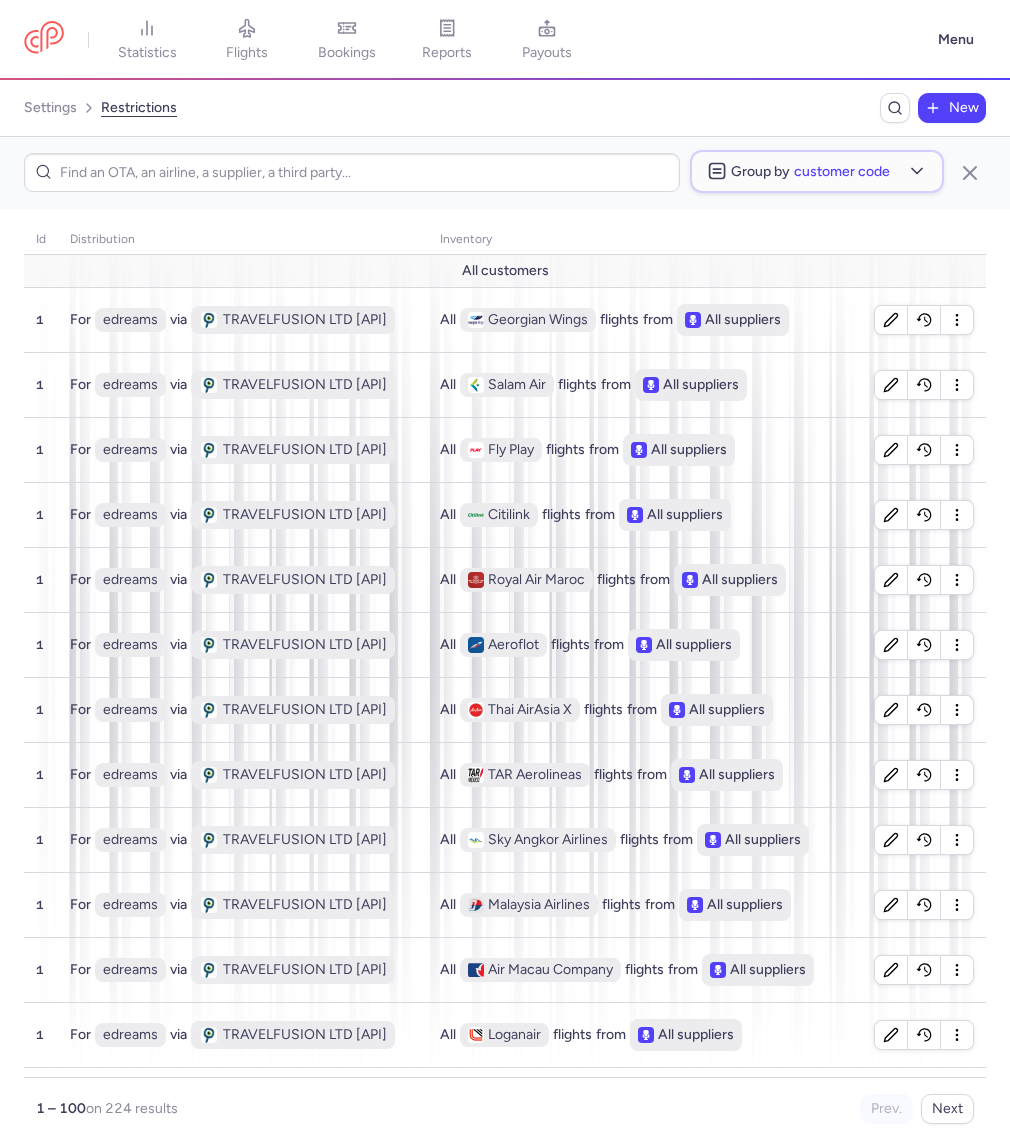 click on "Customer code" at bounding box center [842, 171] 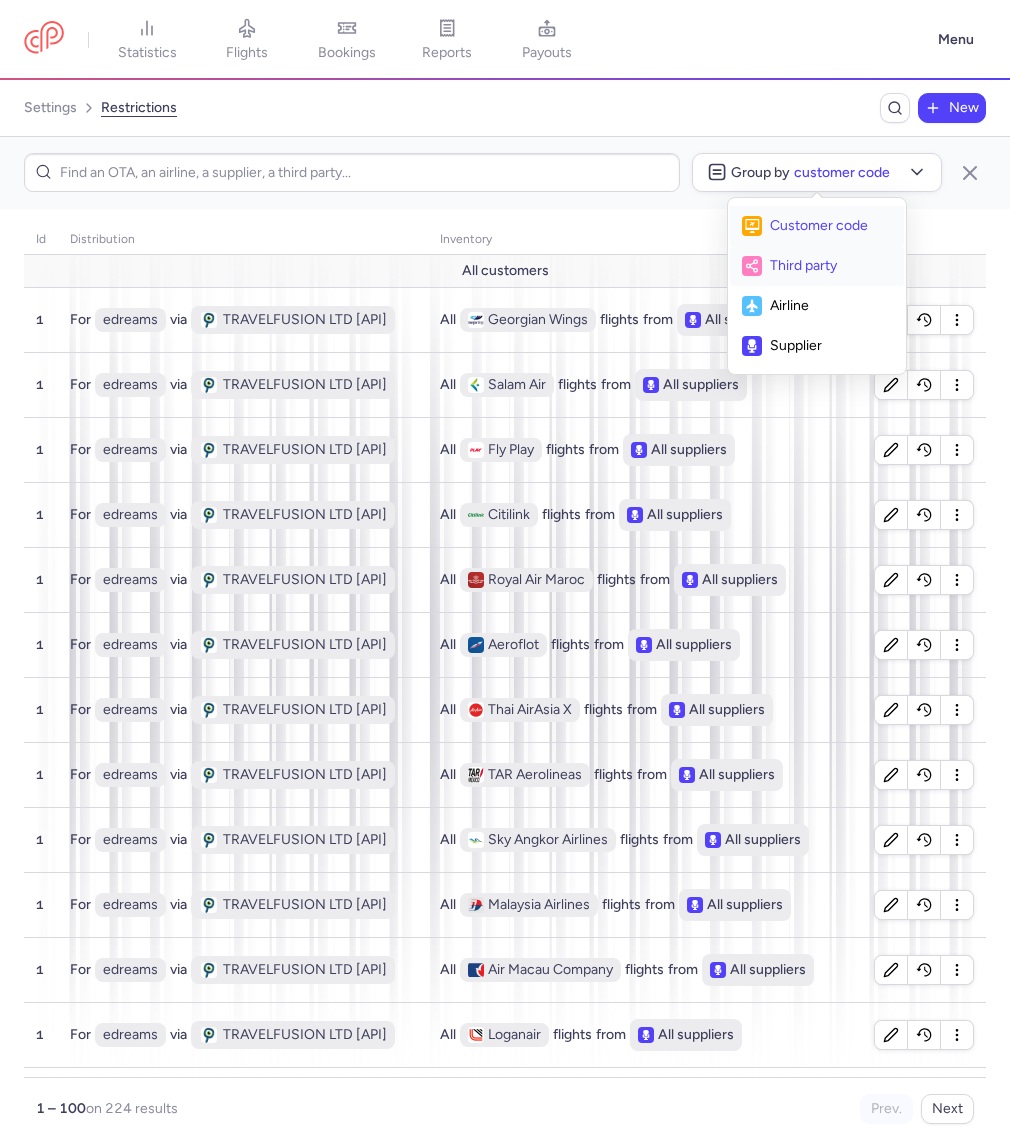 click on "Third party" at bounding box center [831, 266] 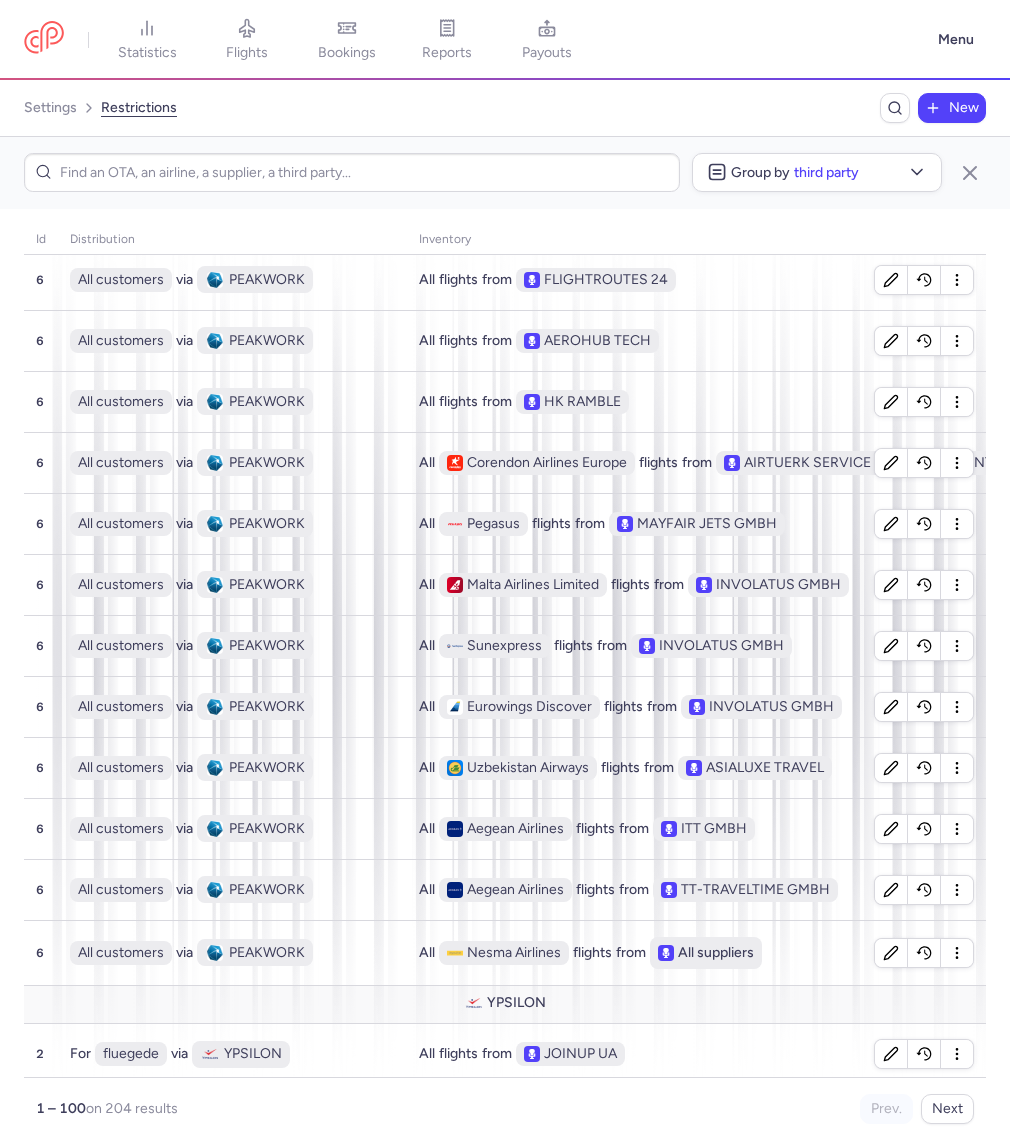 scroll, scrollTop: 0, scrollLeft: 0, axis: both 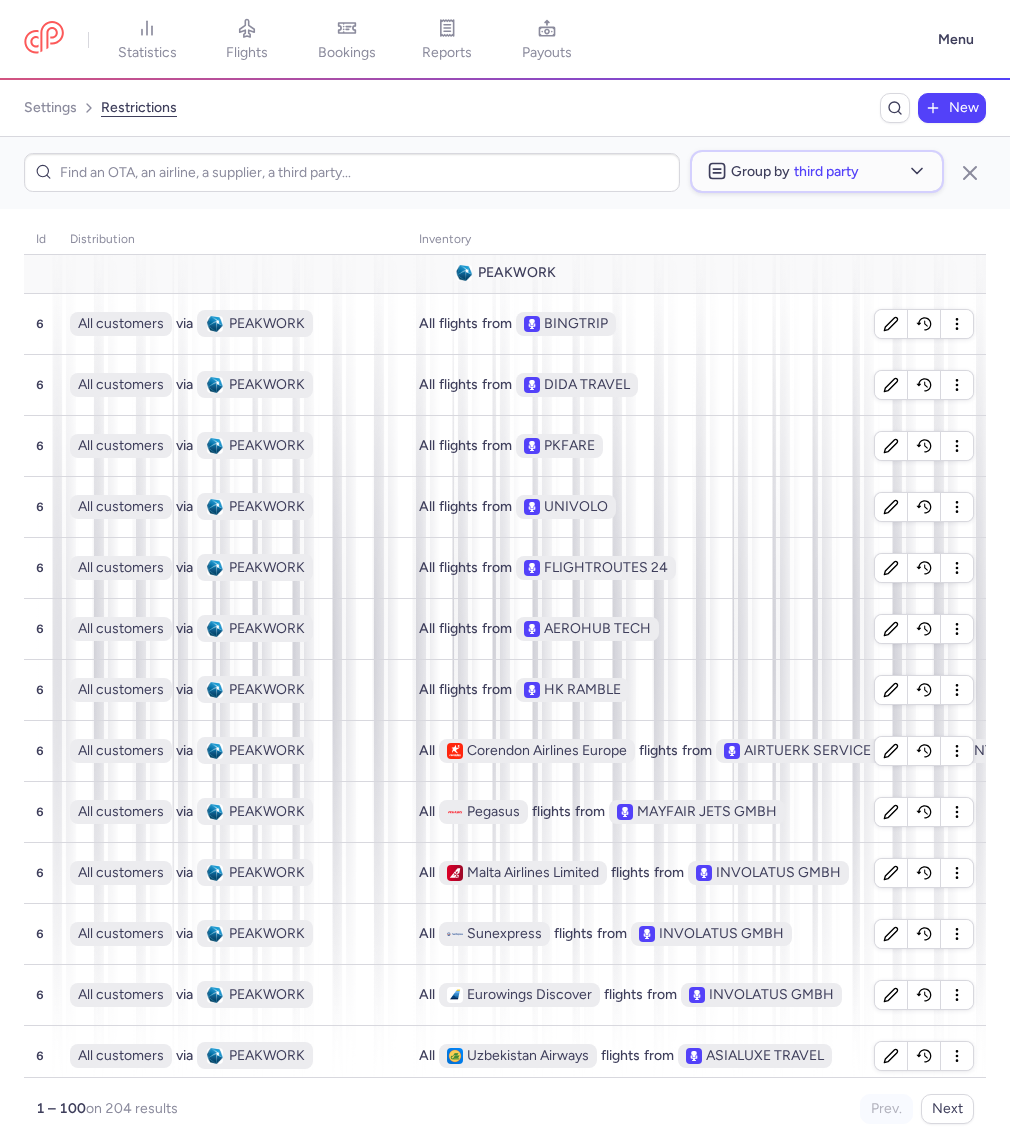 click on "Third party" at bounding box center (826, 171) 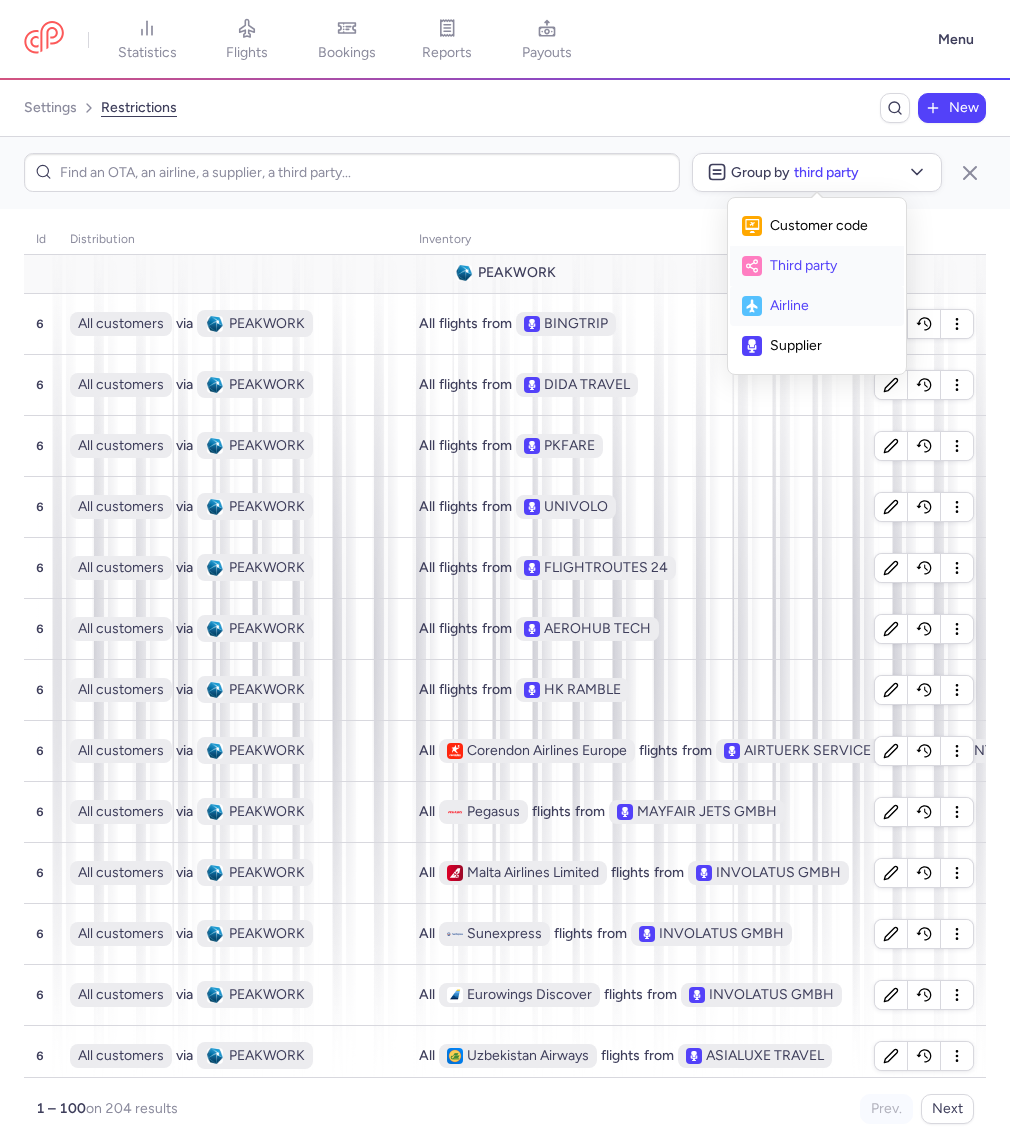 click on "Airline" 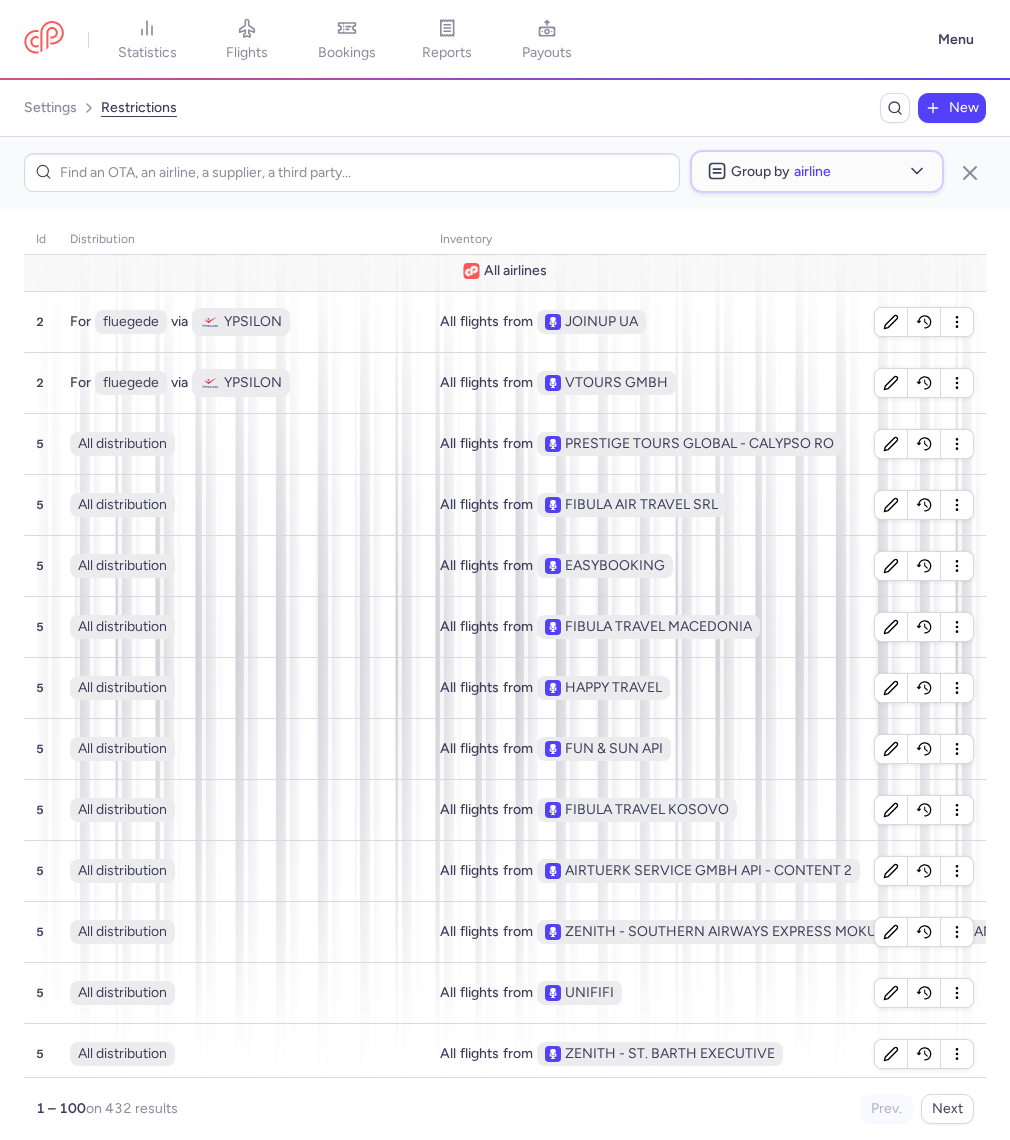 click on "Group by  Airline" at bounding box center (817, 171) 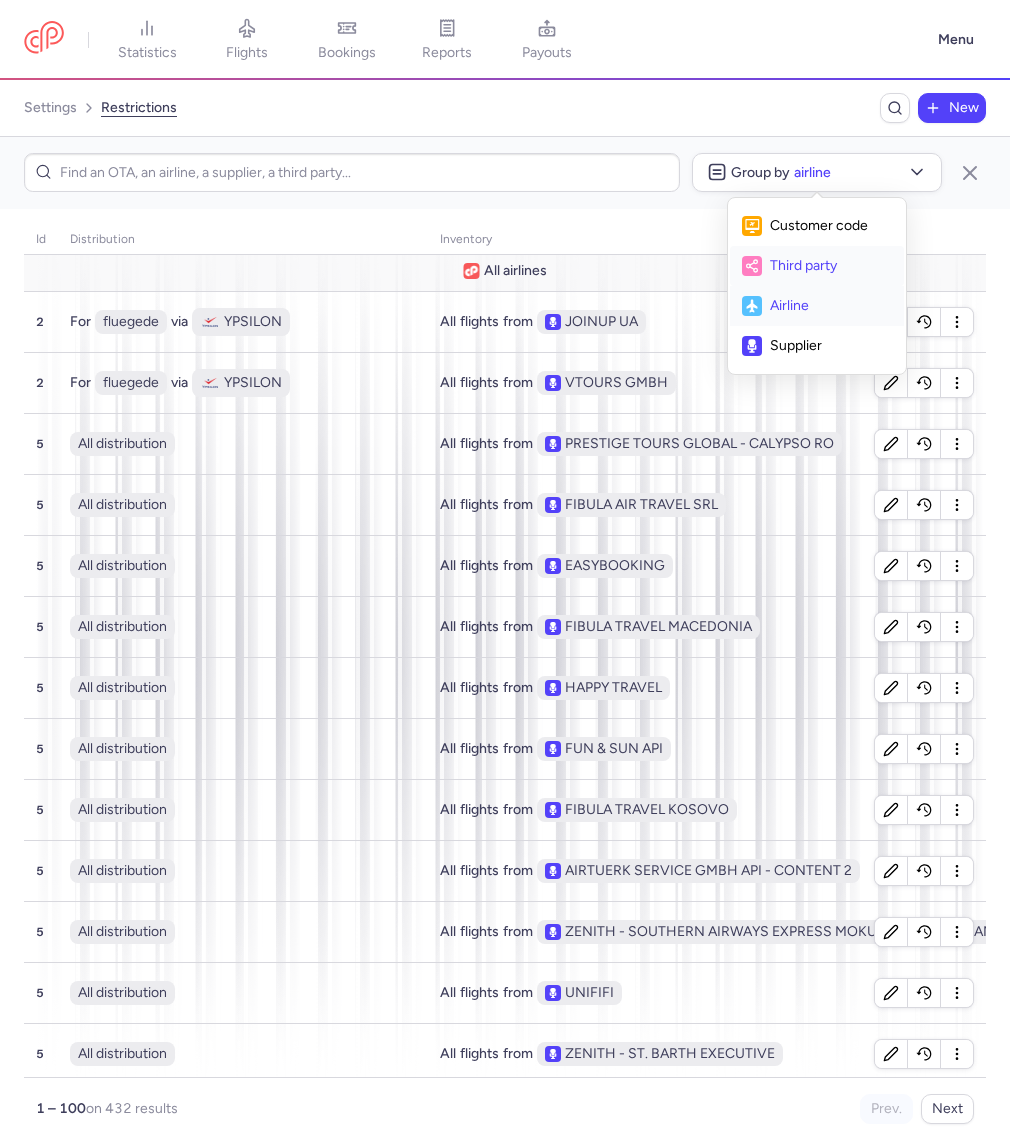 click on "Third party" at bounding box center [831, 266] 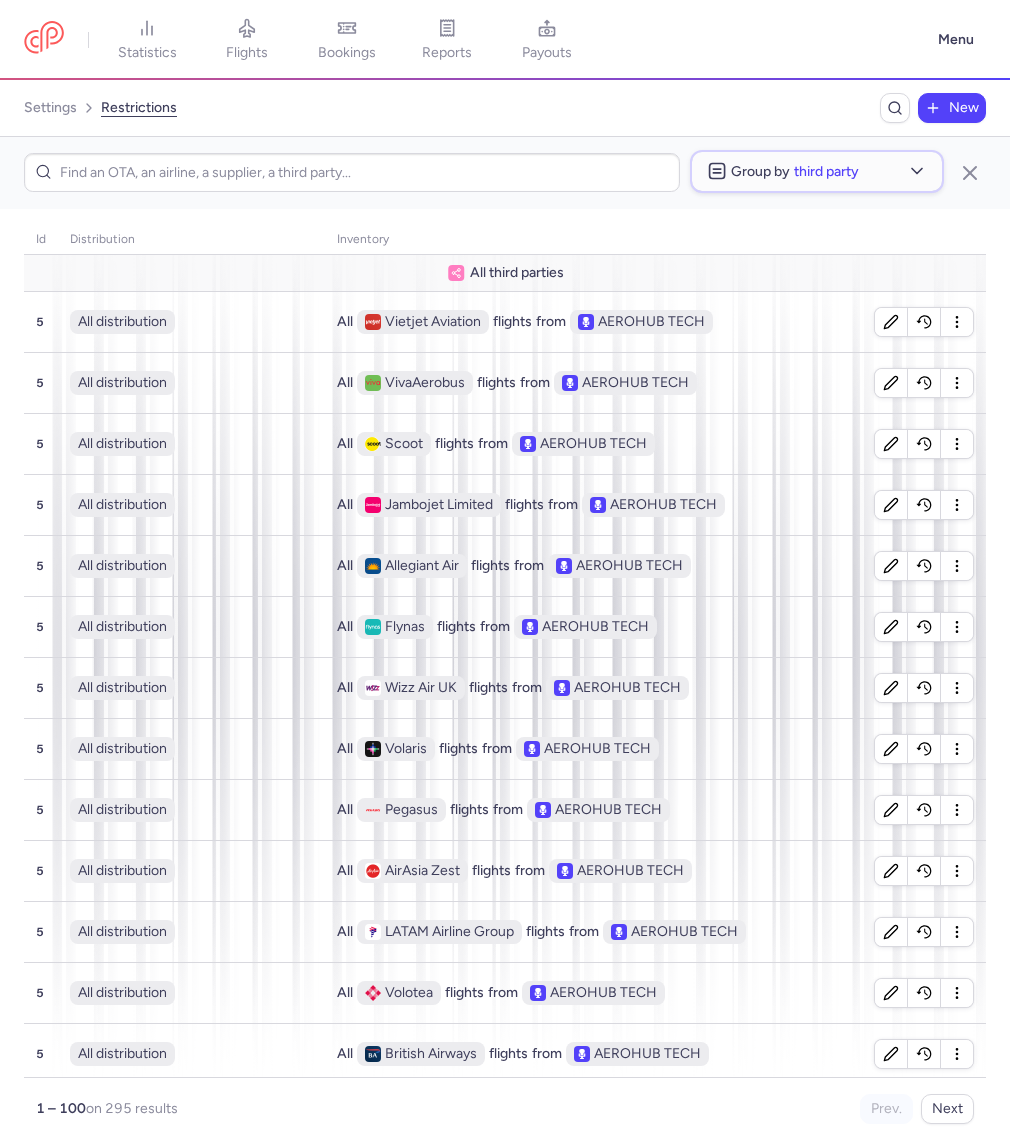 click on "Group by  Third party" 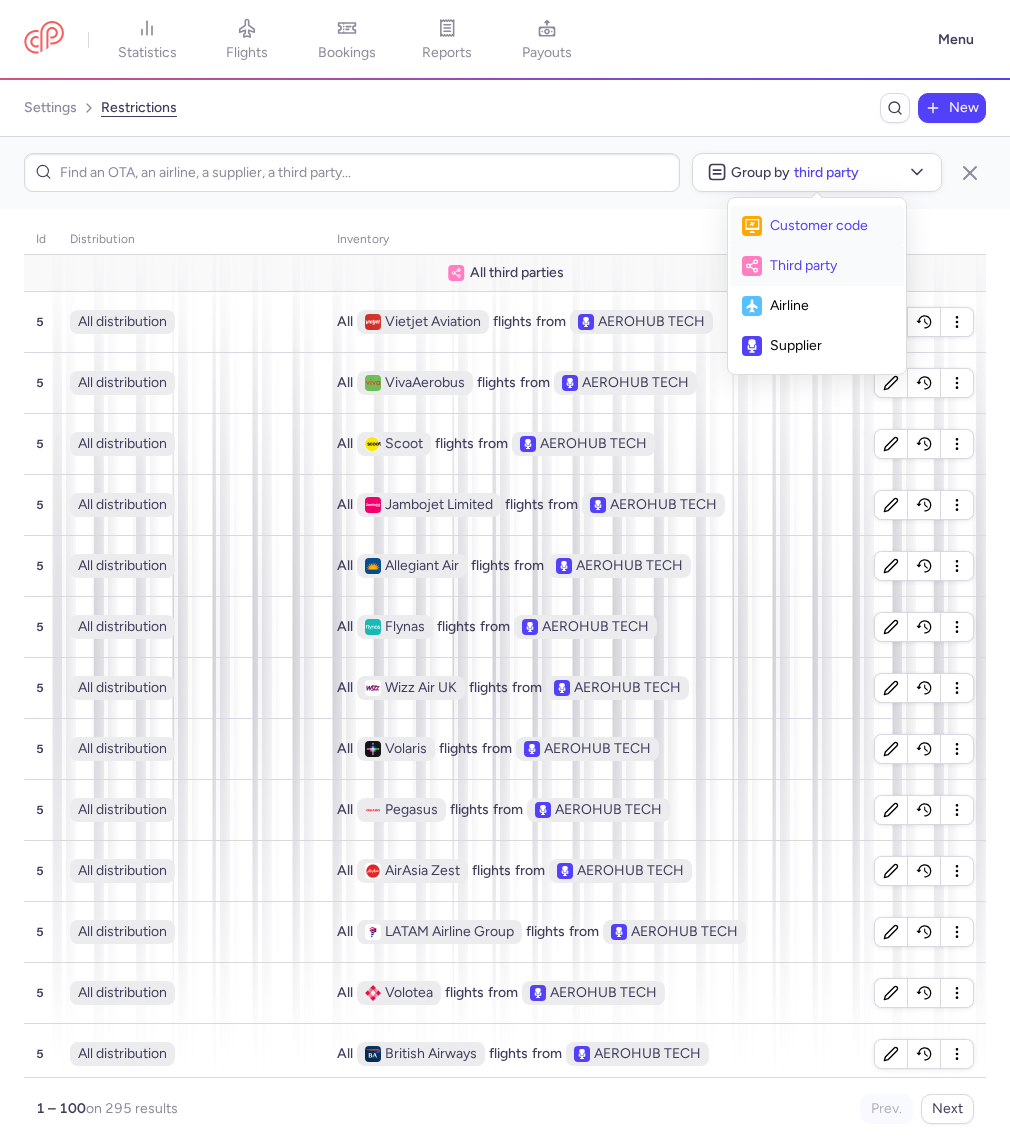click on "Customer code" at bounding box center (831, 226) 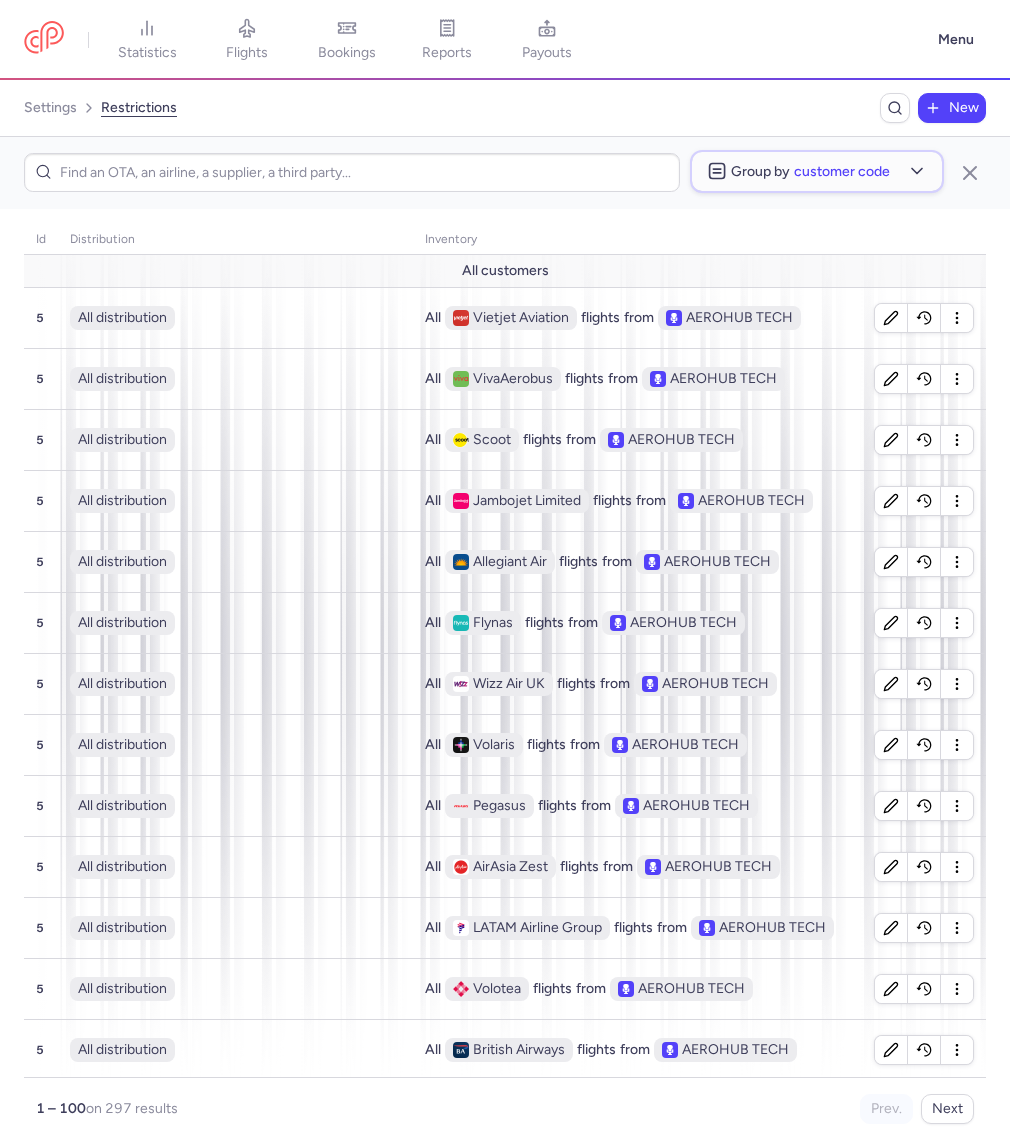 click on "Group by  Customer code" 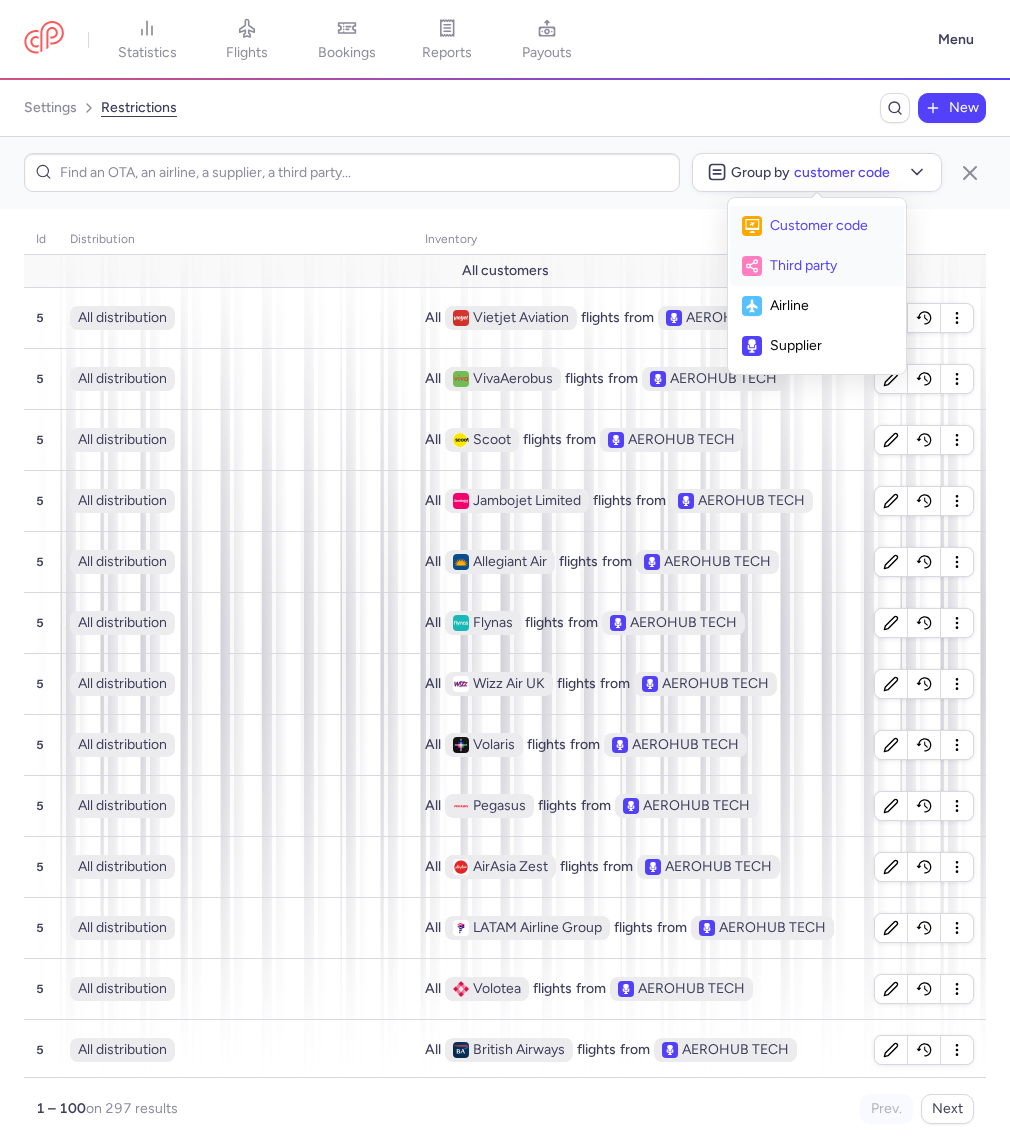 click on "Third party" 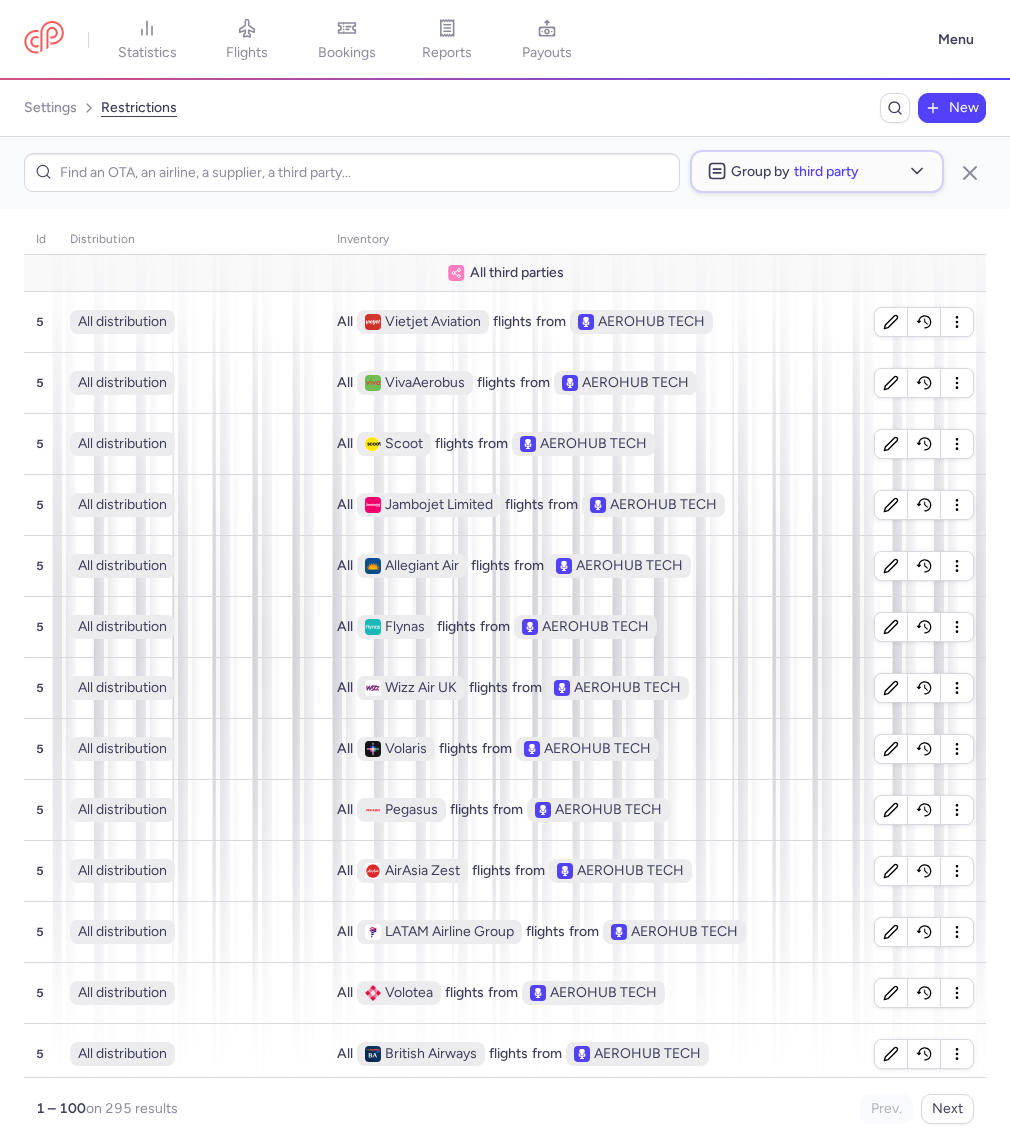 click on "Third party" at bounding box center [826, 171] 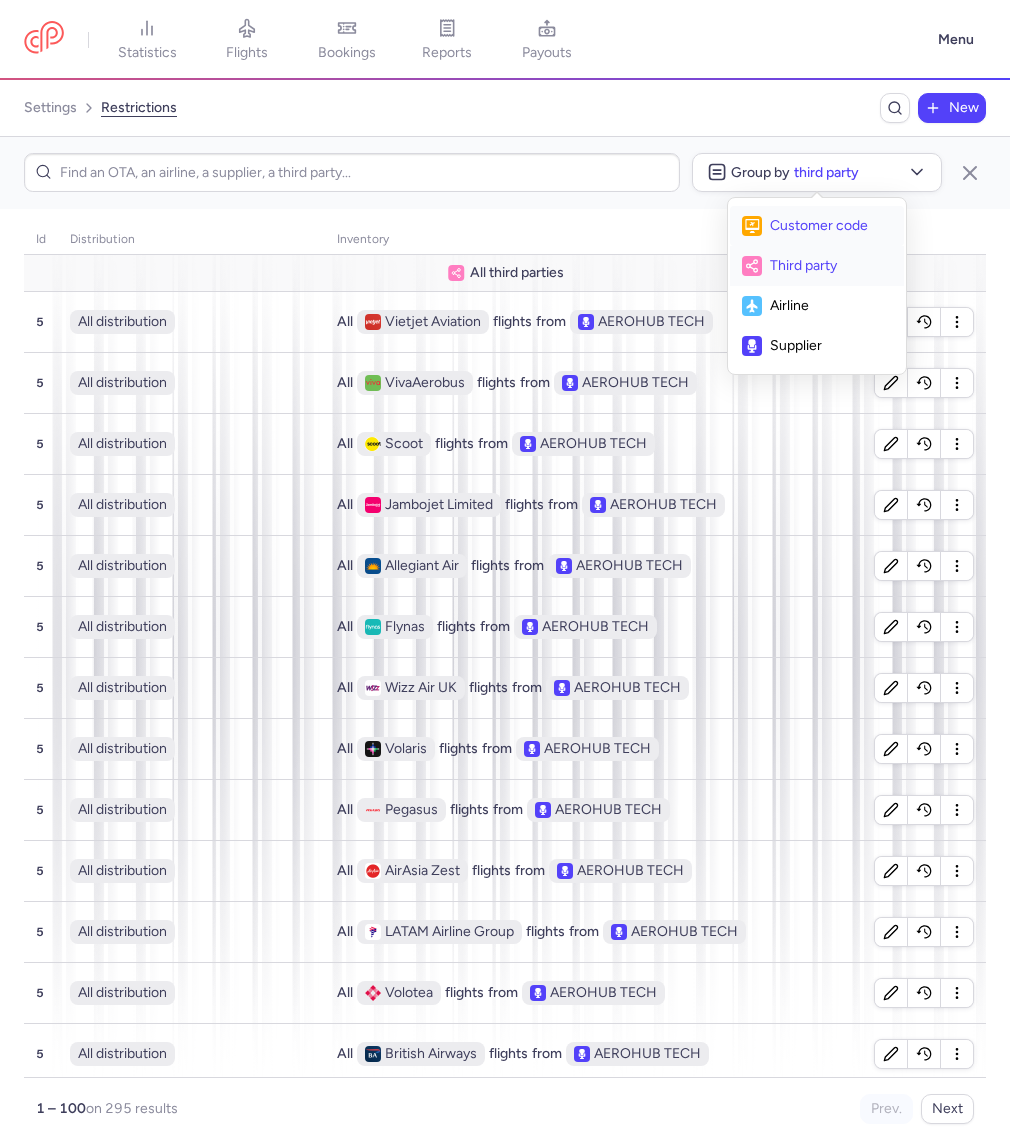 click on "Customer code" 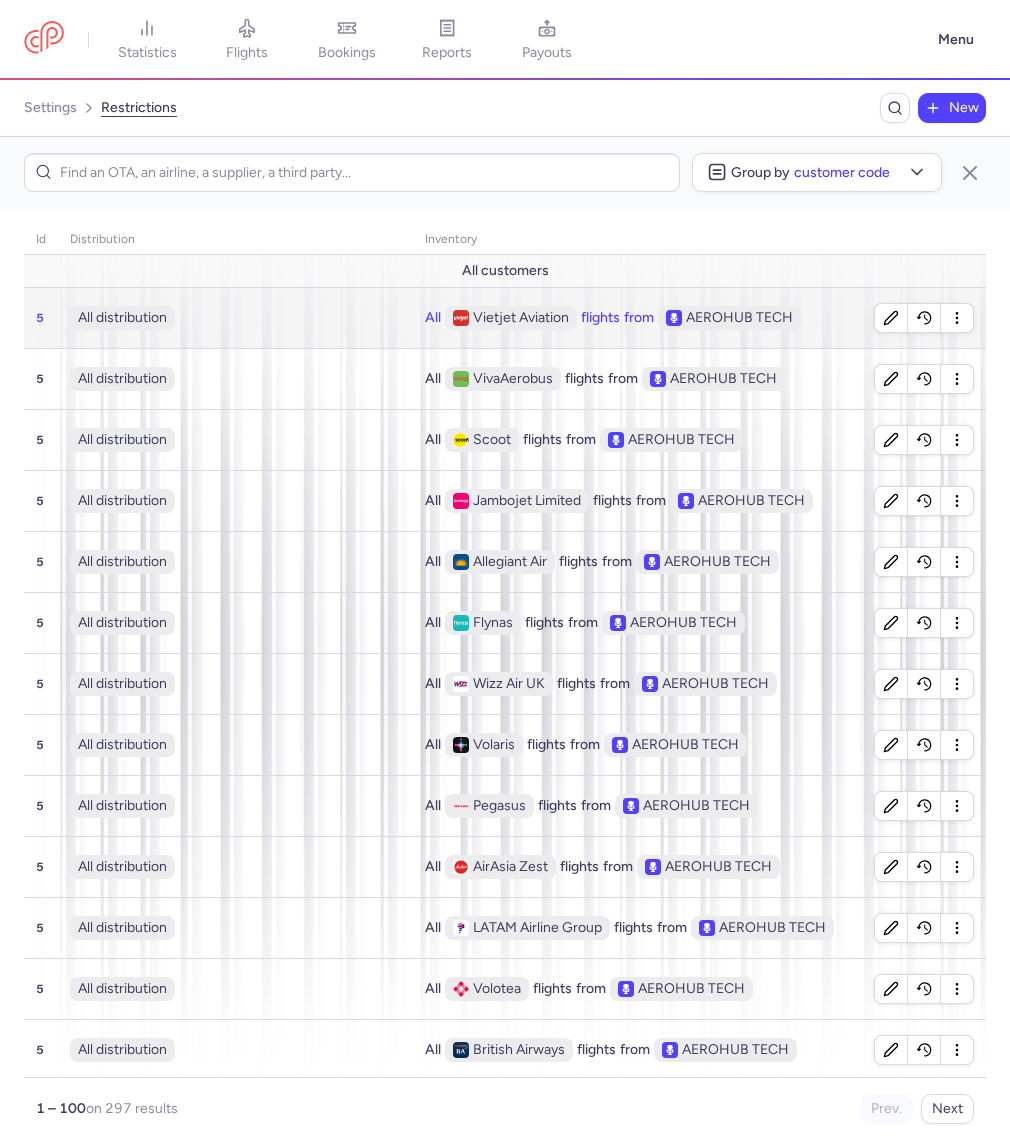 click on "All distribution" at bounding box center [235, 317] 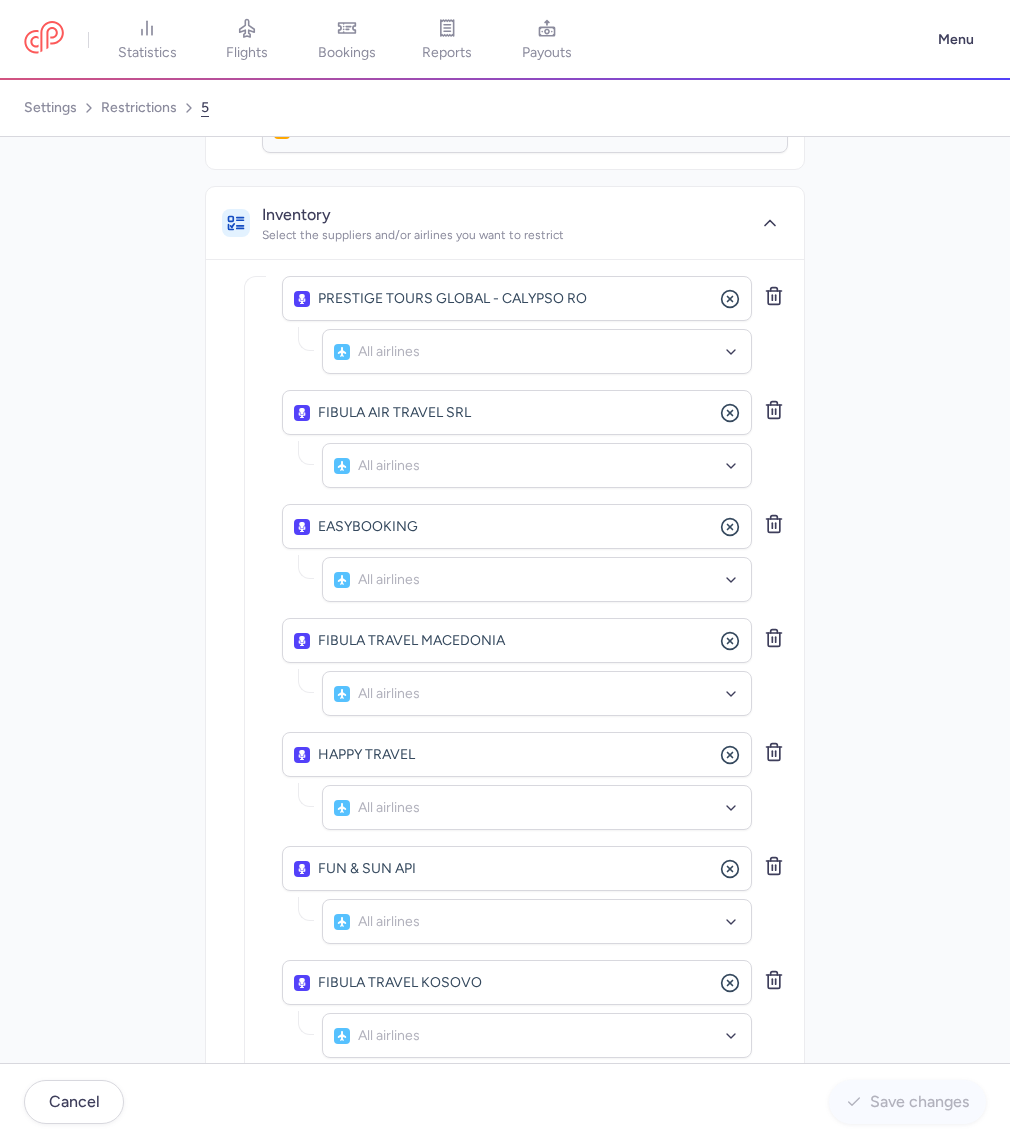scroll, scrollTop: 0, scrollLeft: 0, axis: both 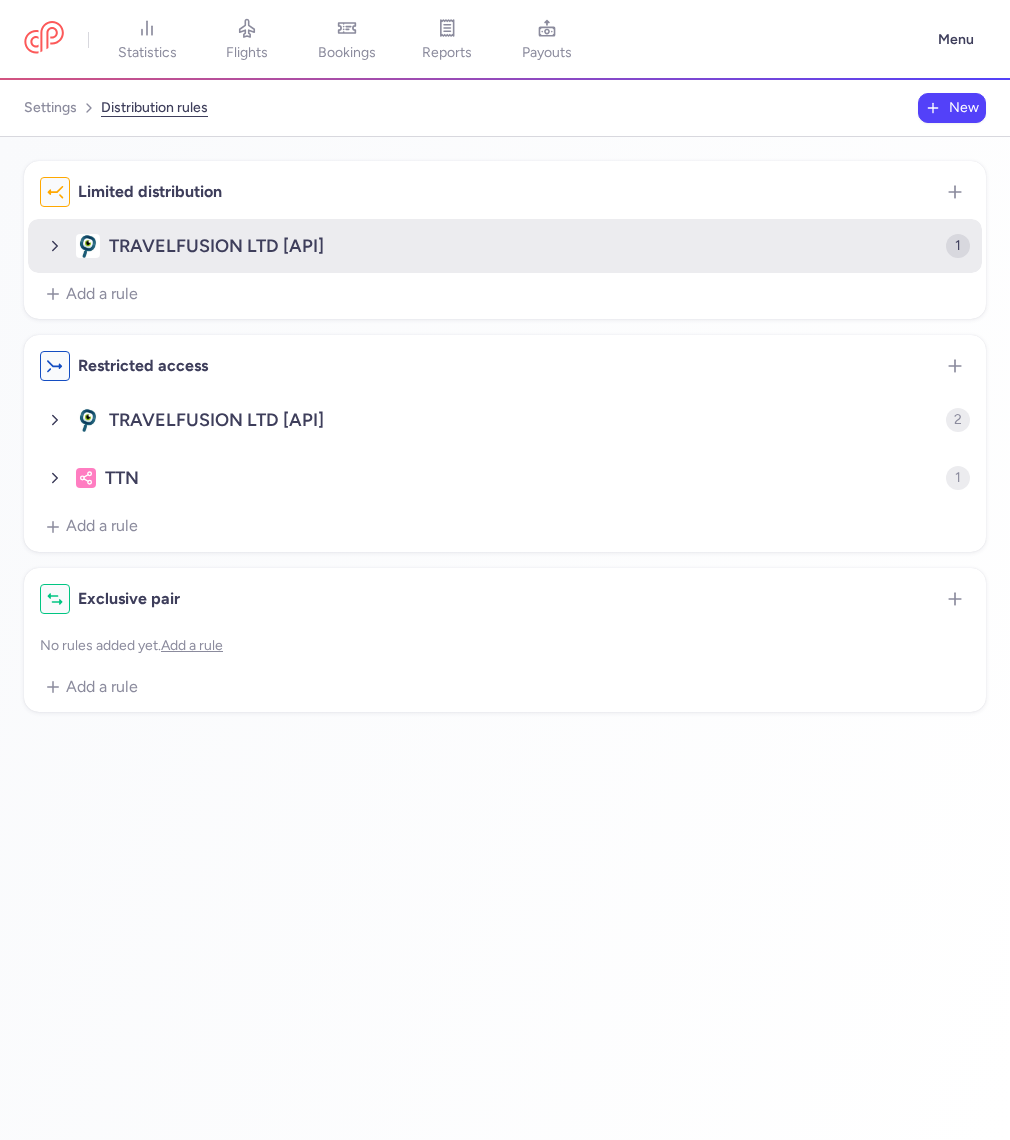 click on "TRAVELFUSION LTD [API] 1" at bounding box center [505, 246] 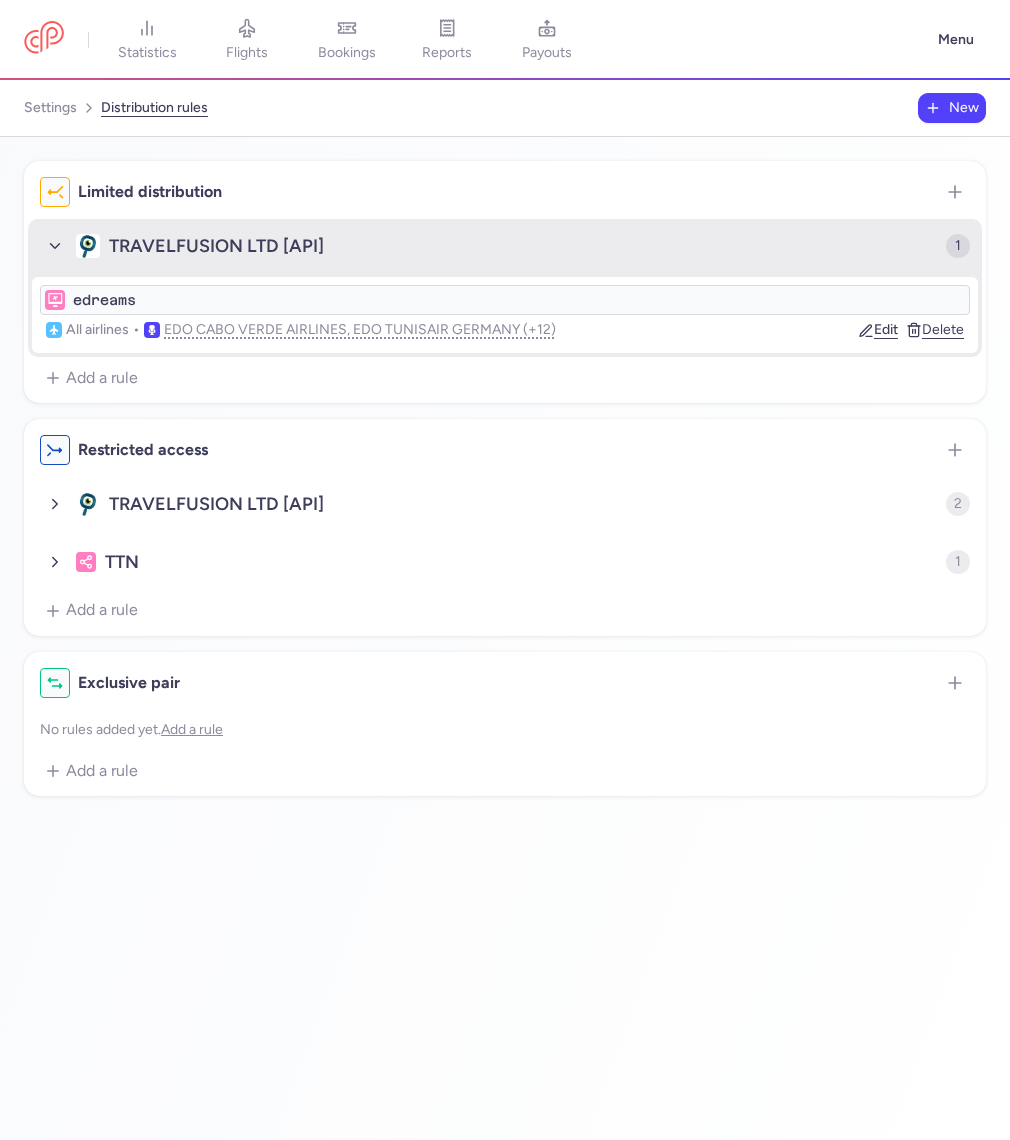click on "TRAVELFUSION LTD [API] 1" at bounding box center (505, 246) 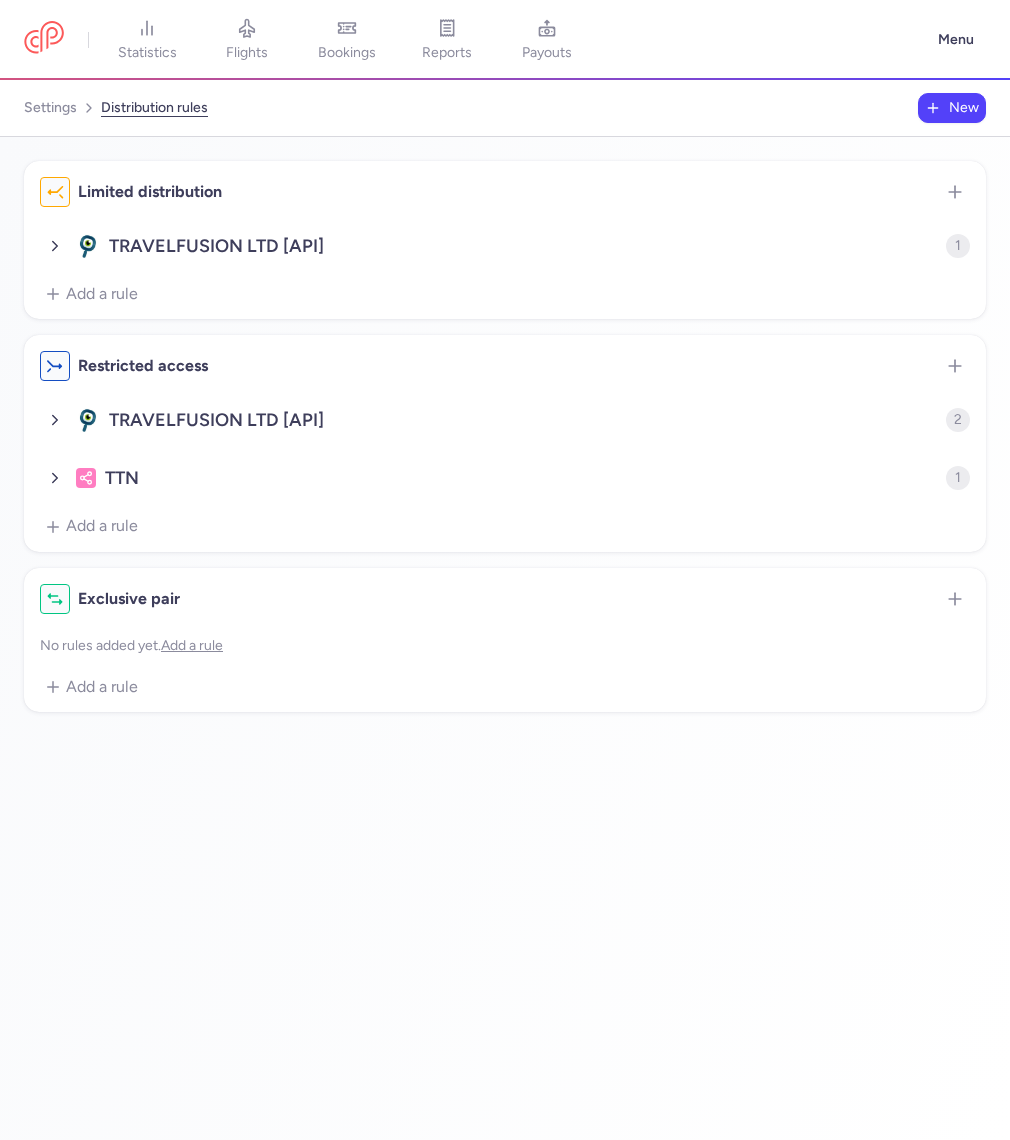 click on "New" at bounding box center [952, 108] 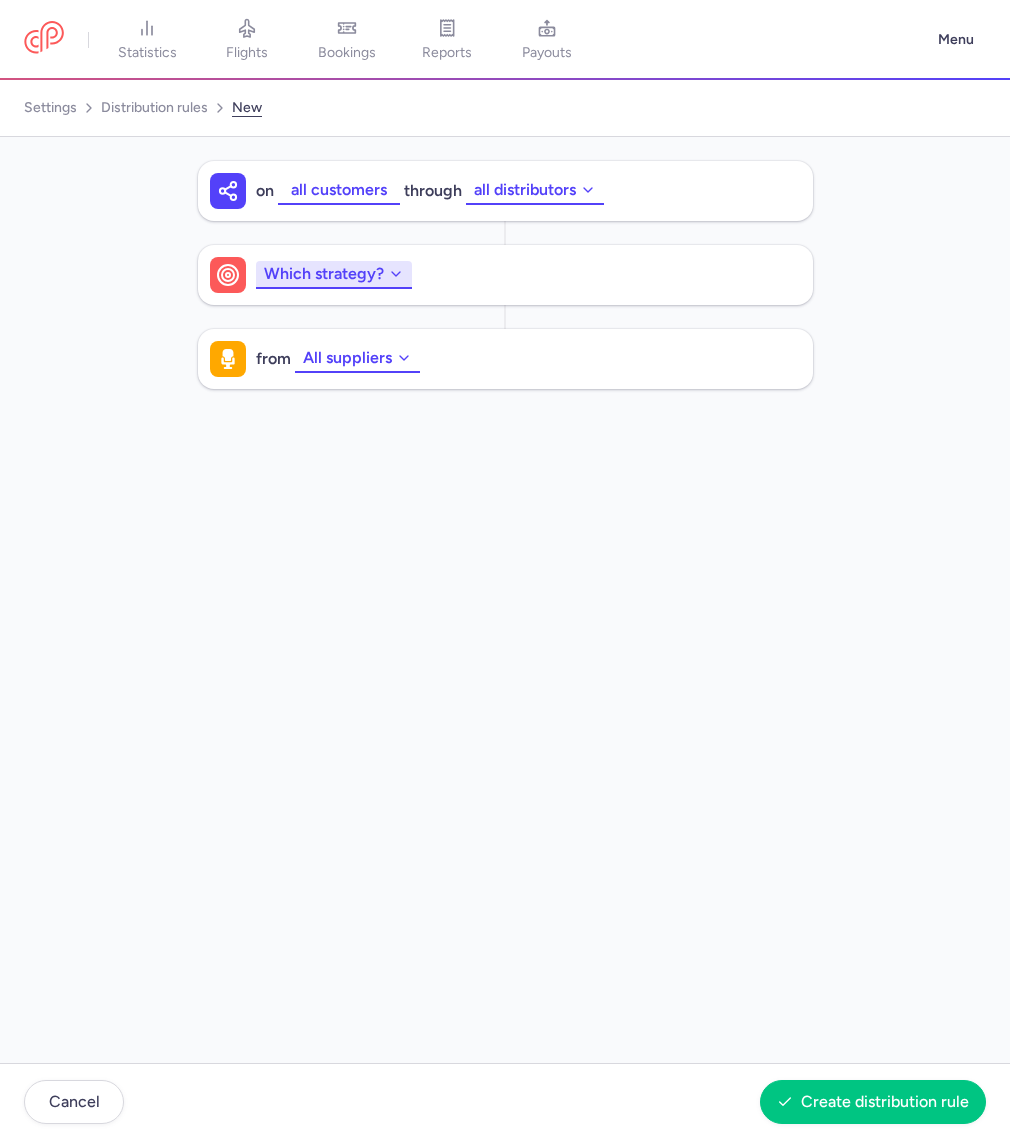 click on "Which strategy?" 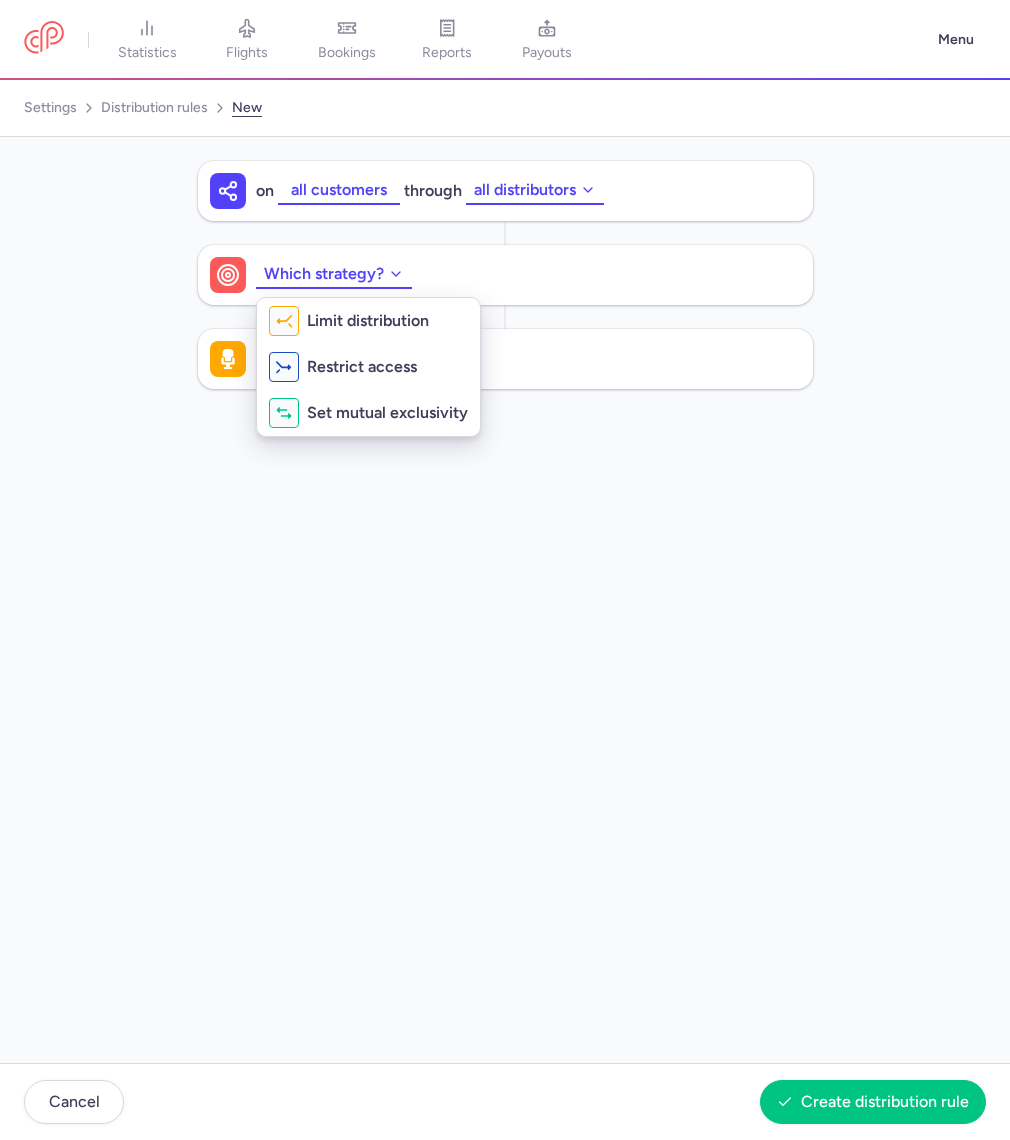 click on "On through all distributors Which strategy? from All suppliers" at bounding box center (505, 600) 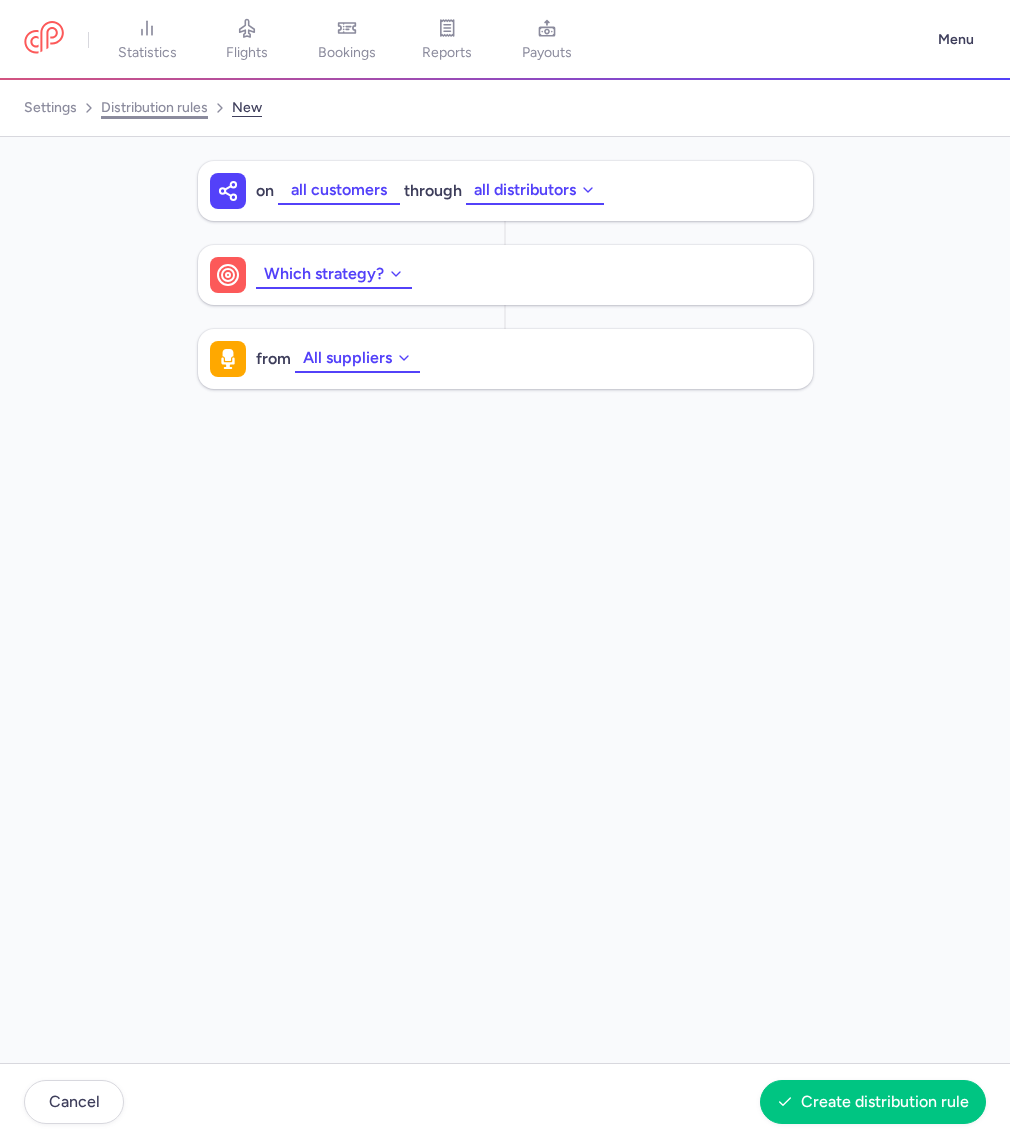 click on "distribution rules" at bounding box center (154, 108) 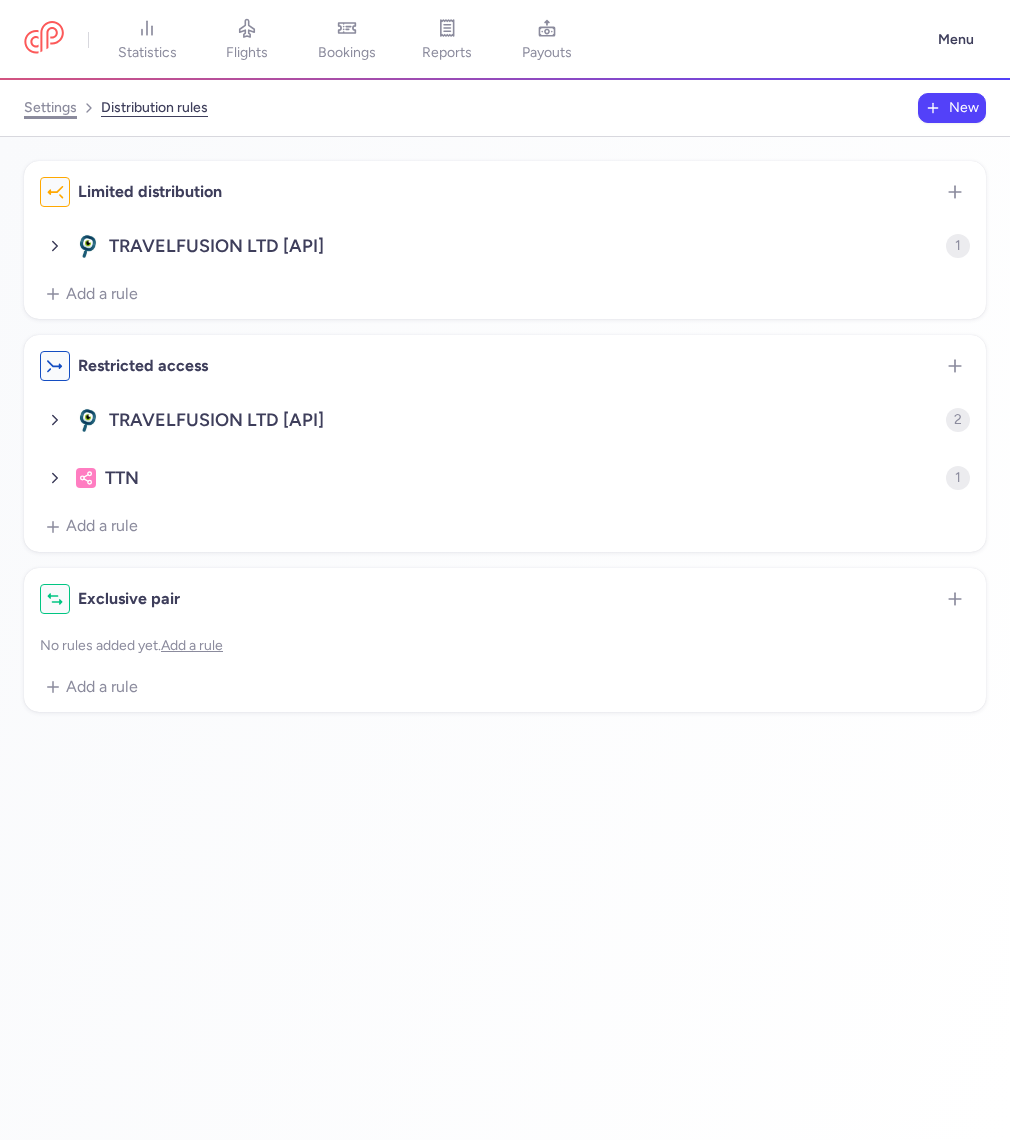 click on "settings" at bounding box center [50, 108] 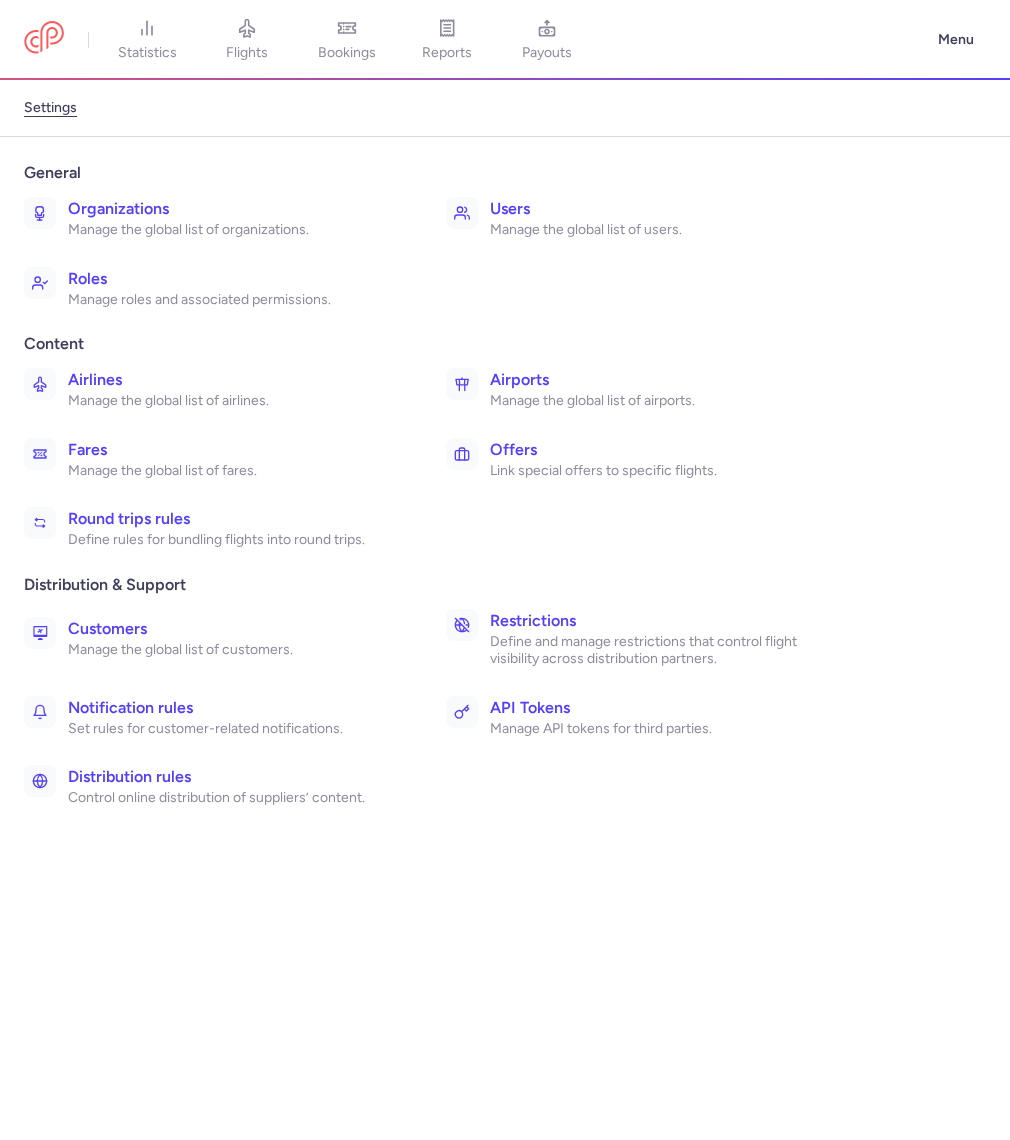 click on "Restrictions" at bounding box center [657, 621] 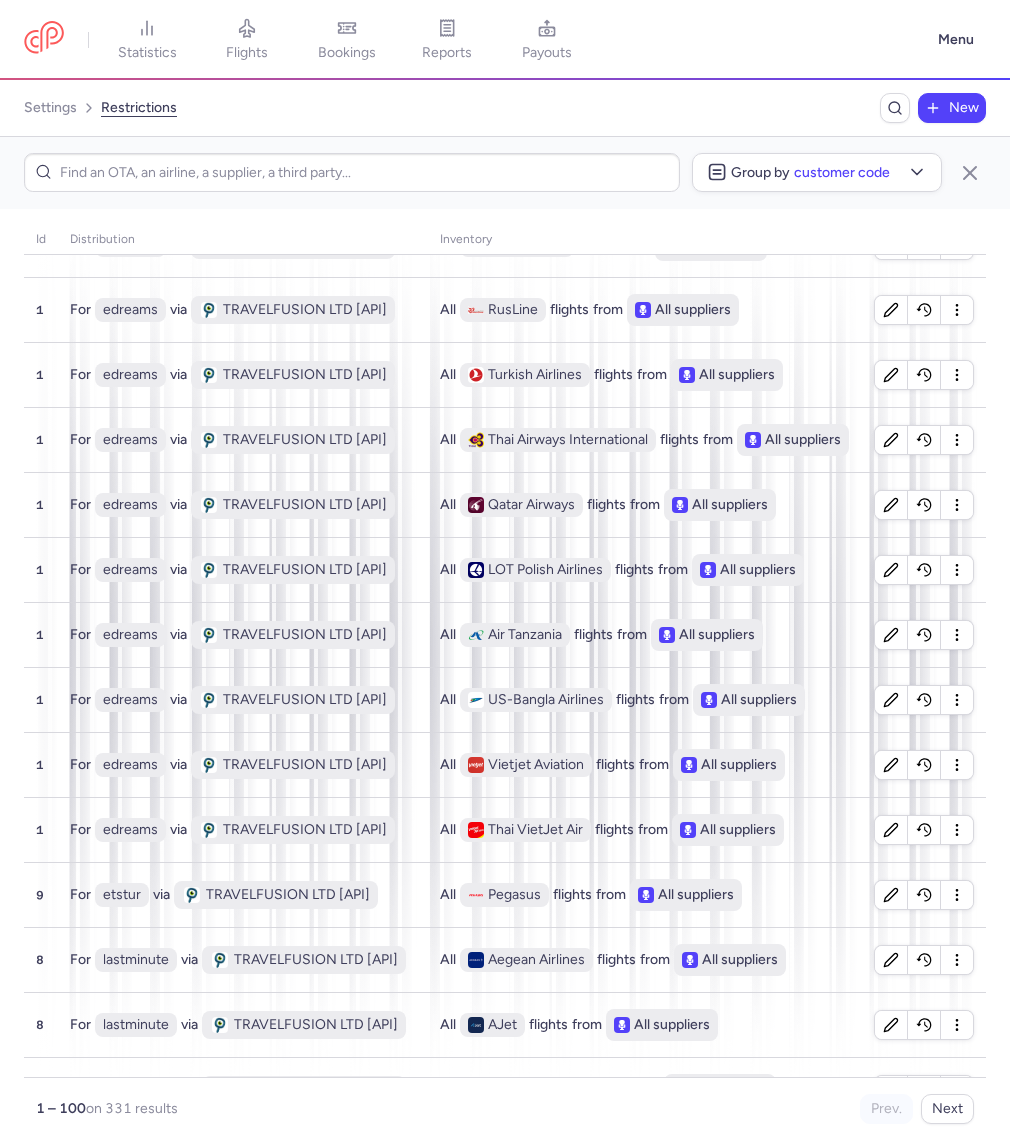 scroll, scrollTop: 0, scrollLeft: 0, axis: both 